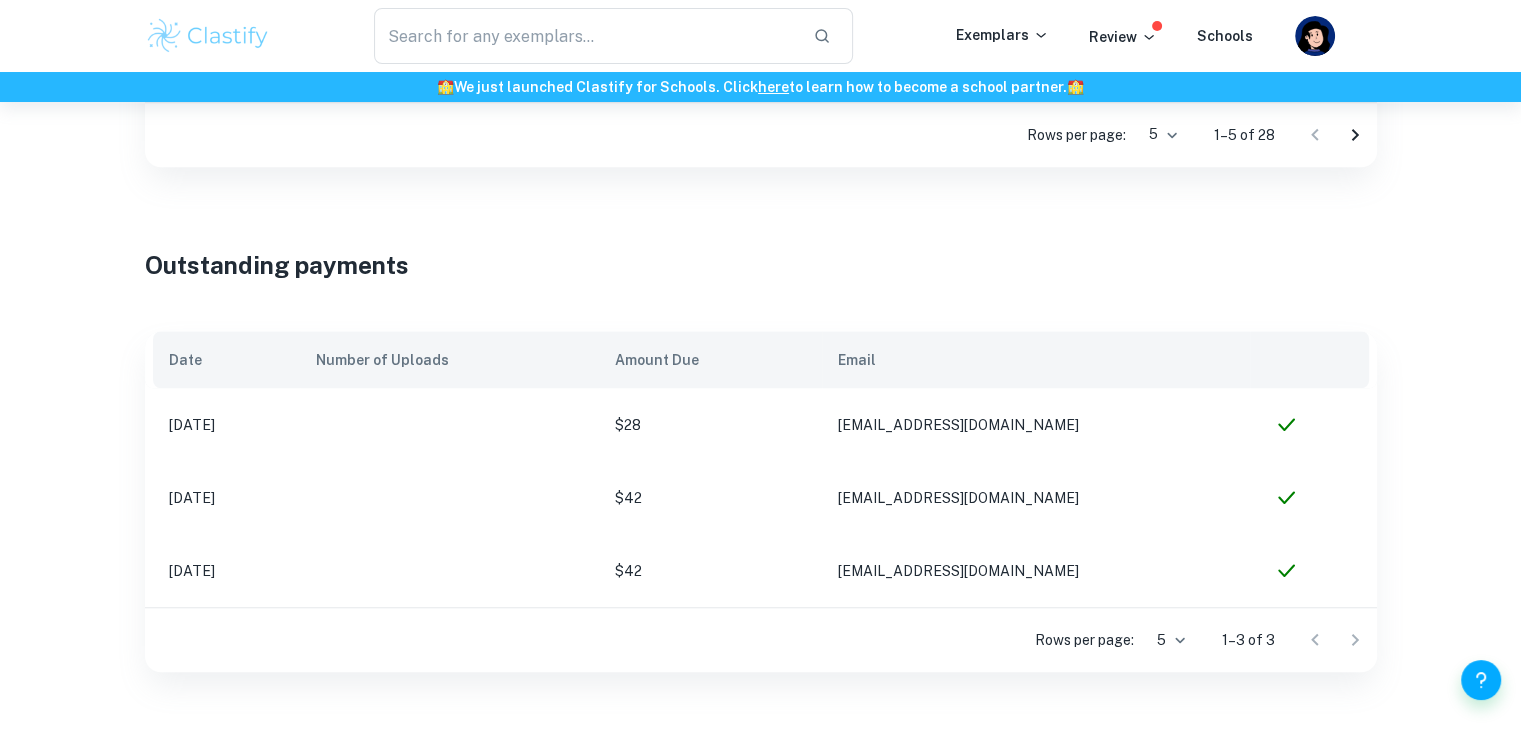scroll, scrollTop: 1513, scrollLeft: 0, axis: vertical 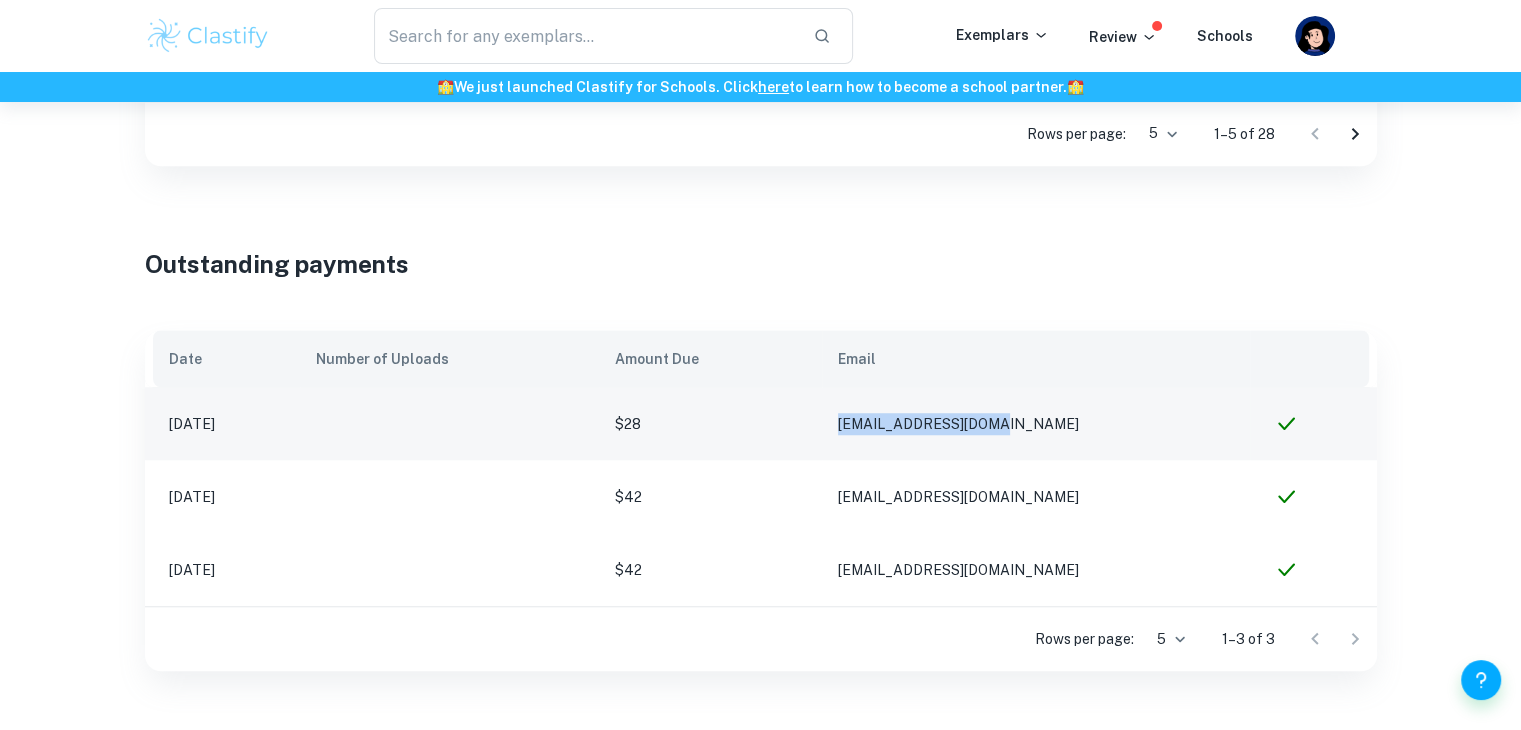 drag, startPoint x: 1097, startPoint y: 396, endPoint x: 912, endPoint y: 421, distance: 186.68155 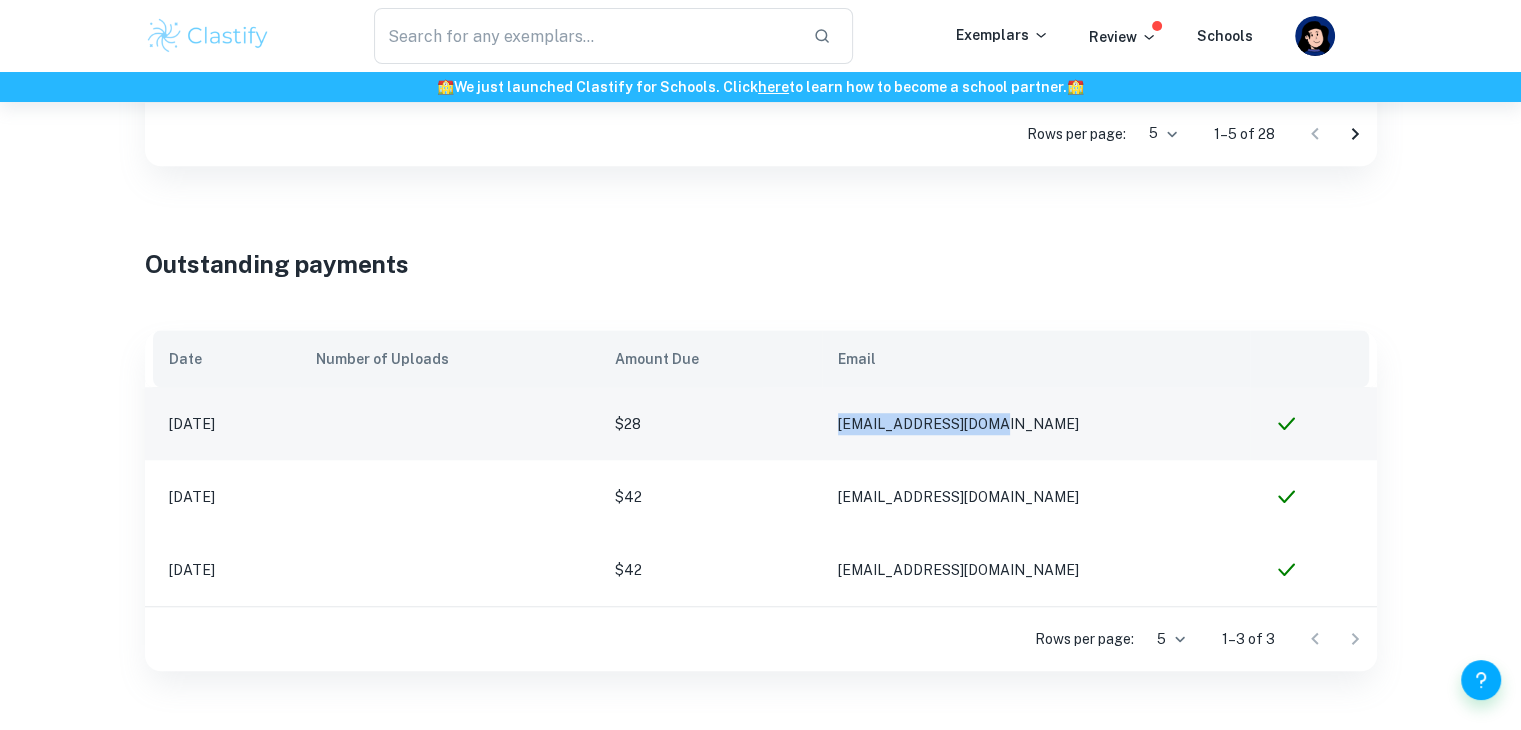click 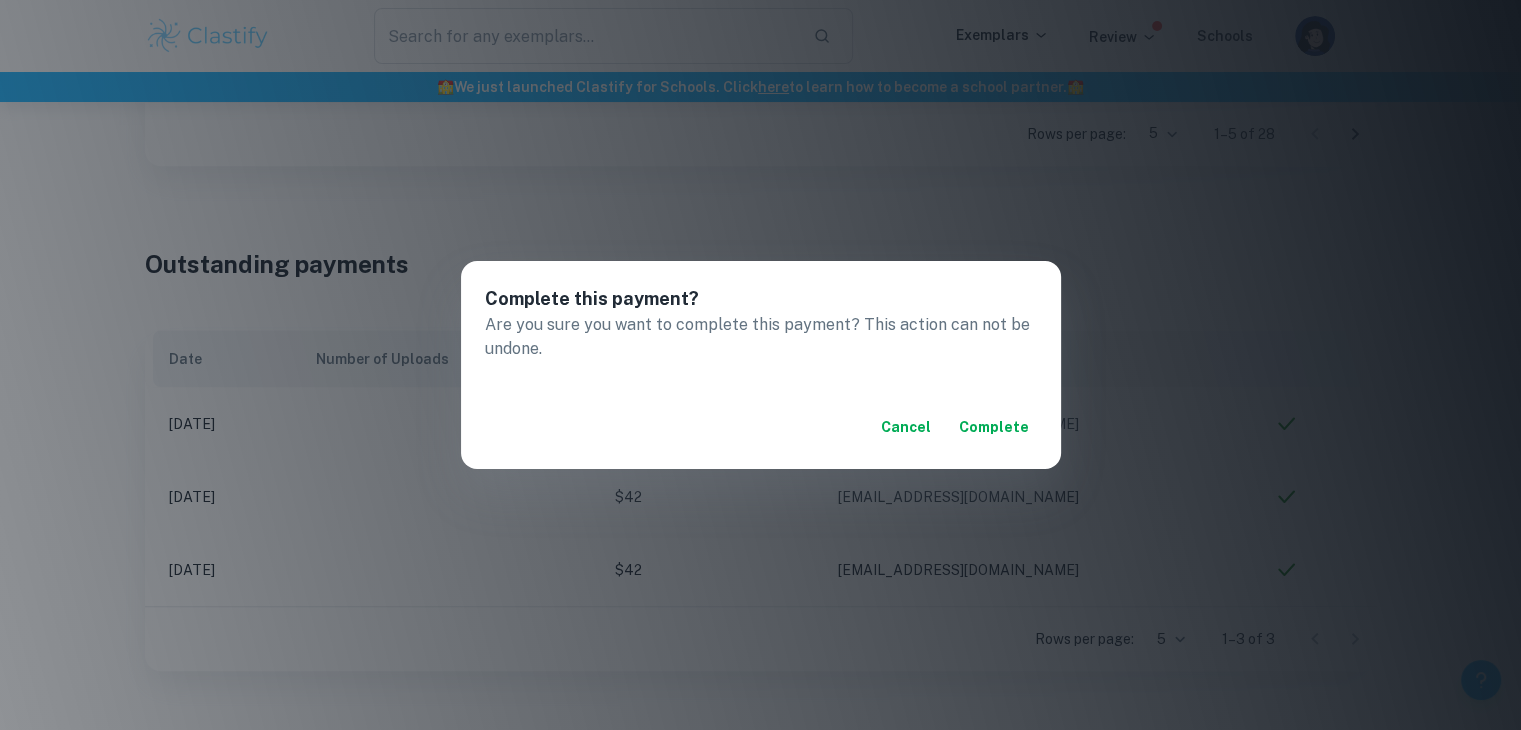 click on "Complete" at bounding box center [994, 427] 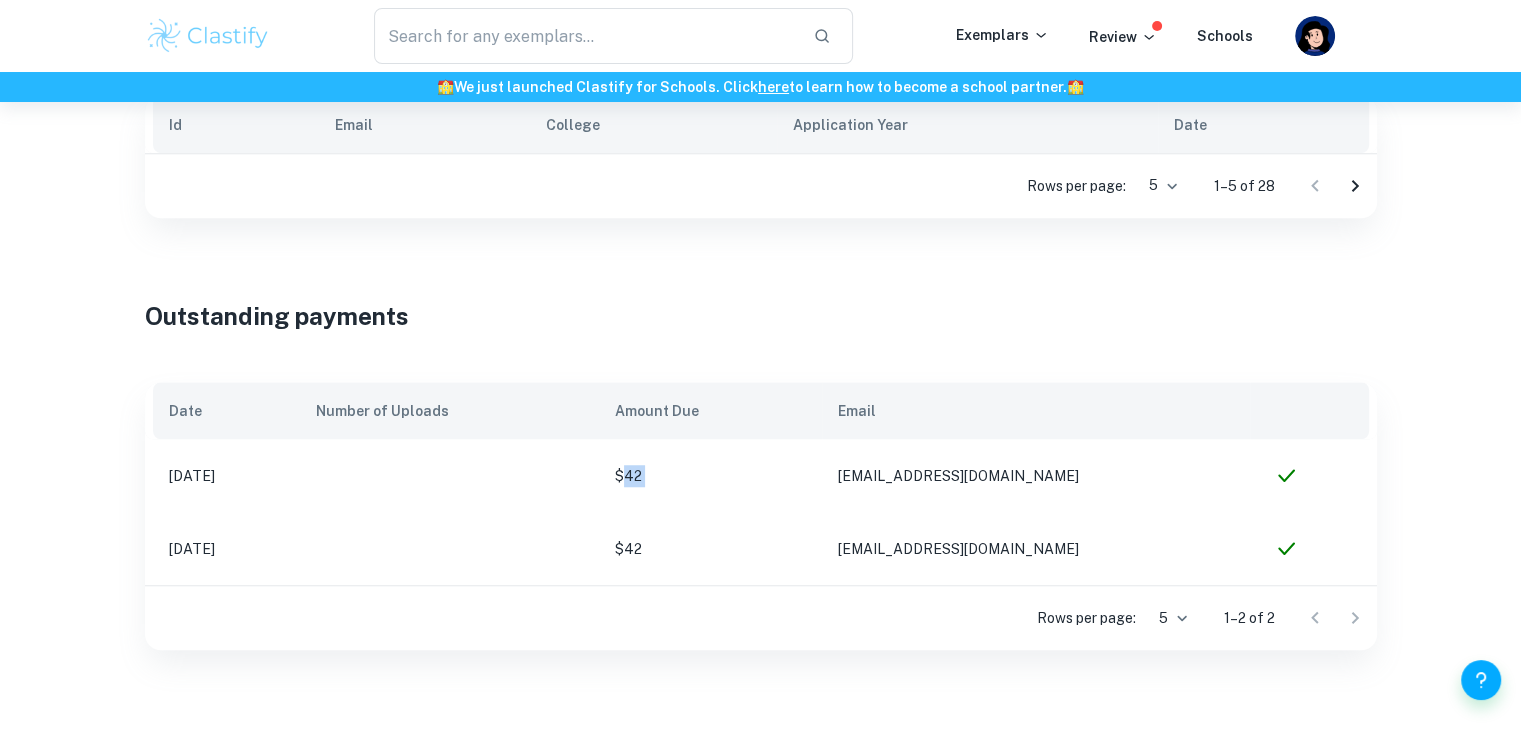 scroll, scrollTop: 1440, scrollLeft: 0, axis: vertical 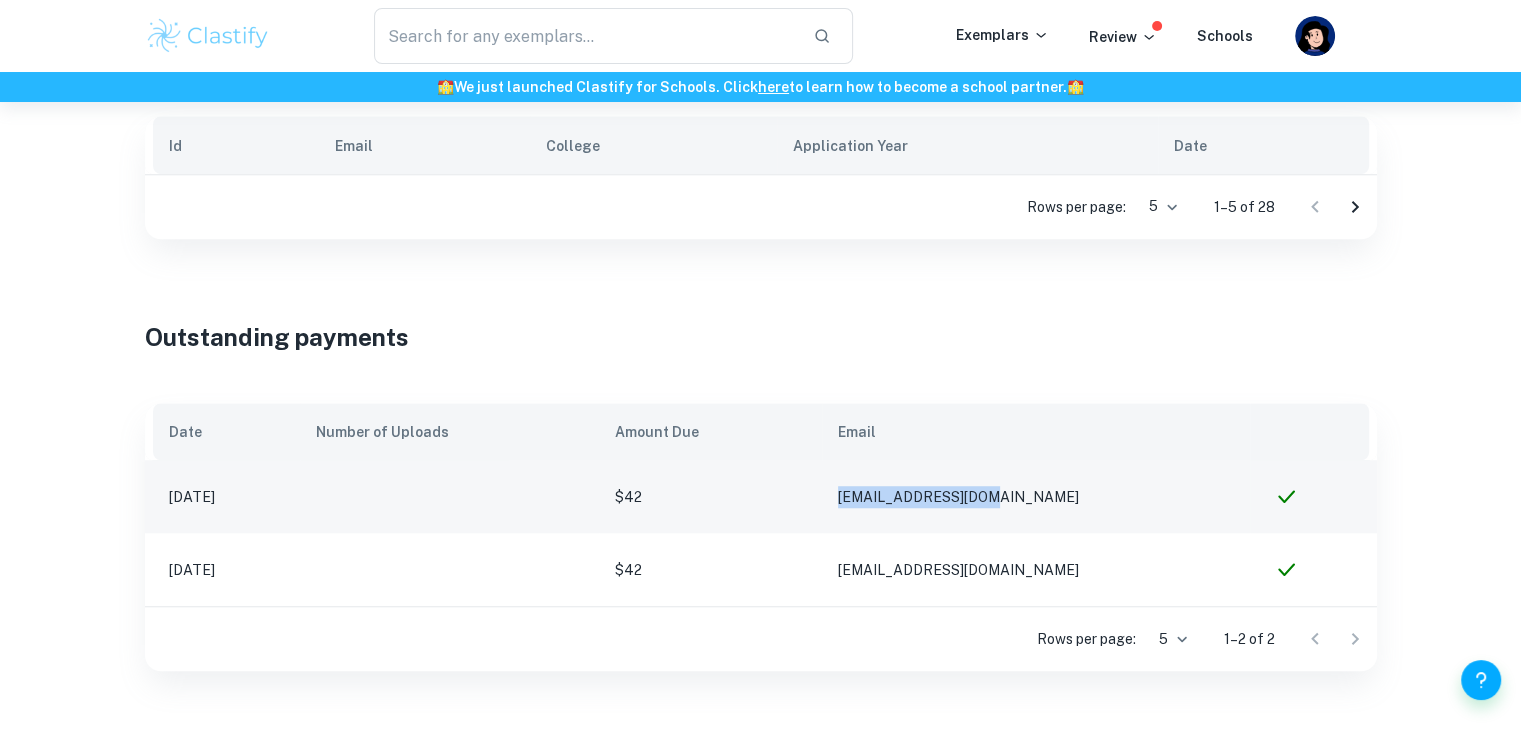 drag, startPoint x: 1110, startPoint y: 477, endPoint x: 914, endPoint y: 481, distance: 196.04082 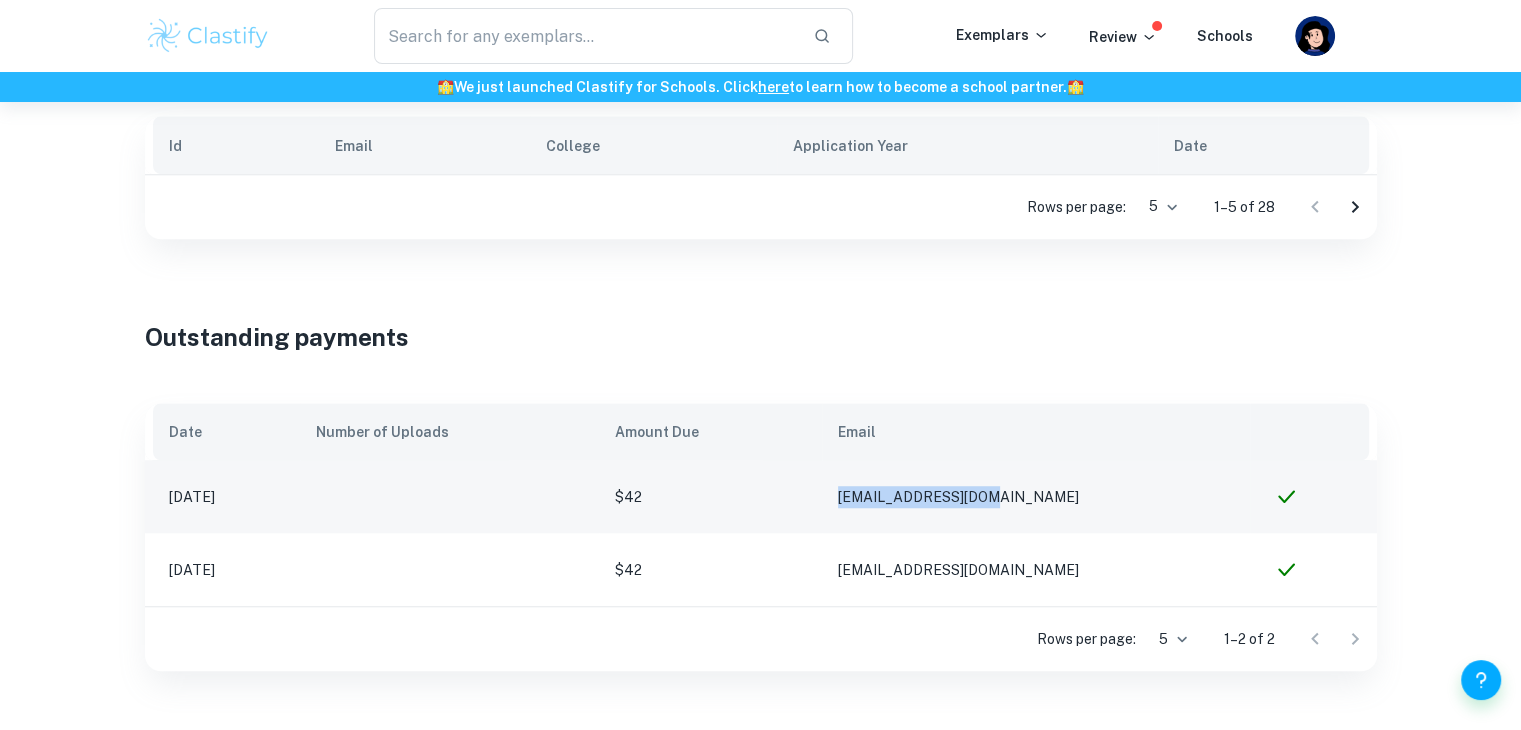copy on "devusa007@gmail.com" 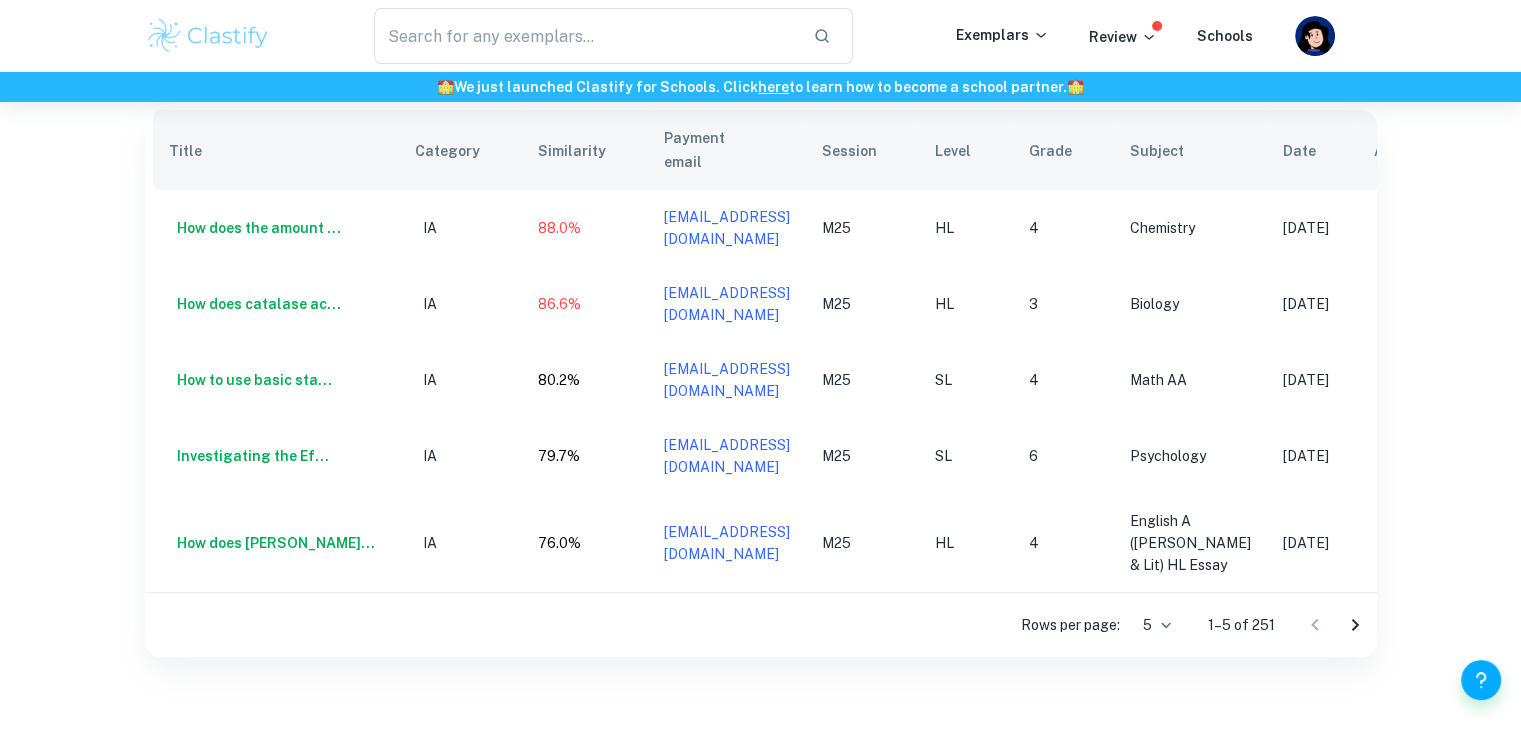 scroll, scrollTop: 716, scrollLeft: 0, axis: vertical 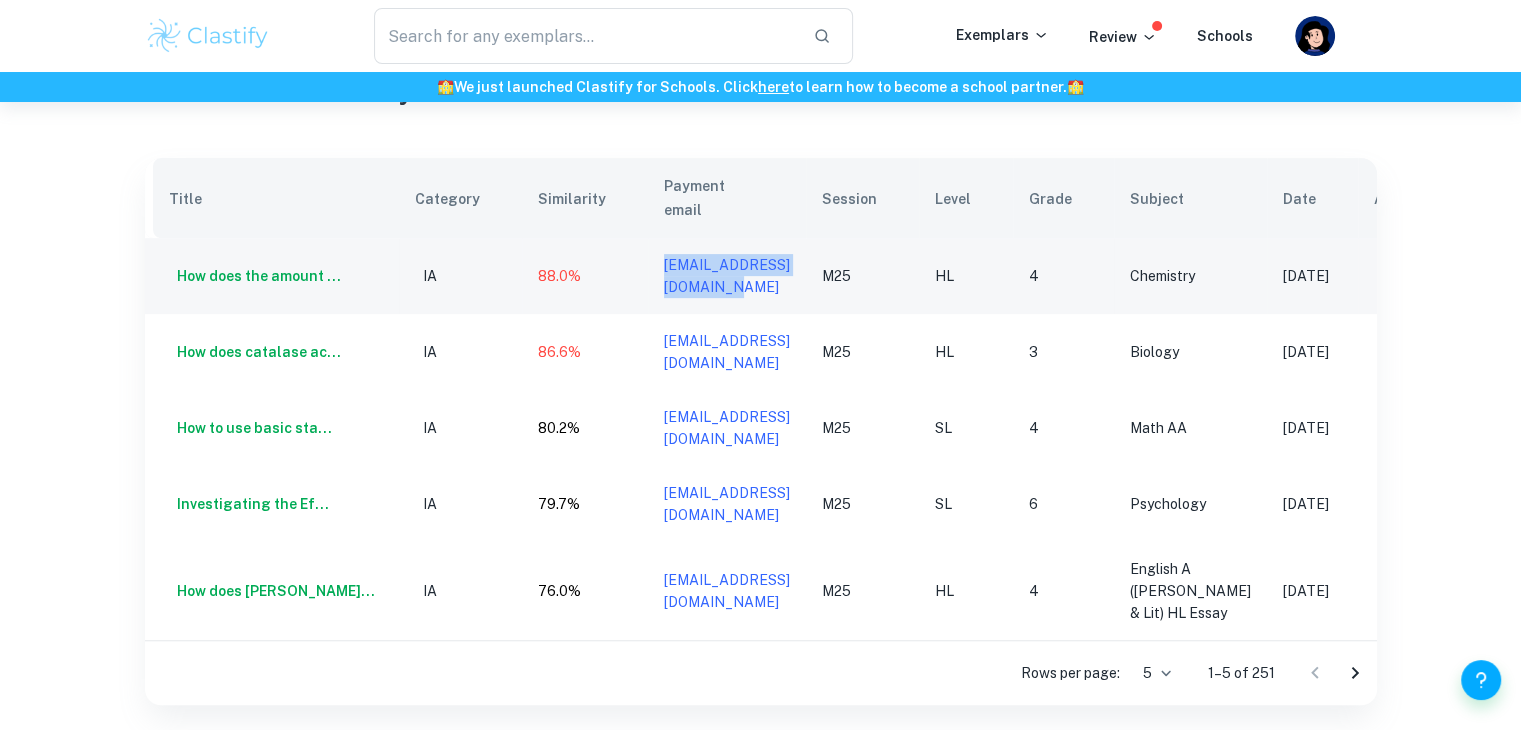 drag, startPoint x: 800, startPoint y: 253, endPoint x: 588, endPoint y: 264, distance: 212.28519 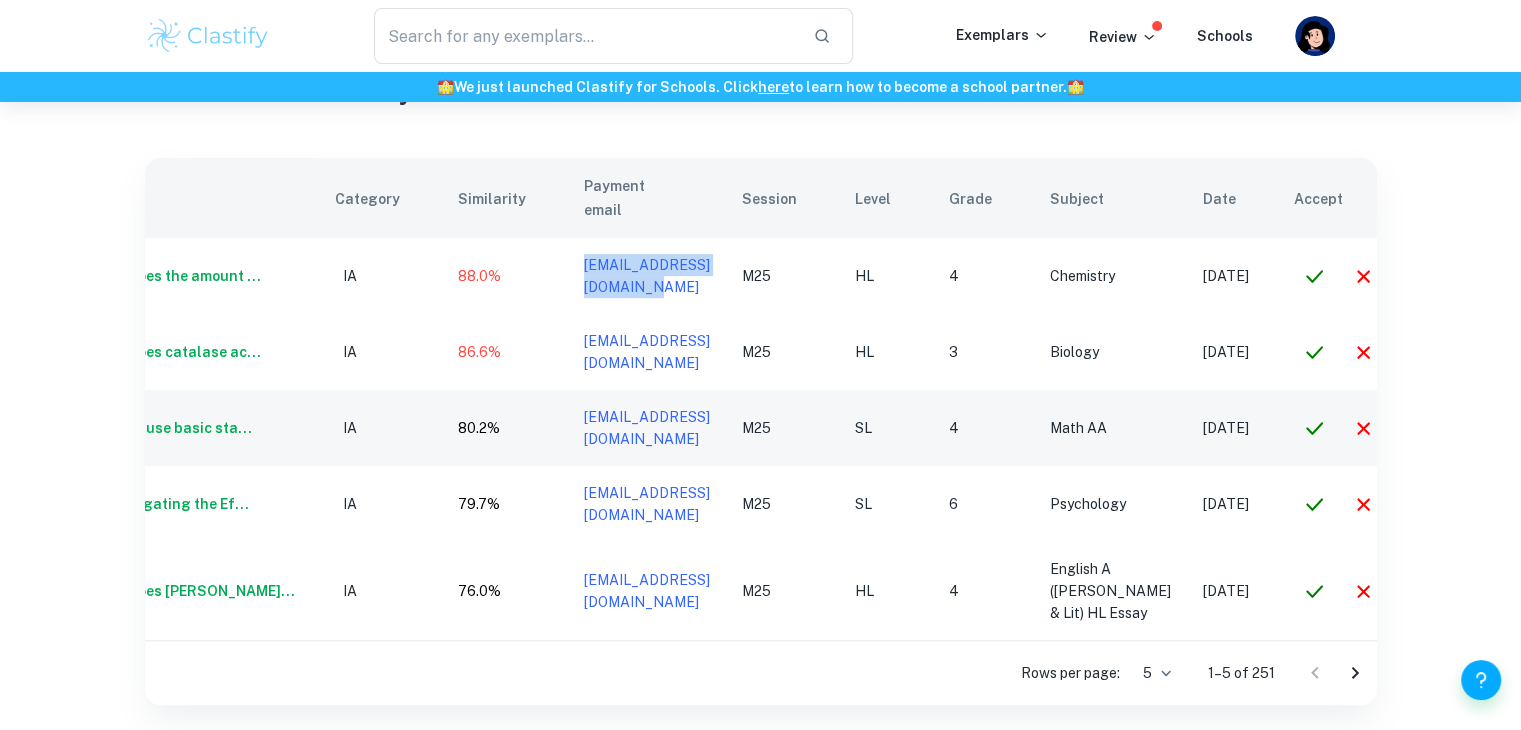 scroll, scrollTop: 0, scrollLeft: 148, axis: horizontal 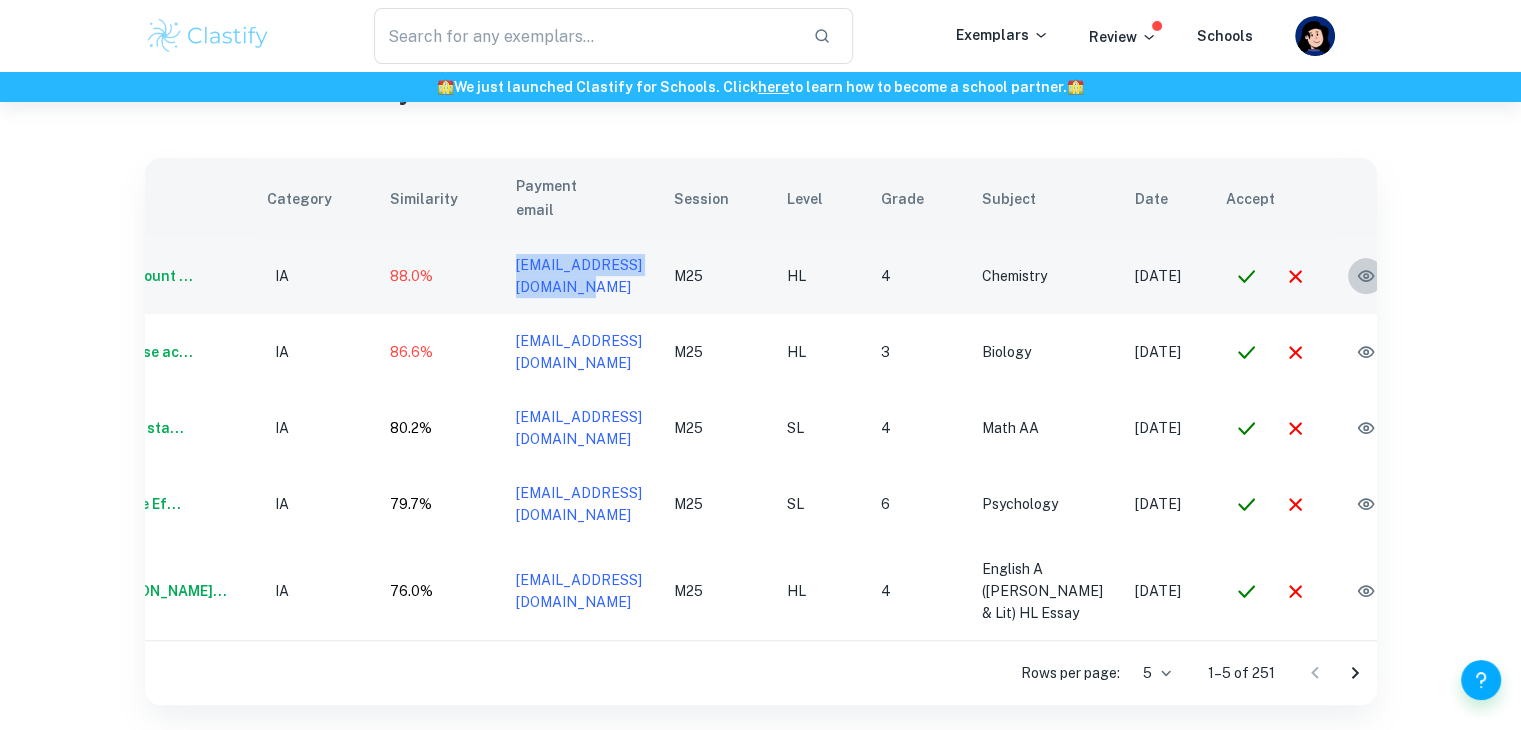 click 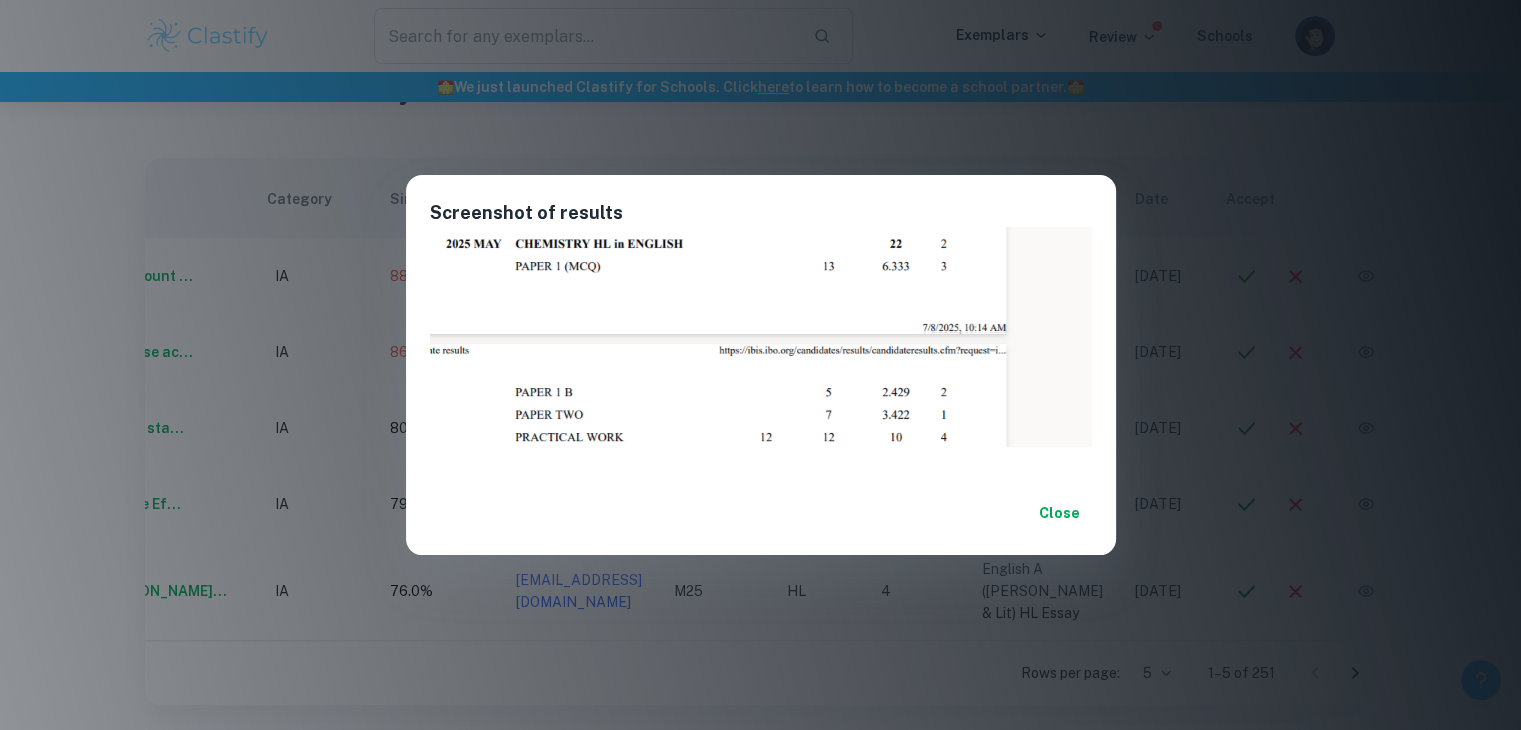 click on "Close" at bounding box center [1060, 513] 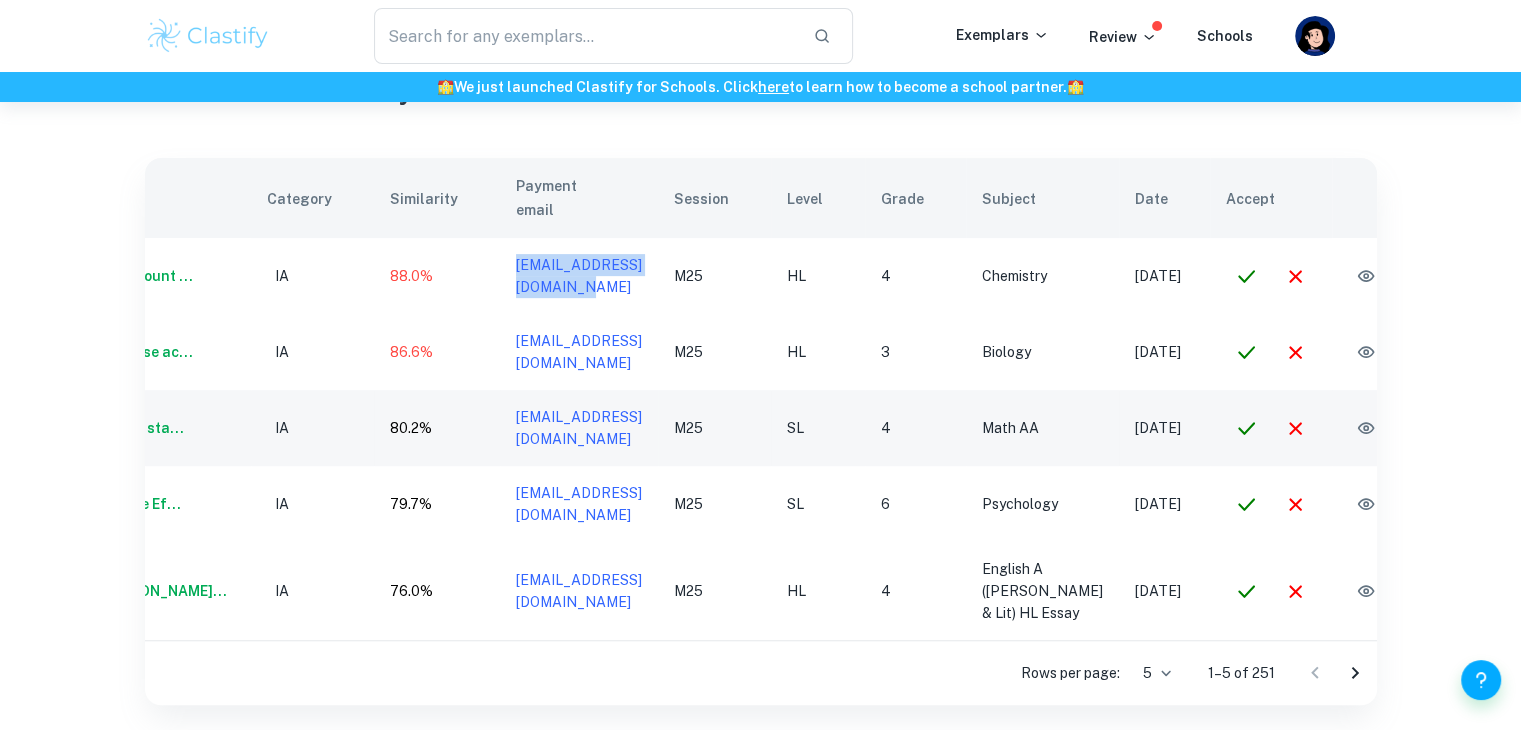 scroll, scrollTop: 0, scrollLeft: 0, axis: both 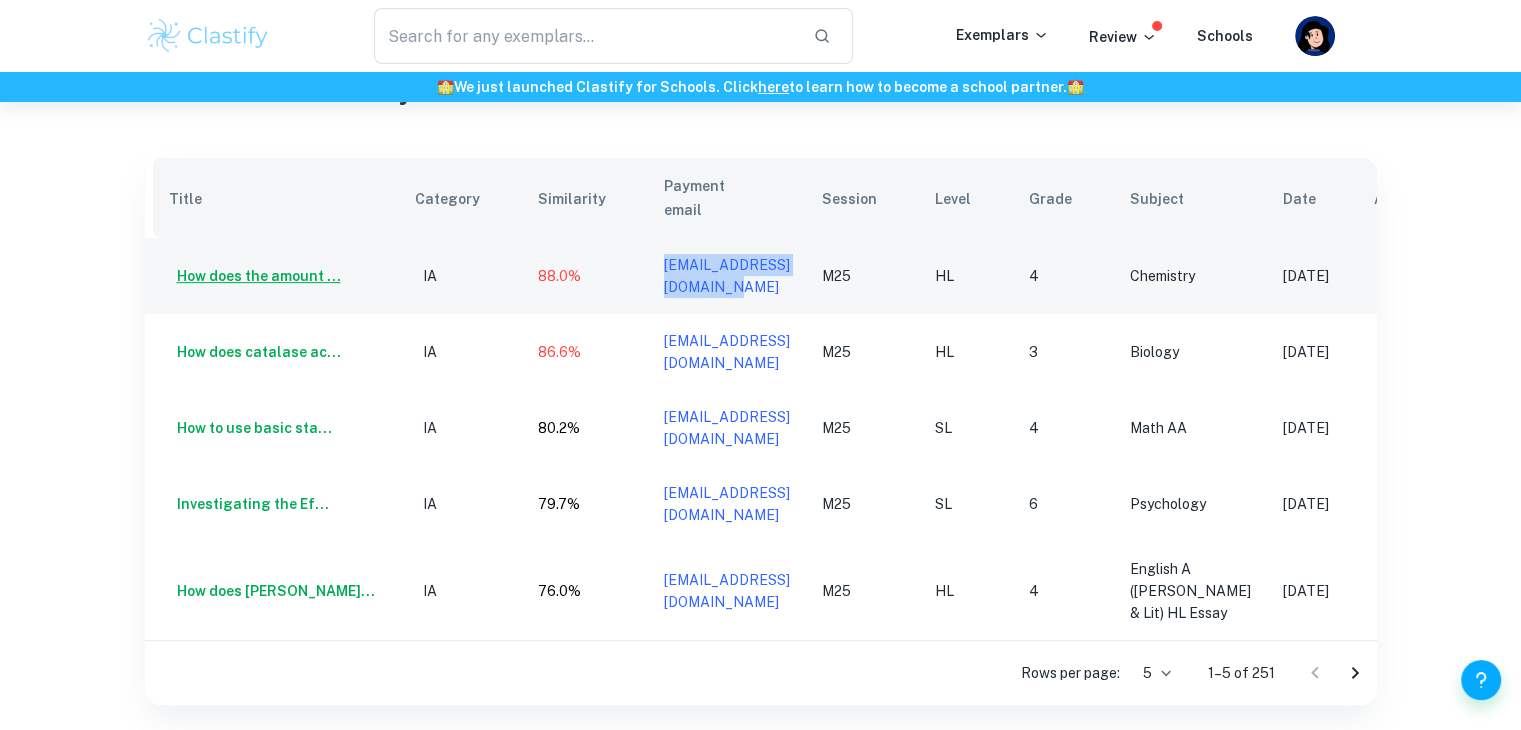 click on "How does the amount ..." at bounding box center [255, 276] 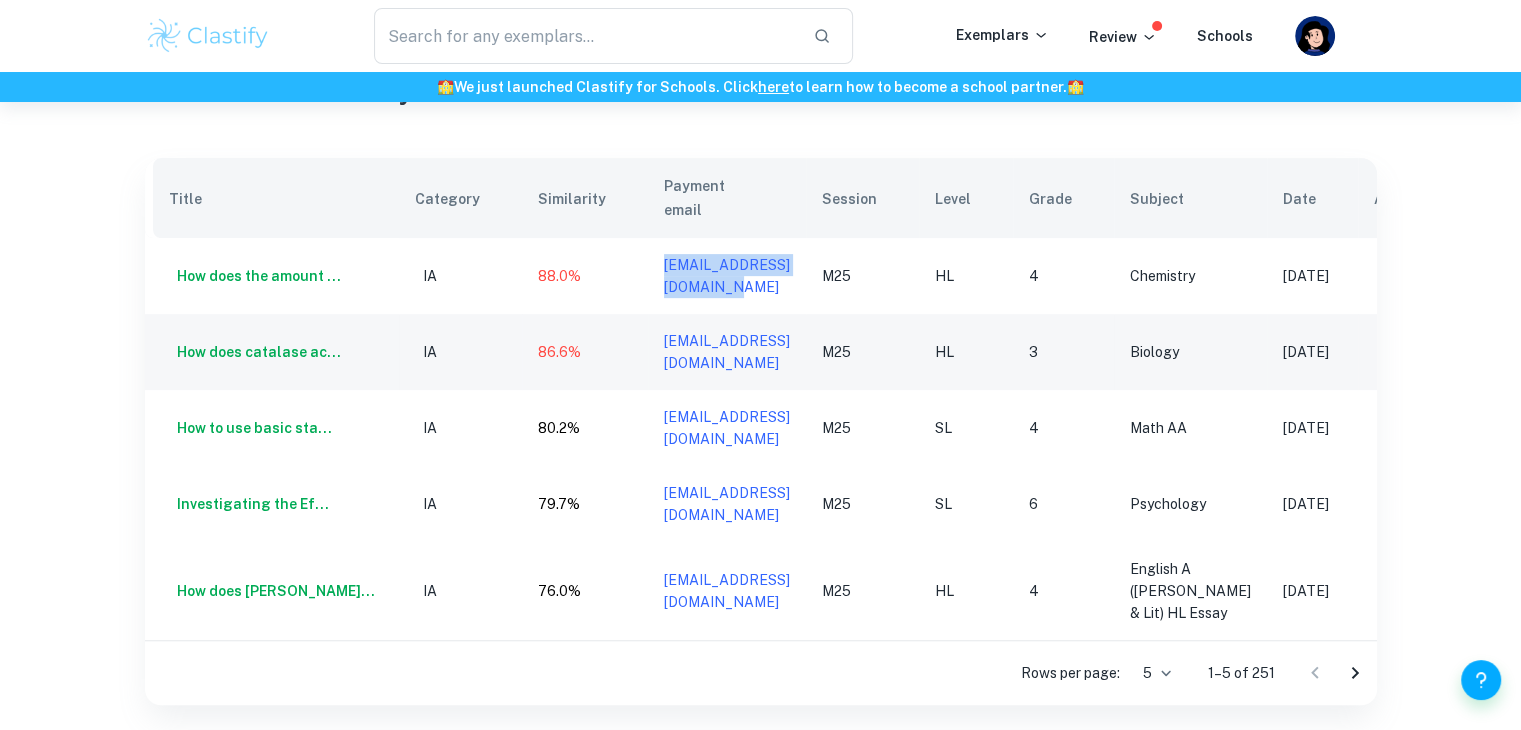scroll, scrollTop: 0, scrollLeft: 148, axis: horizontal 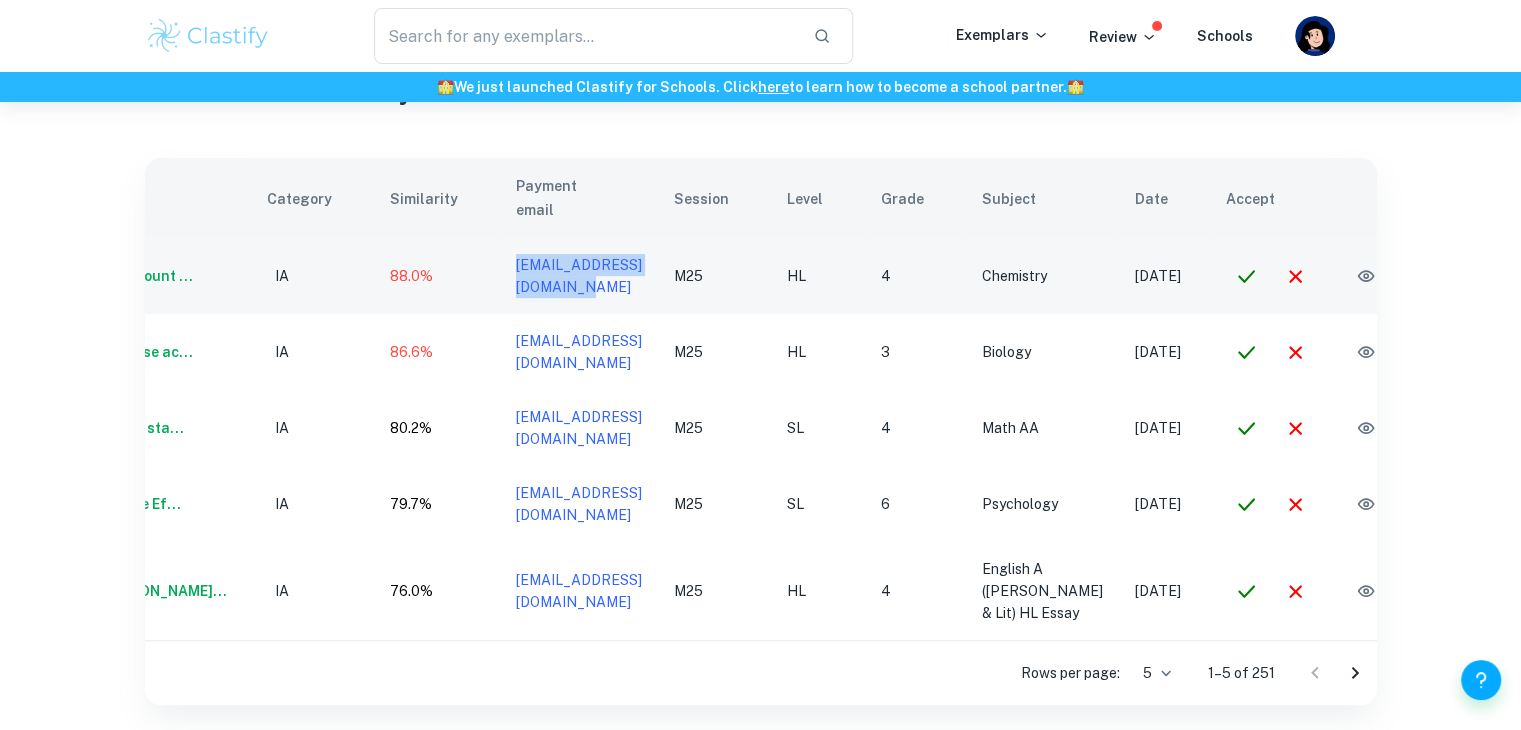 click 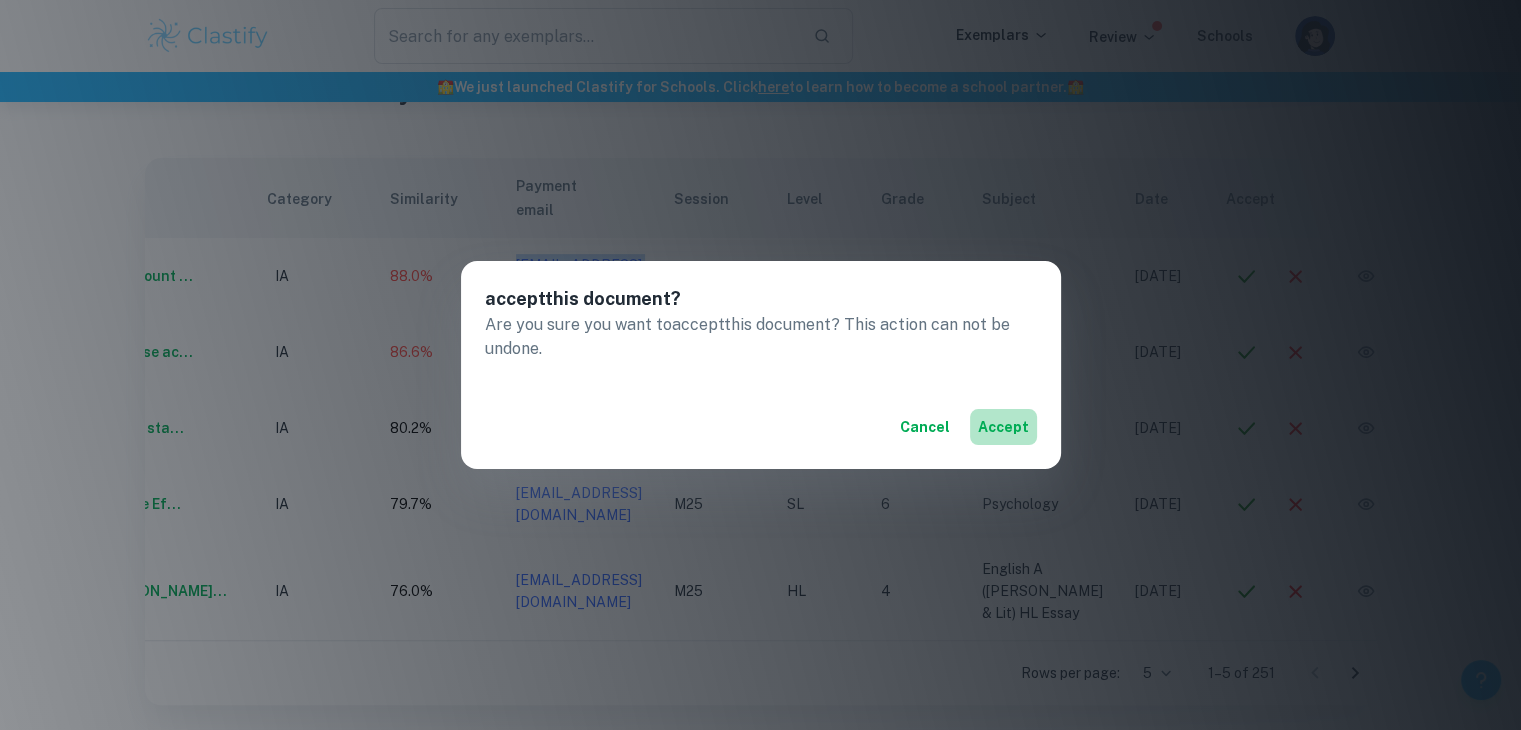 click on "accept" at bounding box center [1003, 427] 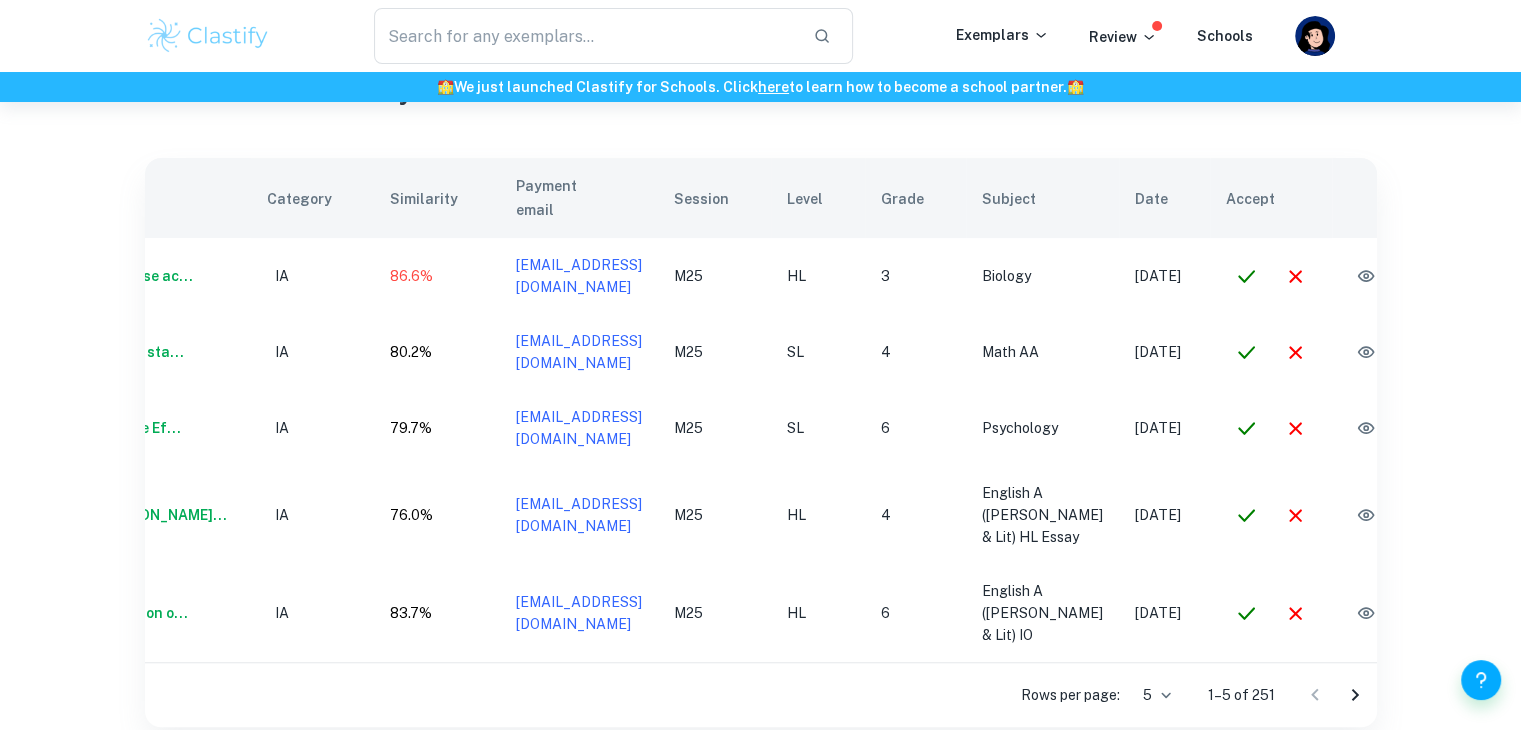 scroll, scrollTop: 0, scrollLeft: 145, axis: horizontal 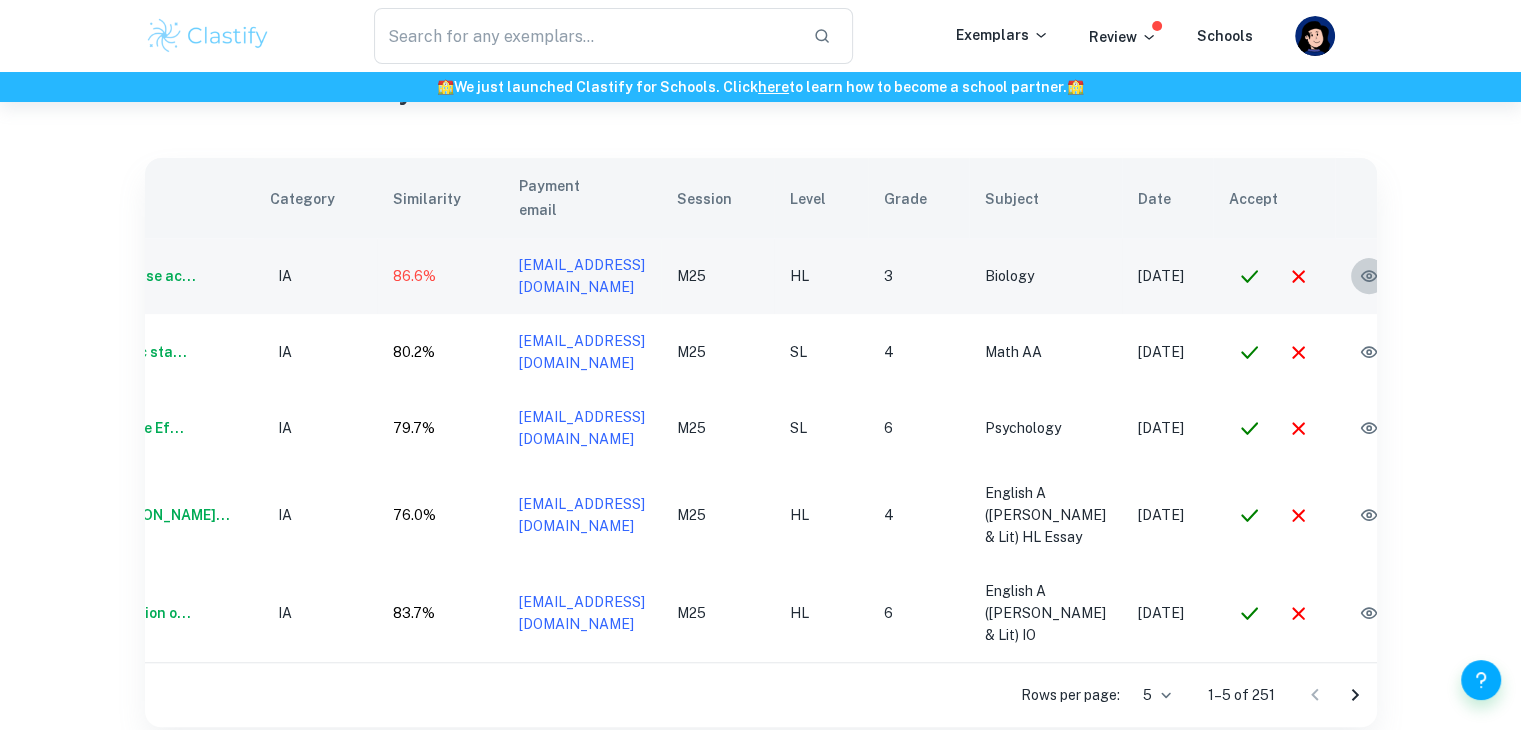 click 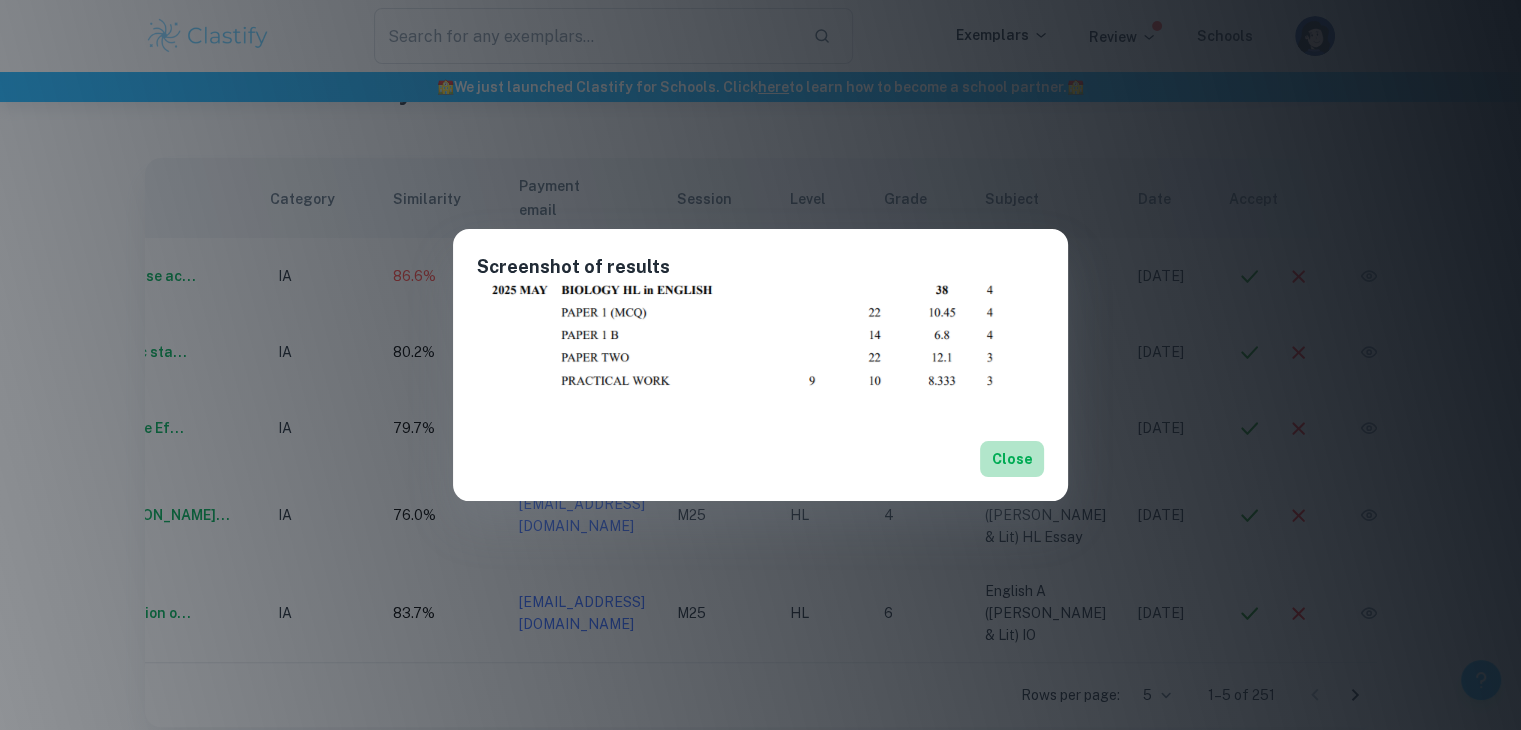 click on "Close" at bounding box center [1012, 459] 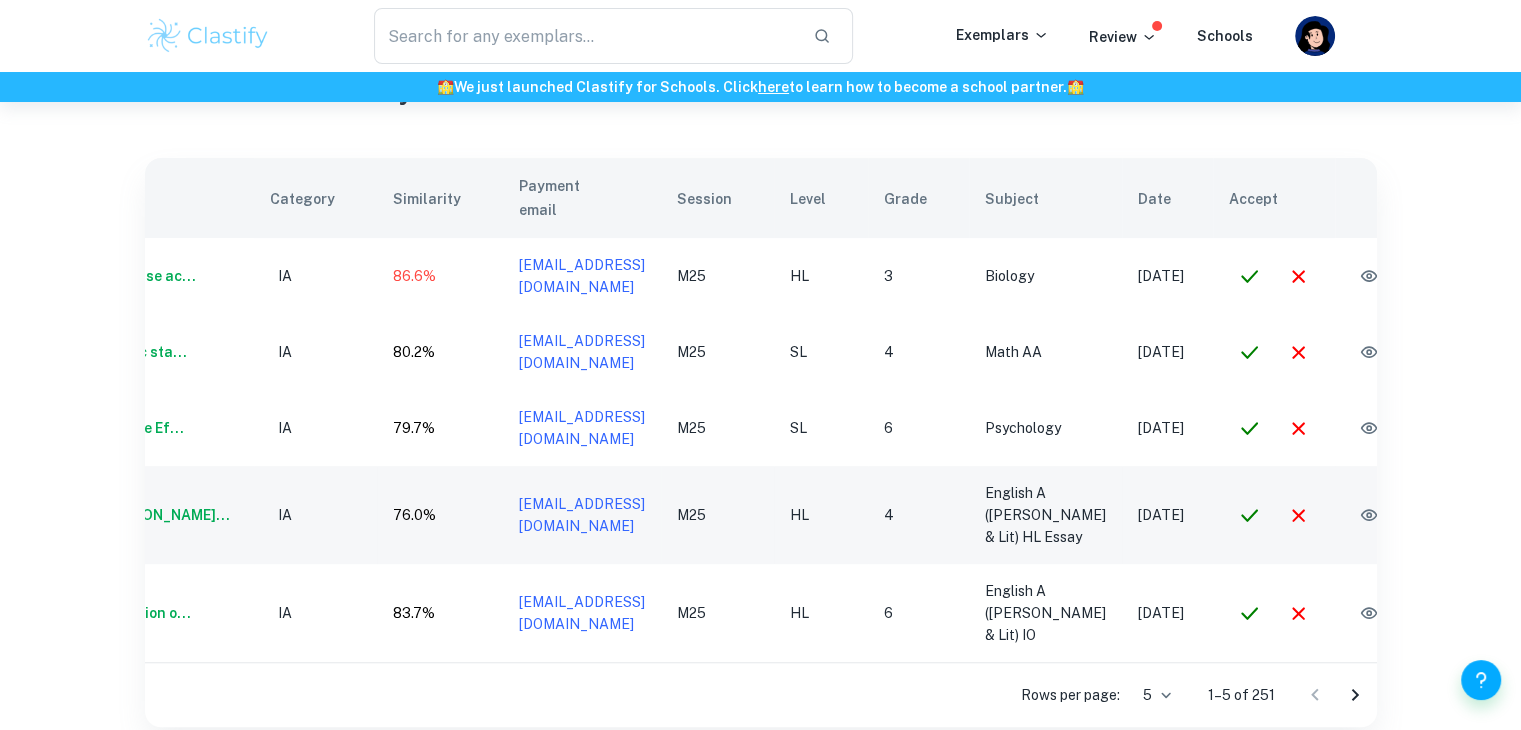 scroll, scrollTop: 0, scrollLeft: 0, axis: both 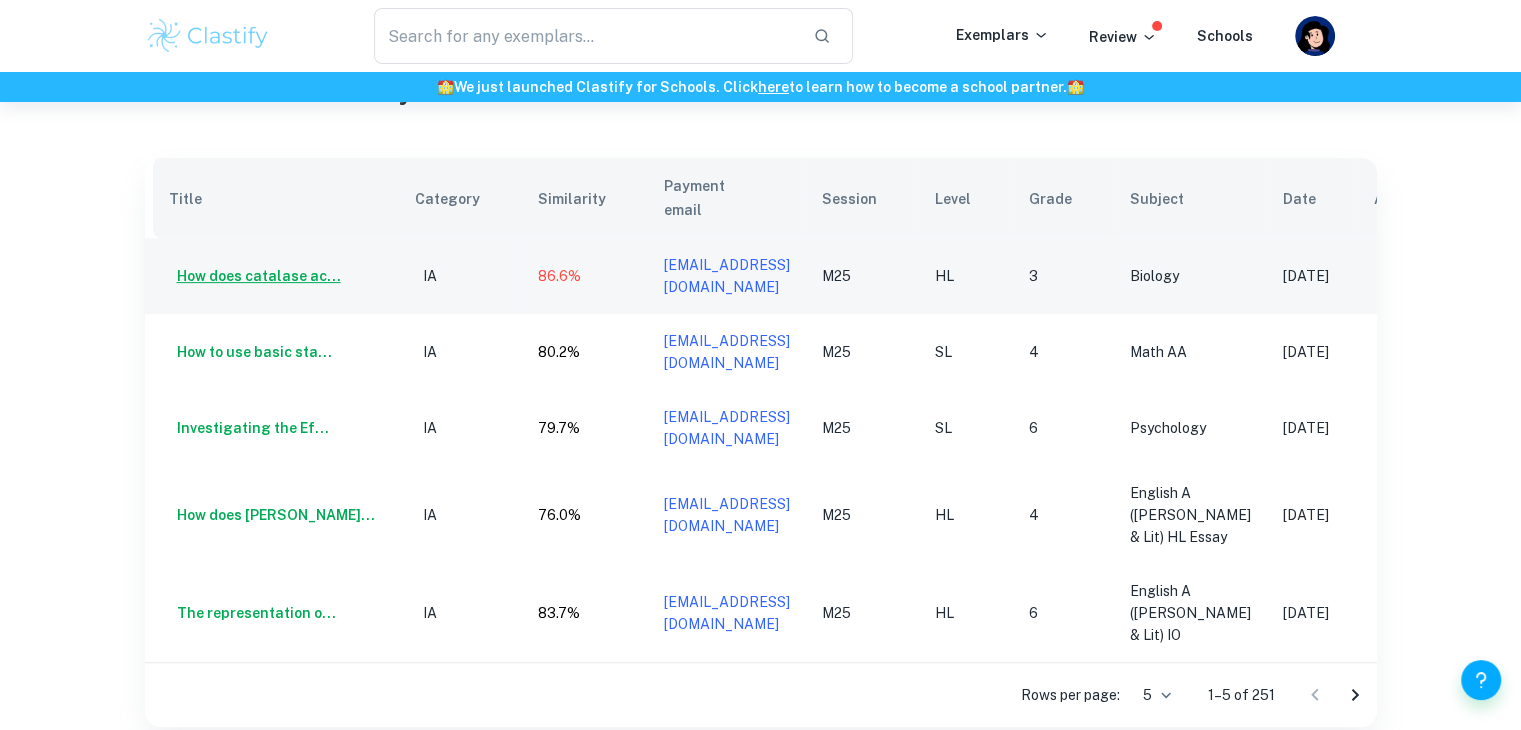 click on "How does catalase ac..." at bounding box center (255, 276) 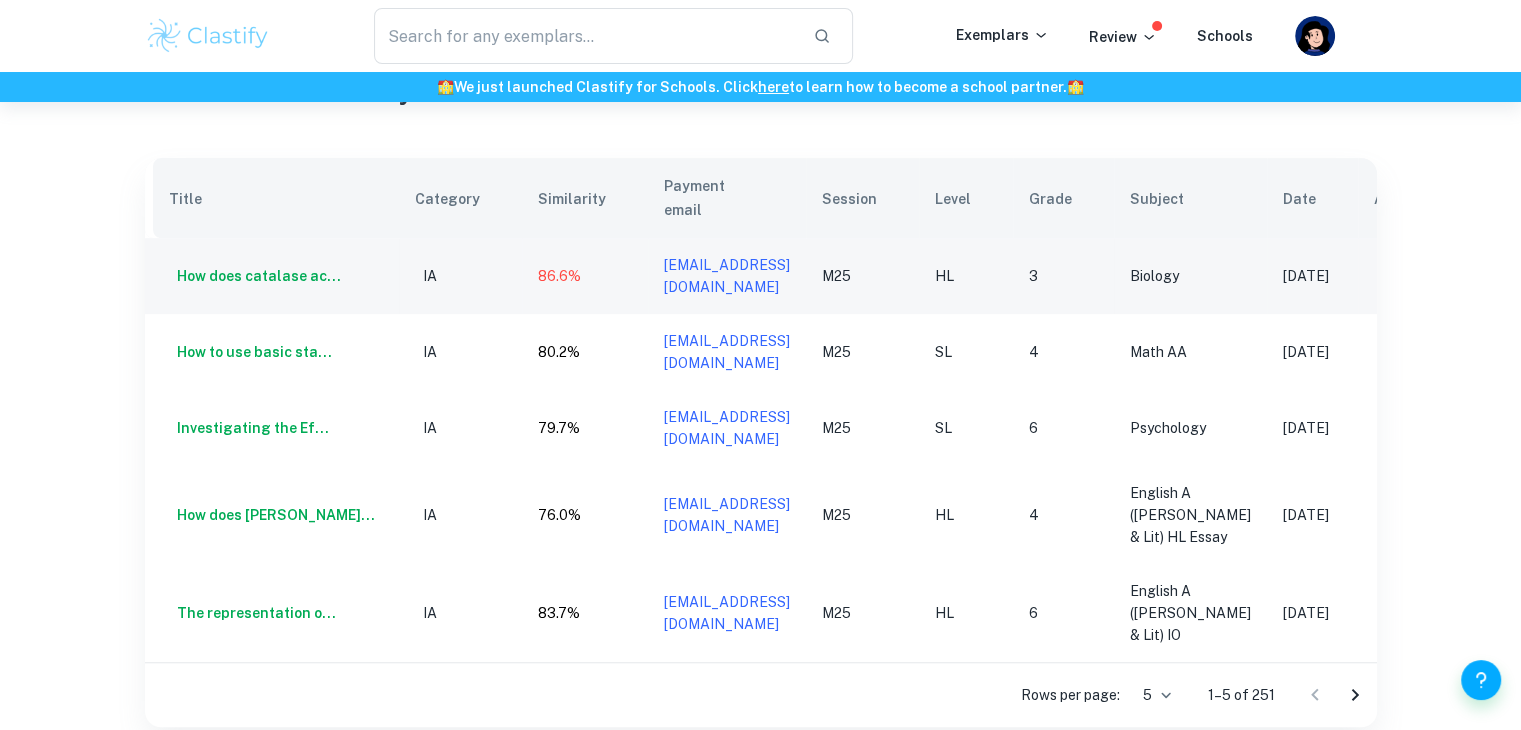 scroll, scrollTop: 0, scrollLeft: 145, axis: horizontal 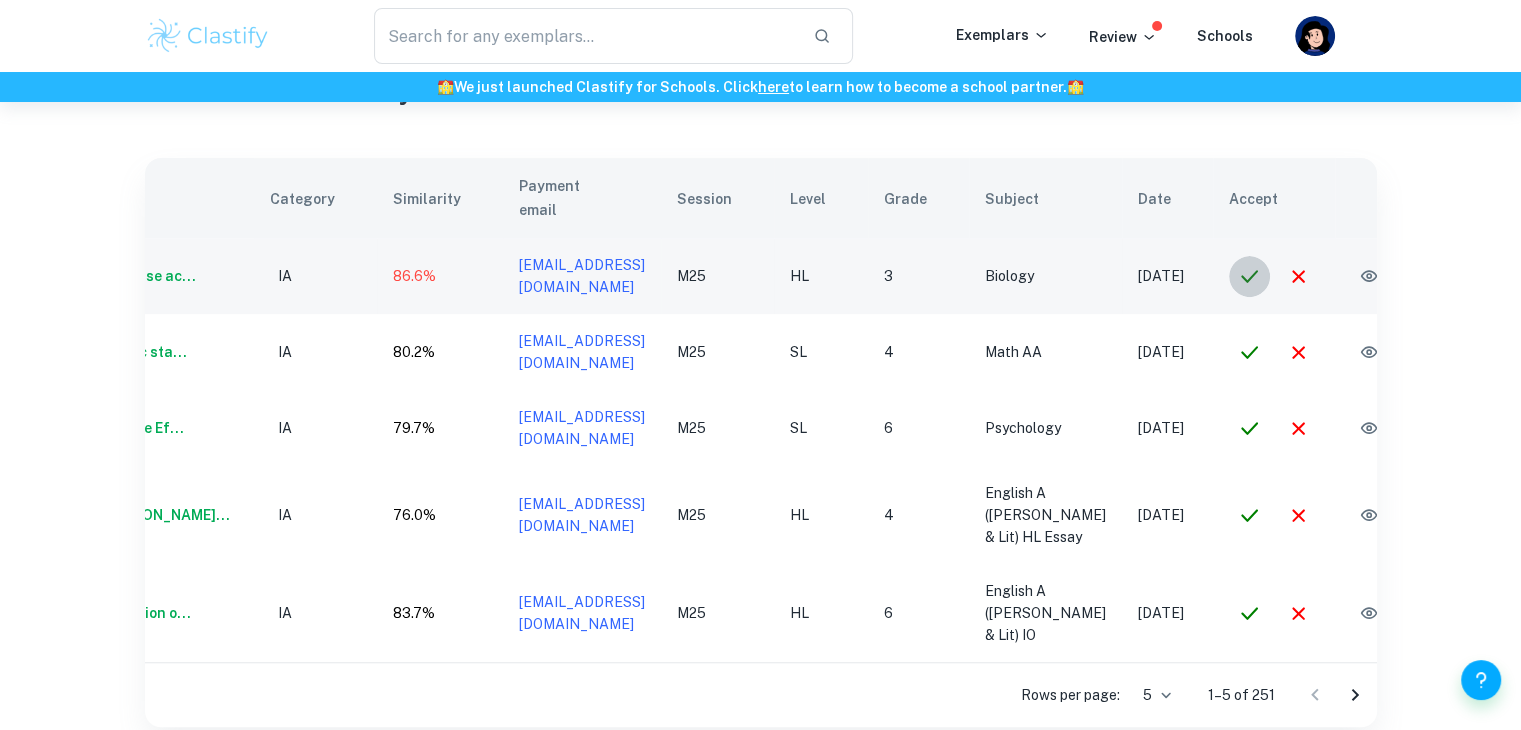 click 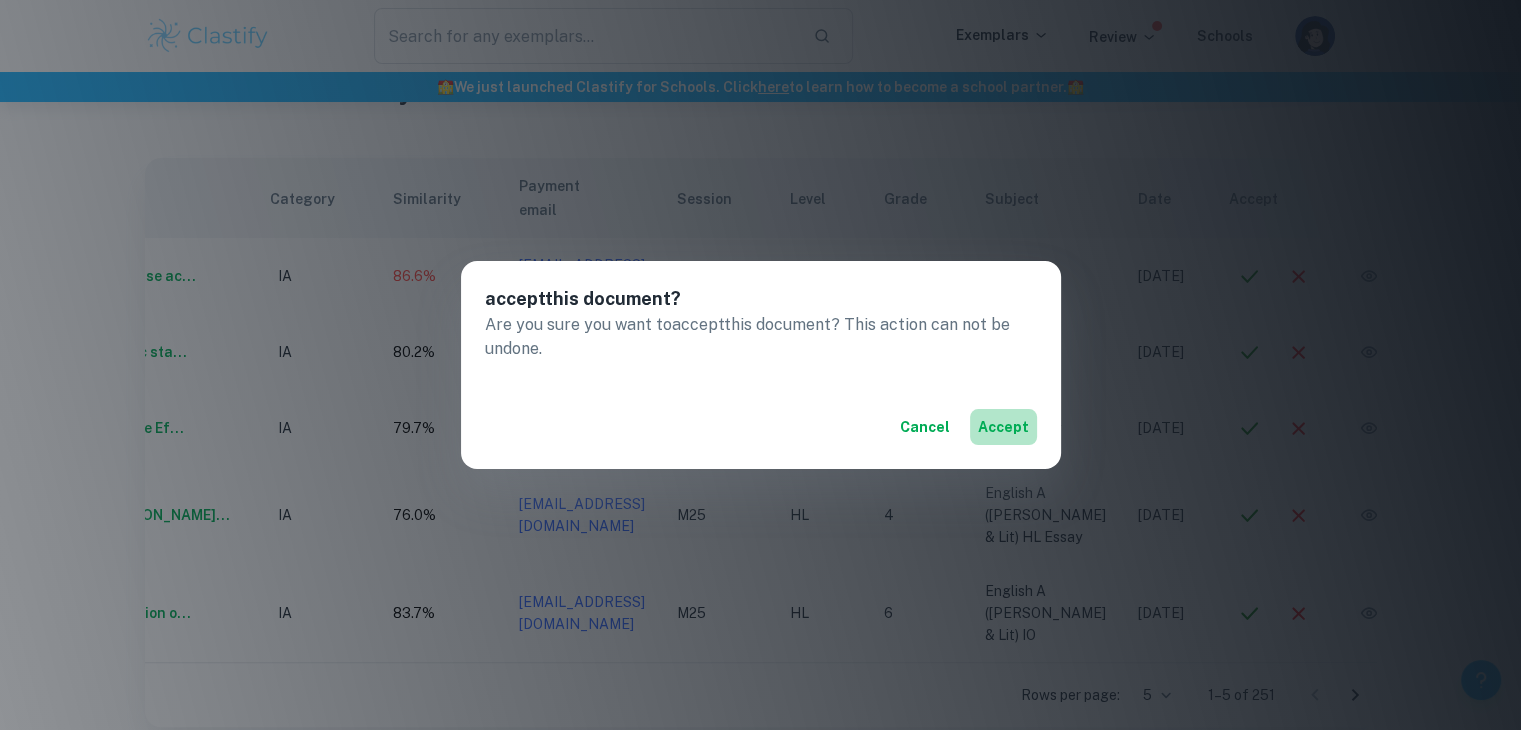 click on "accept" at bounding box center (1003, 427) 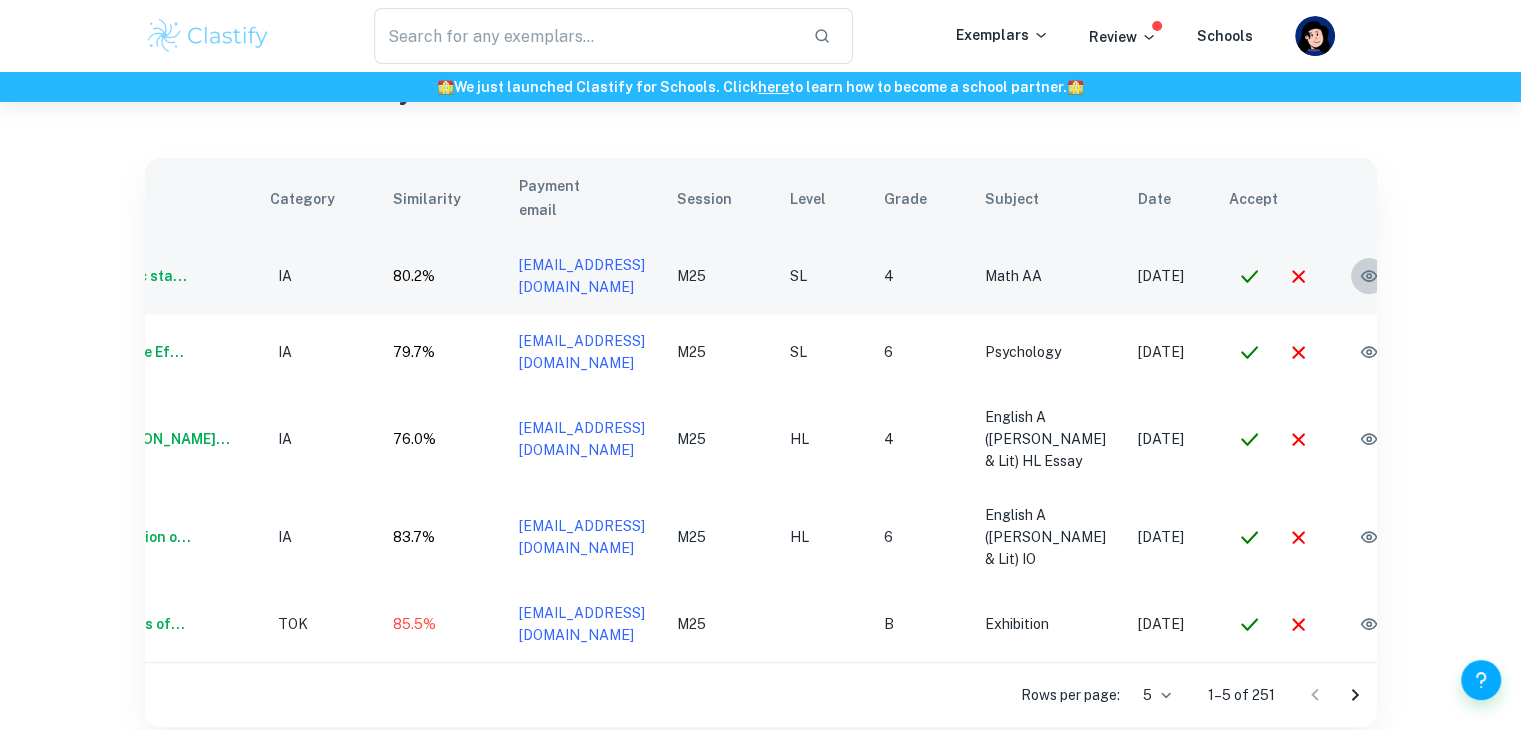 click 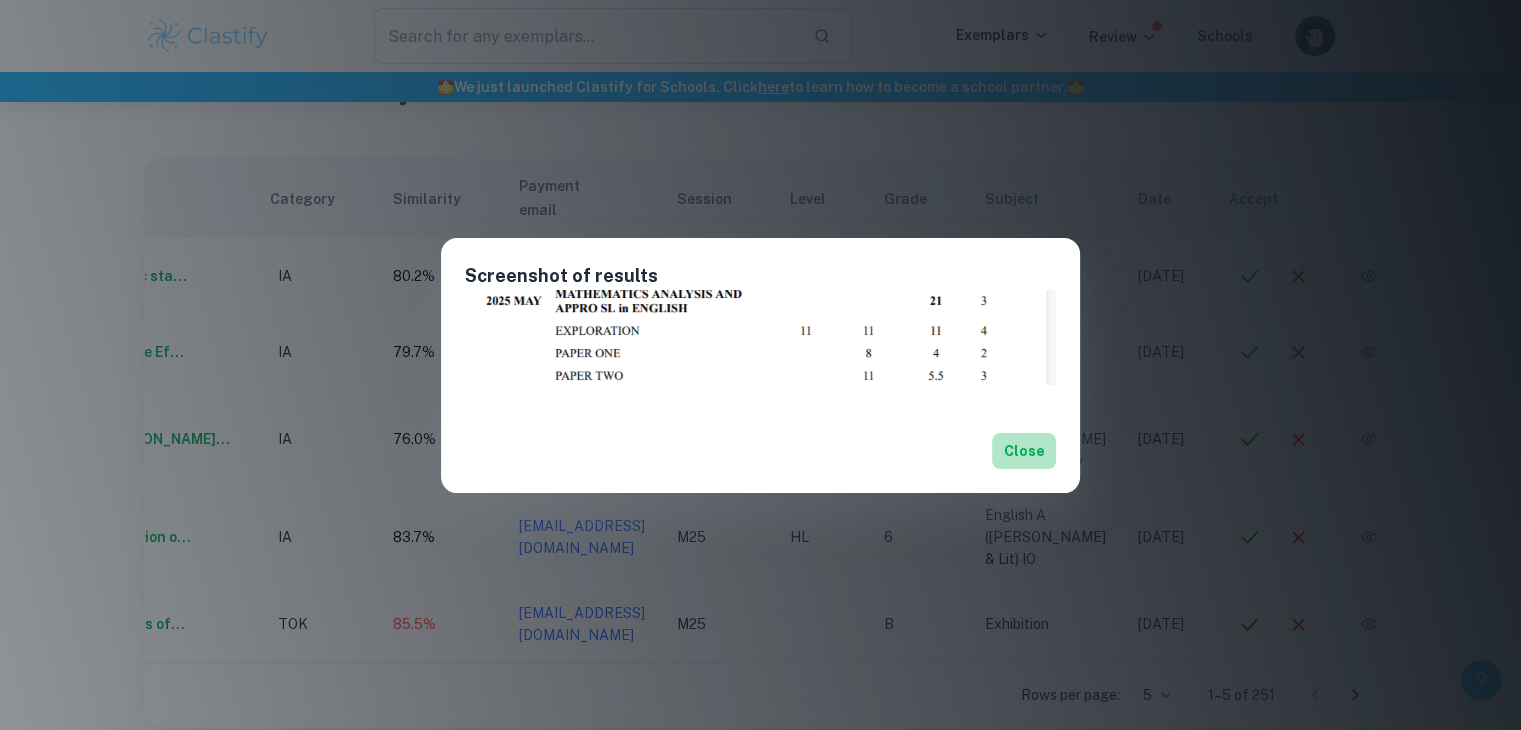 click on "Close" at bounding box center (1024, 451) 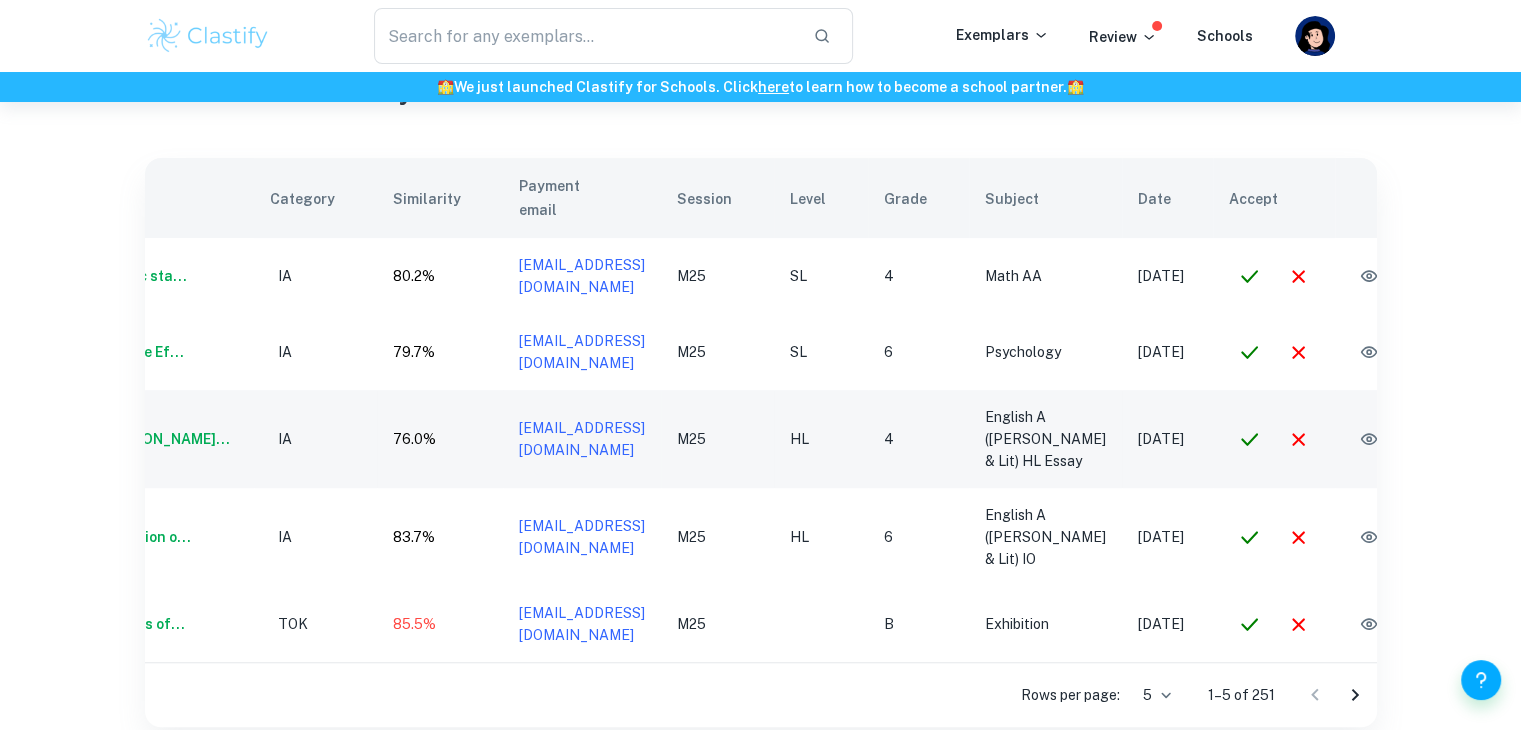 scroll, scrollTop: 0, scrollLeft: 0, axis: both 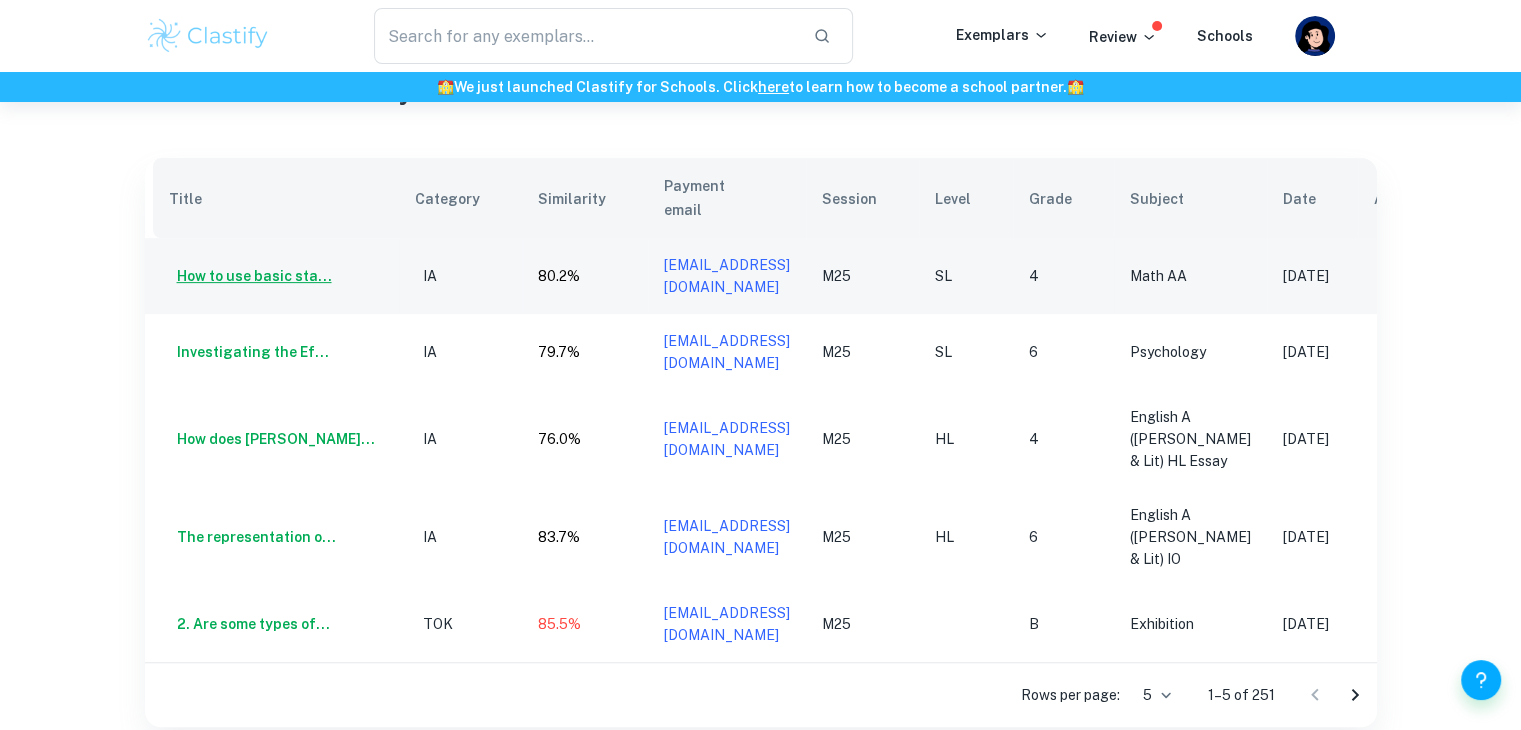 click on "How to use basic sta..." at bounding box center [250, 276] 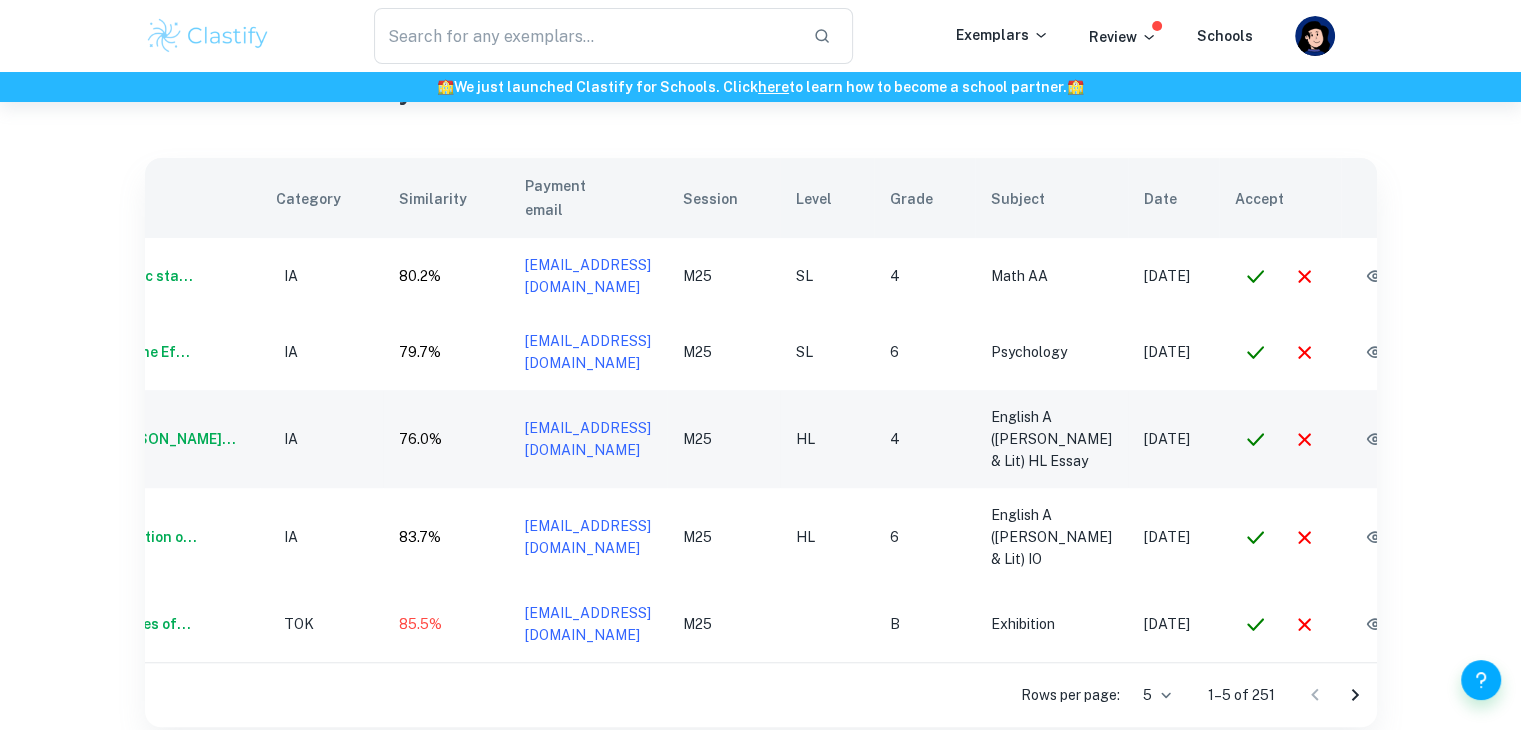 scroll, scrollTop: 0, scrollLeft: 142, axis: horizontal 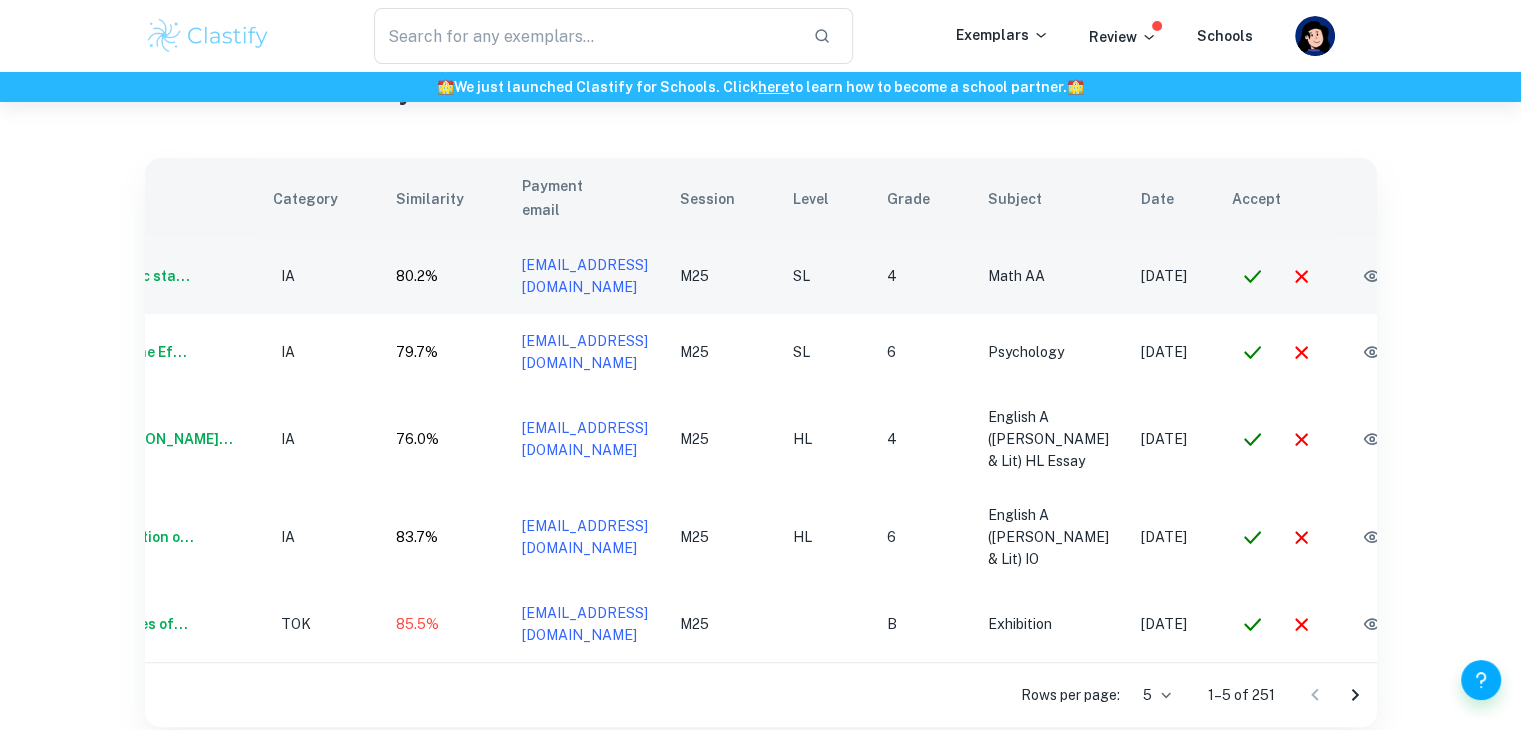 click 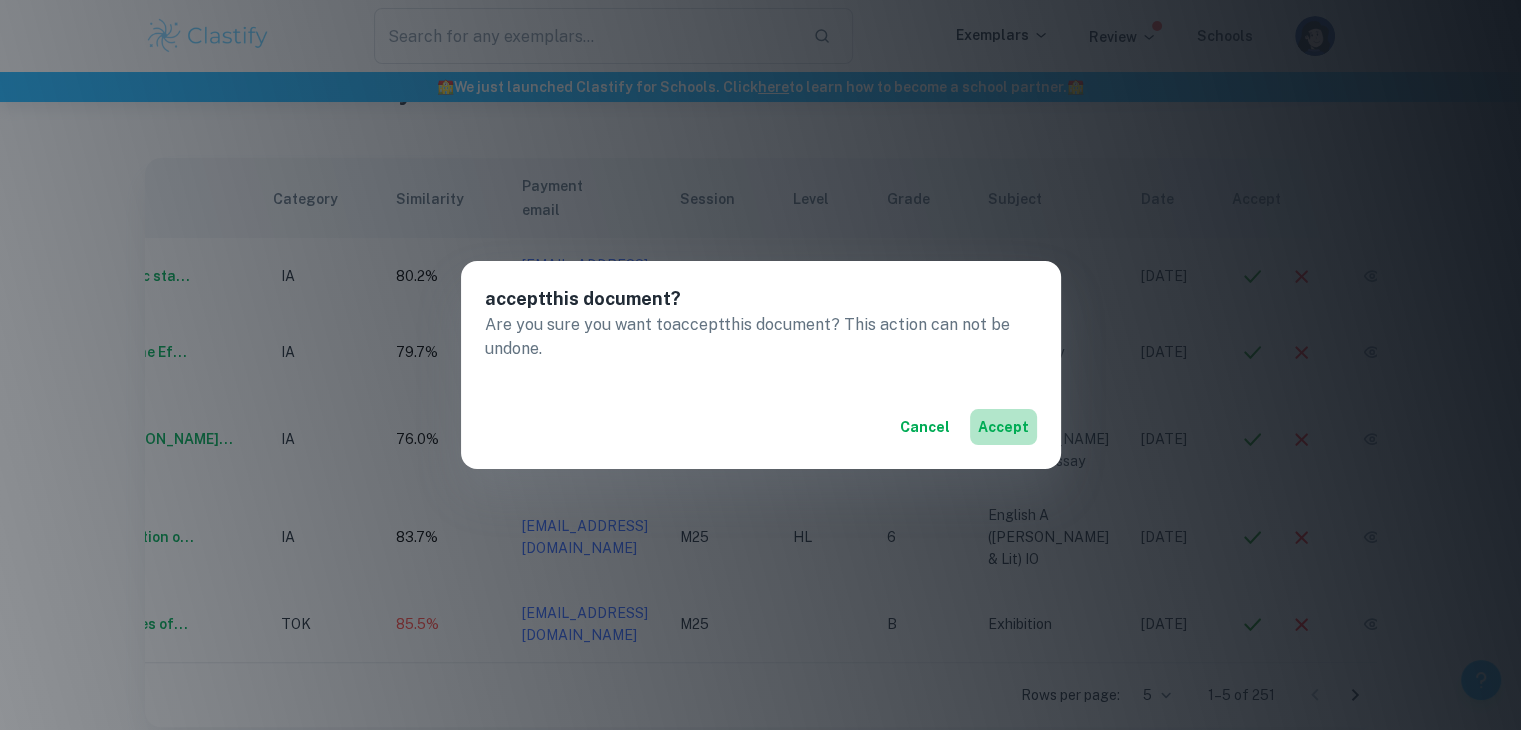 click on "accept" at bounding box center (1003, 427) 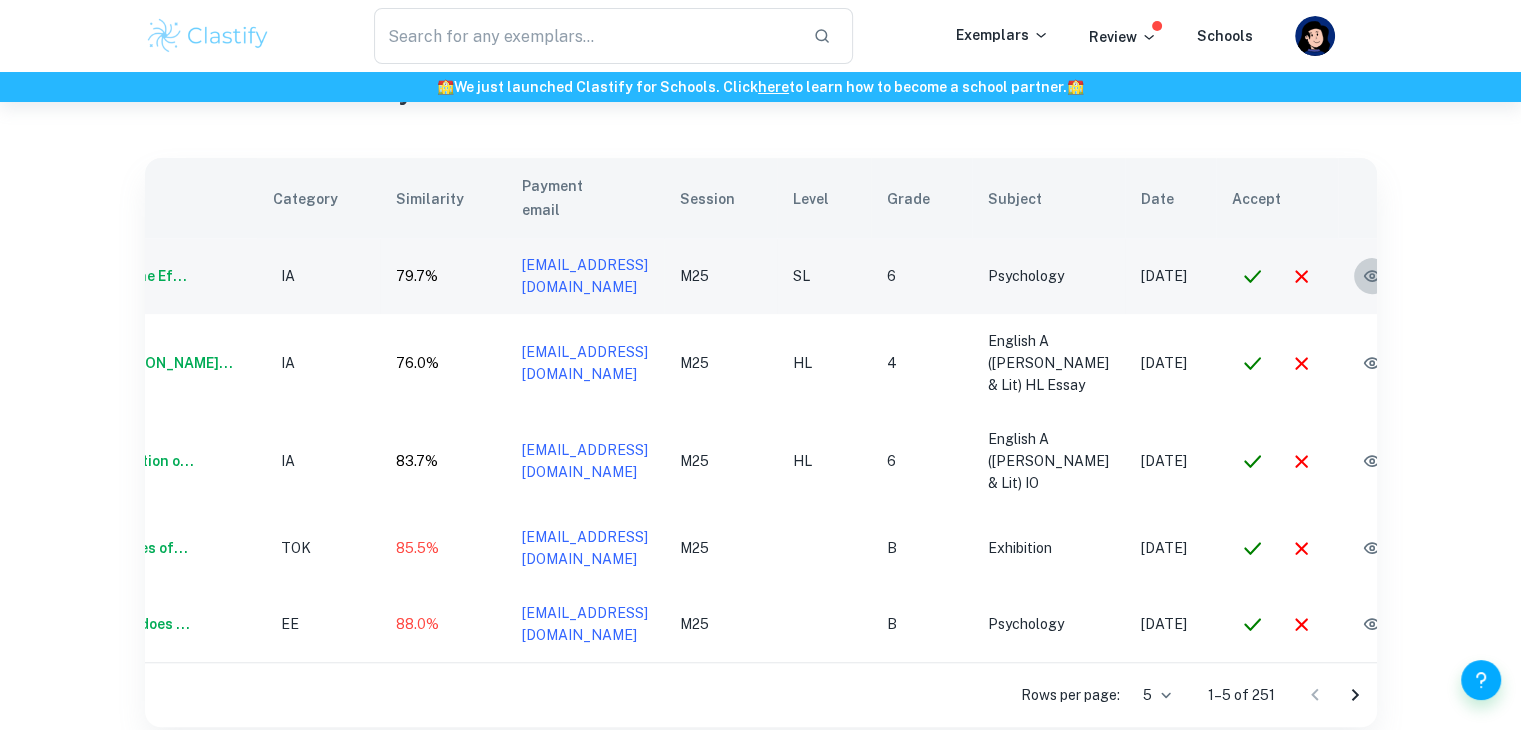 click 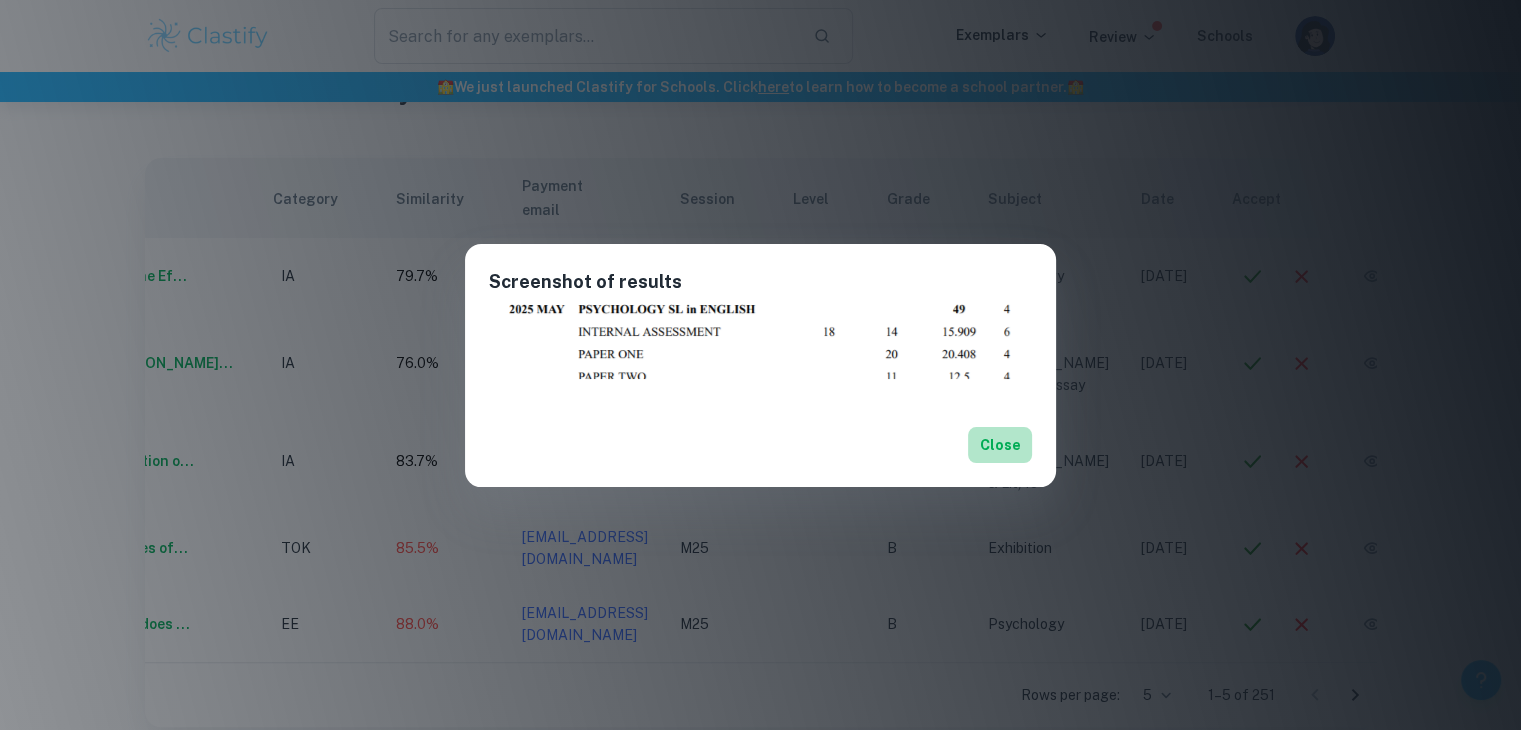 click on "Close" at bounding box center [1000, 445] 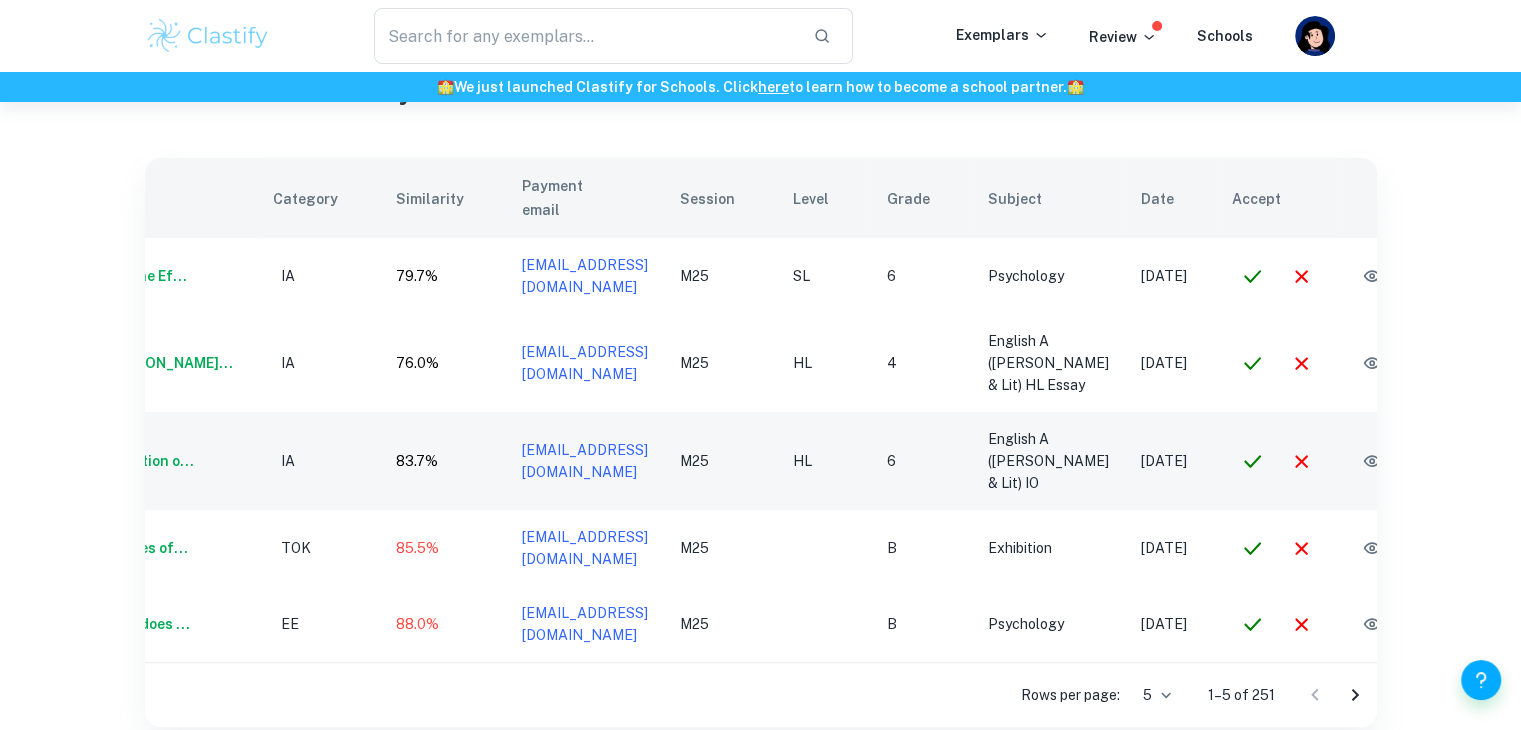 scroll, scrollTop: 0, scrollLeft: 0, axis: both 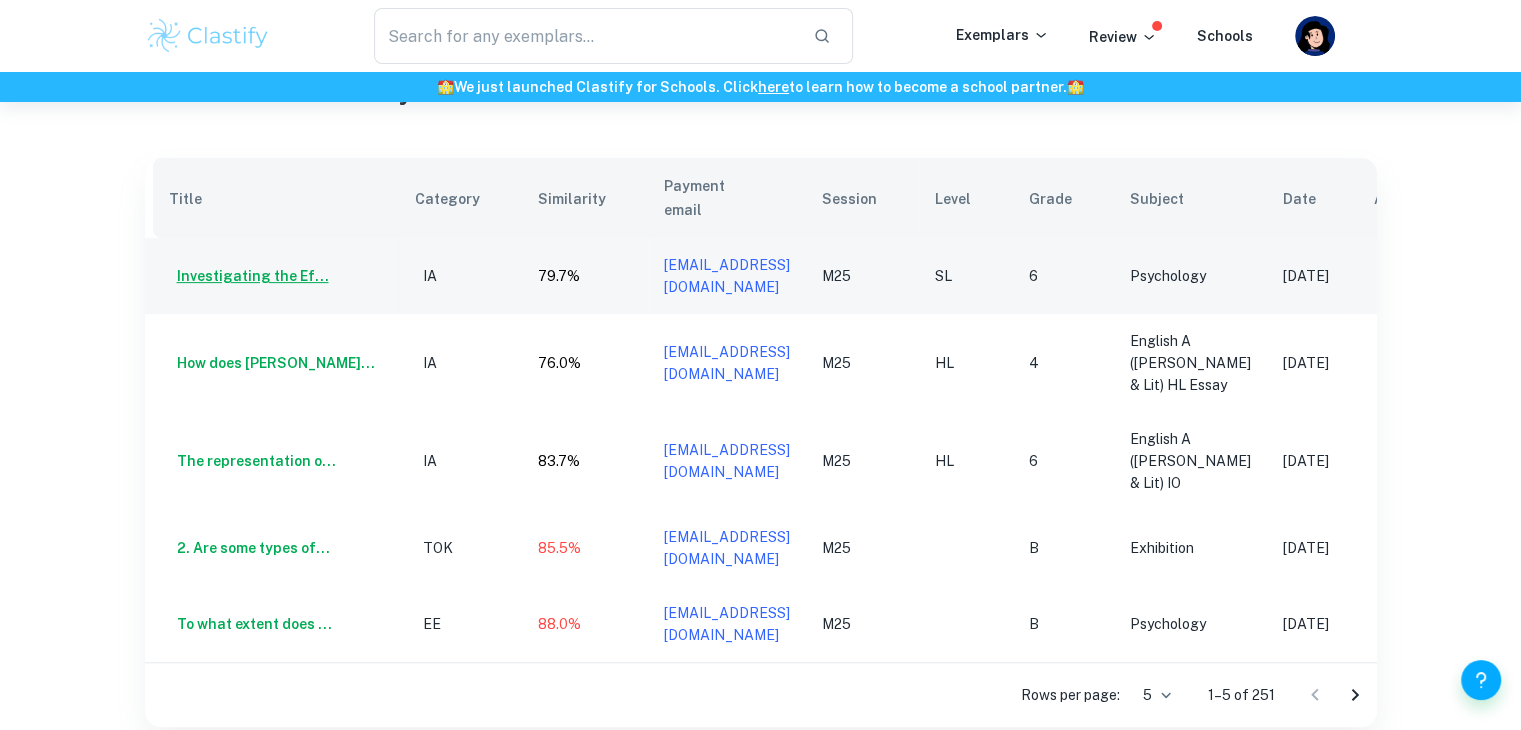 click on "Investigating the Ef..." at bounding box center [249, 276] 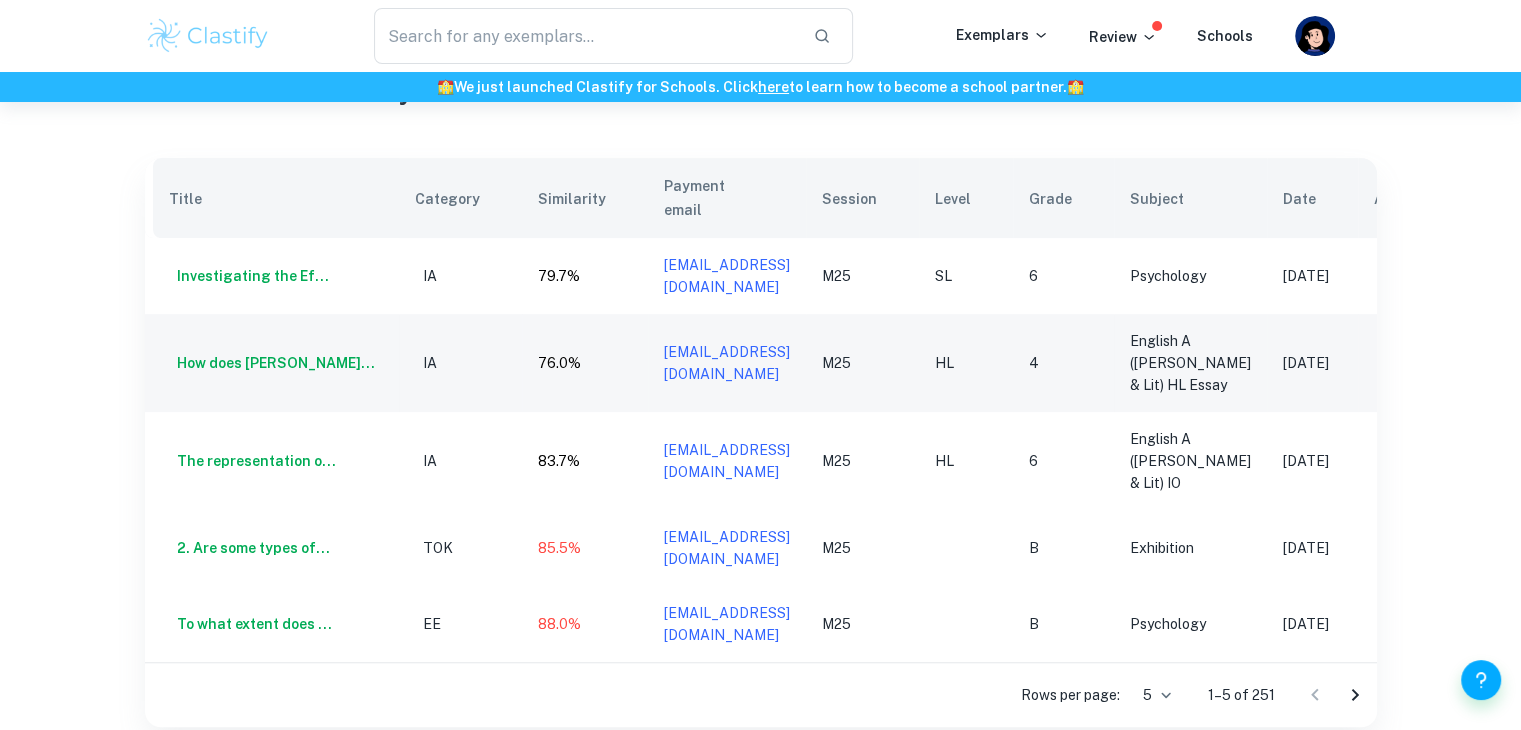 scroll, scrollTop: 0, scrollLeft: 83, axis: horizontal 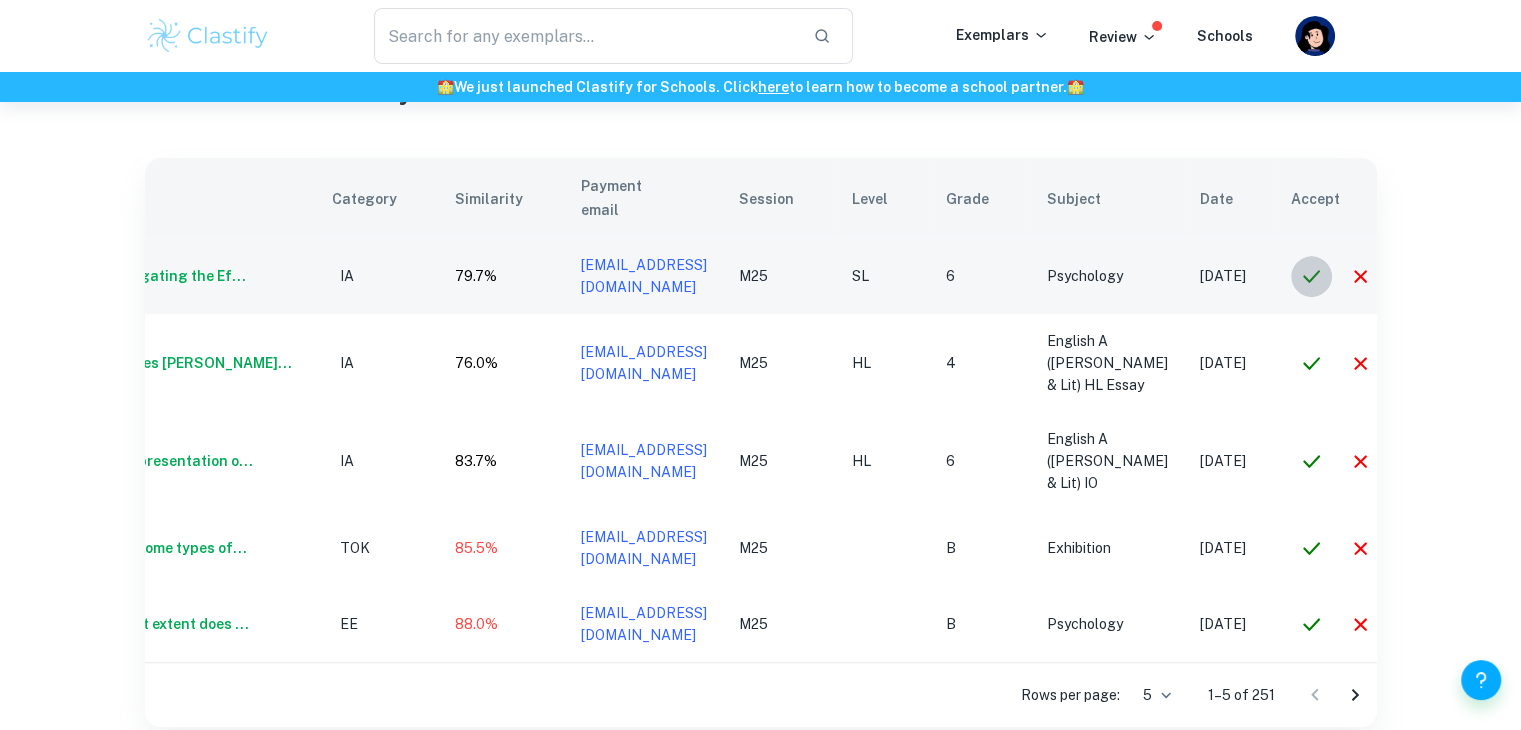 click 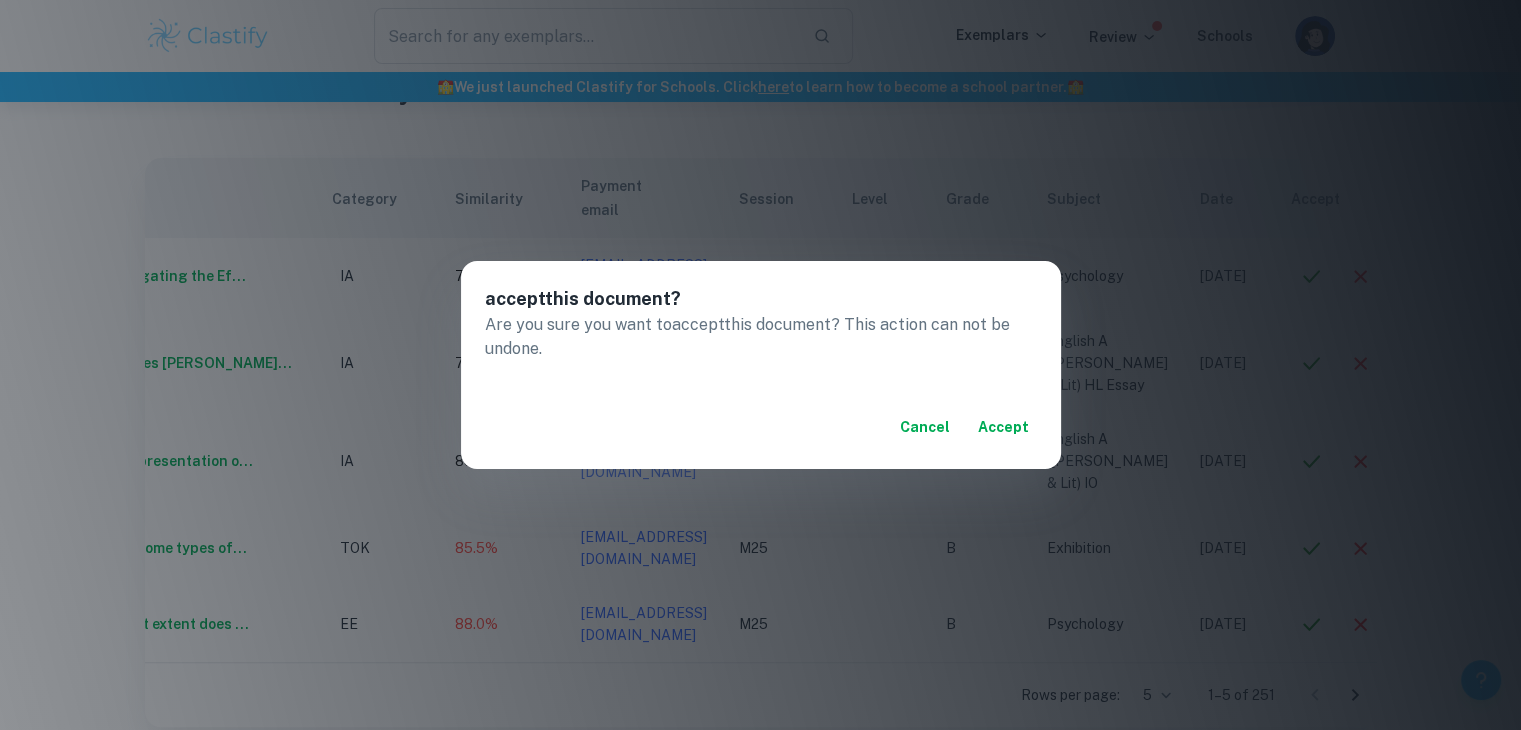 click on "accept" at bounding box center (1003, 427) 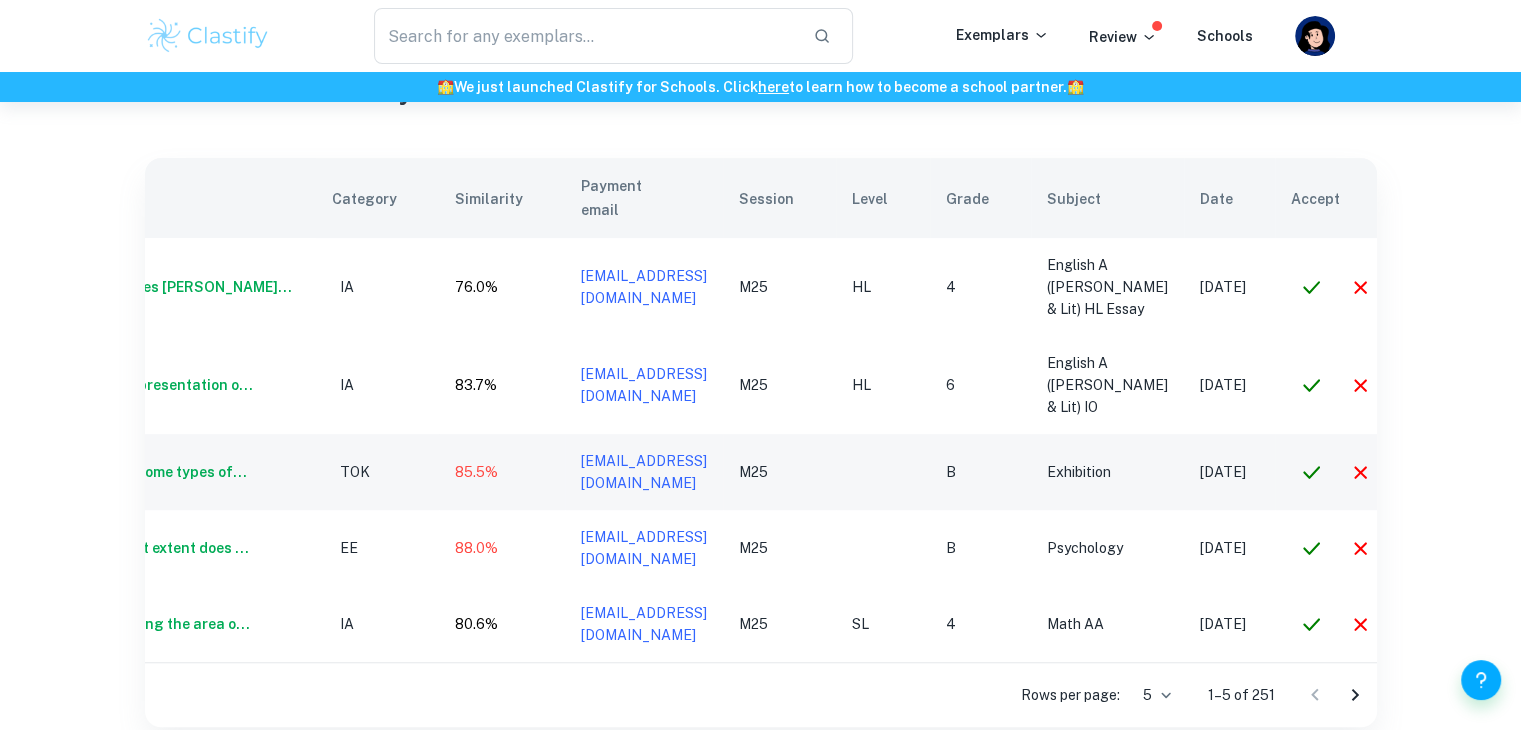 scroll, scrollTop: 0, scrollLeft: 145, axis: horizontal 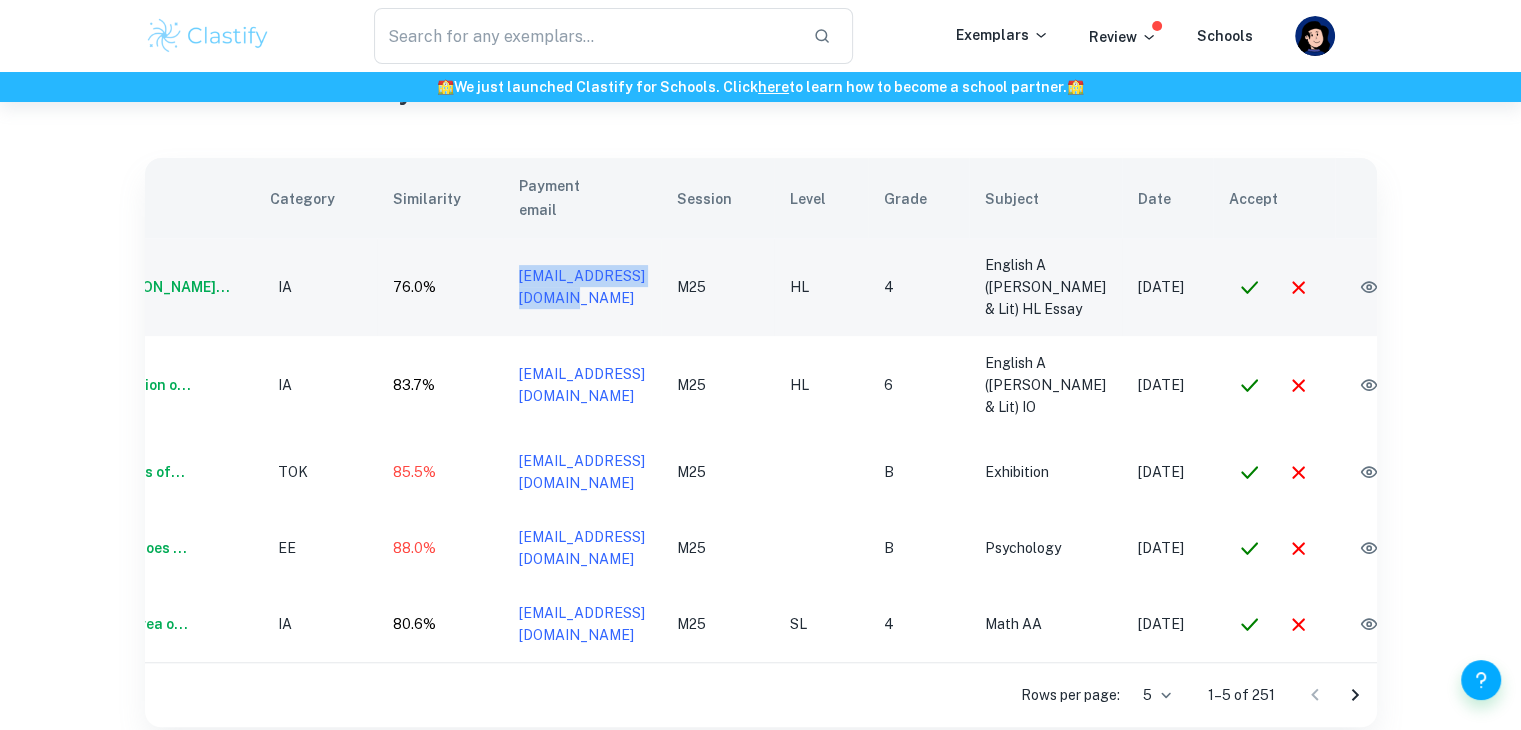 drag, startPoint x: 653, startPoint y: 268, endPoint x: 402, endPoint y: 269, distance: 251.002 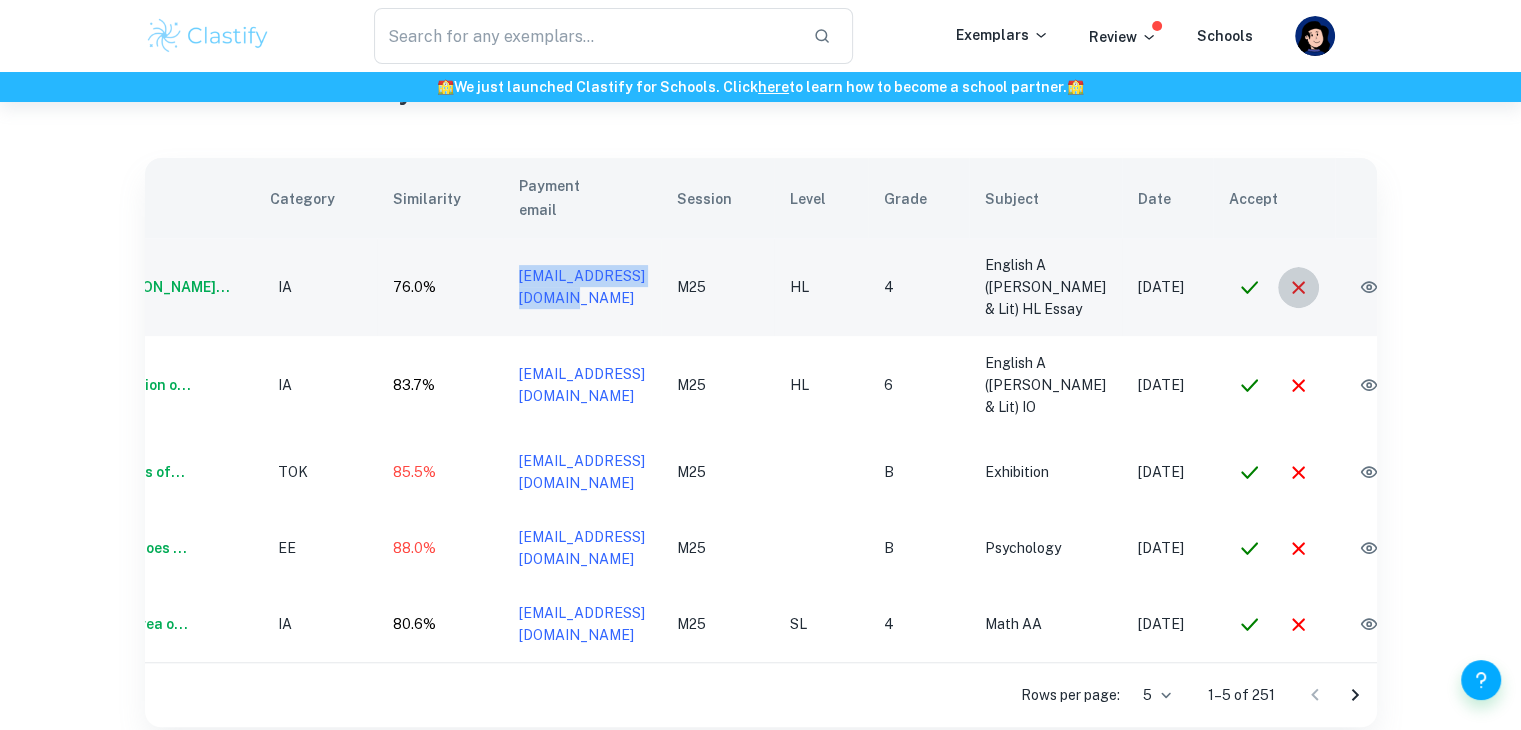 click 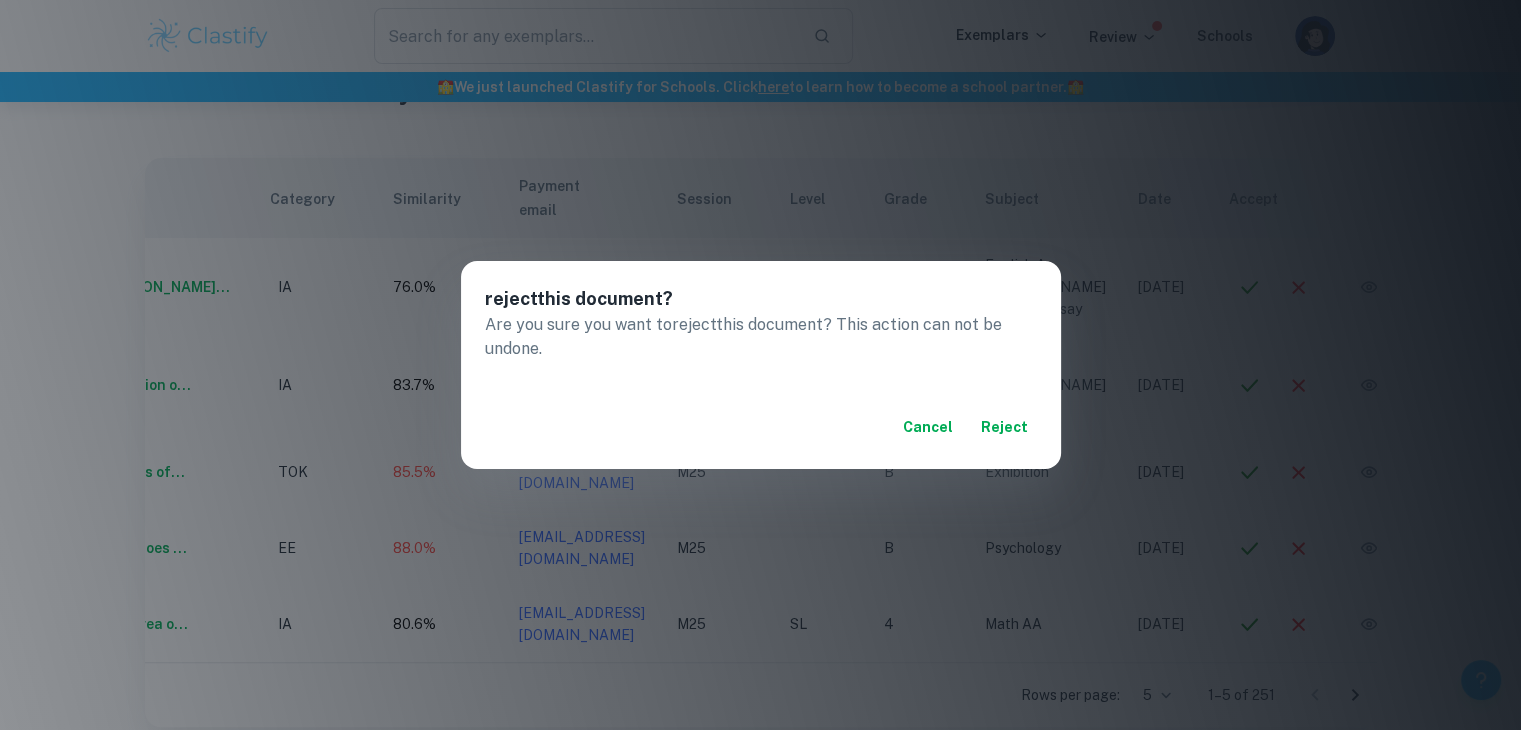 click on "reject" at bounding box center [1005, 427] 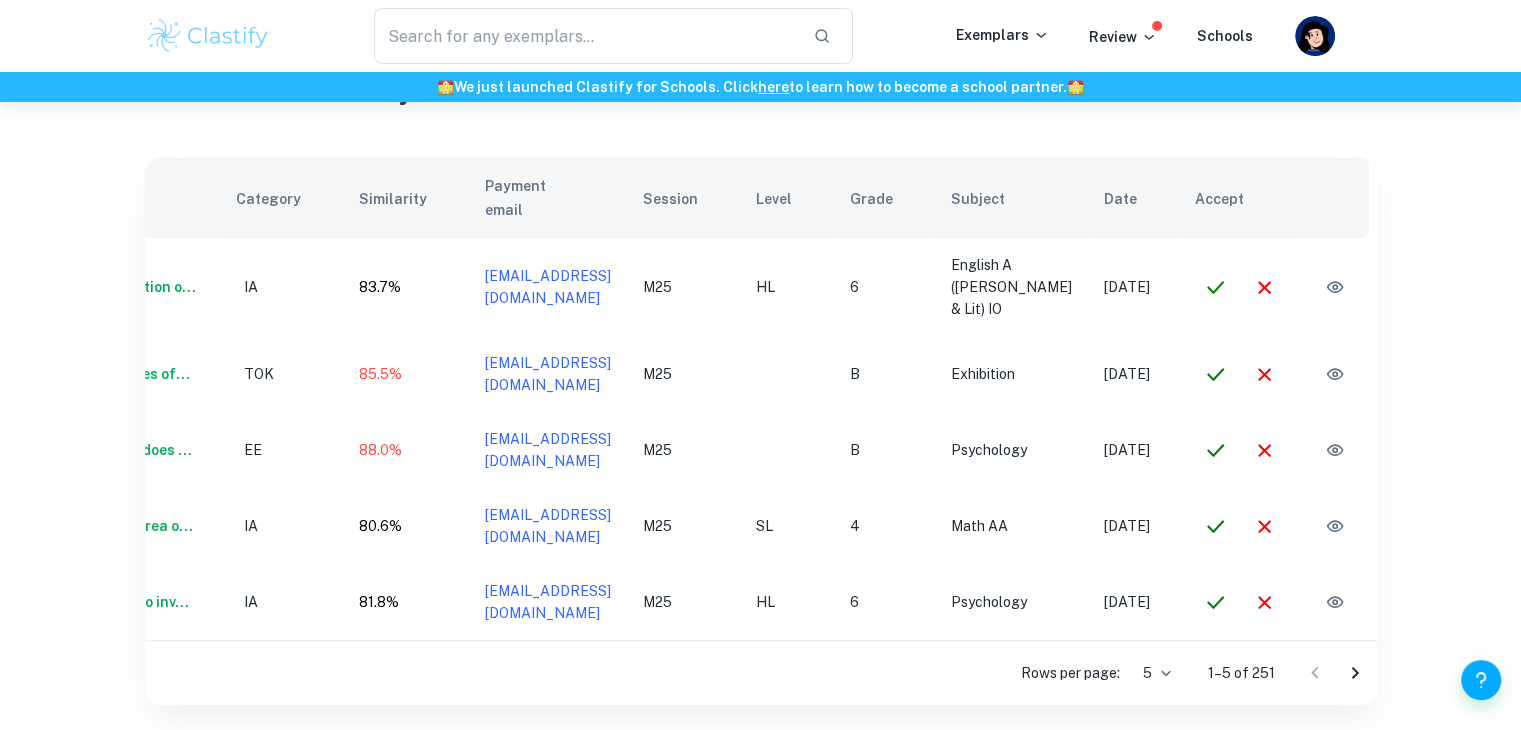 scroll, scrollTop: 0, scrollLeft: 139, axis: horizontal 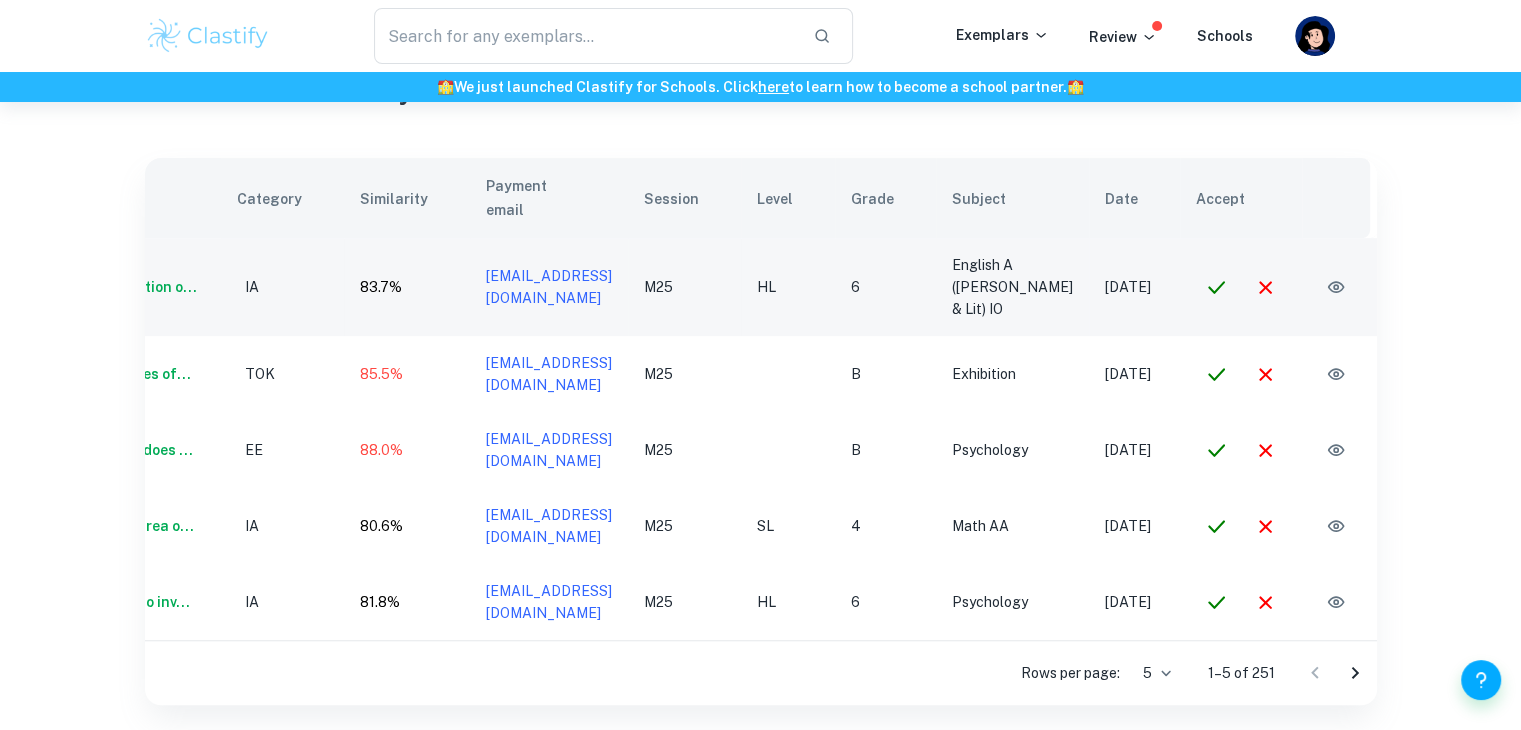 click 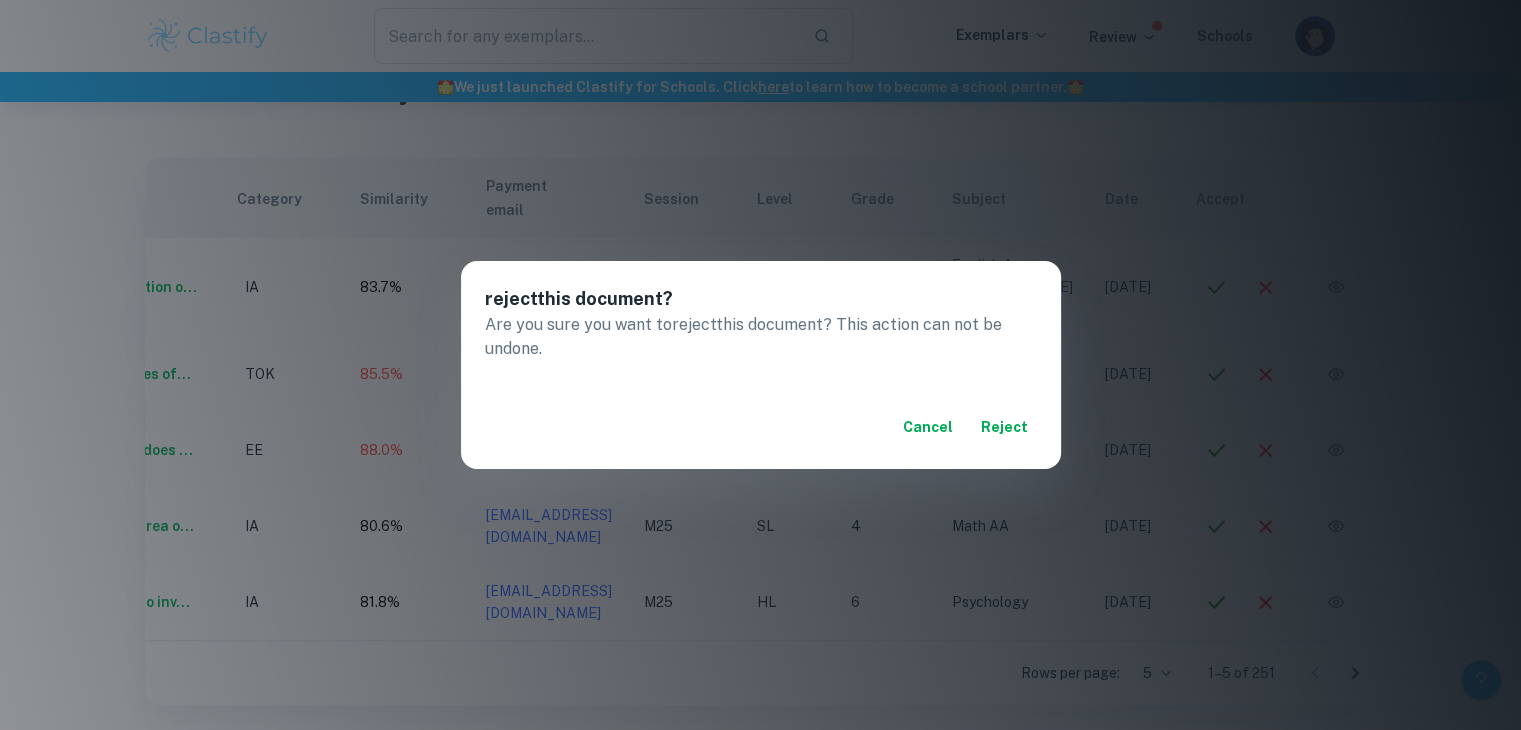 click on "reject" at bounding box center [1005, 427] 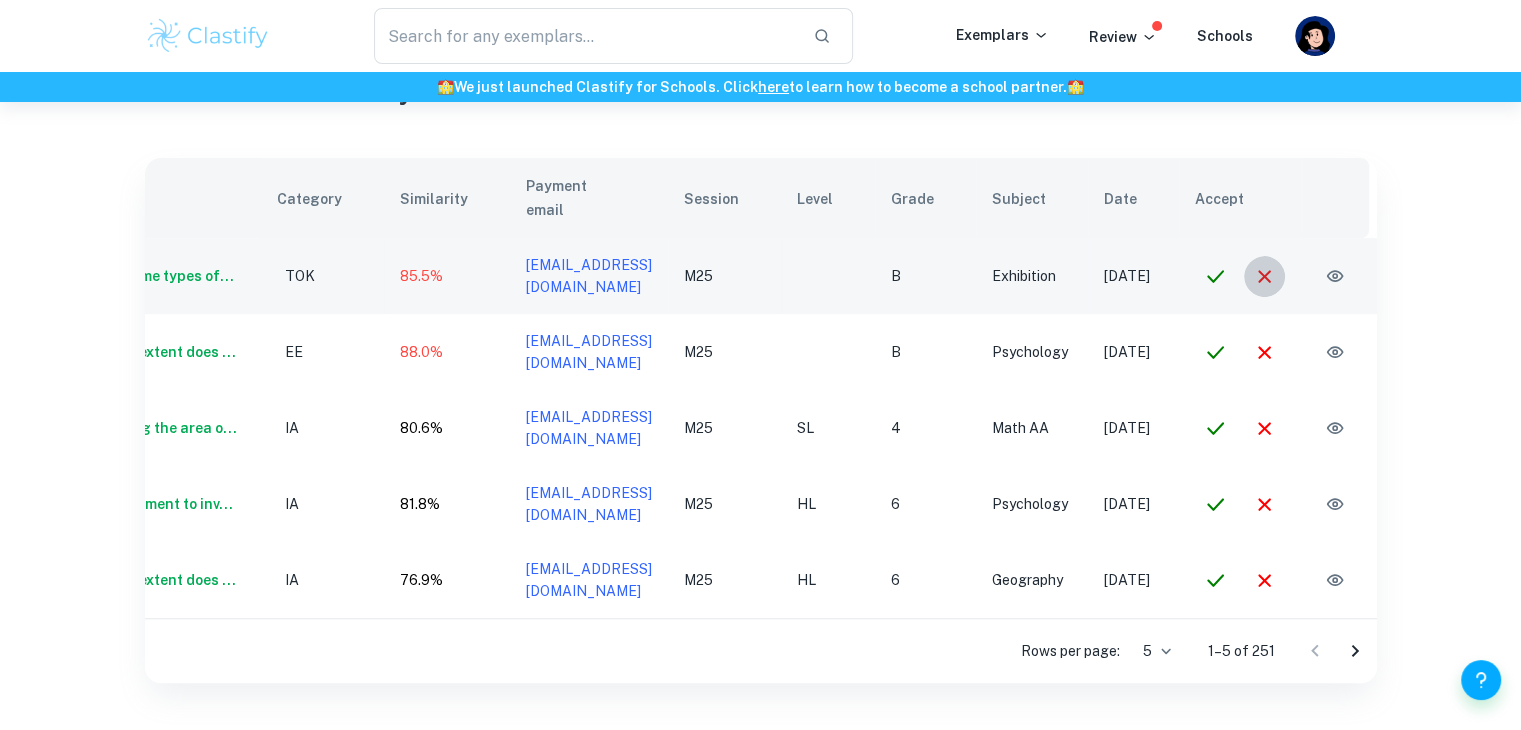 click 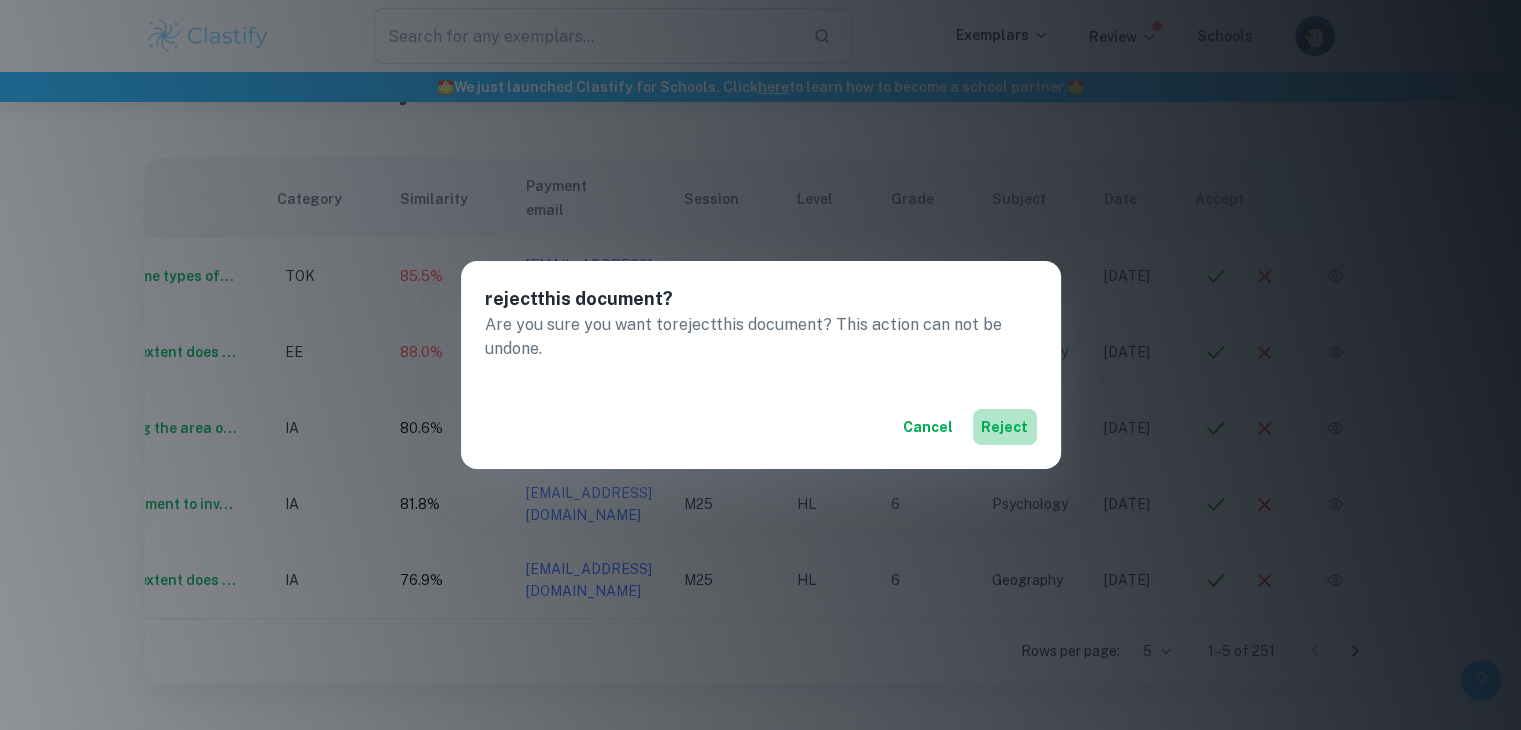 click on "reject" at bounding box center [1005, 427] 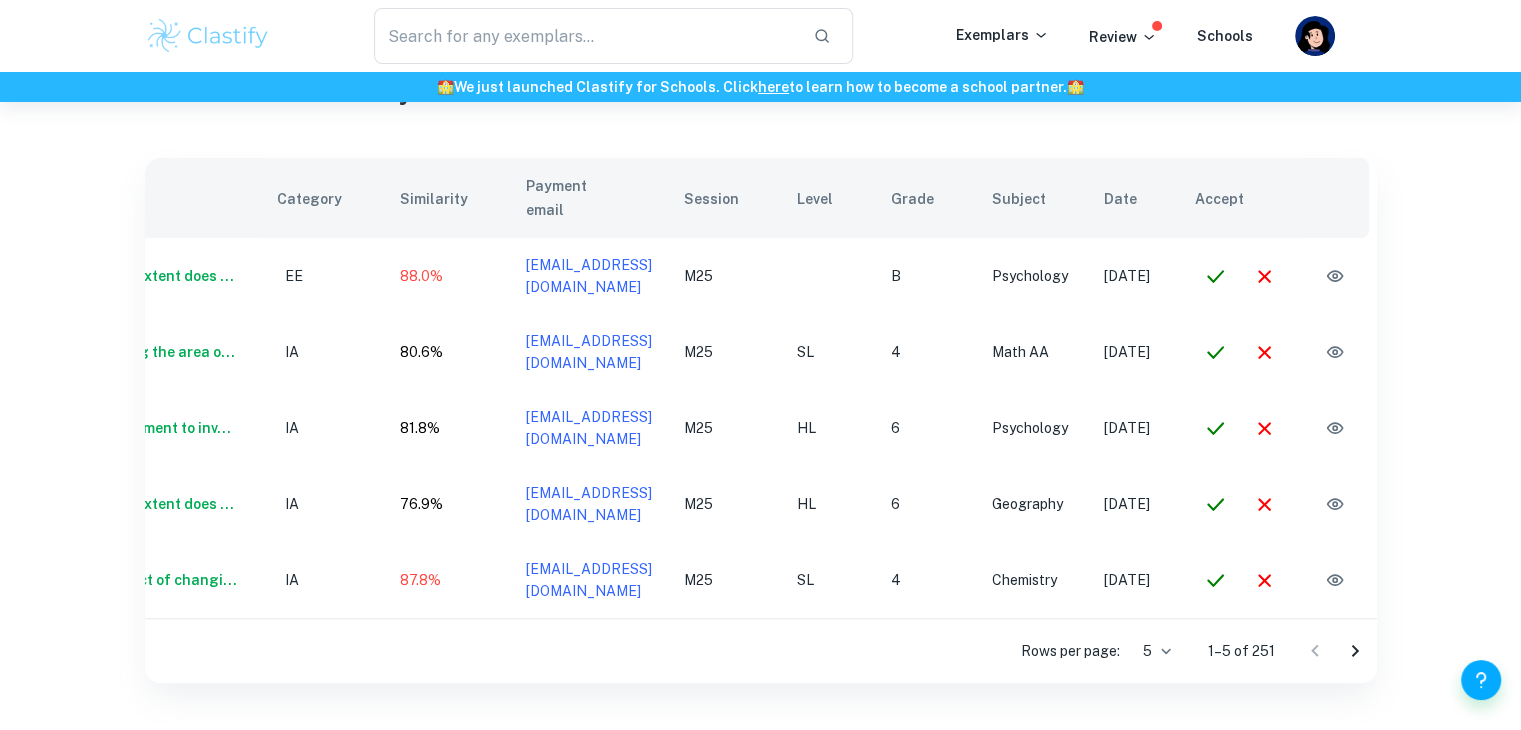 click 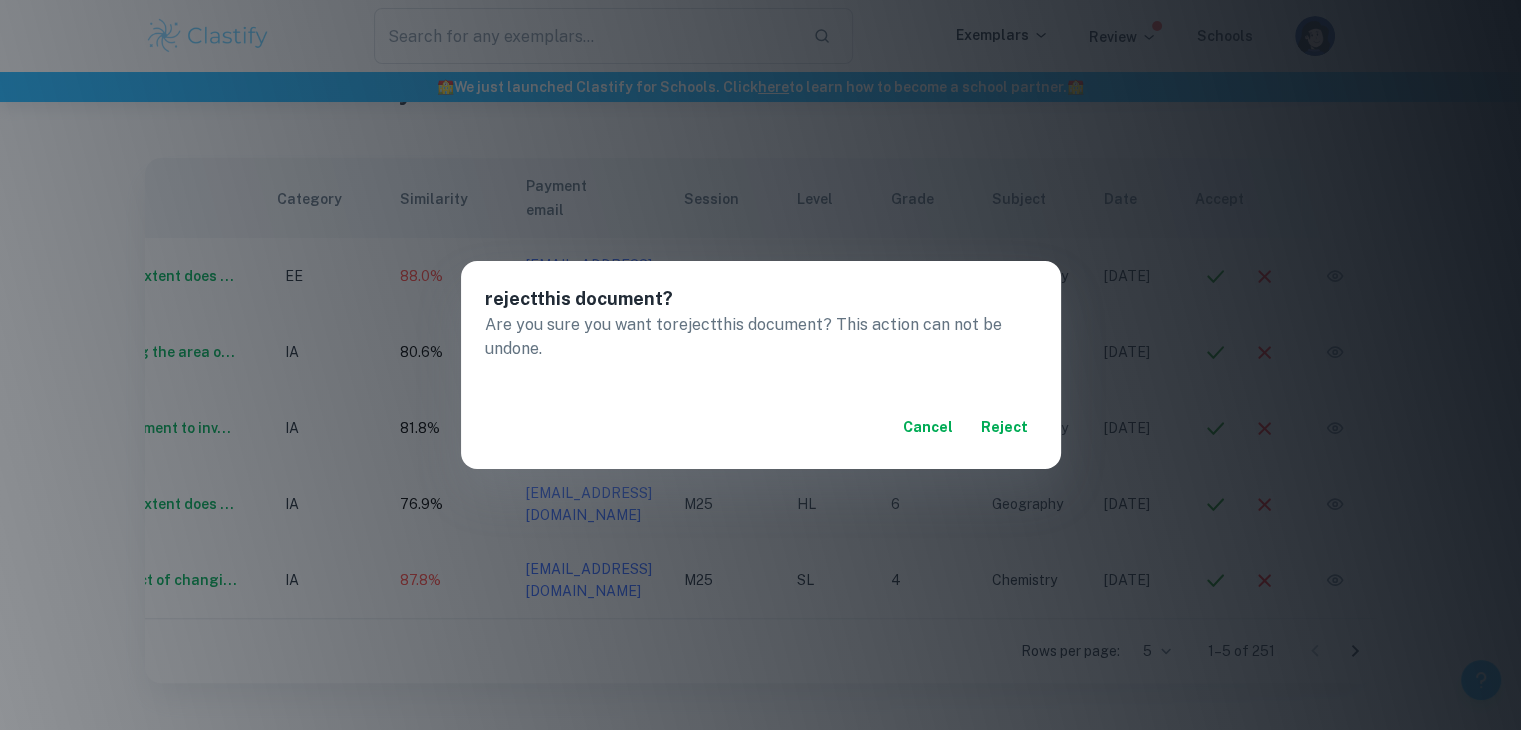 click on "reject" at bounding box center (1005, 427) 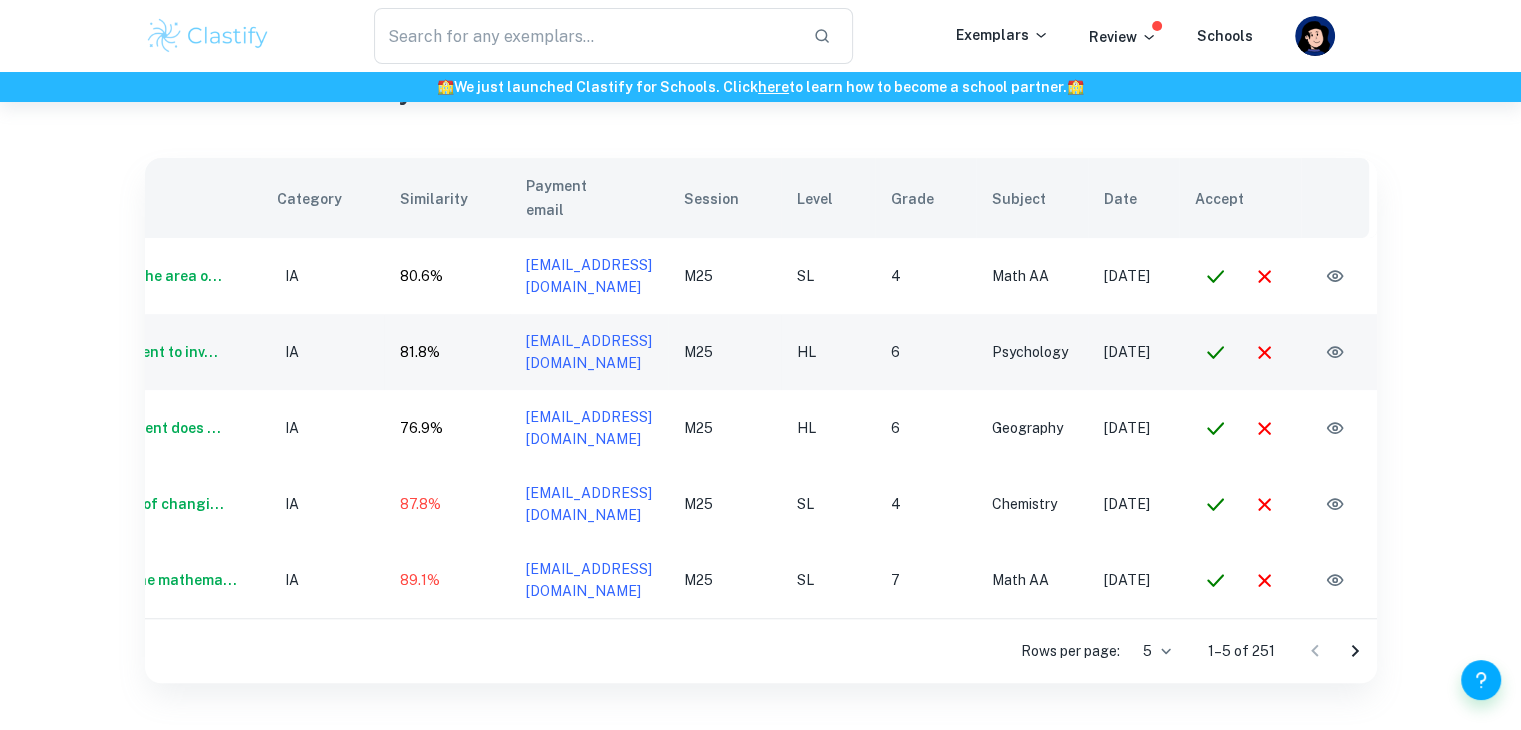 scroll, scrollTop: 0, scrollLeft: 186, axis: horizontal 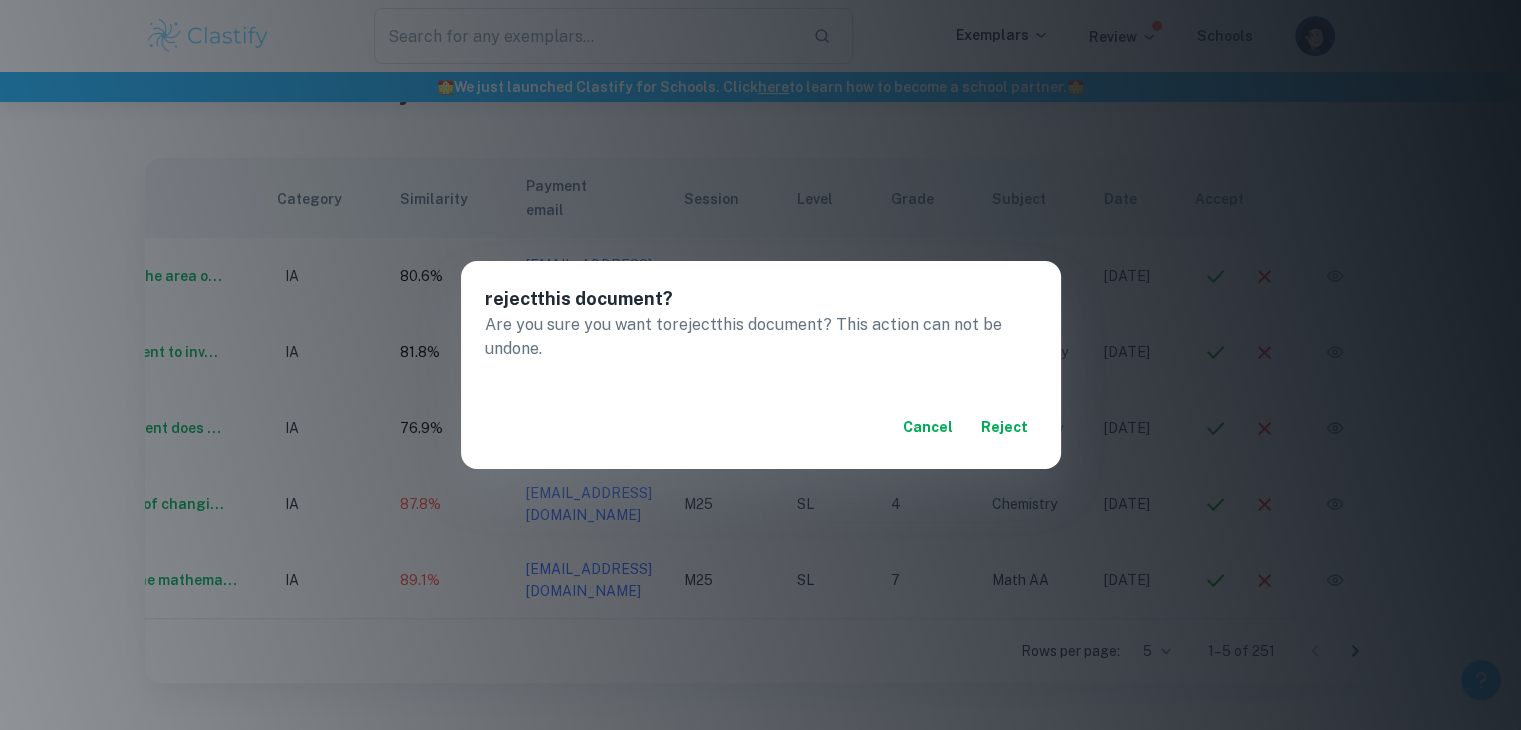 click on "Cancel reject" at bounding box center (761, 427) 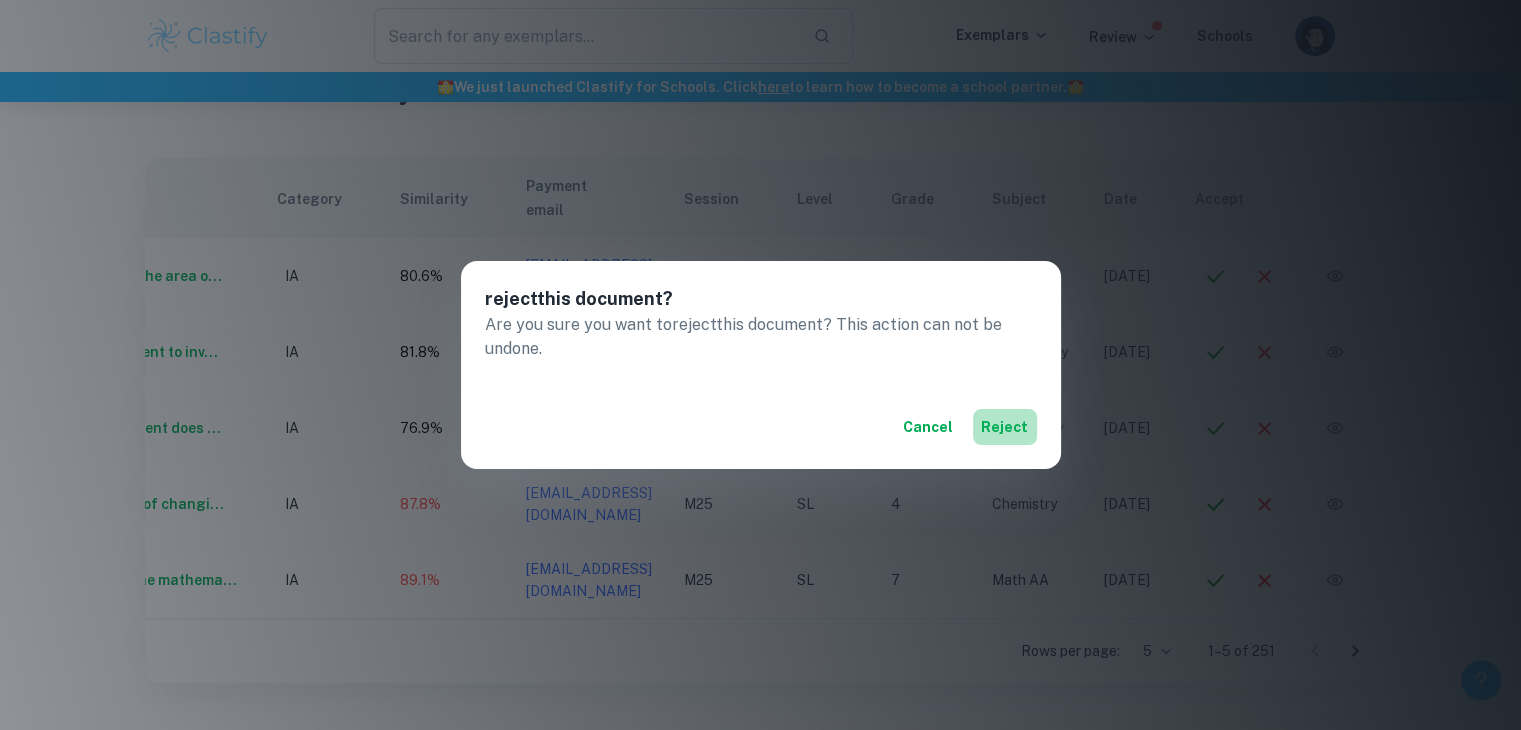 click on "reject" at bounding box center [1005, 427] 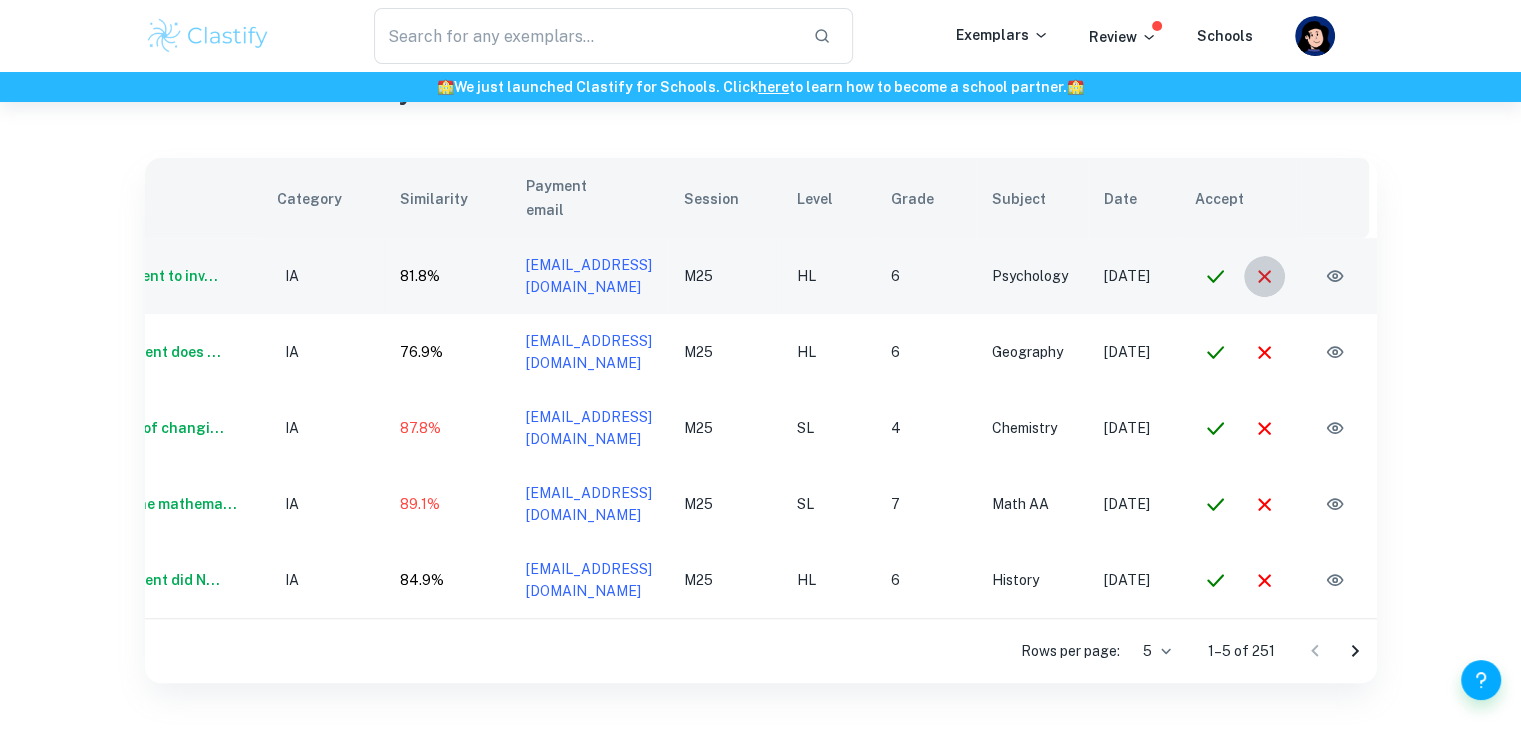 click 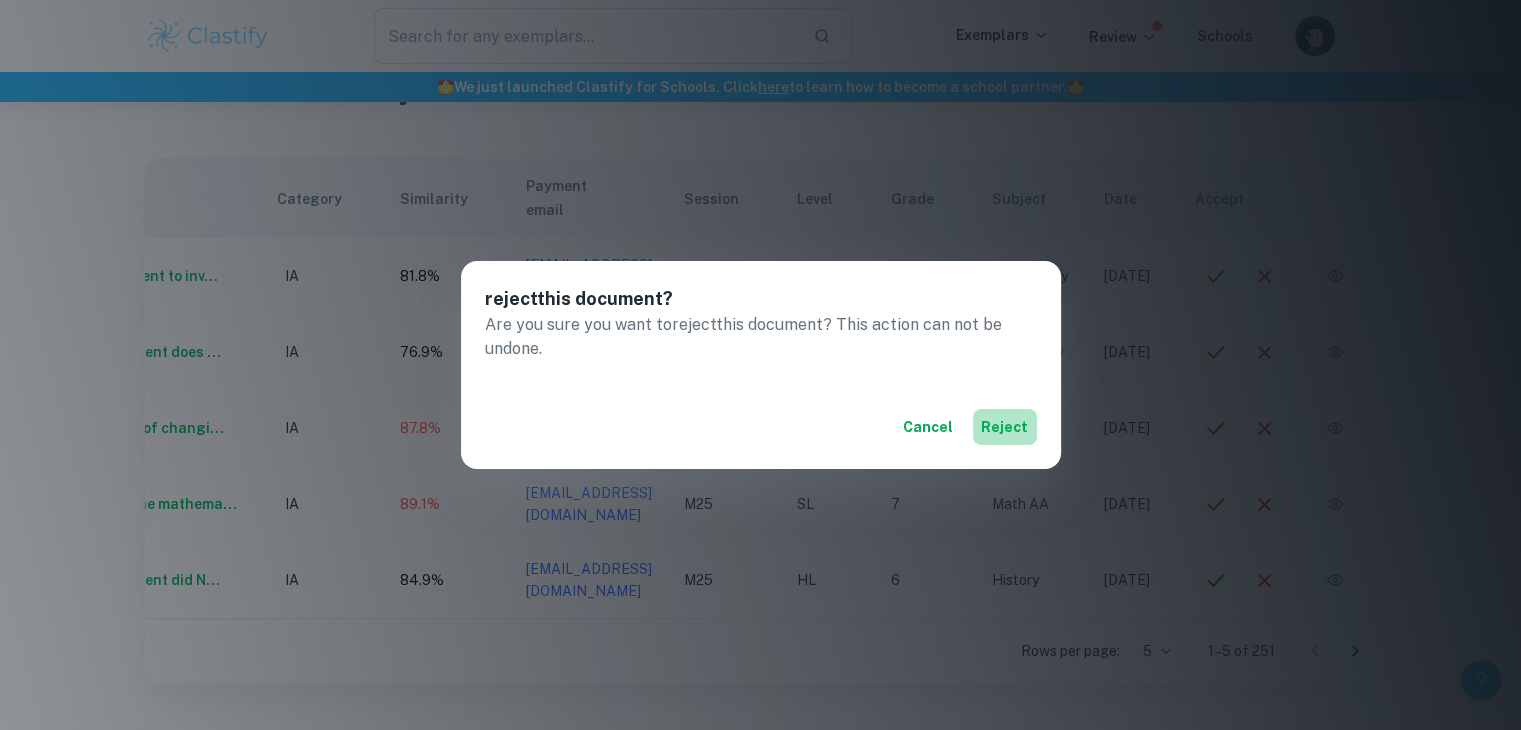 click on "reject" at bounding box center [1005, 427] 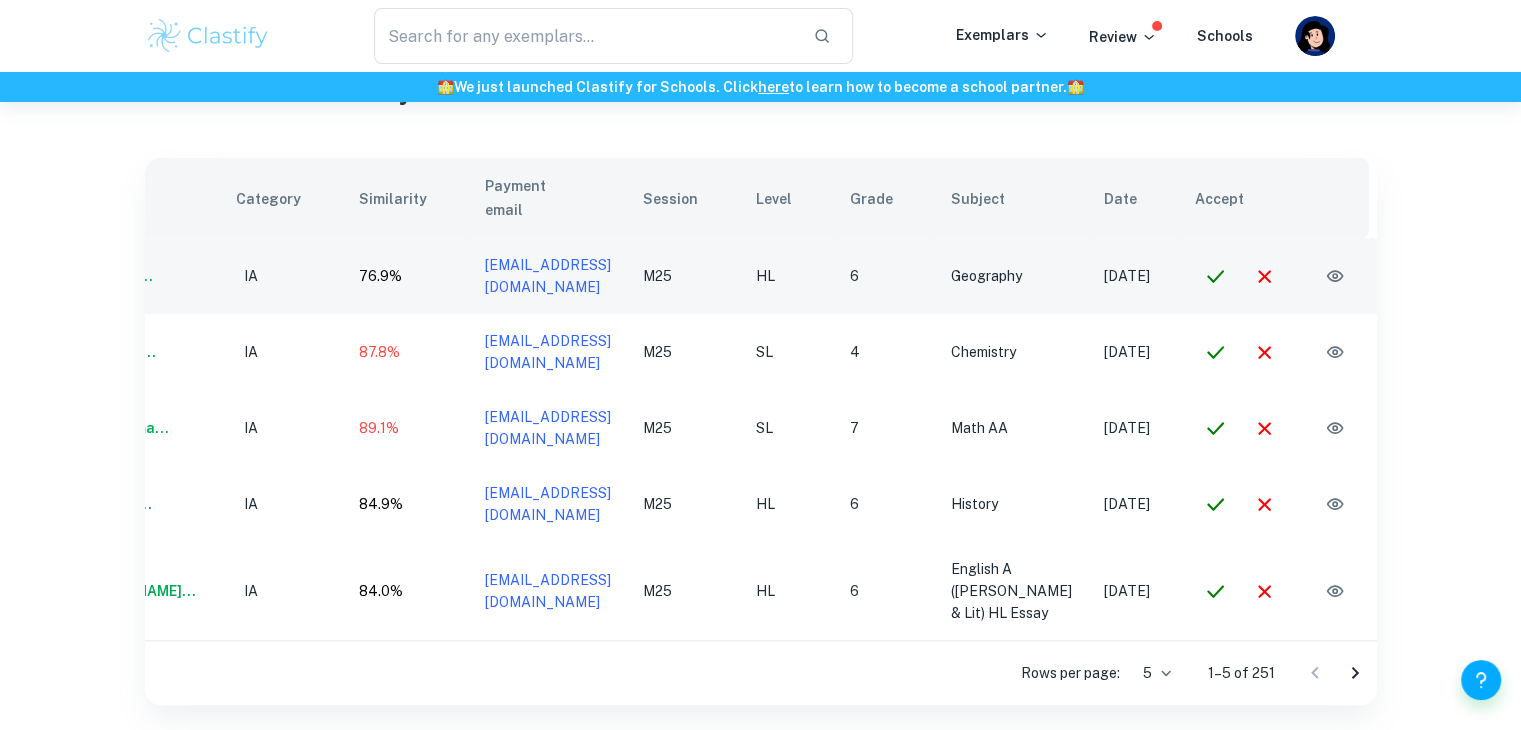 click at bounding box center (1240, 276) 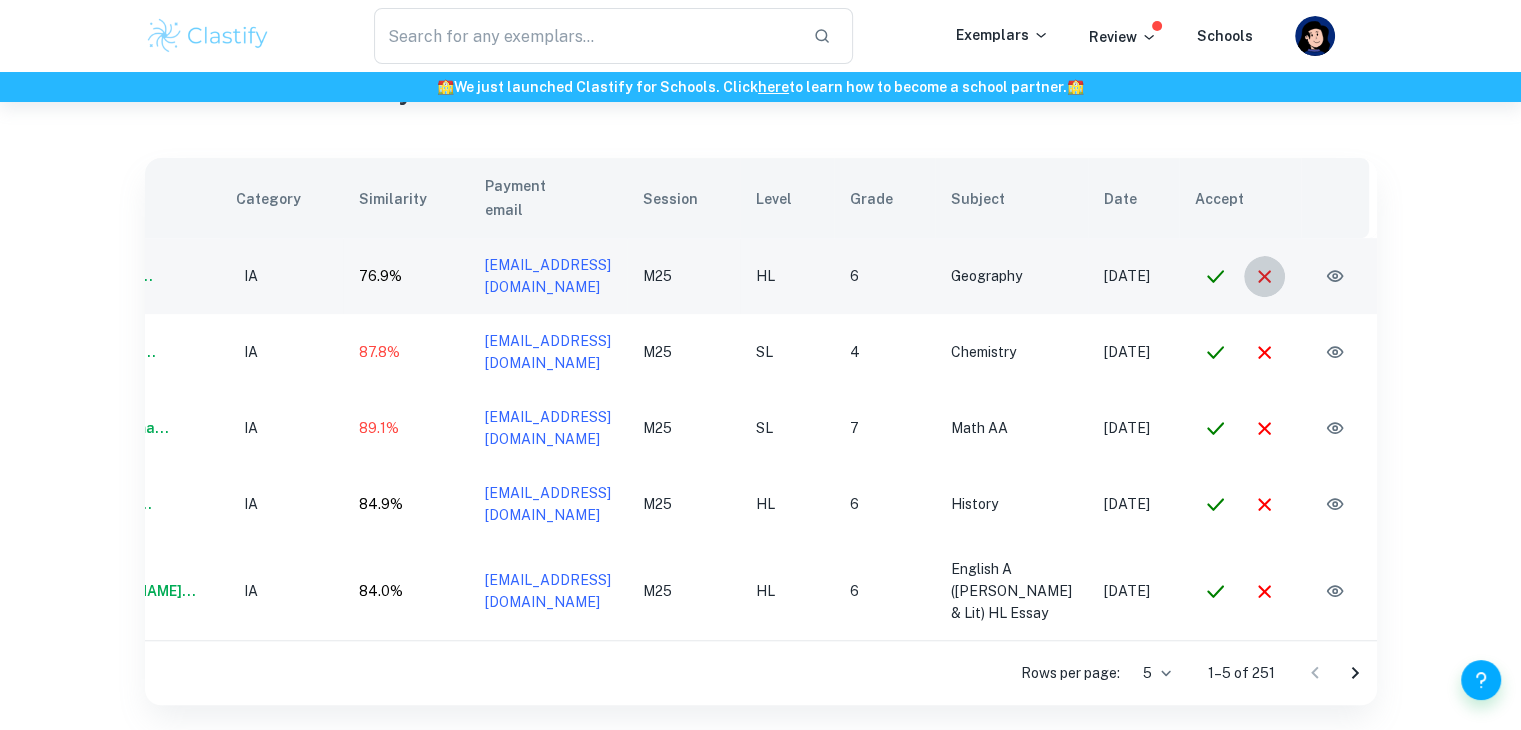 click 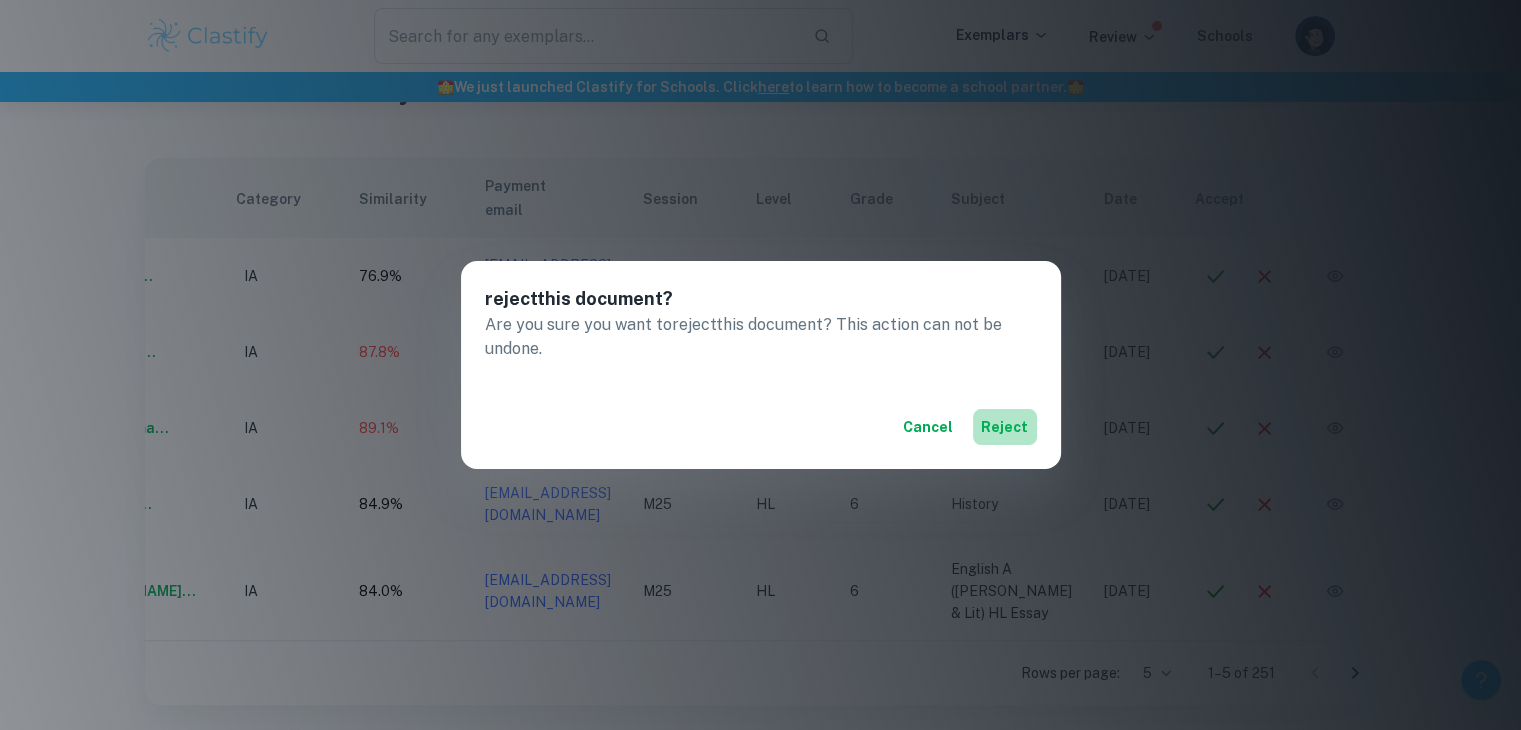 click on "reject" at bounding box center (1005, 427) 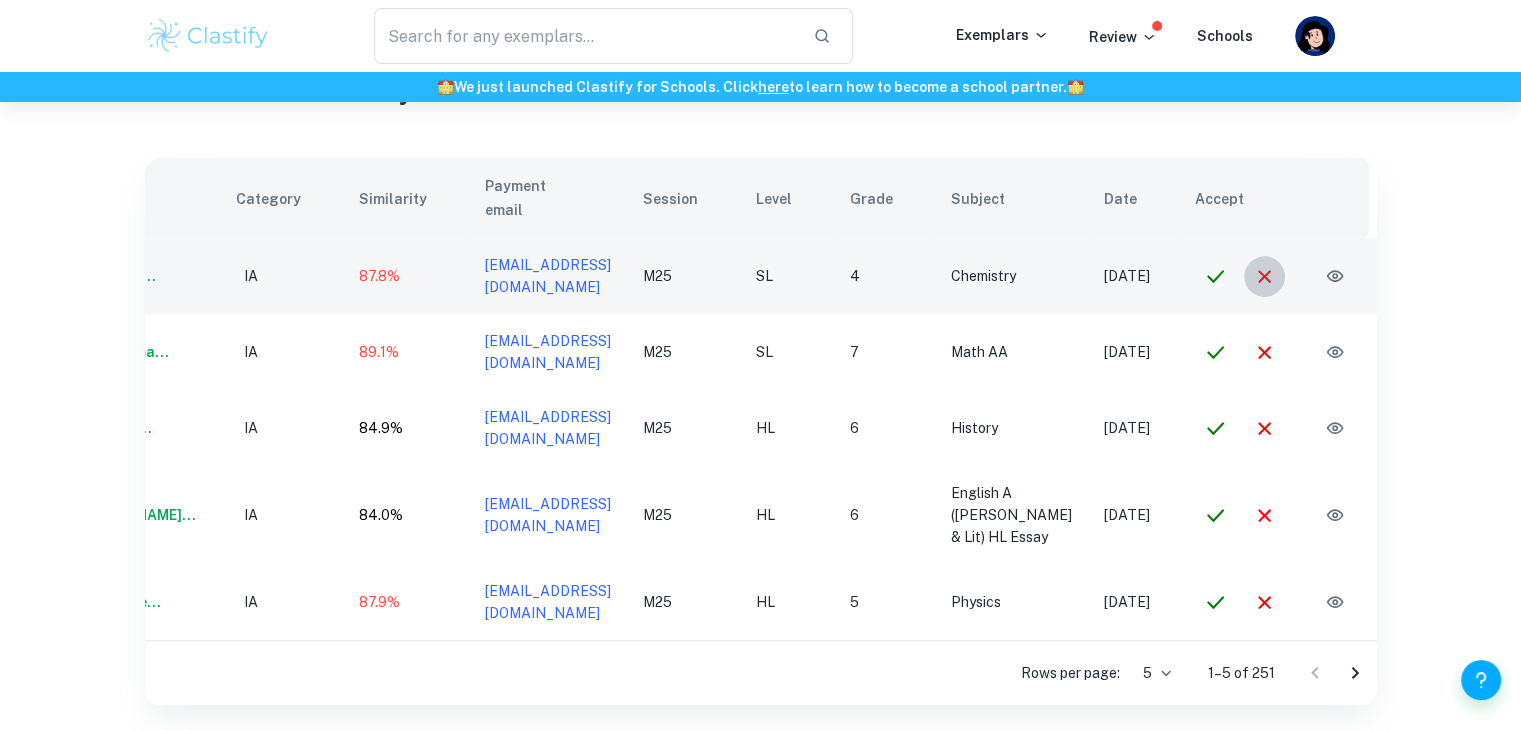 click 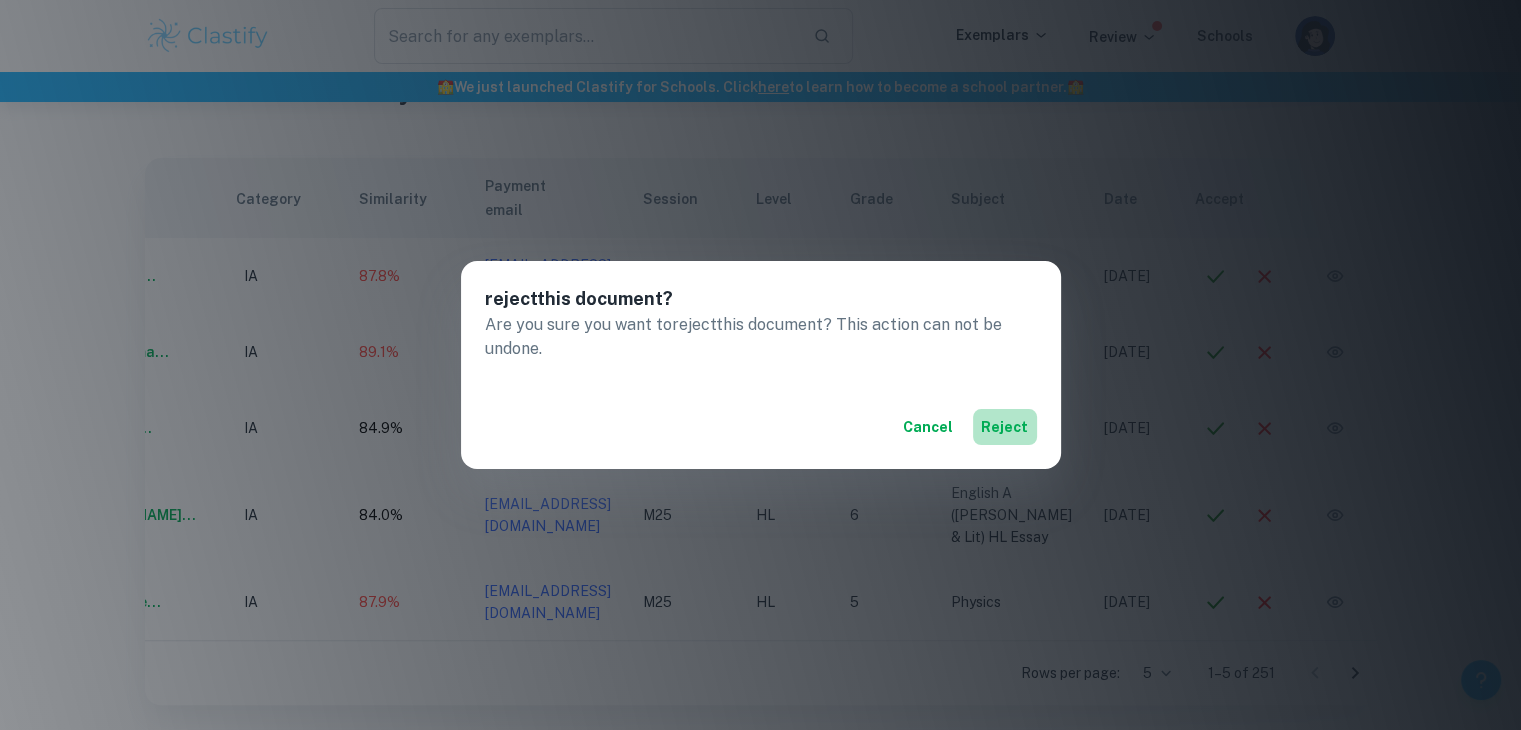 click on "reject" at bounding box center [1005, 427] 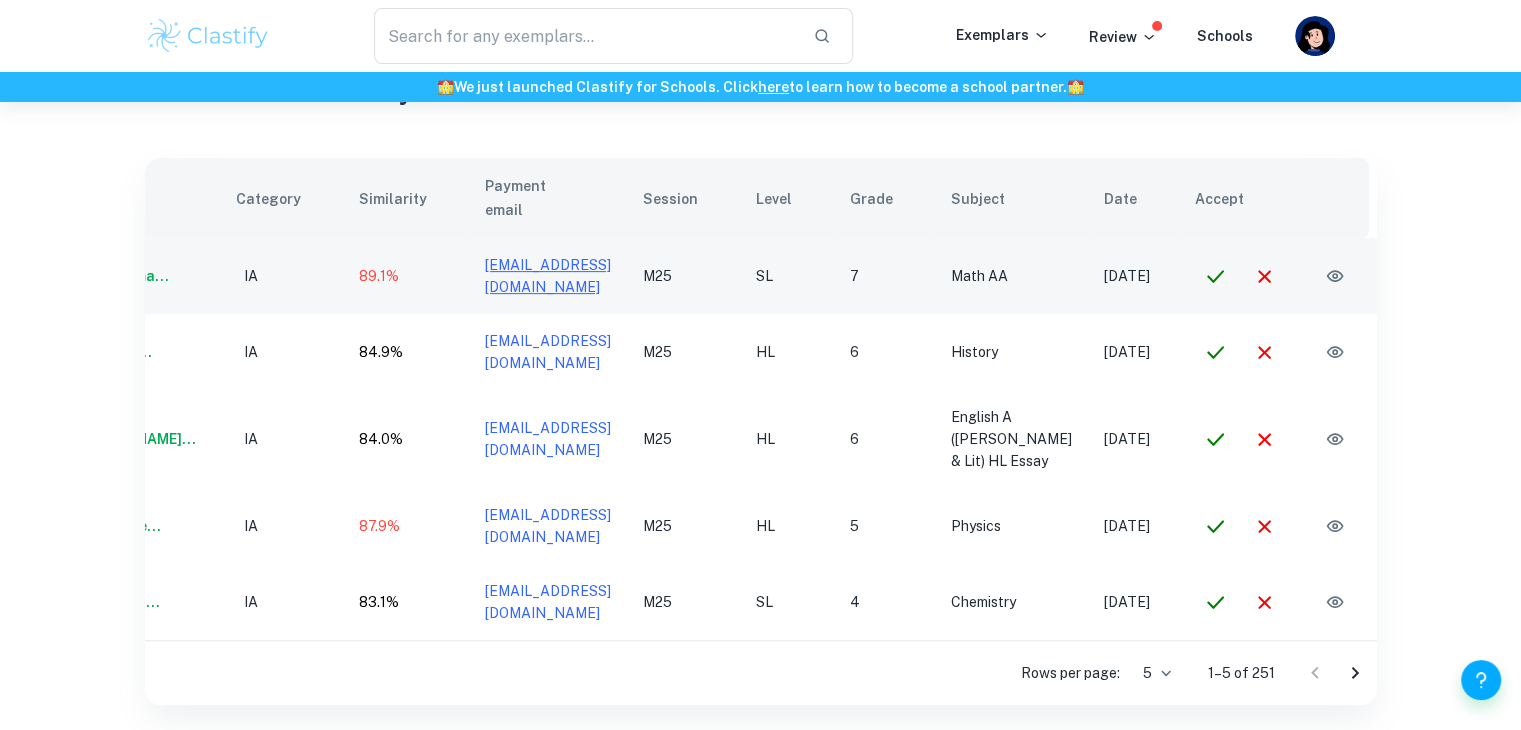 click on "joaovitorsiqueira2006@gmail.com" at bounding box center [548, 276] 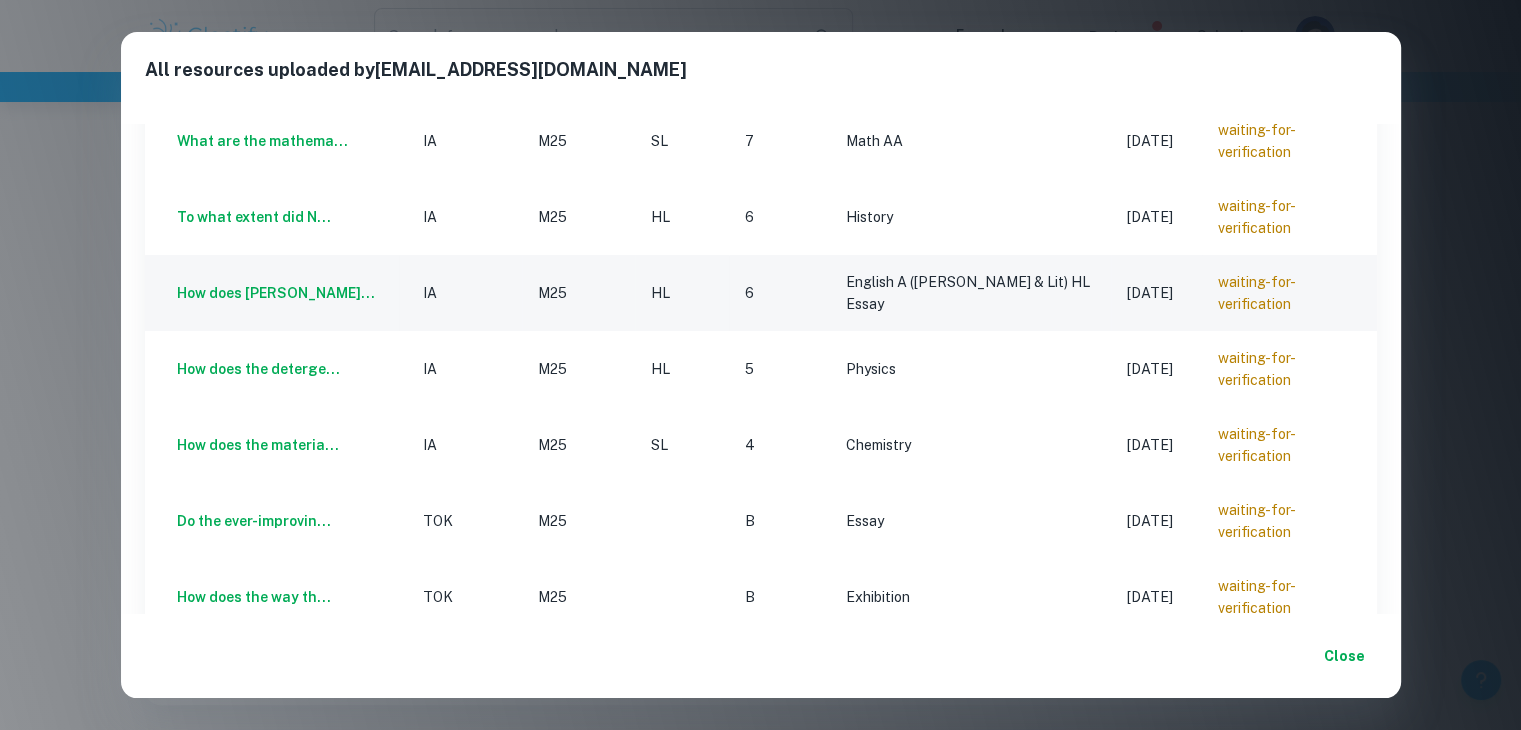 scroll, scrollTop: 0, scrollLeft: 0, axis: both 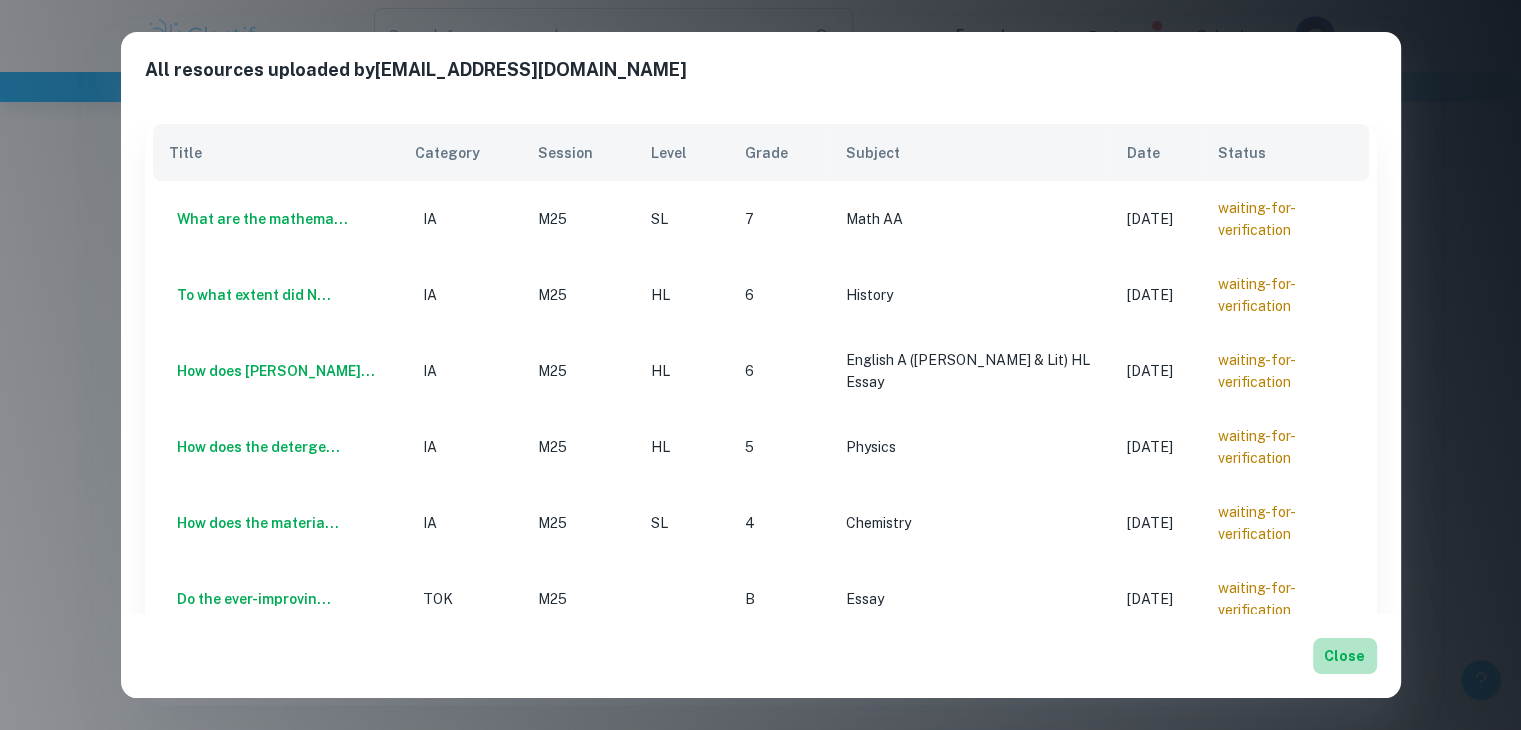 click on "Close" at bounding box center [1345, 656] 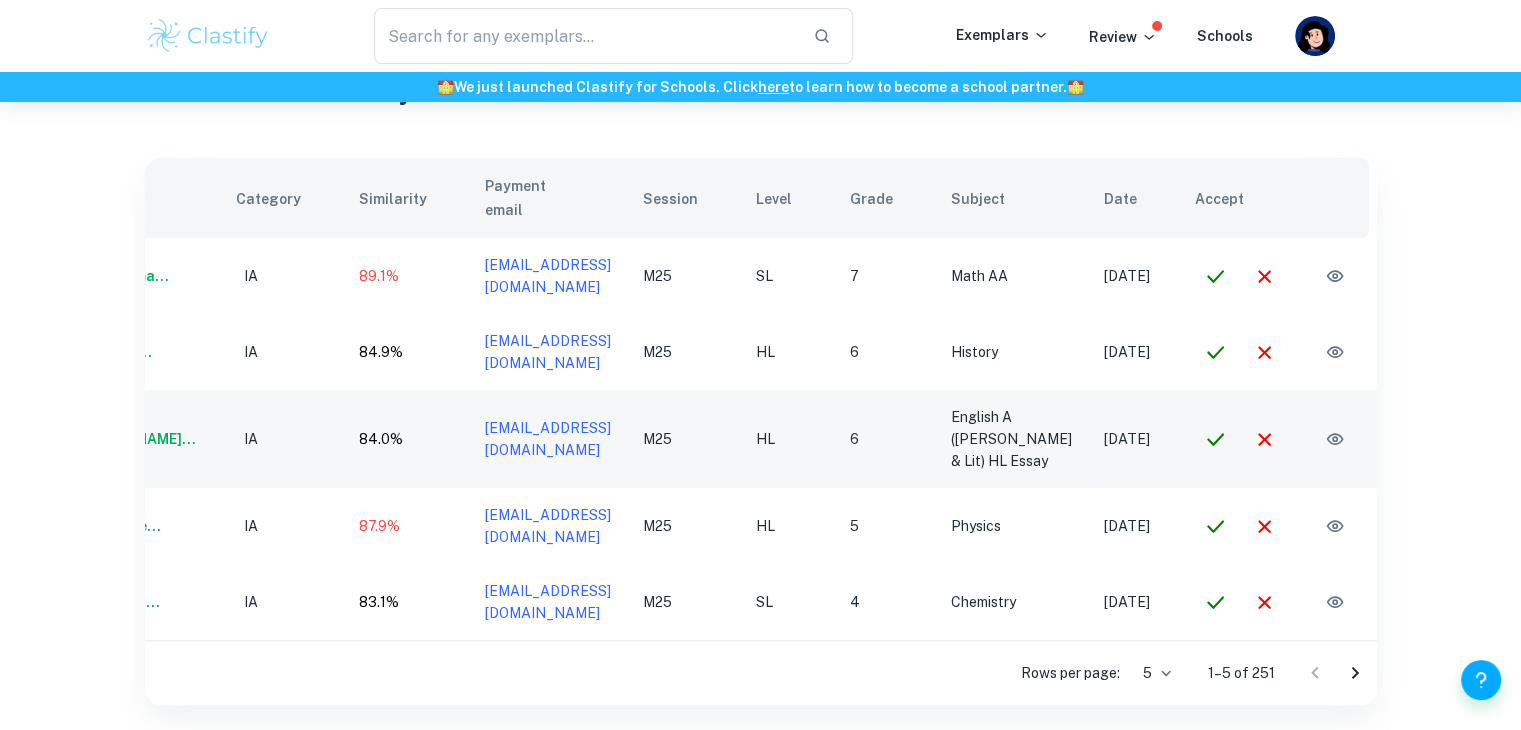 scroll, scrollTop: 0, scrollLeft: 191, axis: horizontal 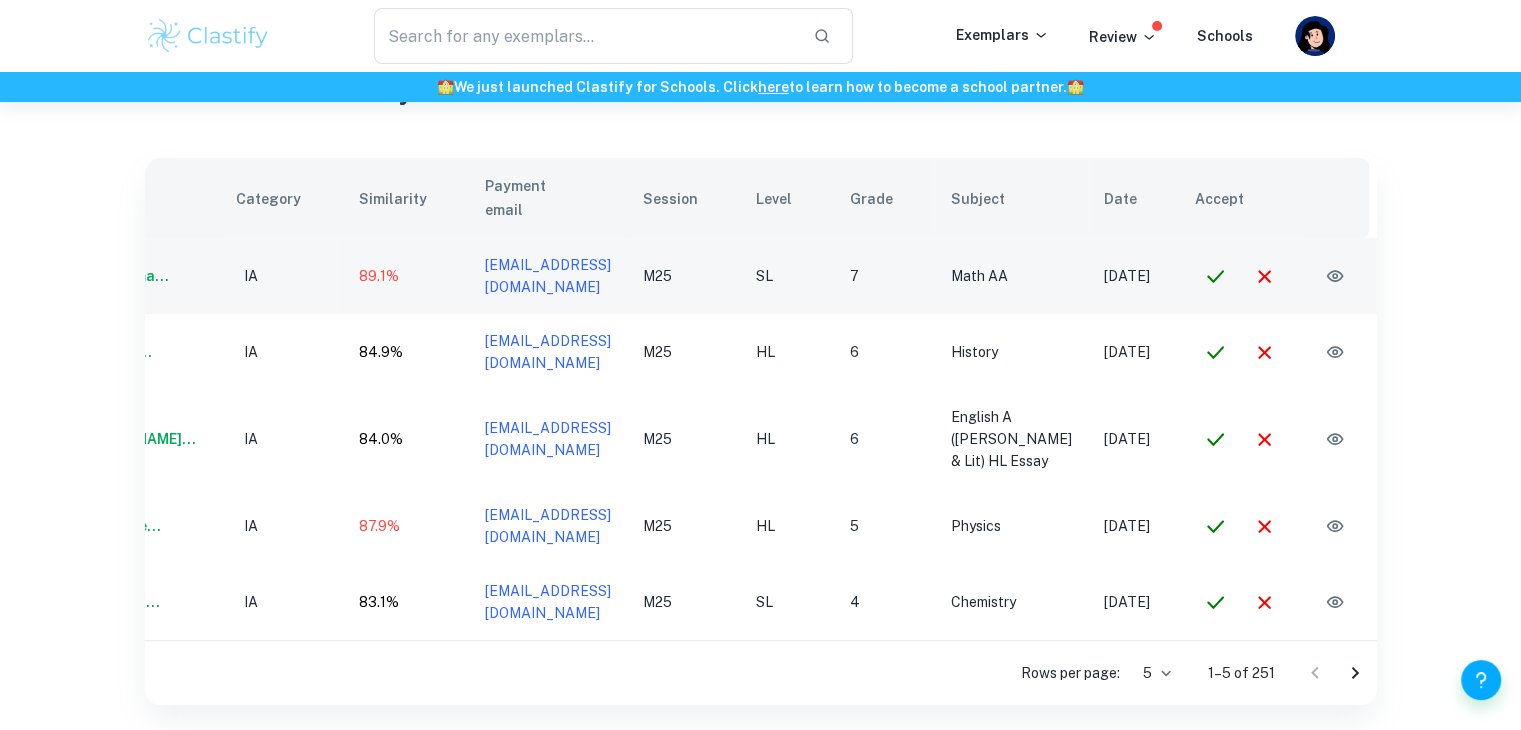 click 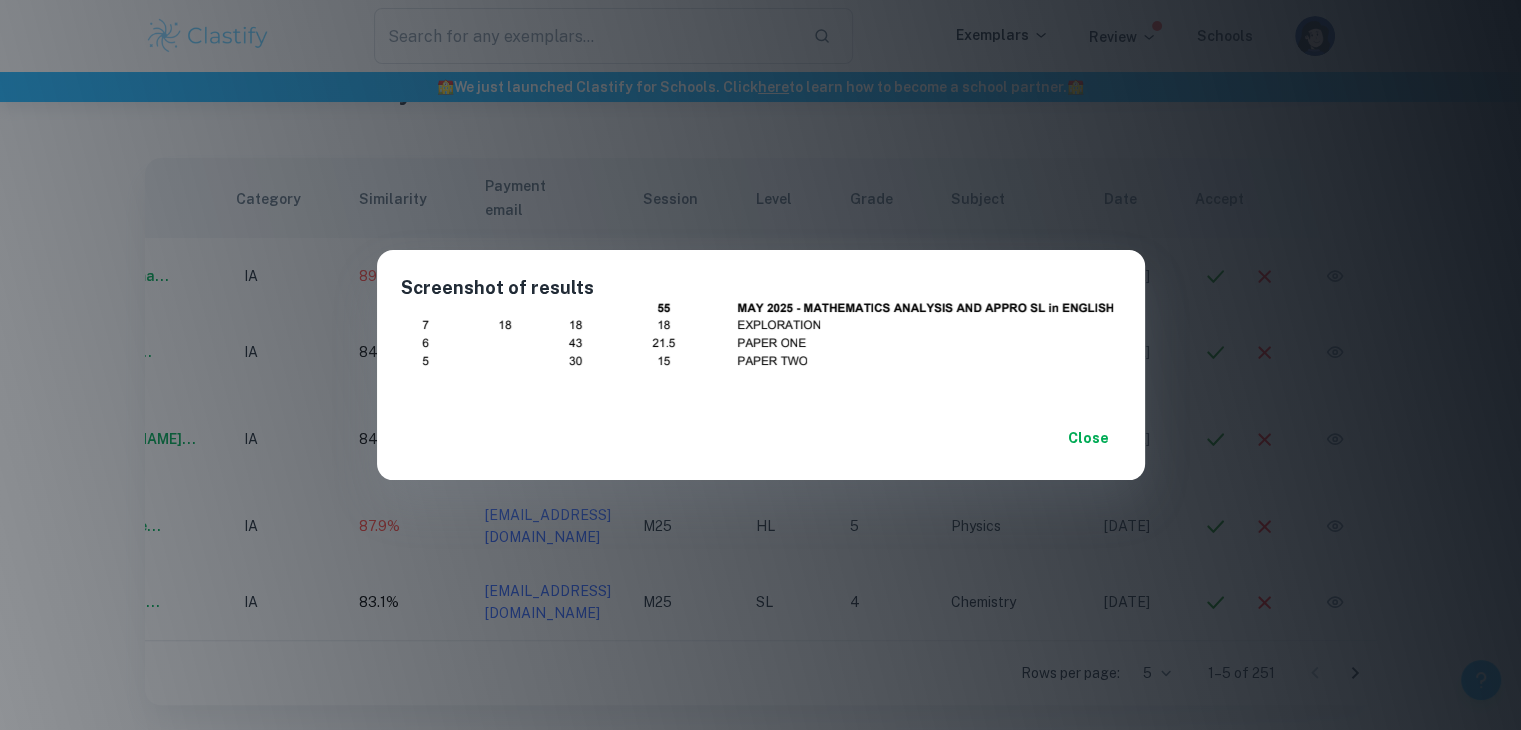 click on "Close" at bounding box center [1089, 438] 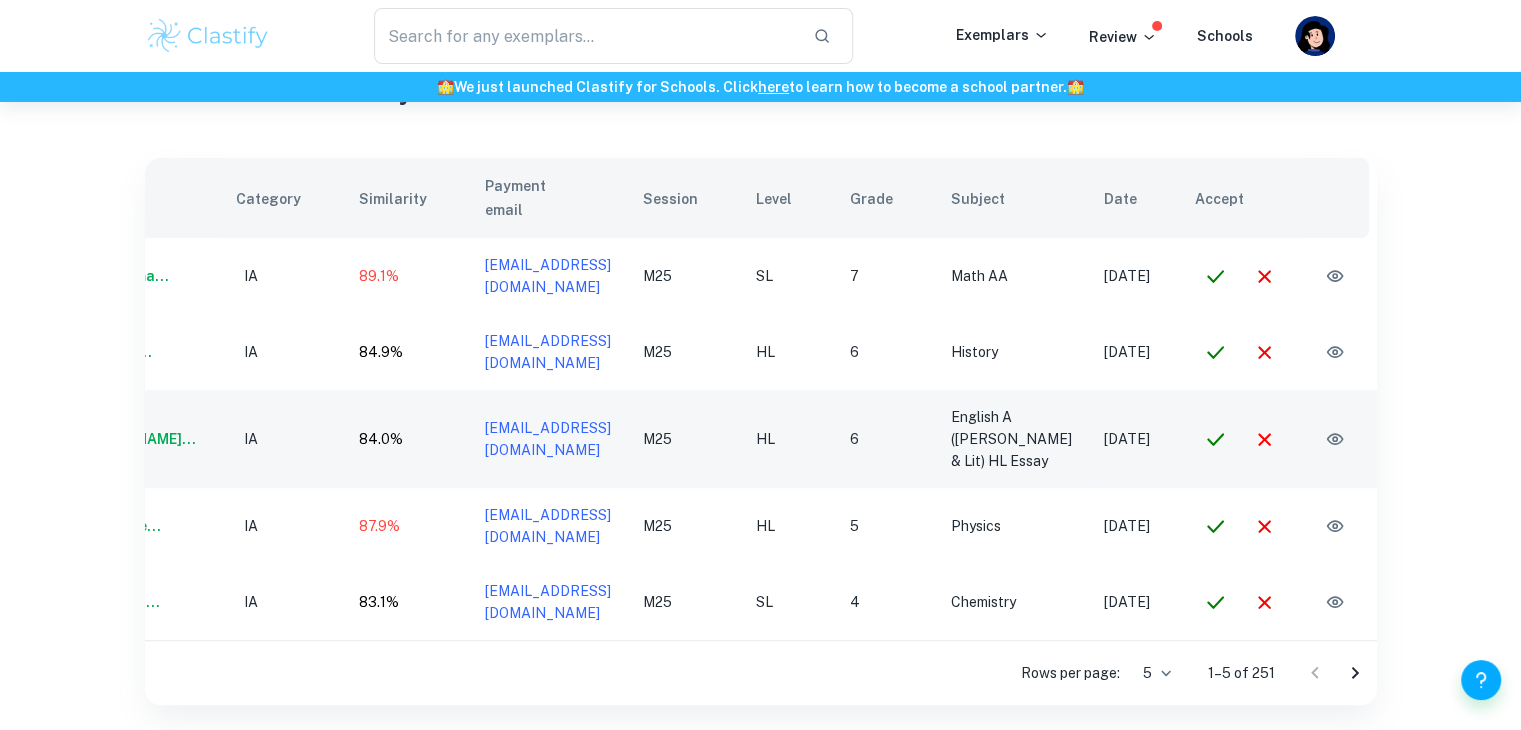 scroll, scrollTop: 0, scrollLeft: 0, axis: both 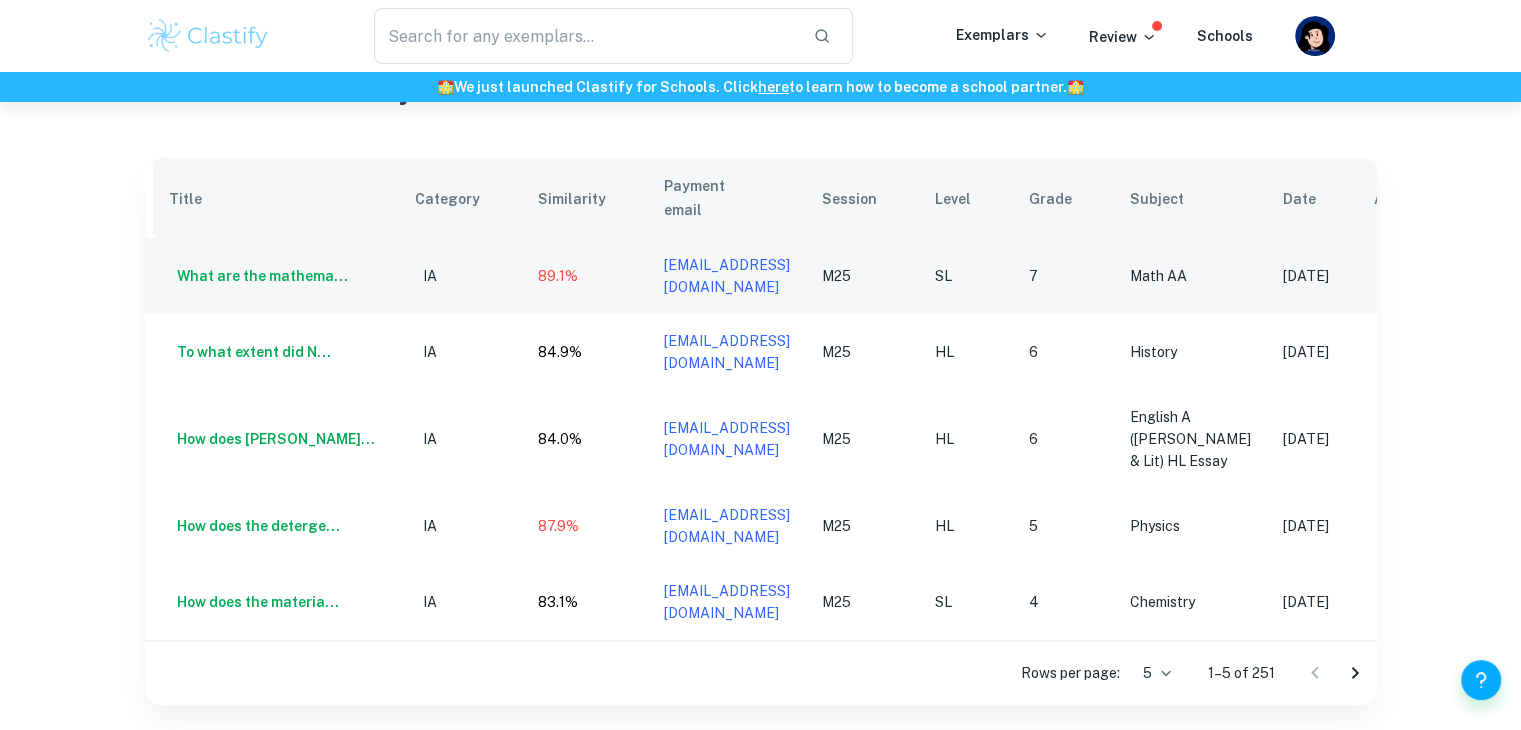 drag, startPoint x: 843, startPoint y: 247, endPoint x: 577, endPoint y: 246, distance: 266.0019 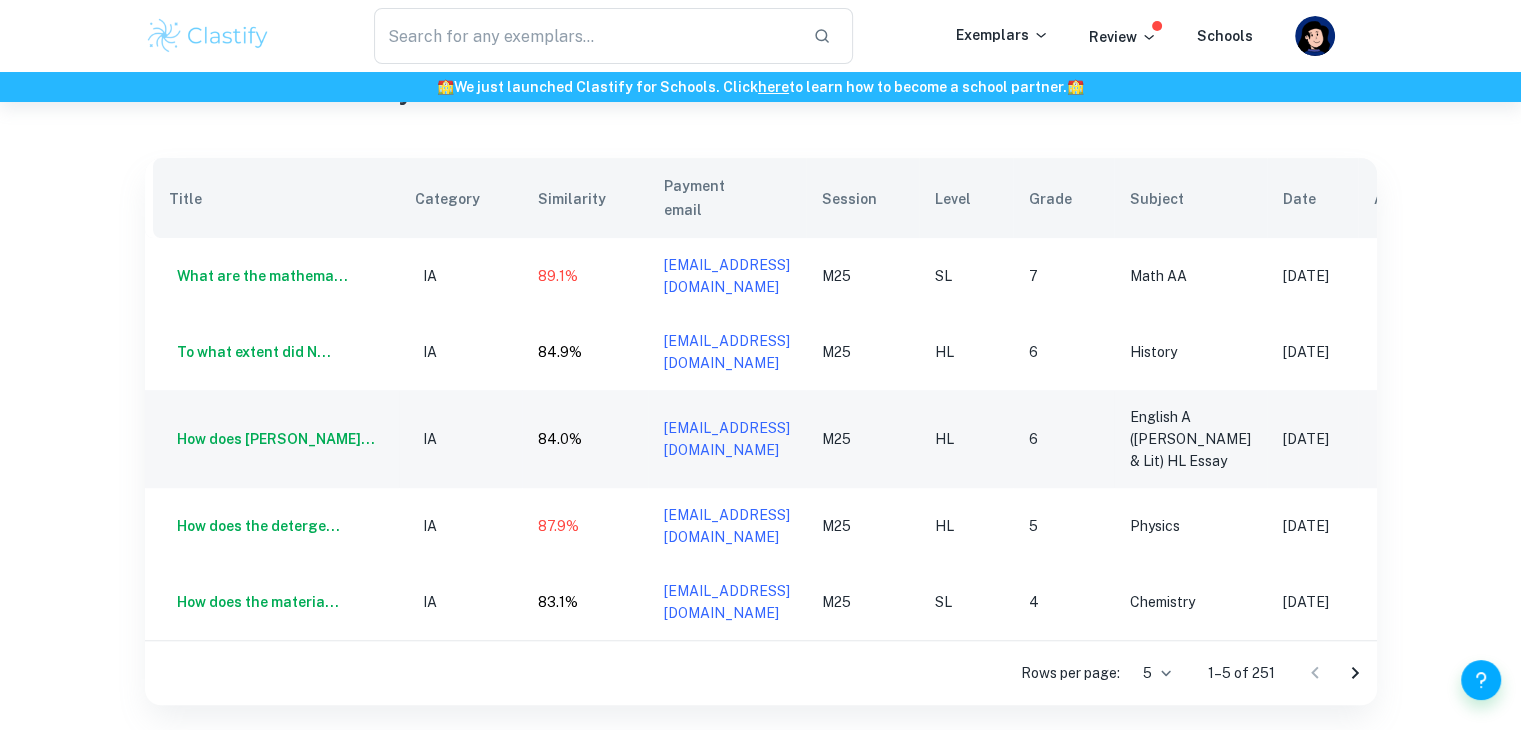 scroll, scrollTop: 0, scrollLeft: 191, axis: horizontal 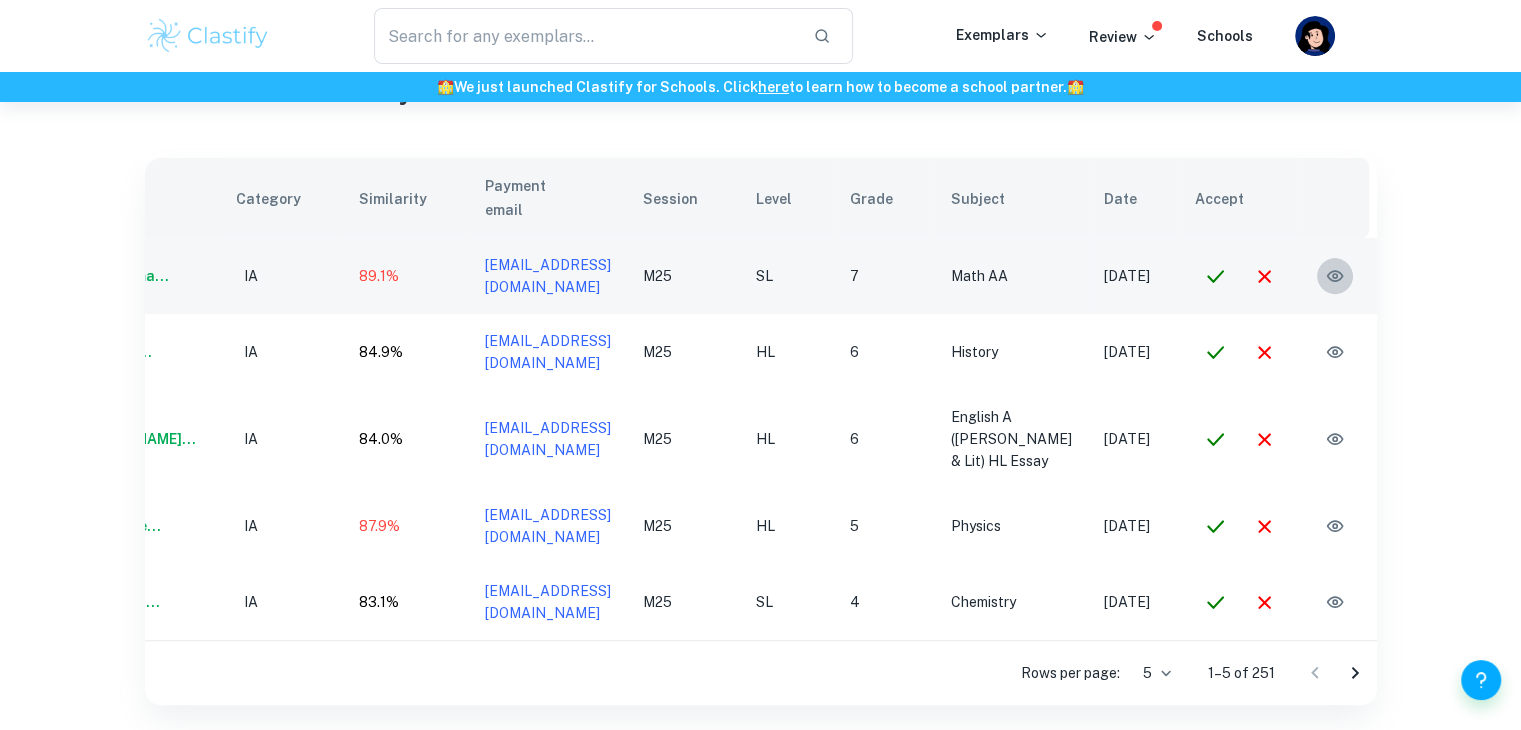 click 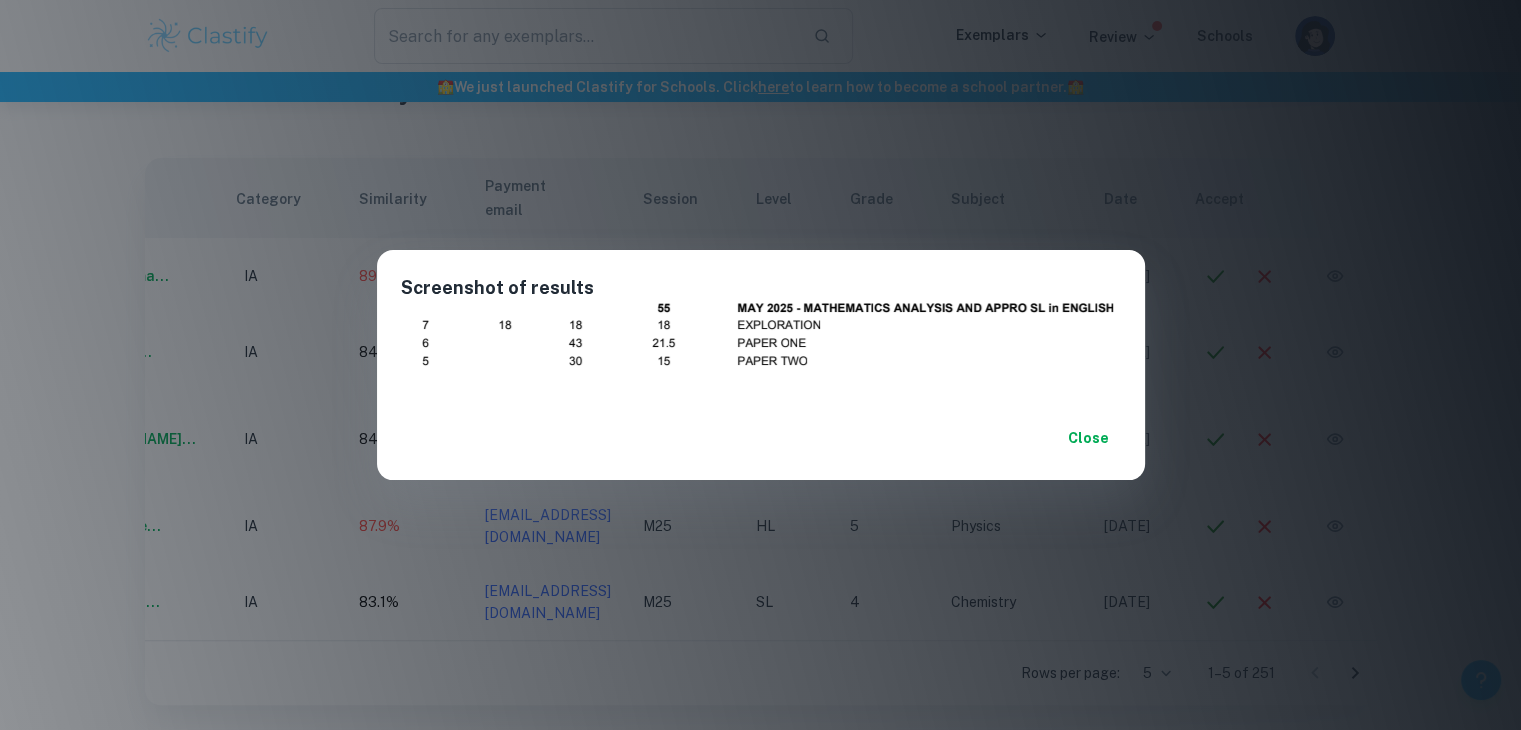 click on "Close" at bounding box center [1089, 438] 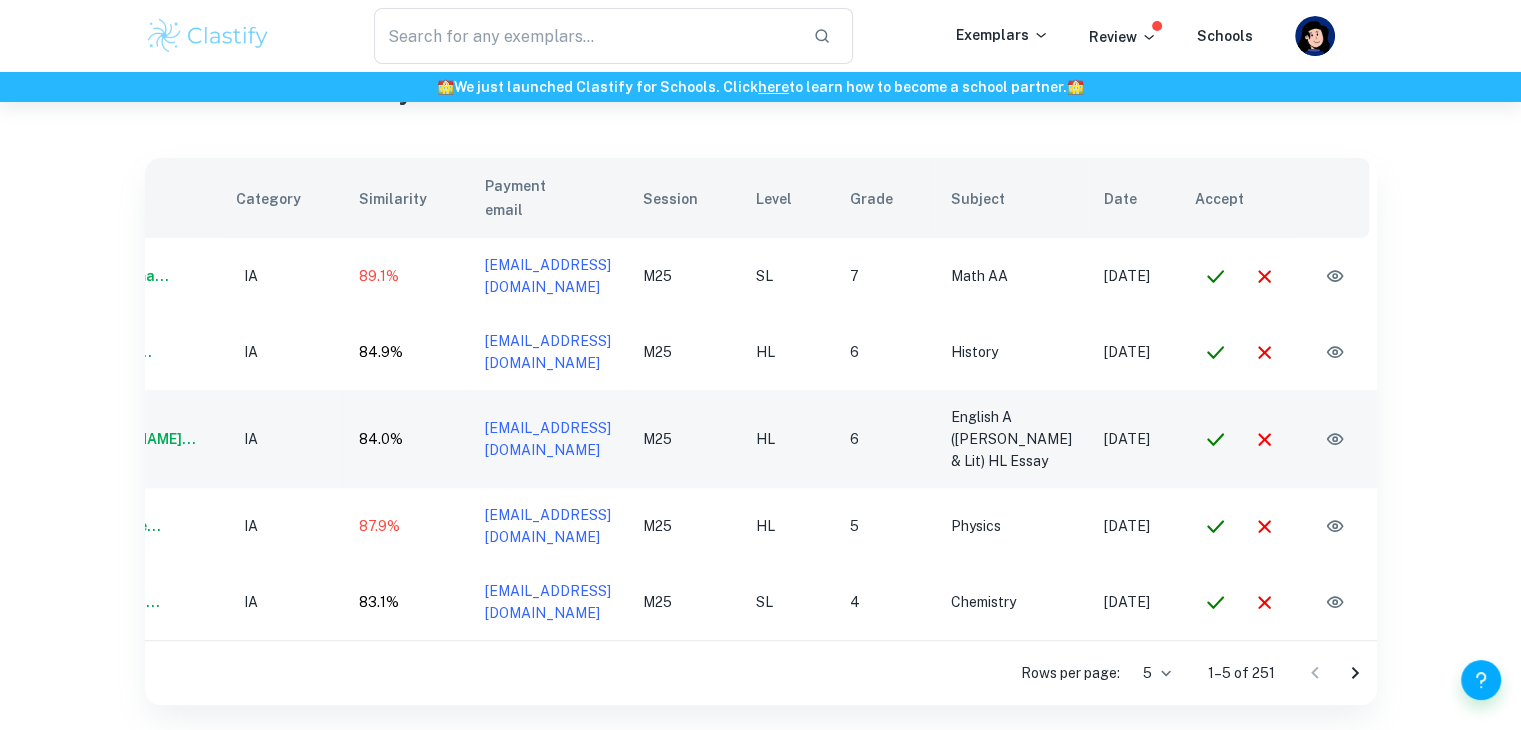 scroll, scrollTop: 0, scrollLeft: 0, axis: both 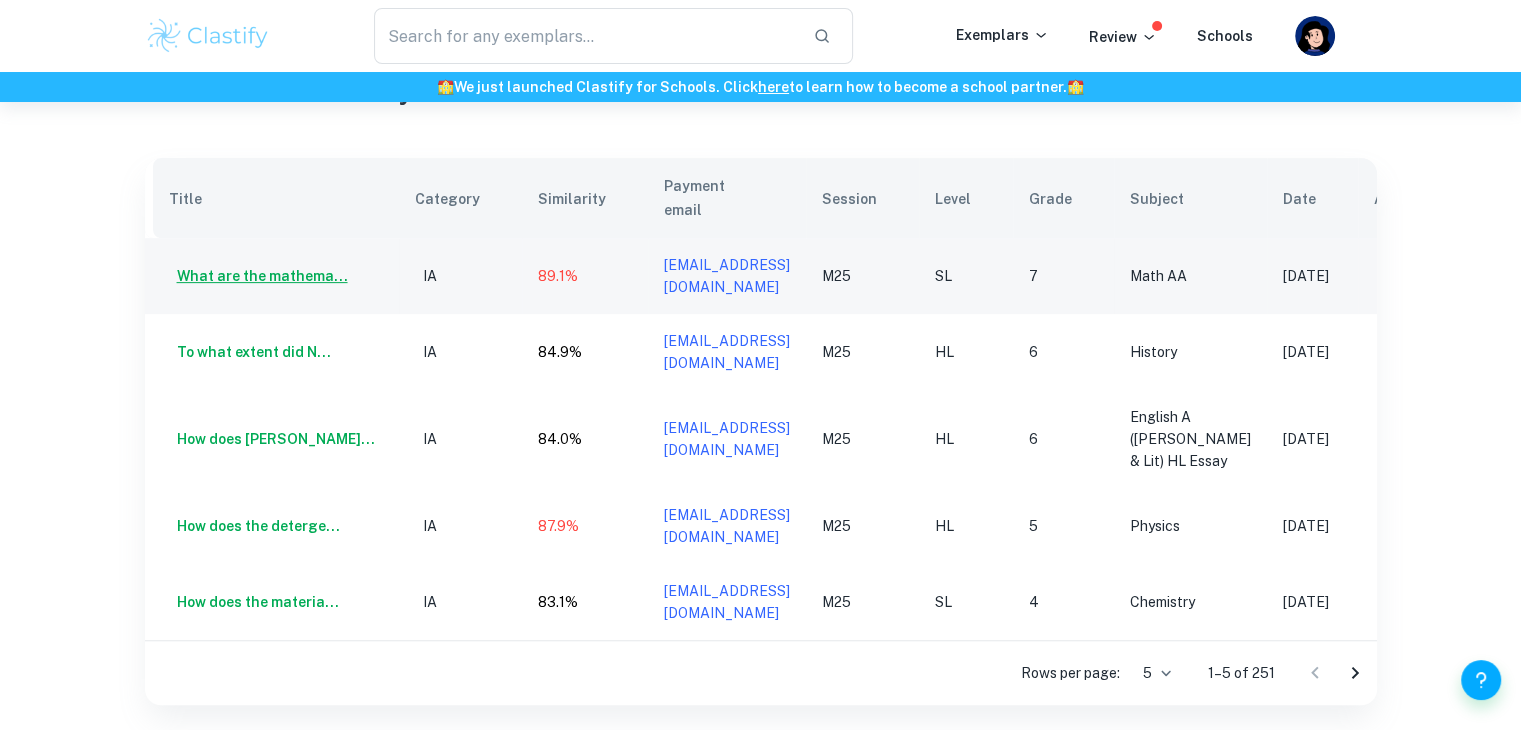 click on "What are the mathema..." at bounding box center [258, 276] 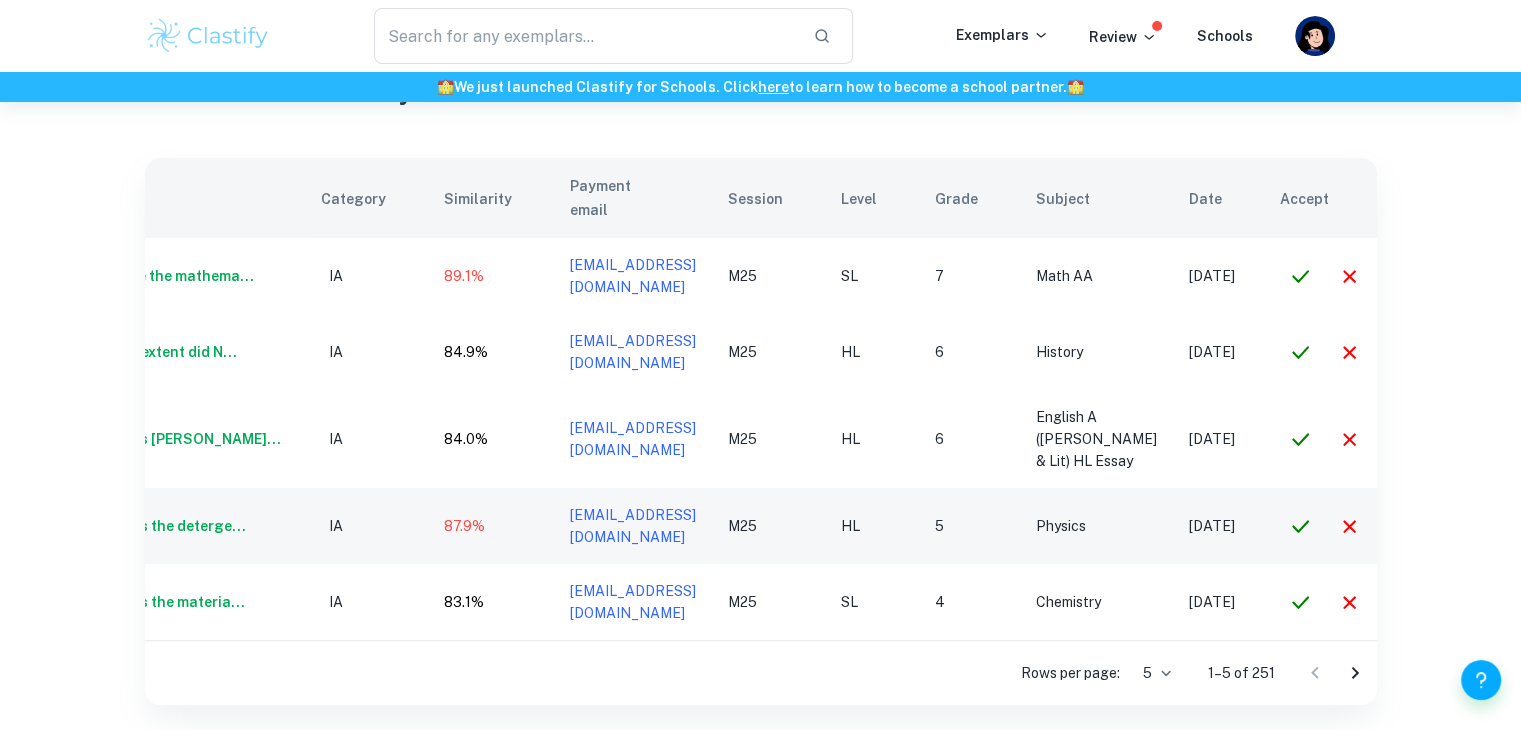 scroll, scrollTop: 0, scrollLeft: 104, axis: horizontal 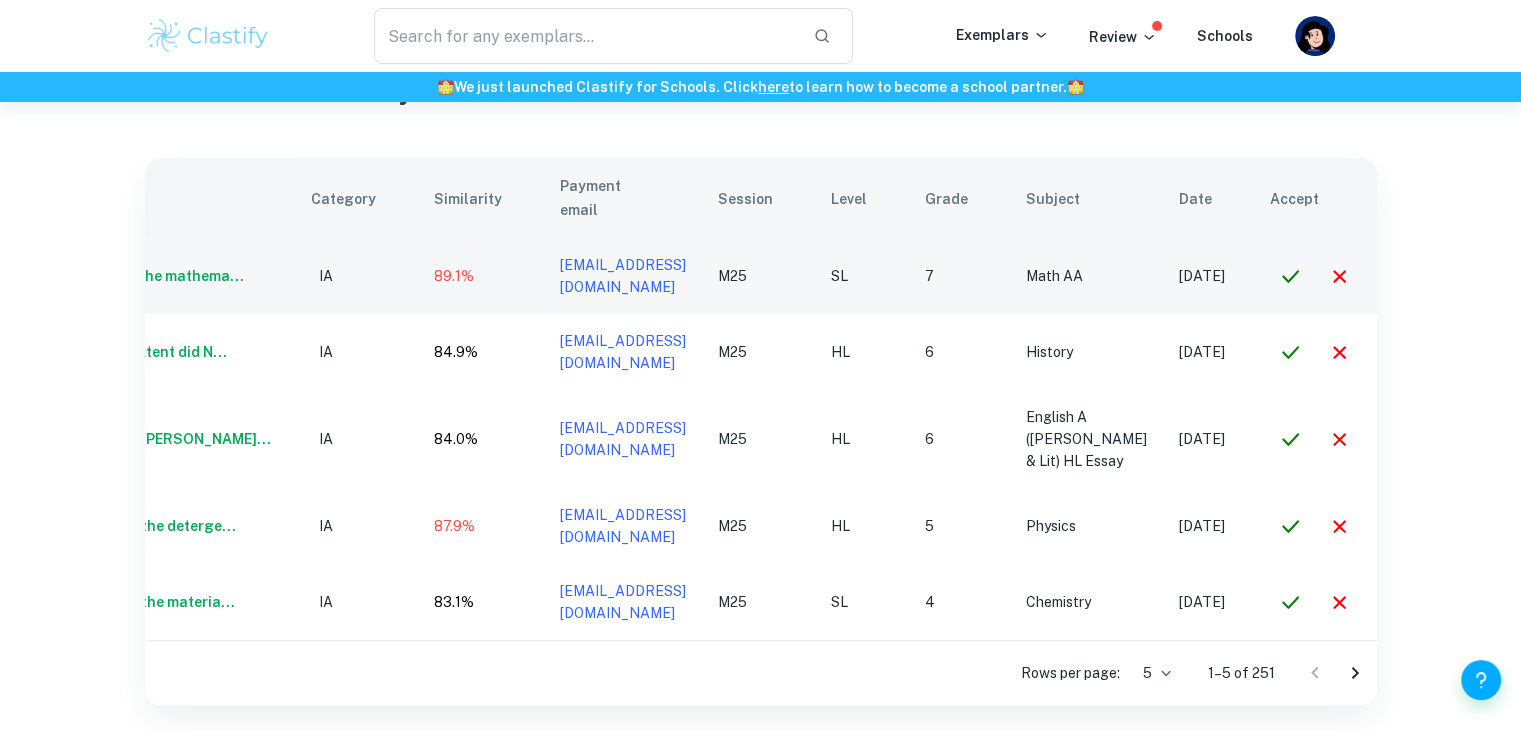 click 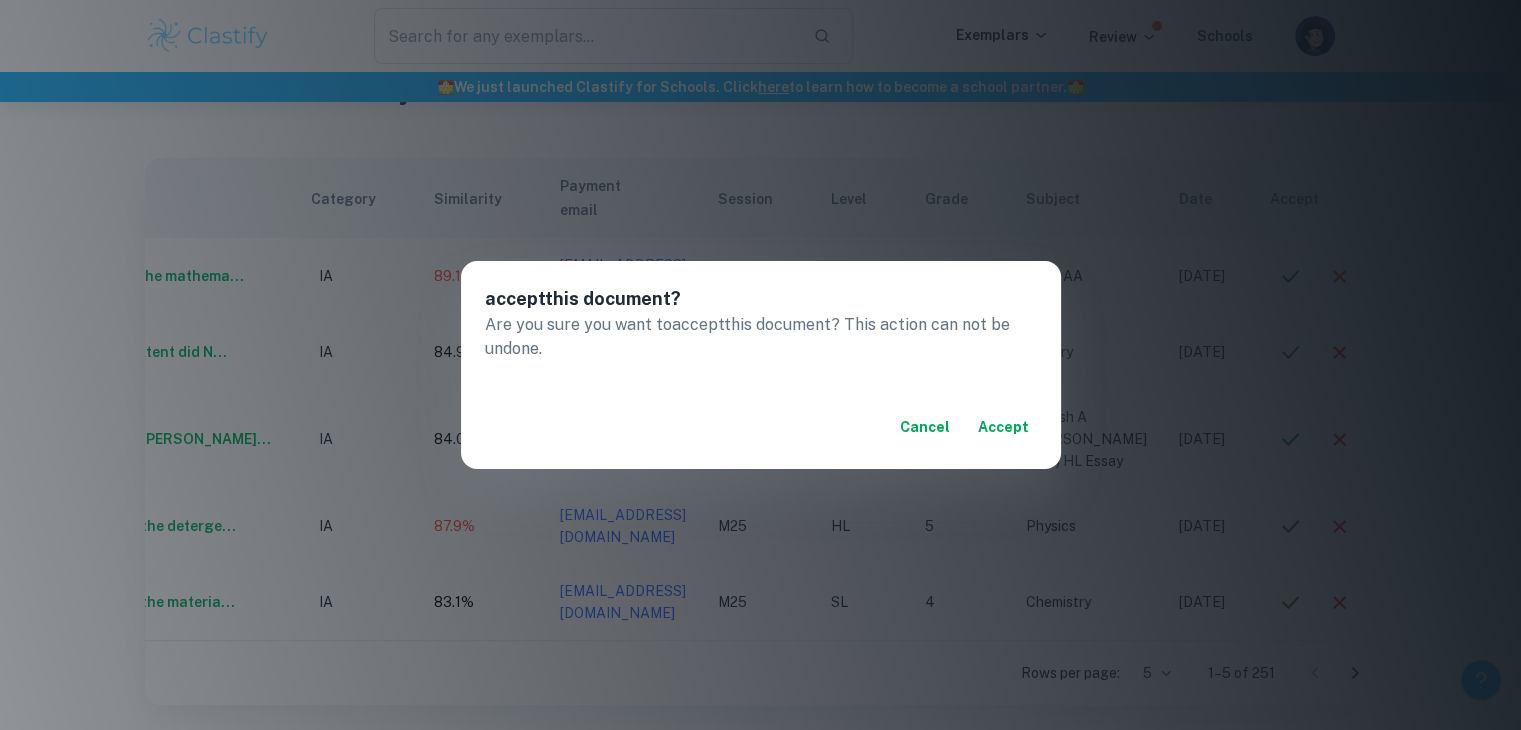 click on "accept" at bounding box center [1003, 427] 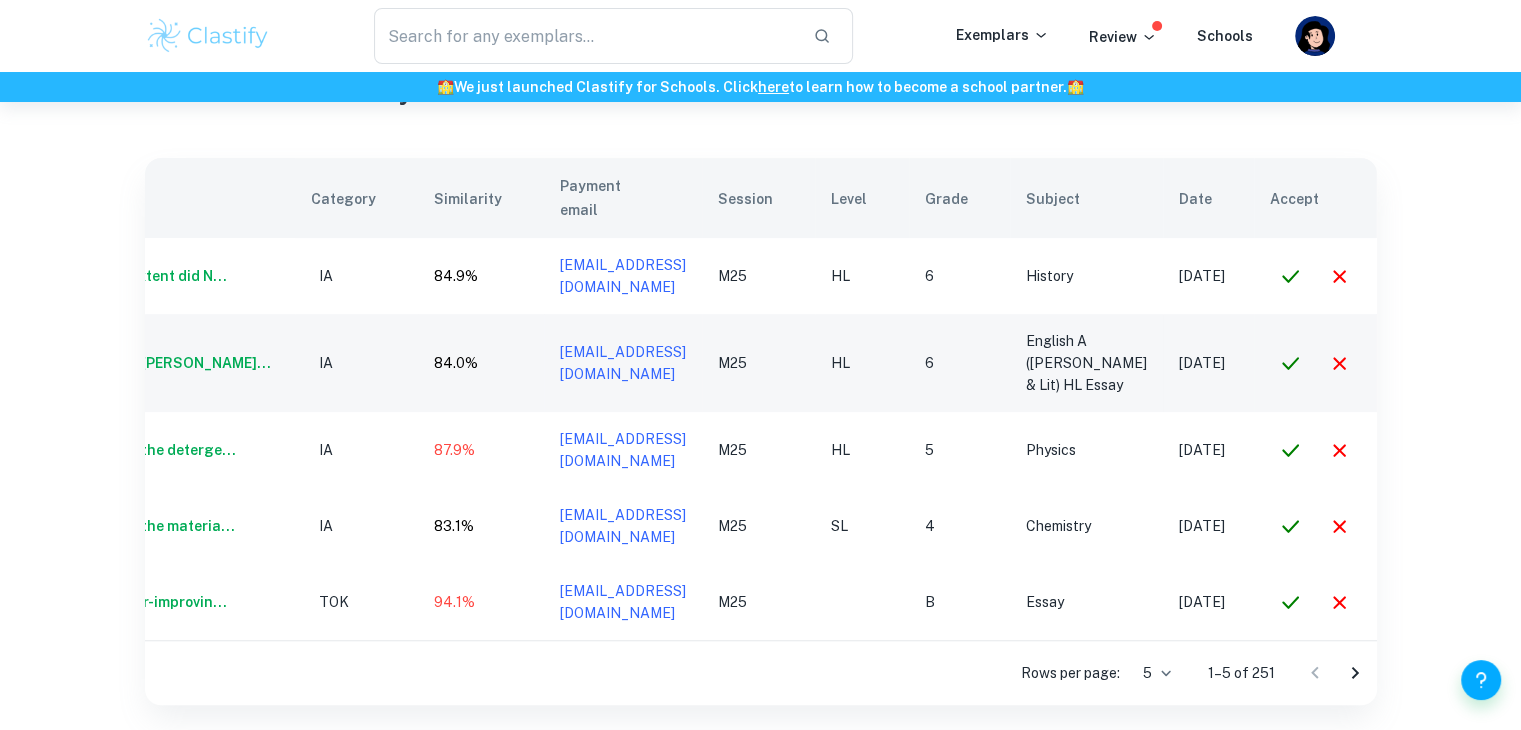 scroll, scrollTop: 0, scrollLeft: 188, axis: horizontal 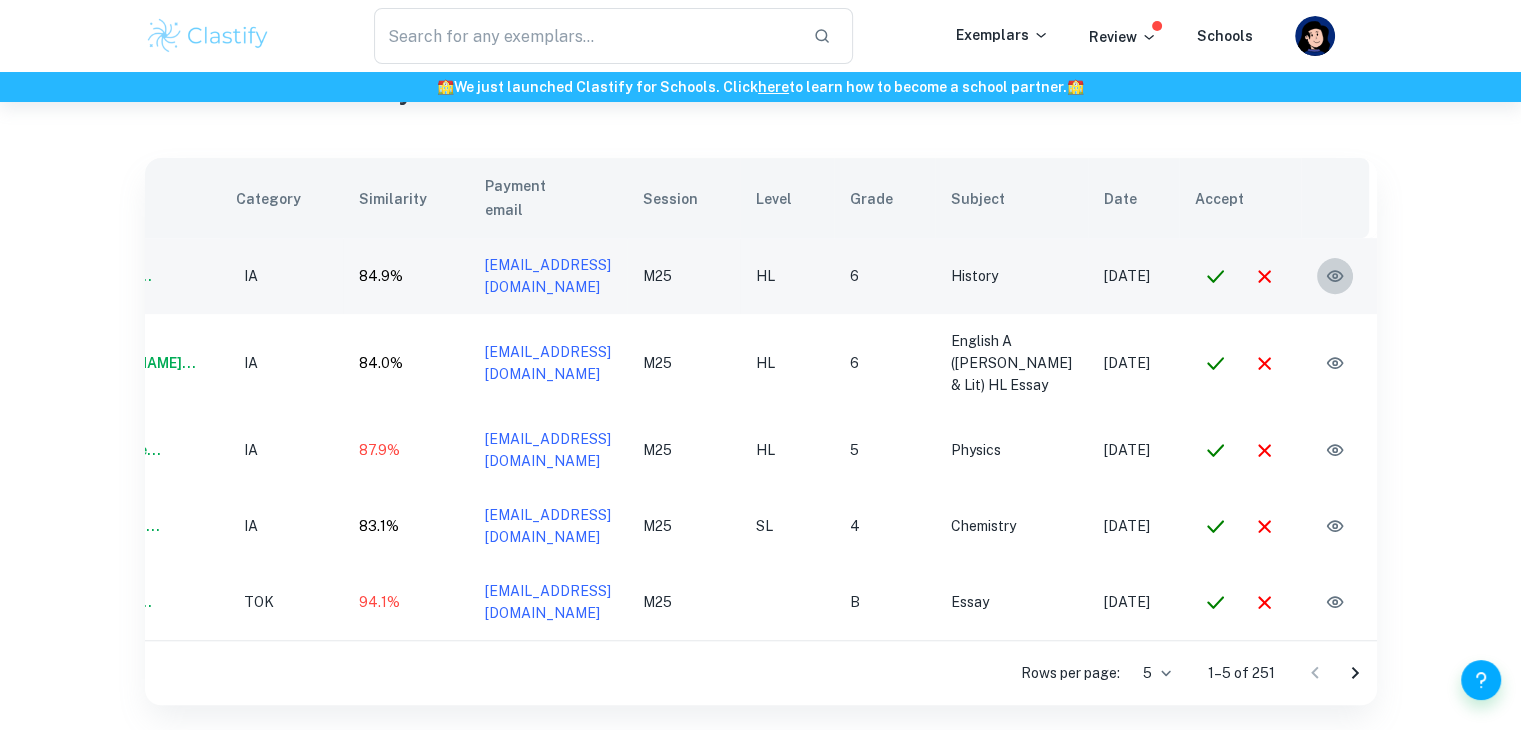 click 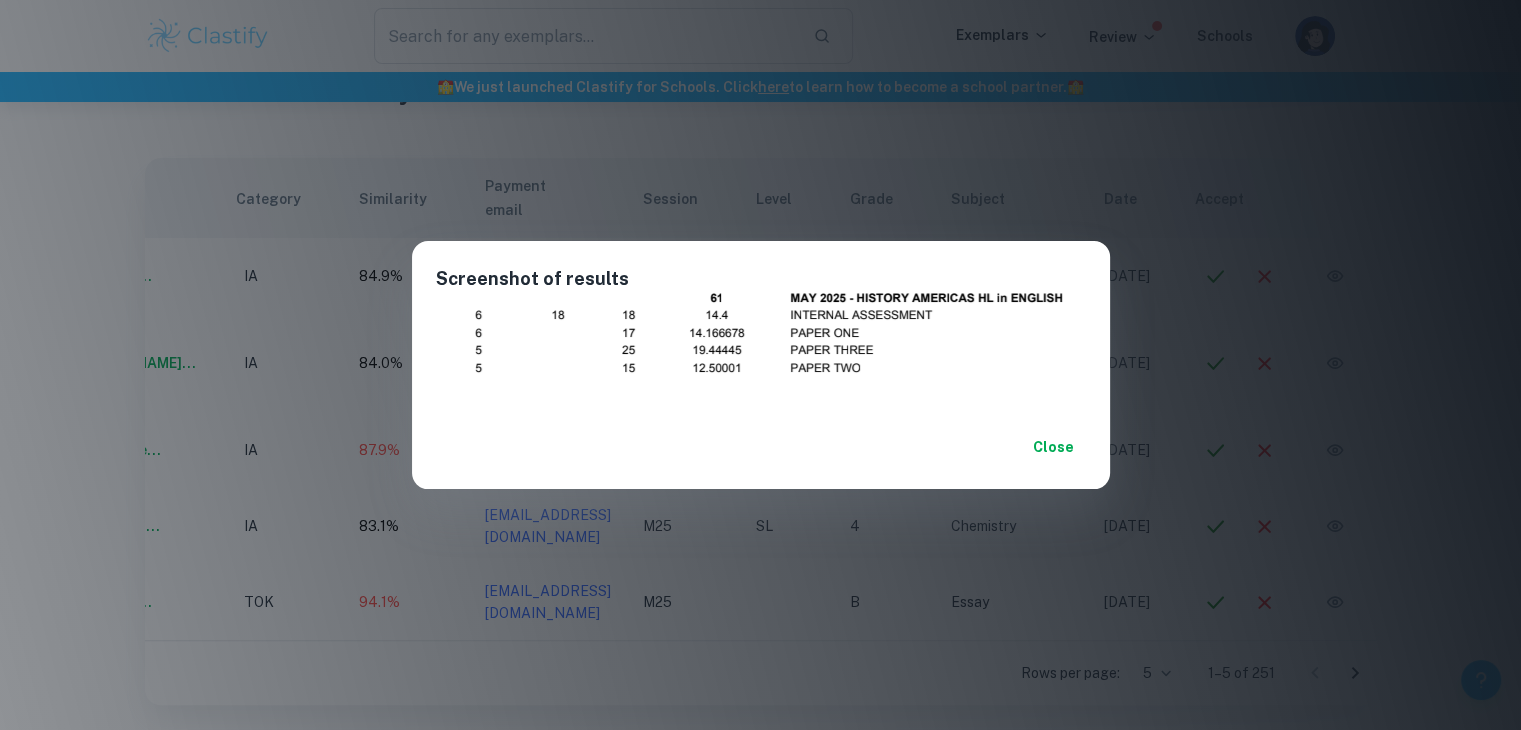 click on "Close" at bounding box center [1054, 447] 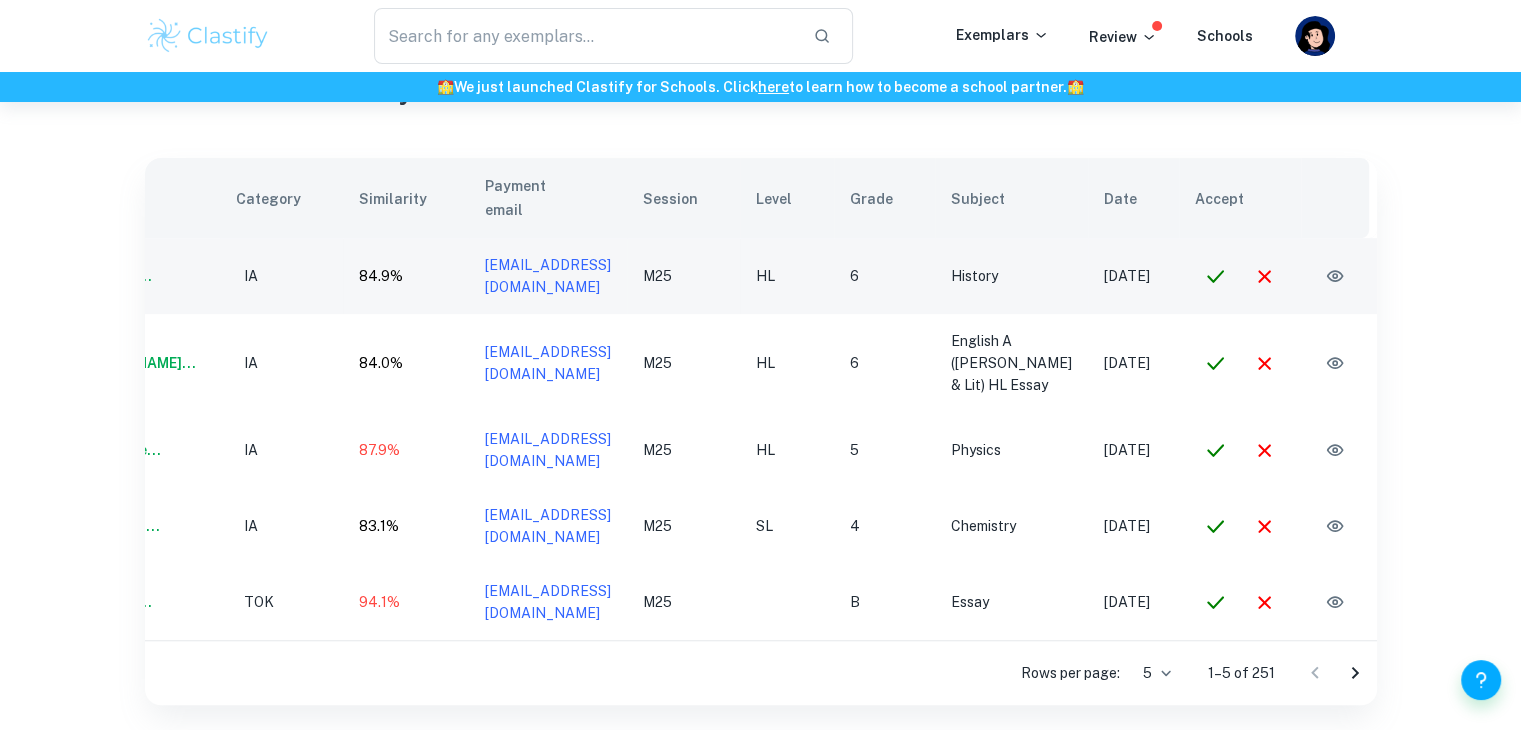 click 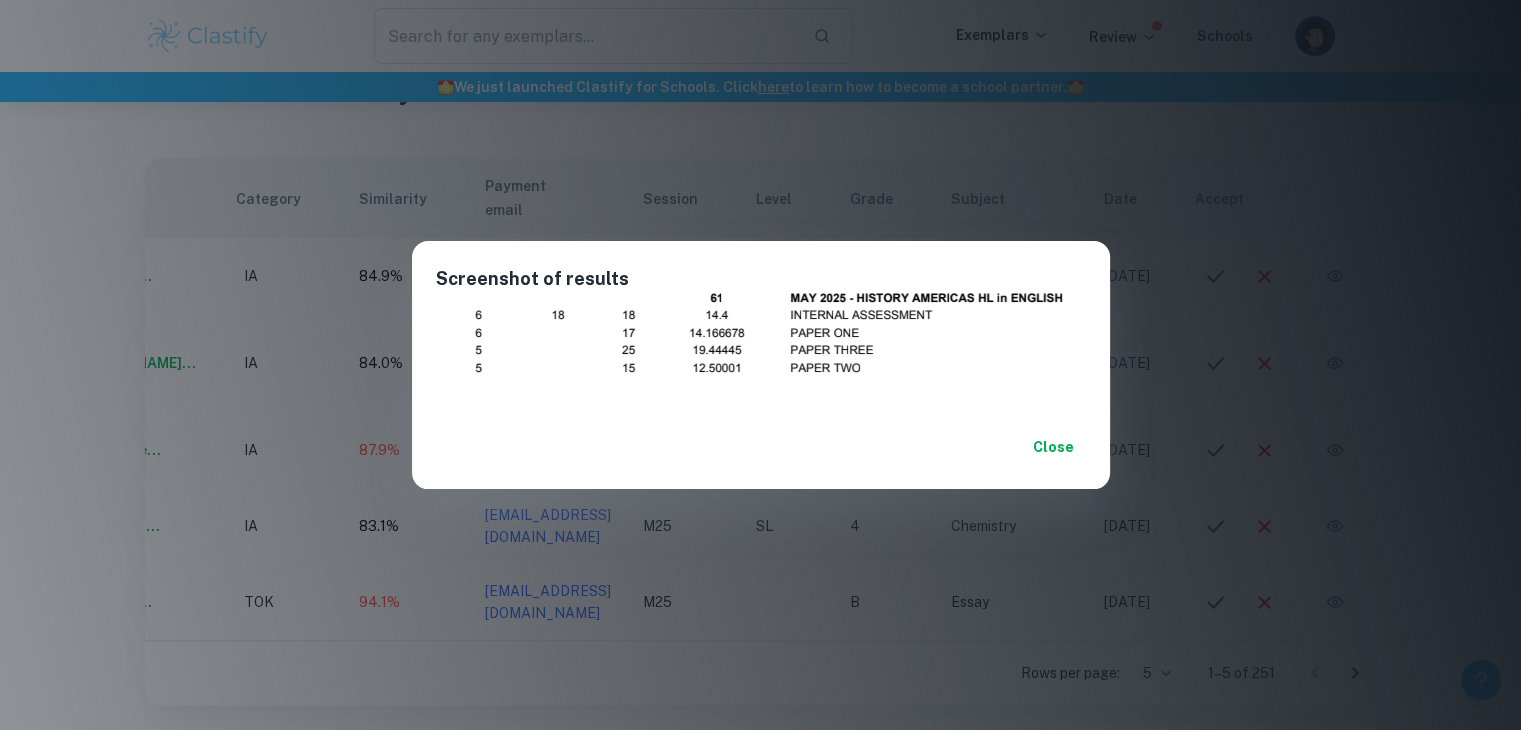 click on "Close" at bounding box center [1054, 447] 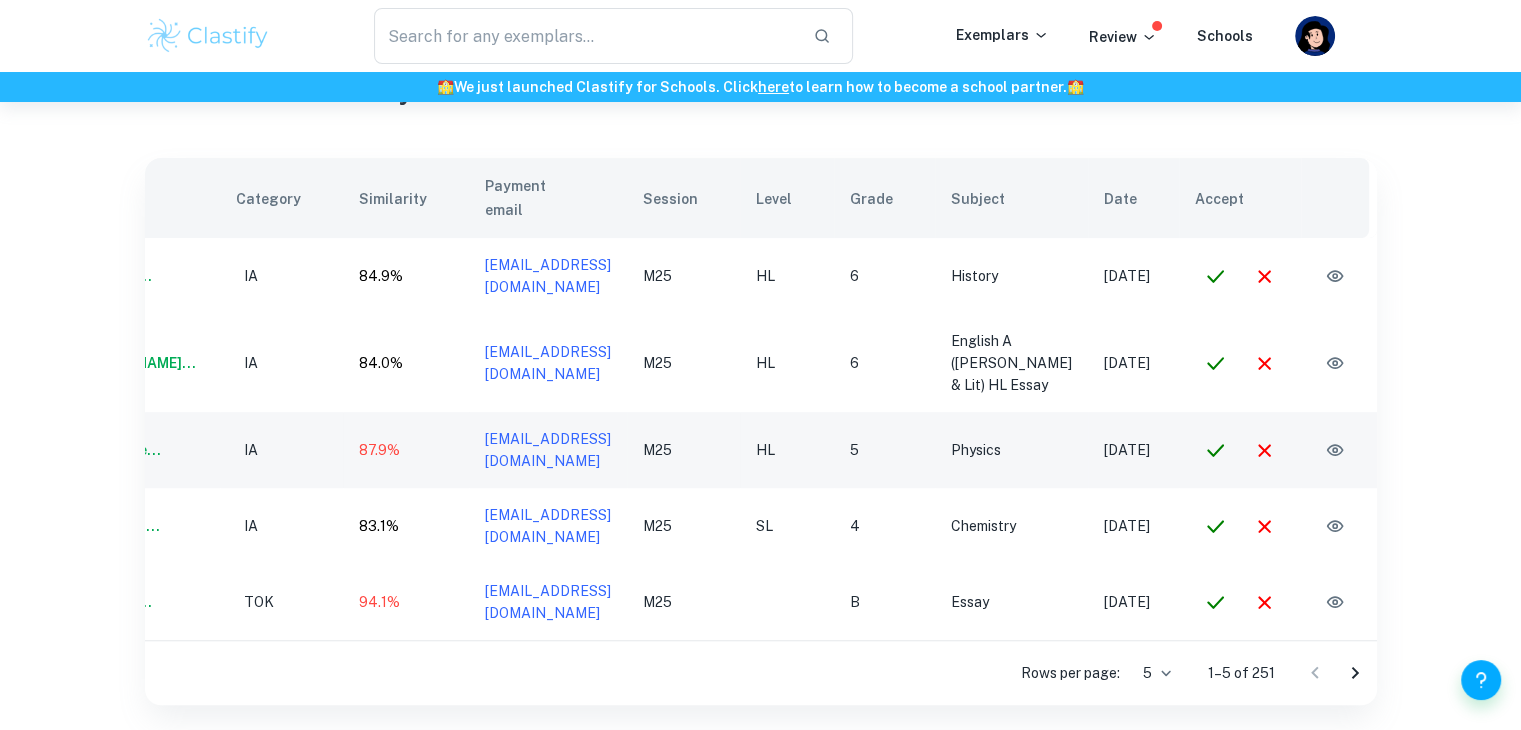 scroll, scrollTop: 0, scrollLeft: 0, axis: both 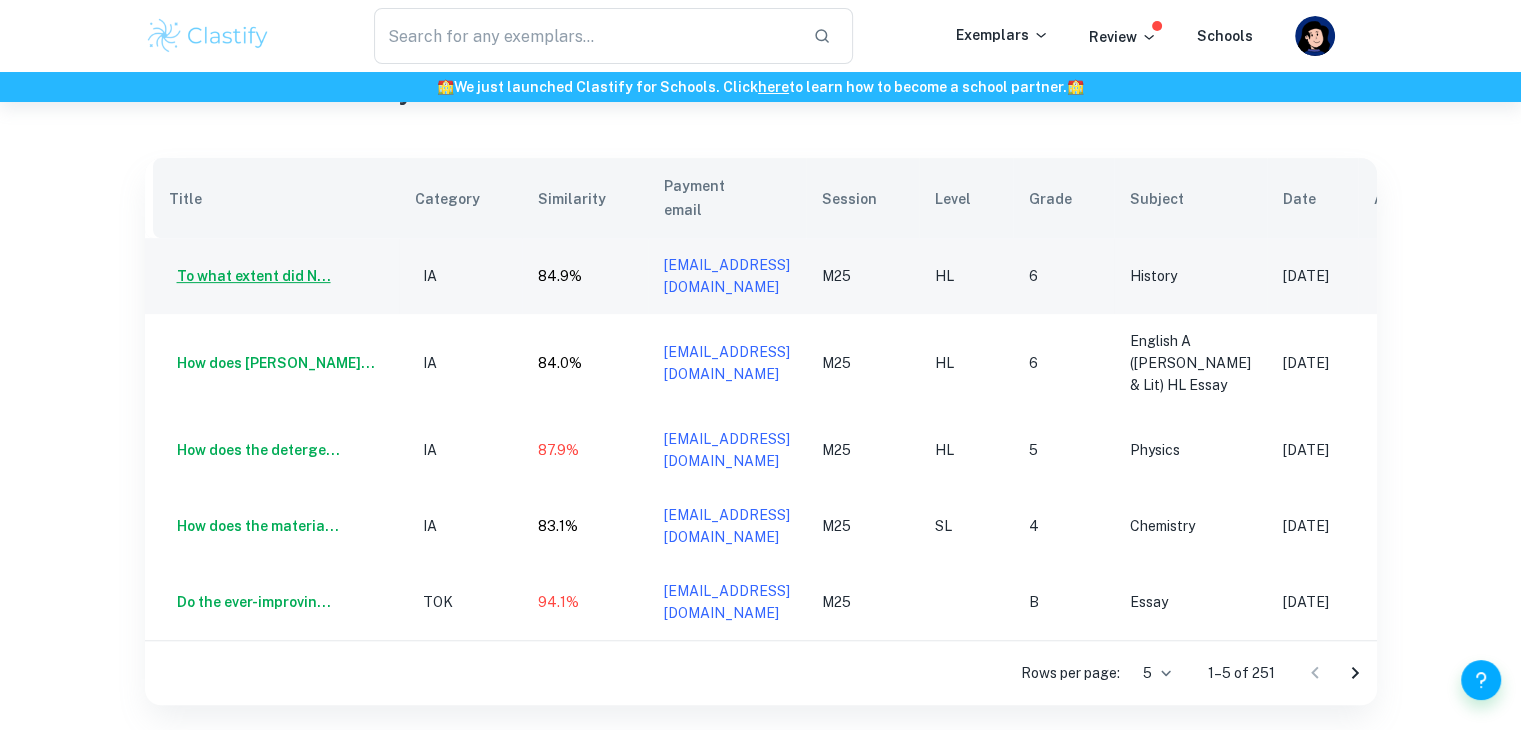 click on "To what extent did N..." at bounding box center (250, 276) 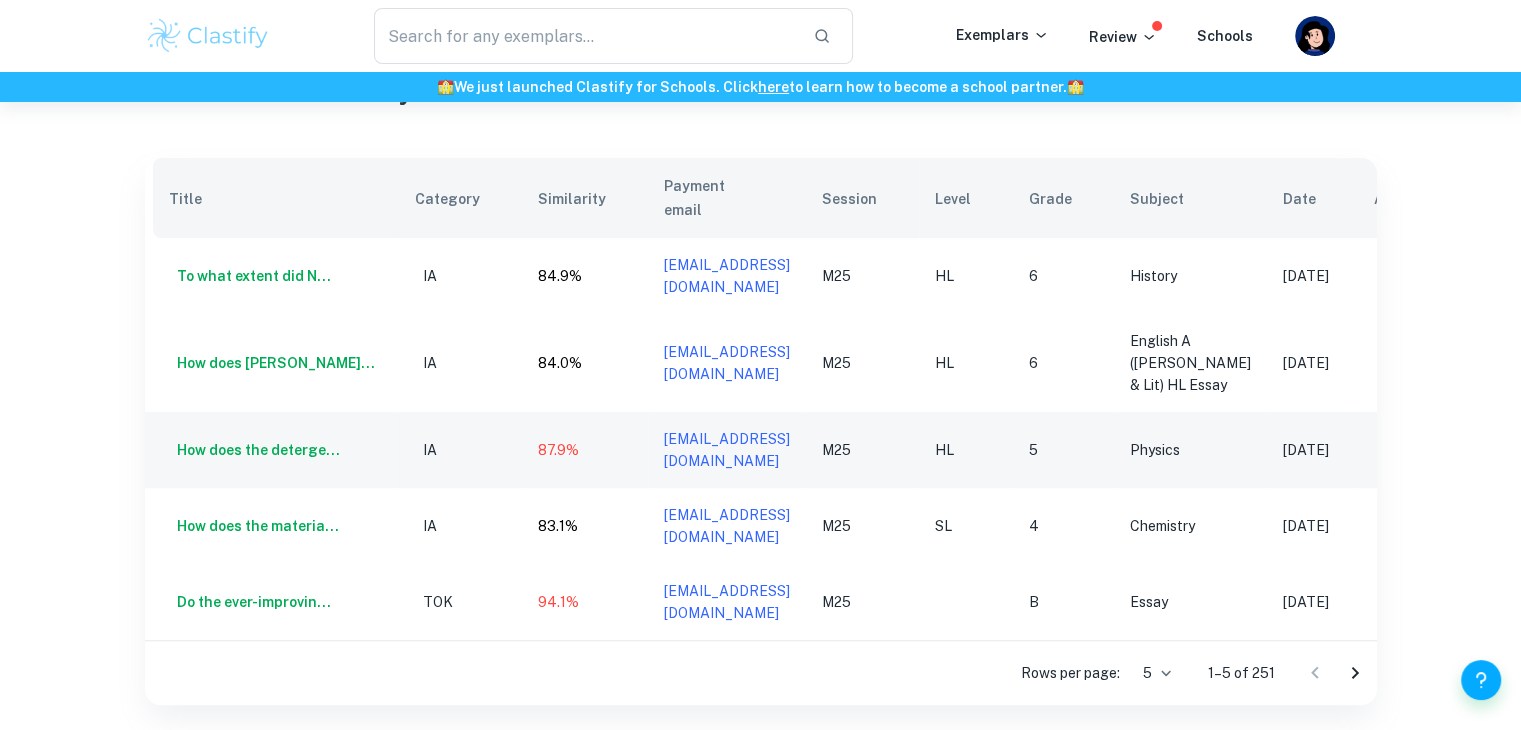 scroll, scrollTop: 0, scrollLeft: 182, axis: horizontal 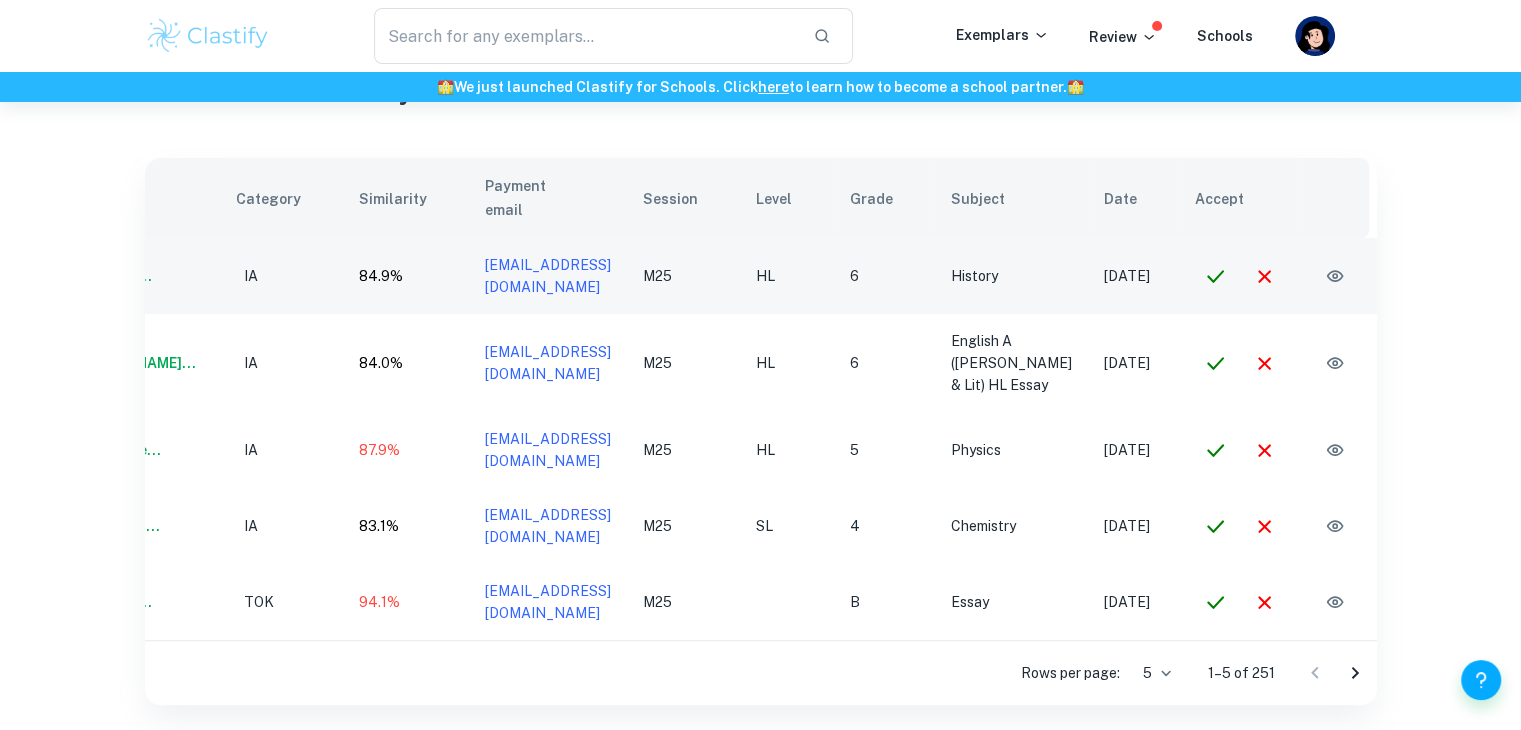 click 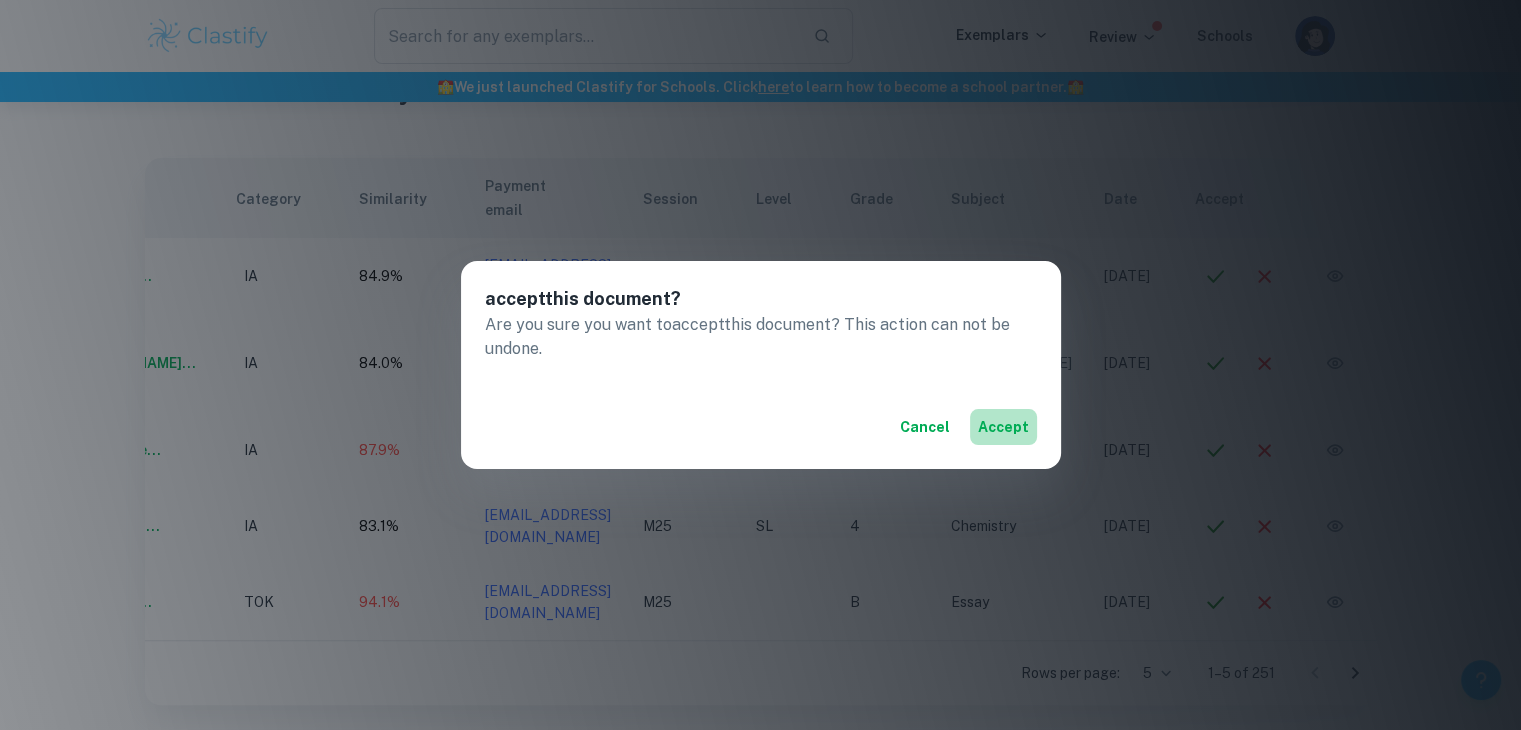 click on "accept" at bounding box center (1003, 427) 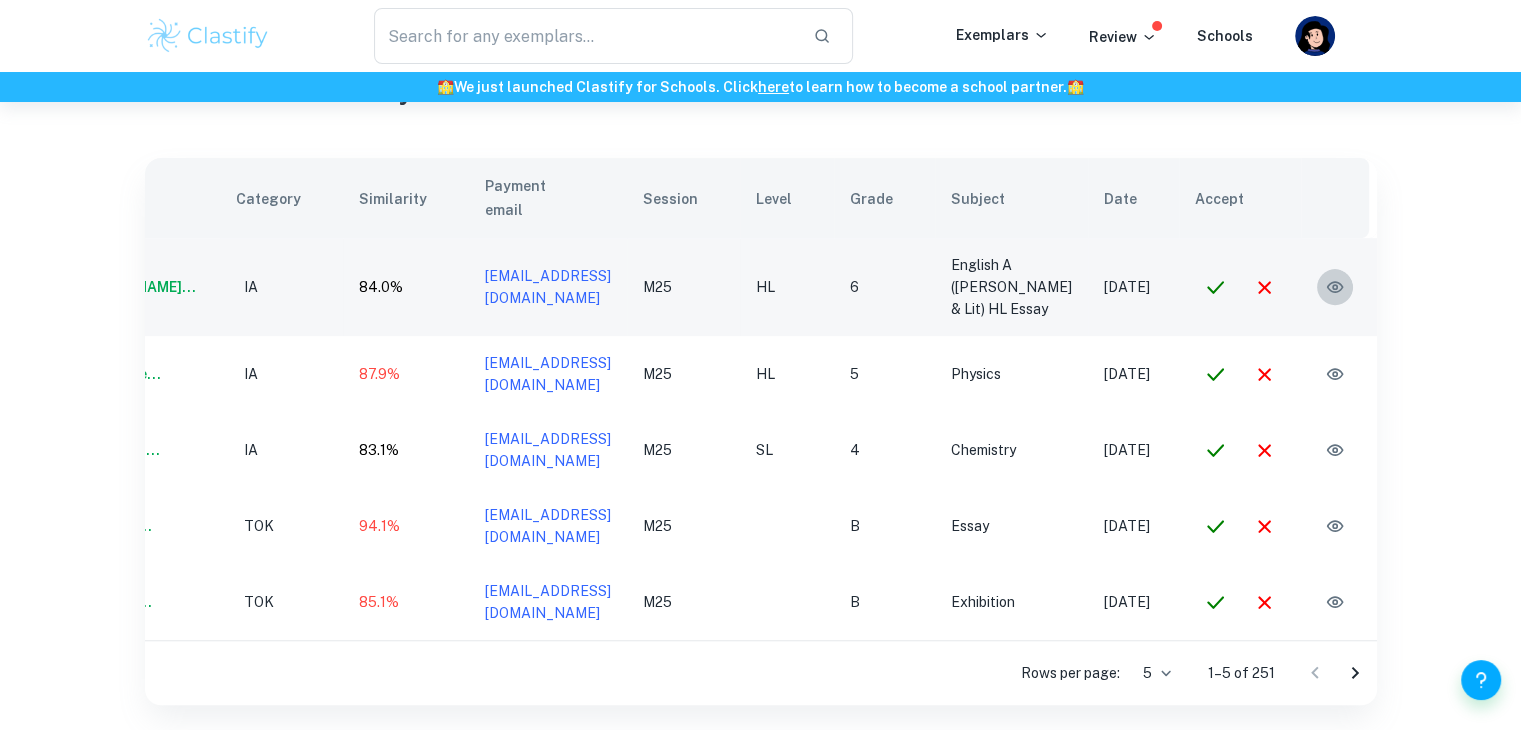 click 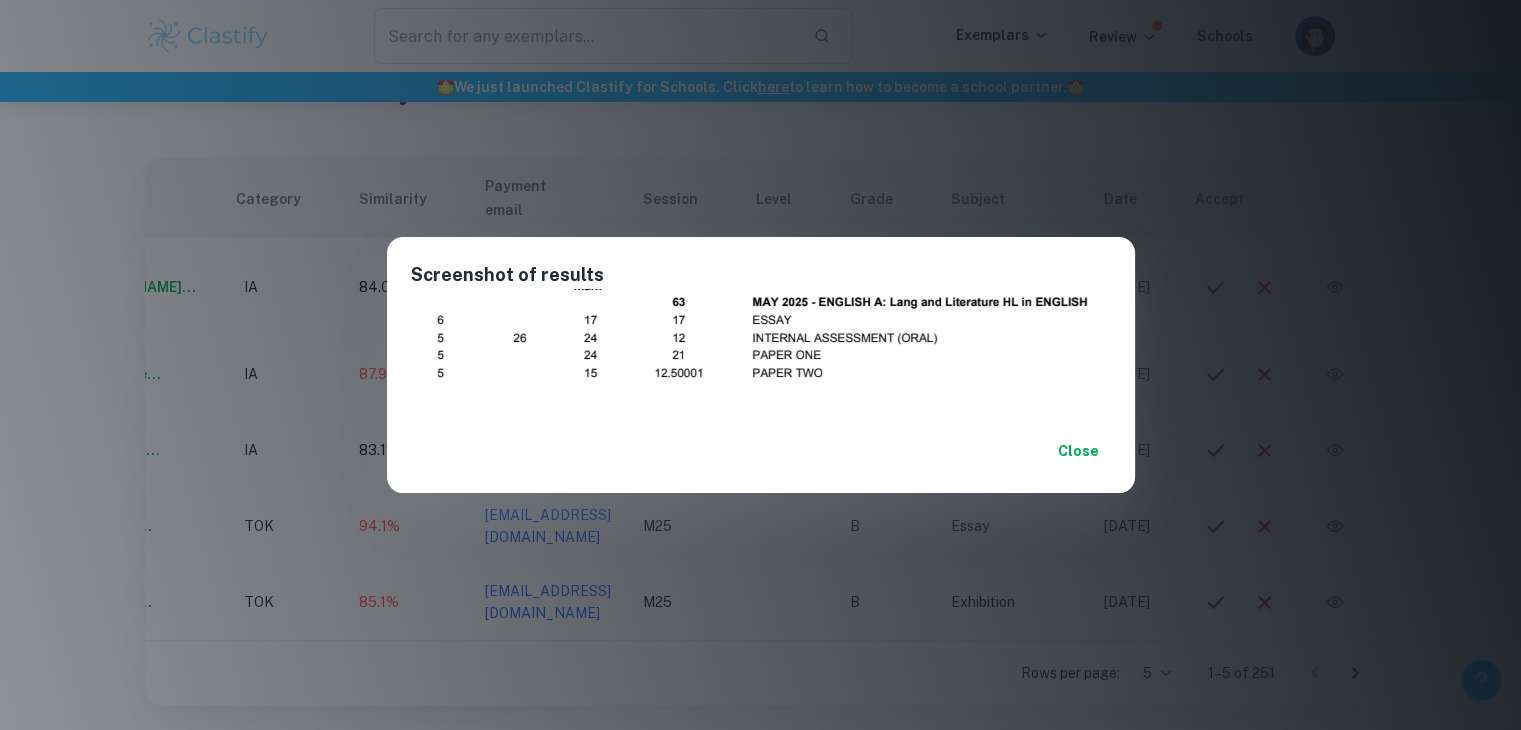 click on "Close" at bounding box center [1079, 451] 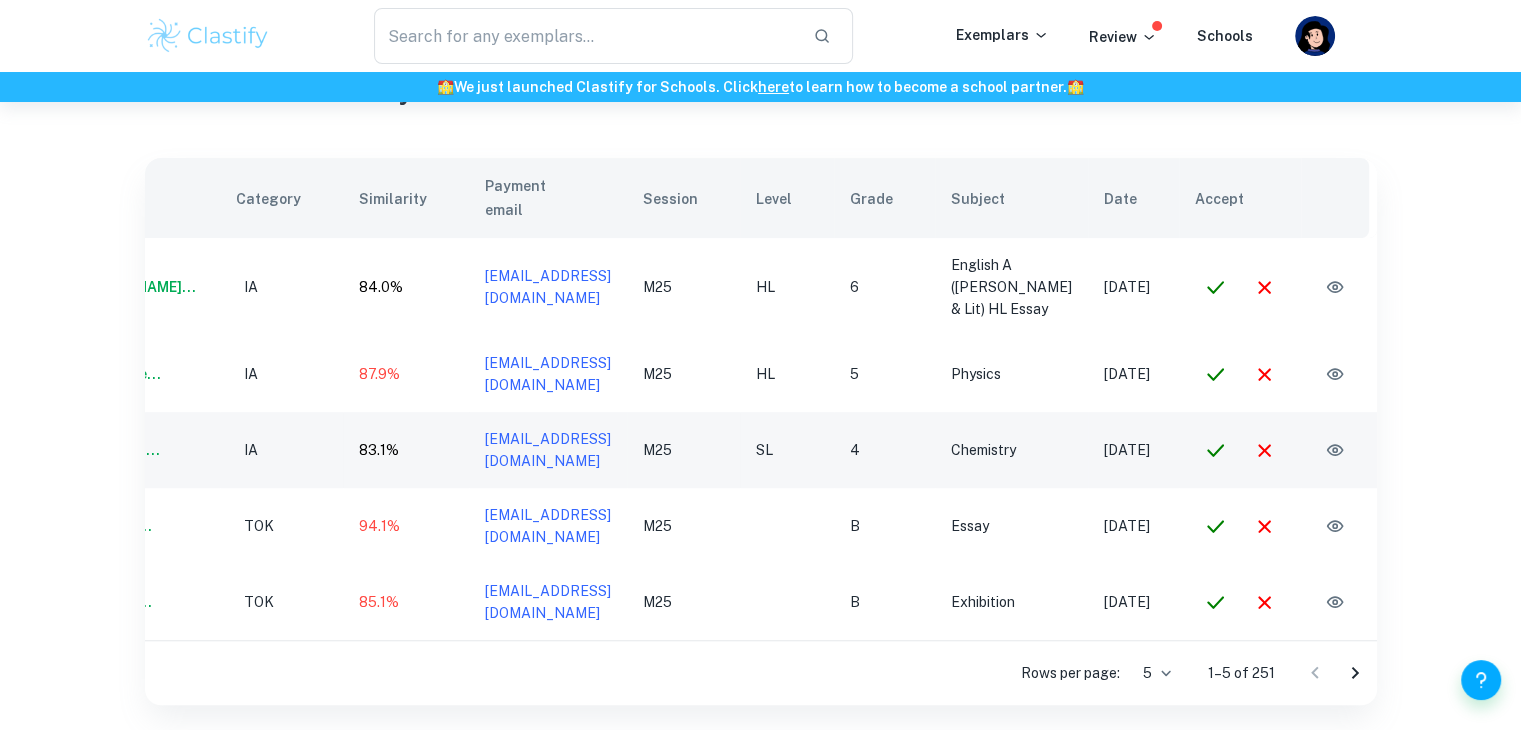 scroll, scrollTop: 0, scrollLeft: 0, axis: both 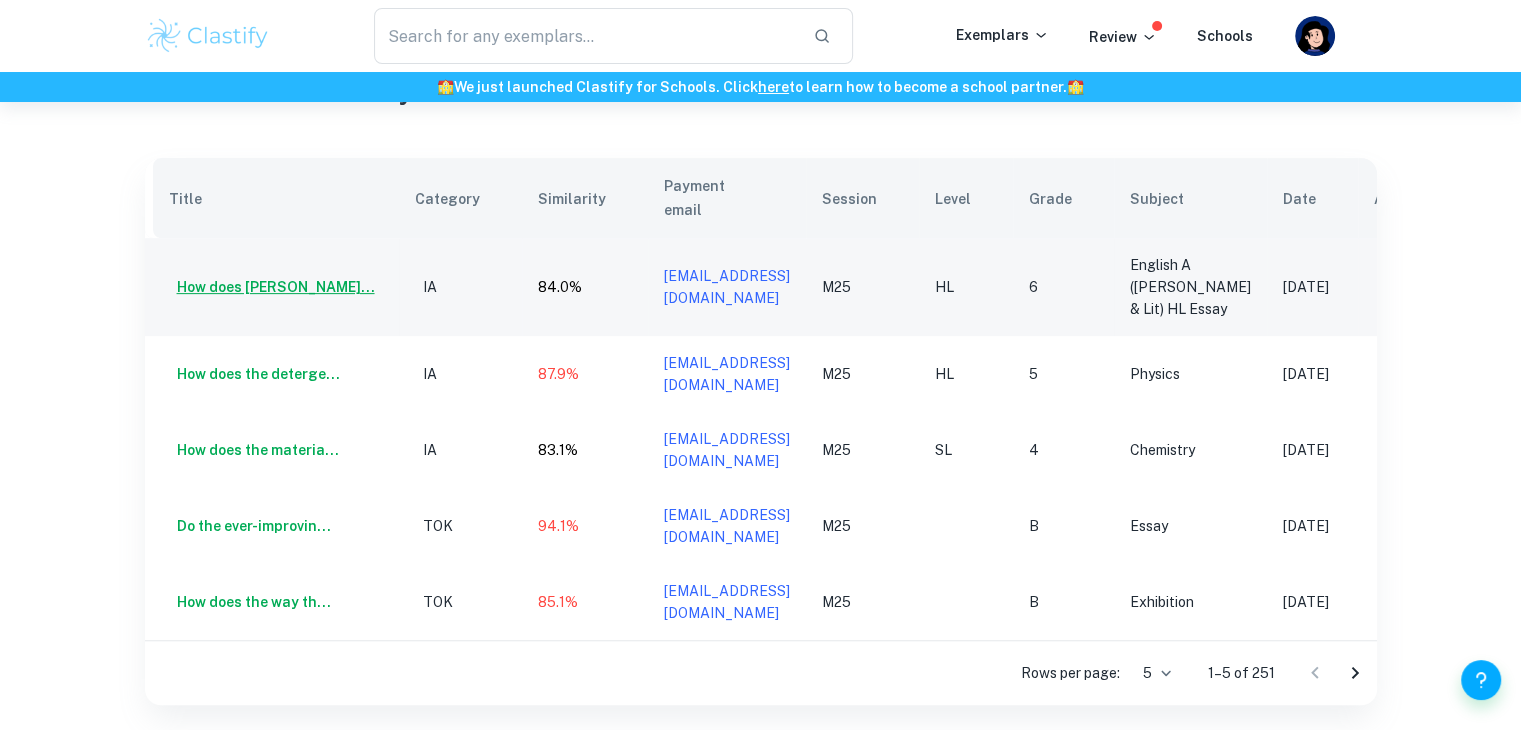 click on "How does Joseph Conr..." at bounding box center [272, 287] 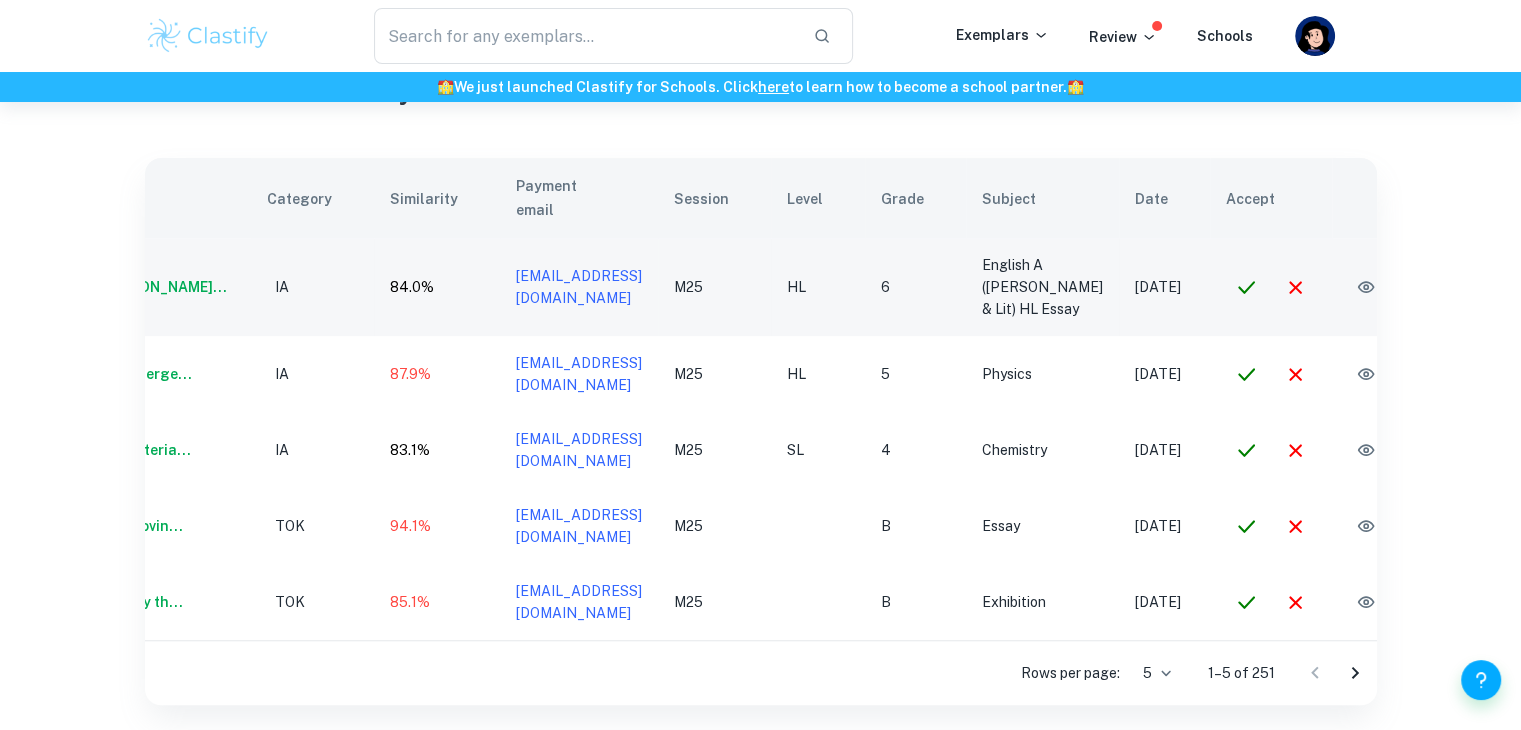 scroll, scrollTop: 0, scrollLeft: 148, axis: horizontal 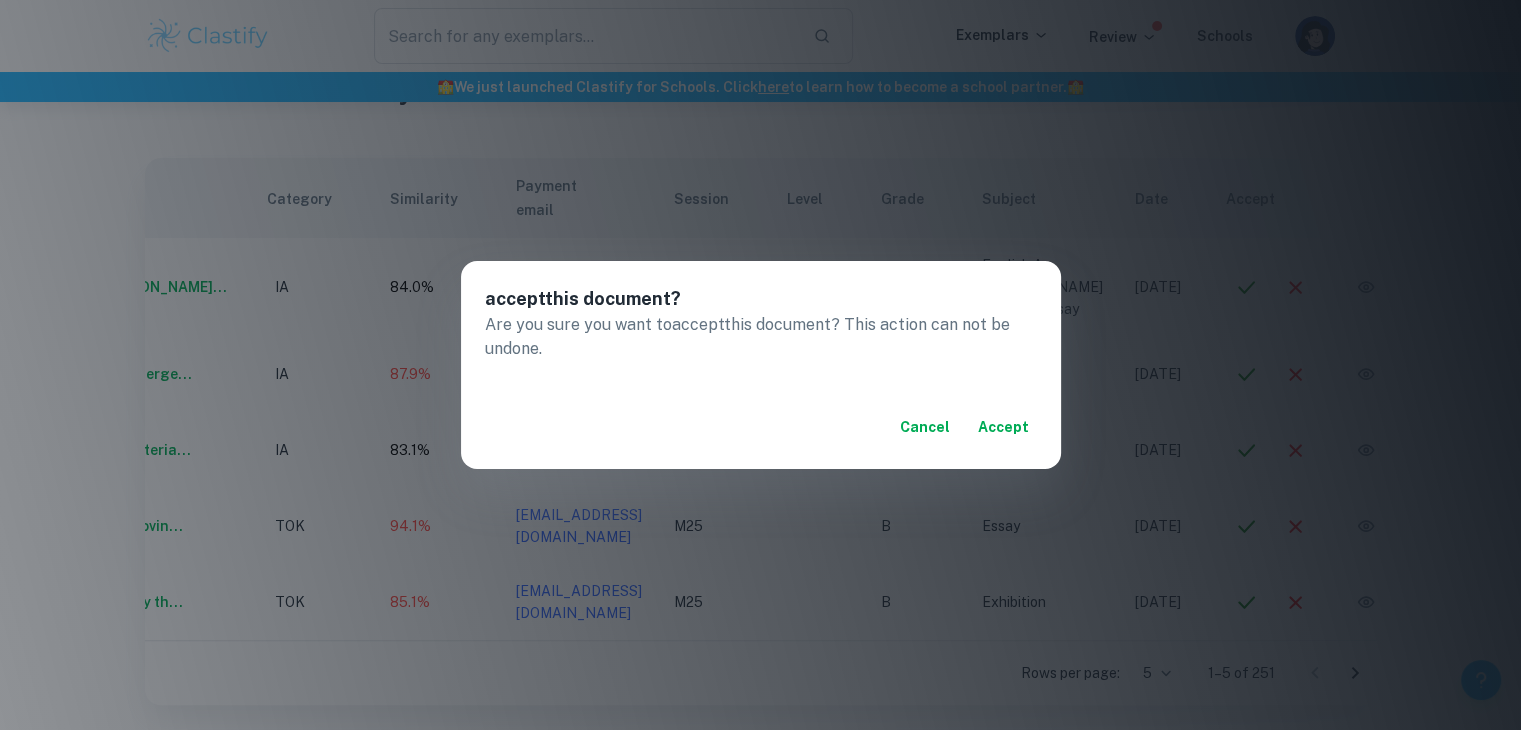 click on "accept" at bounding box center [1003, 427] 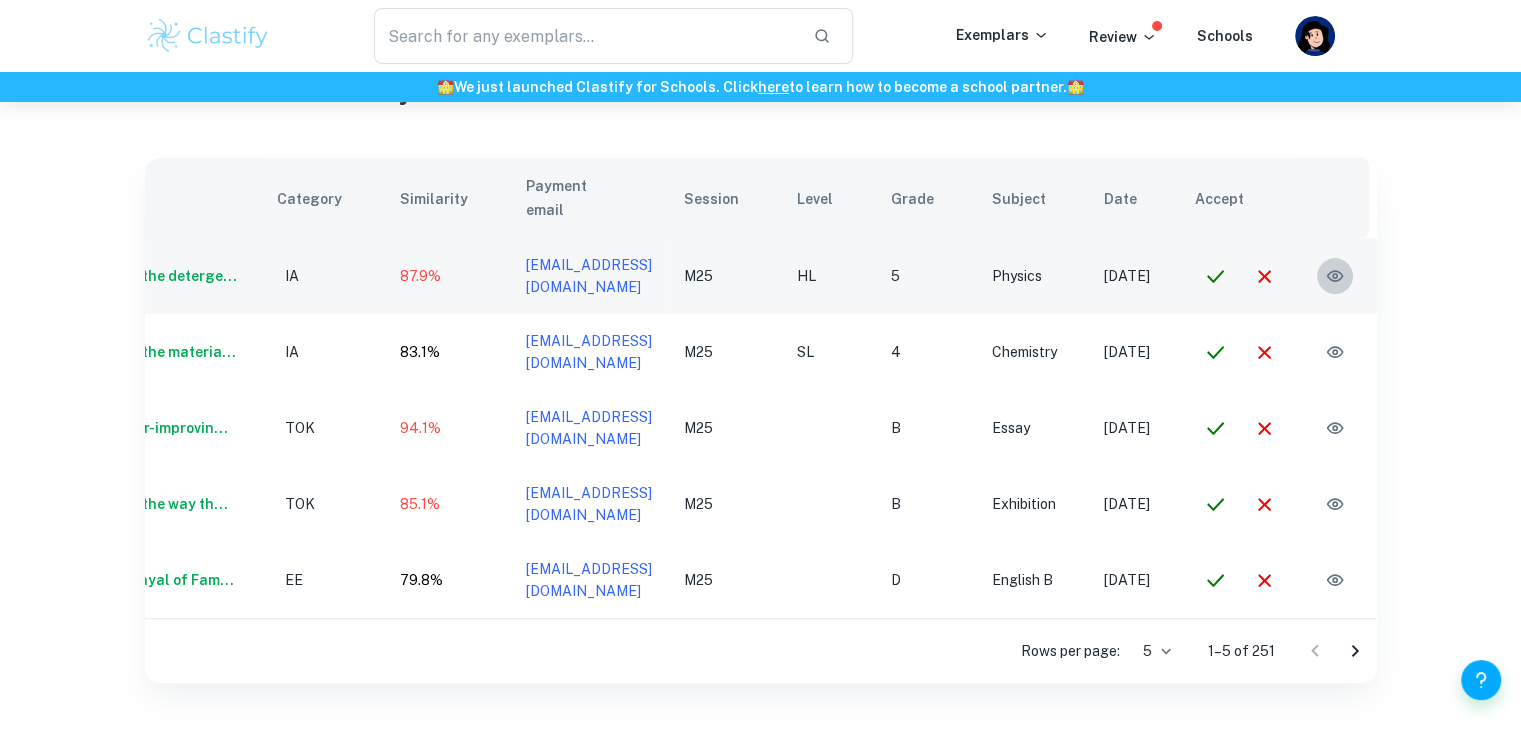 click 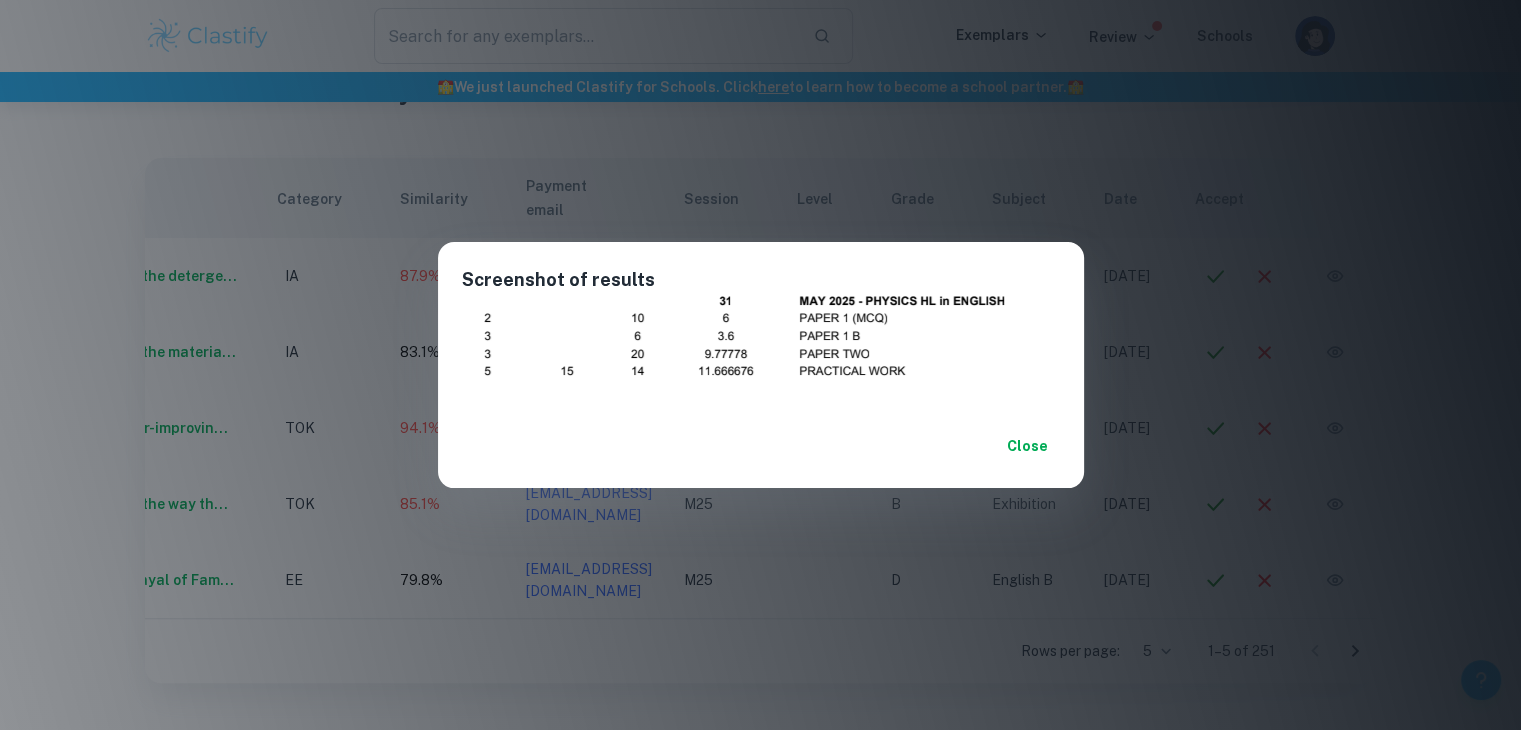 click on "Close" at bounding box center (1028, 446) 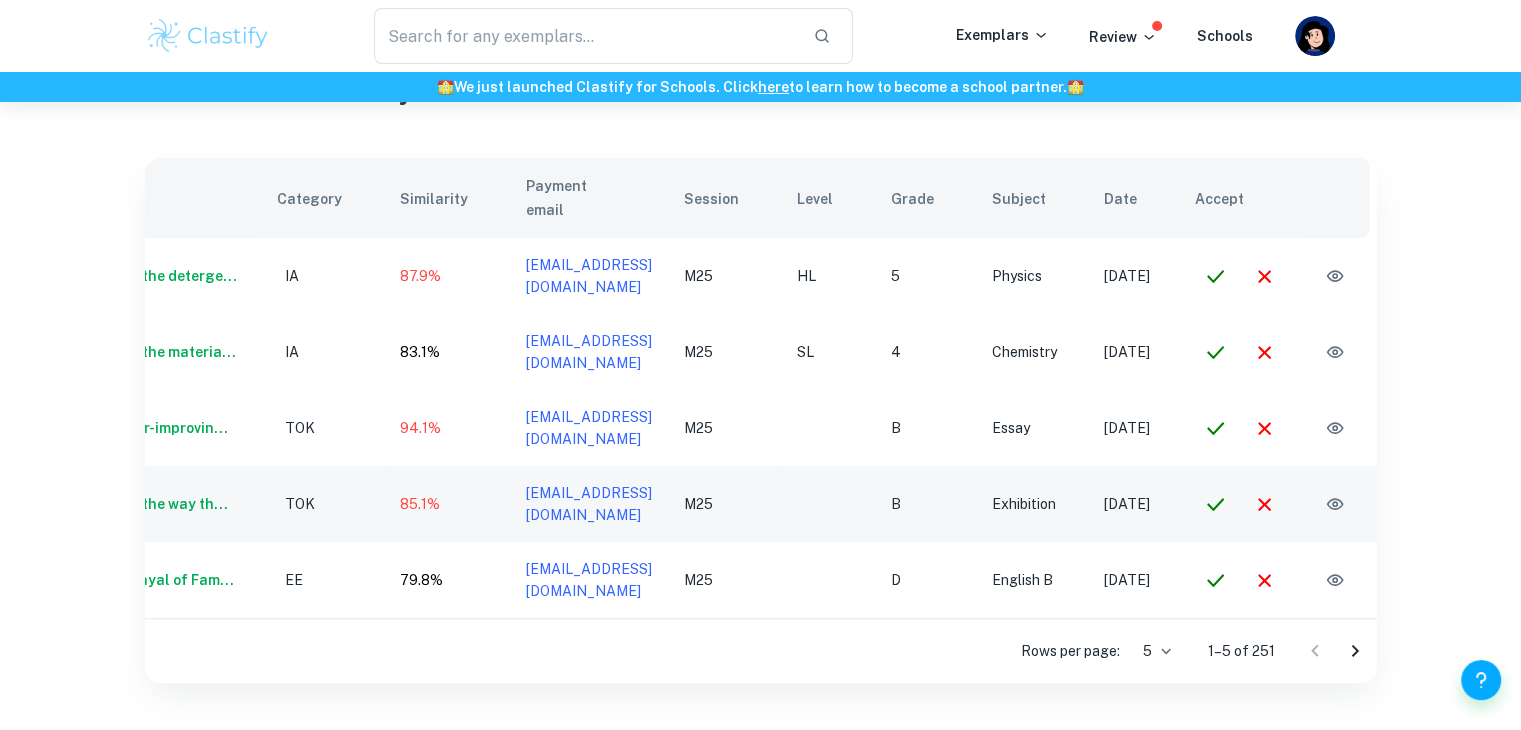 scroll, scrollTop: 0, scrollLeft: 0, axis: both 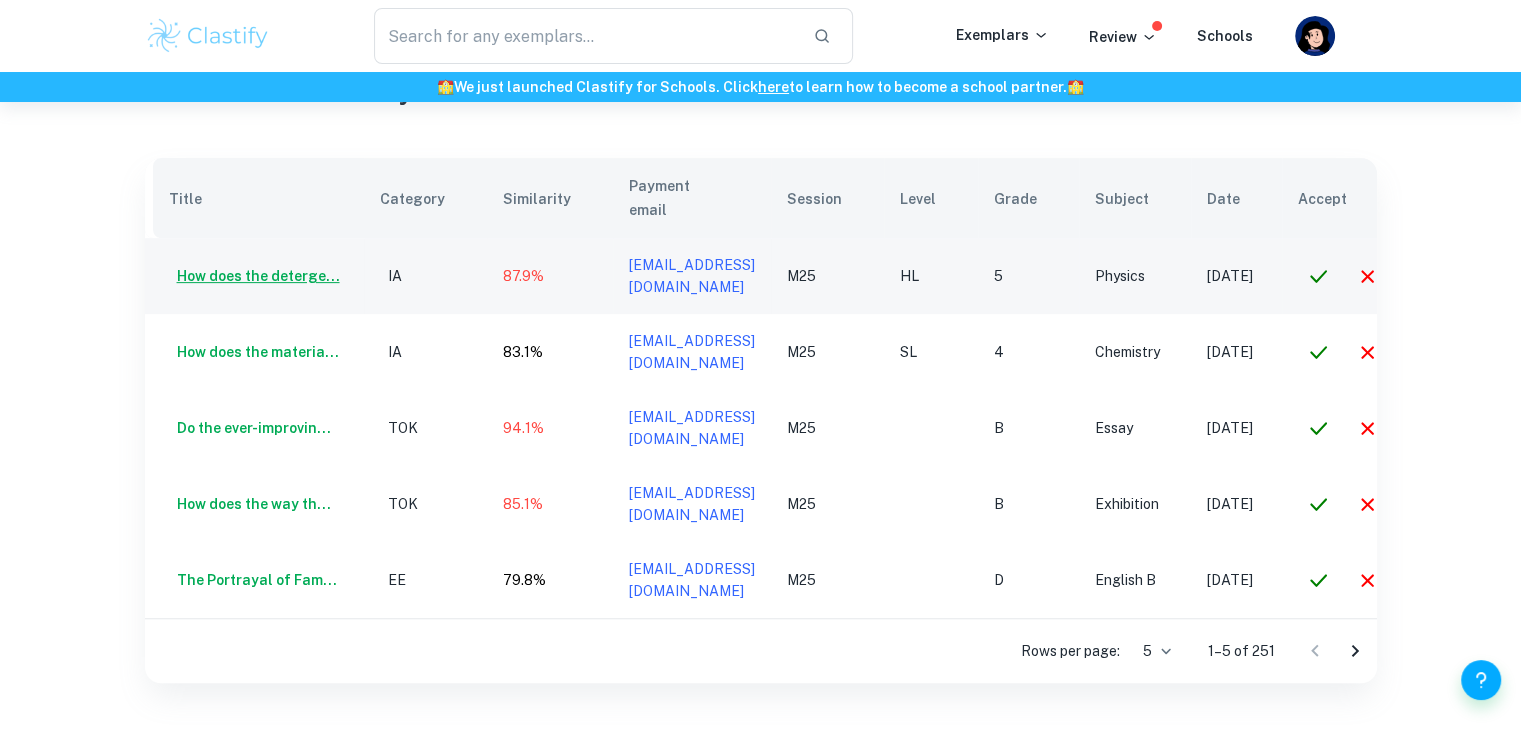 click on "How does the deterge..." at bounding box center [254, 276] 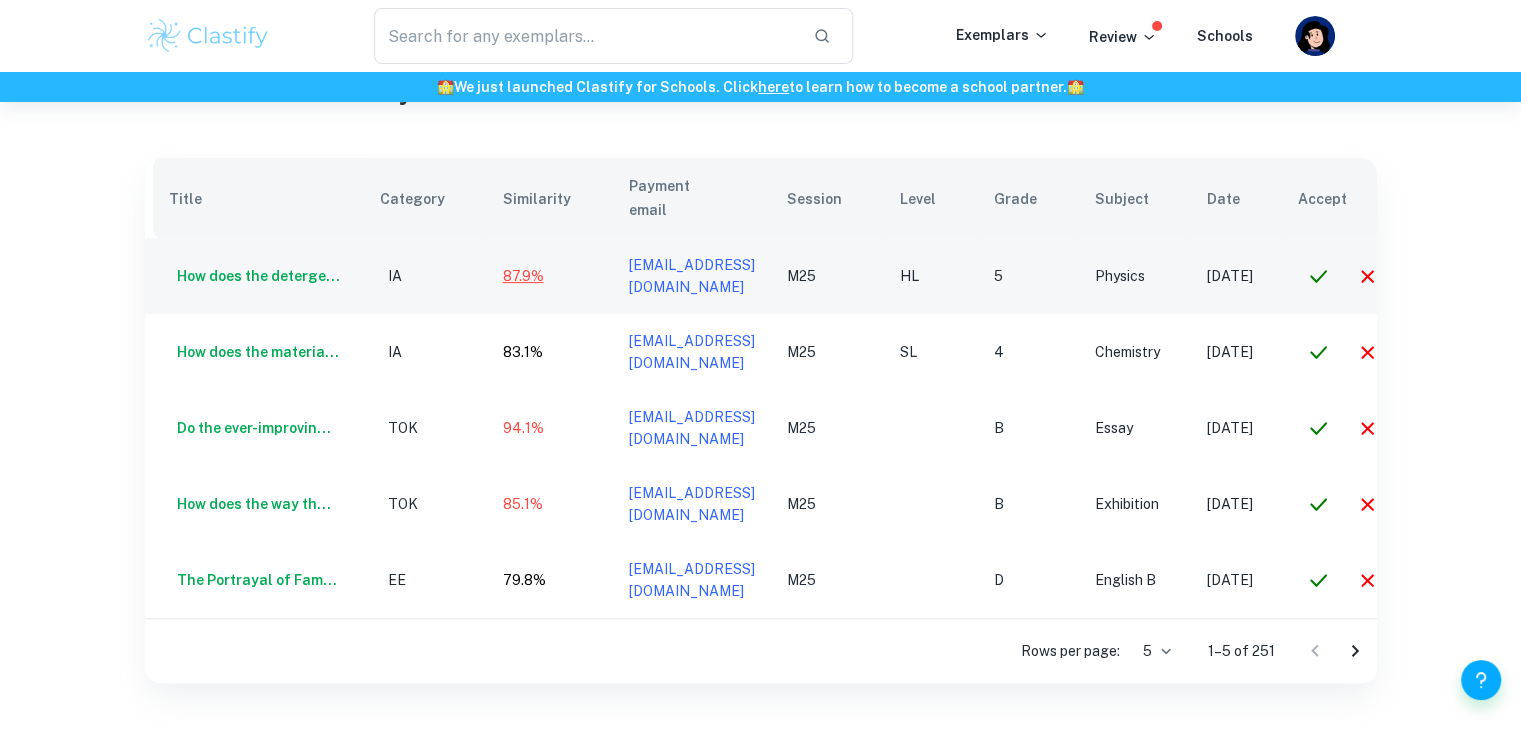 click on "87.9%" at bounding box center [523, 276] 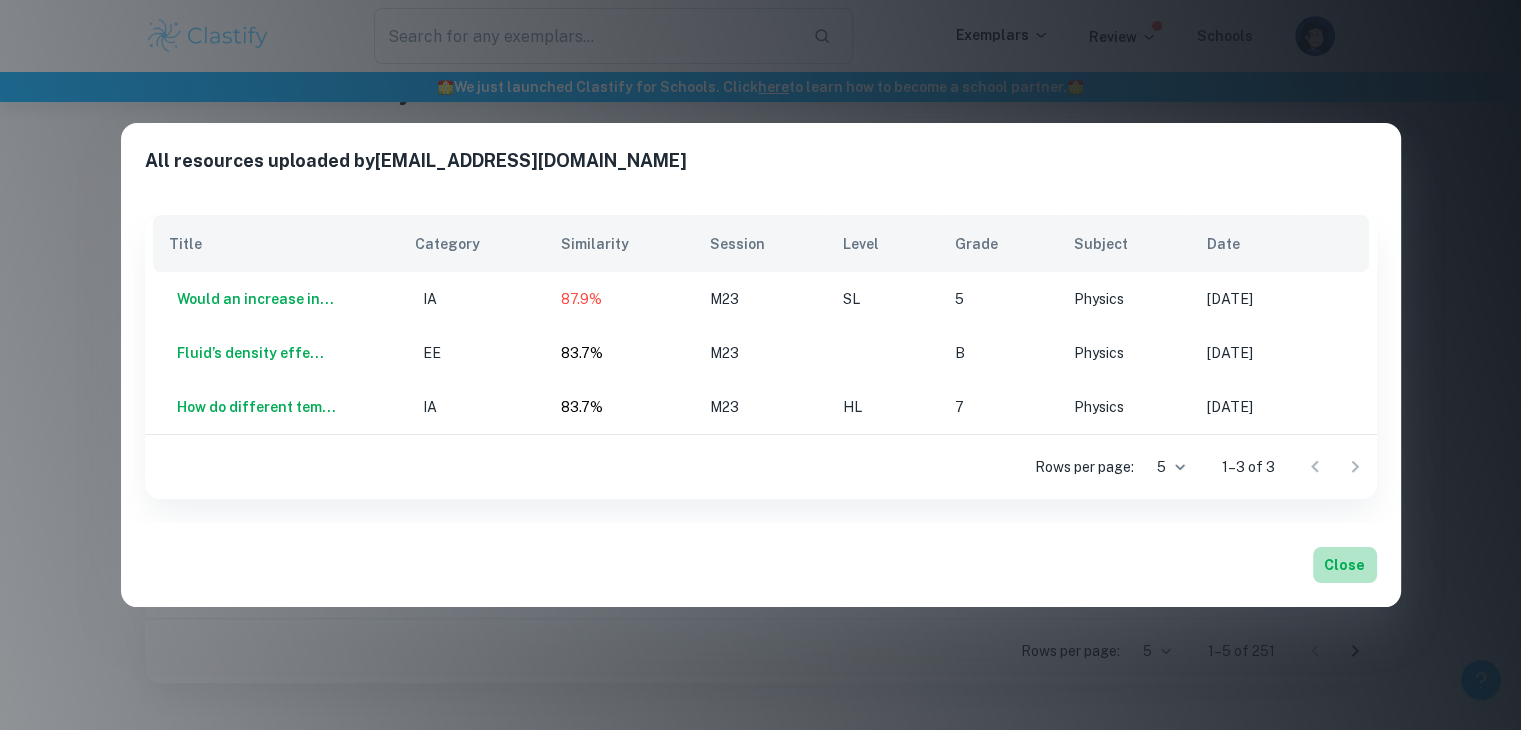 click on "Close" at bounding box center [1345, 565] 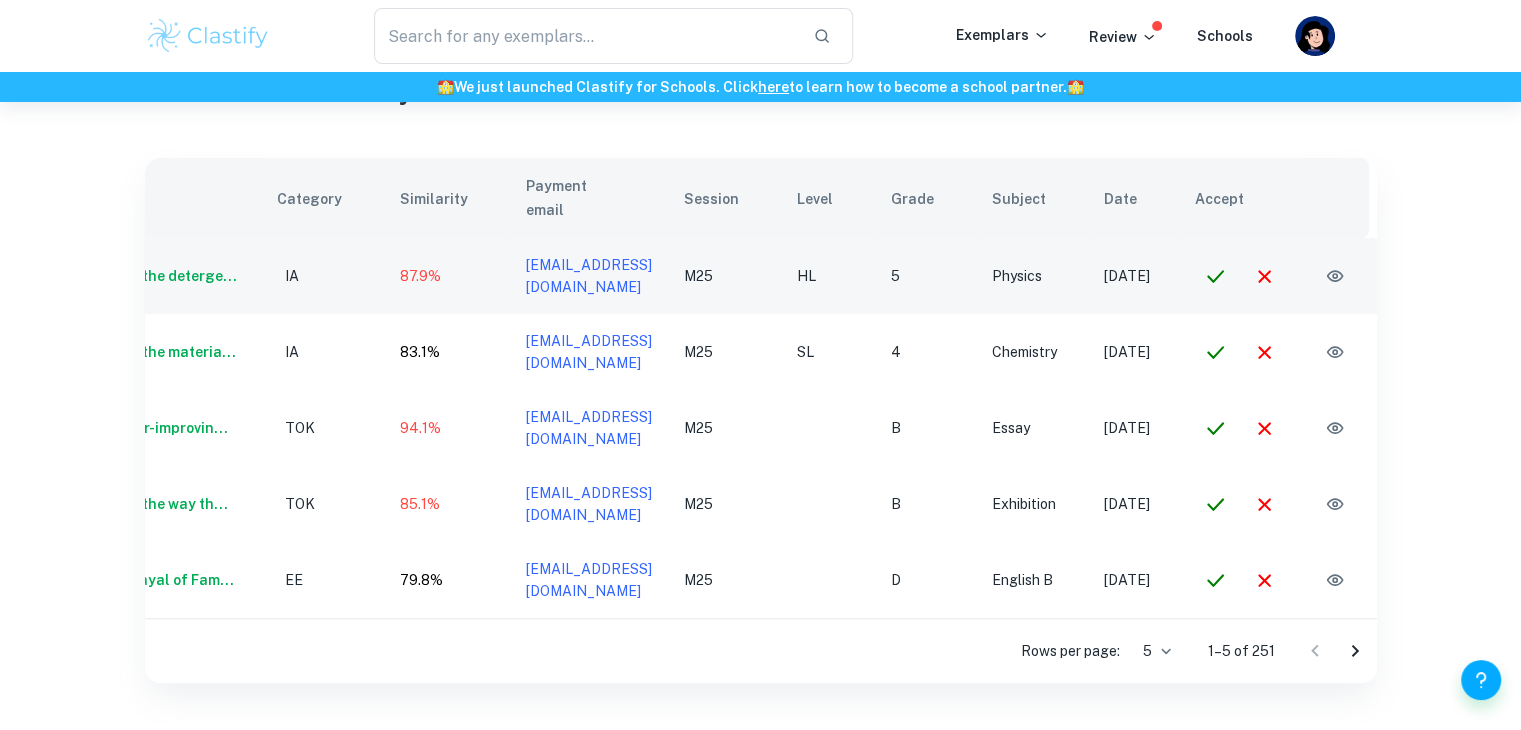 scroll, scrollTop: 0, scrollLeft: 127, axis: horizontal 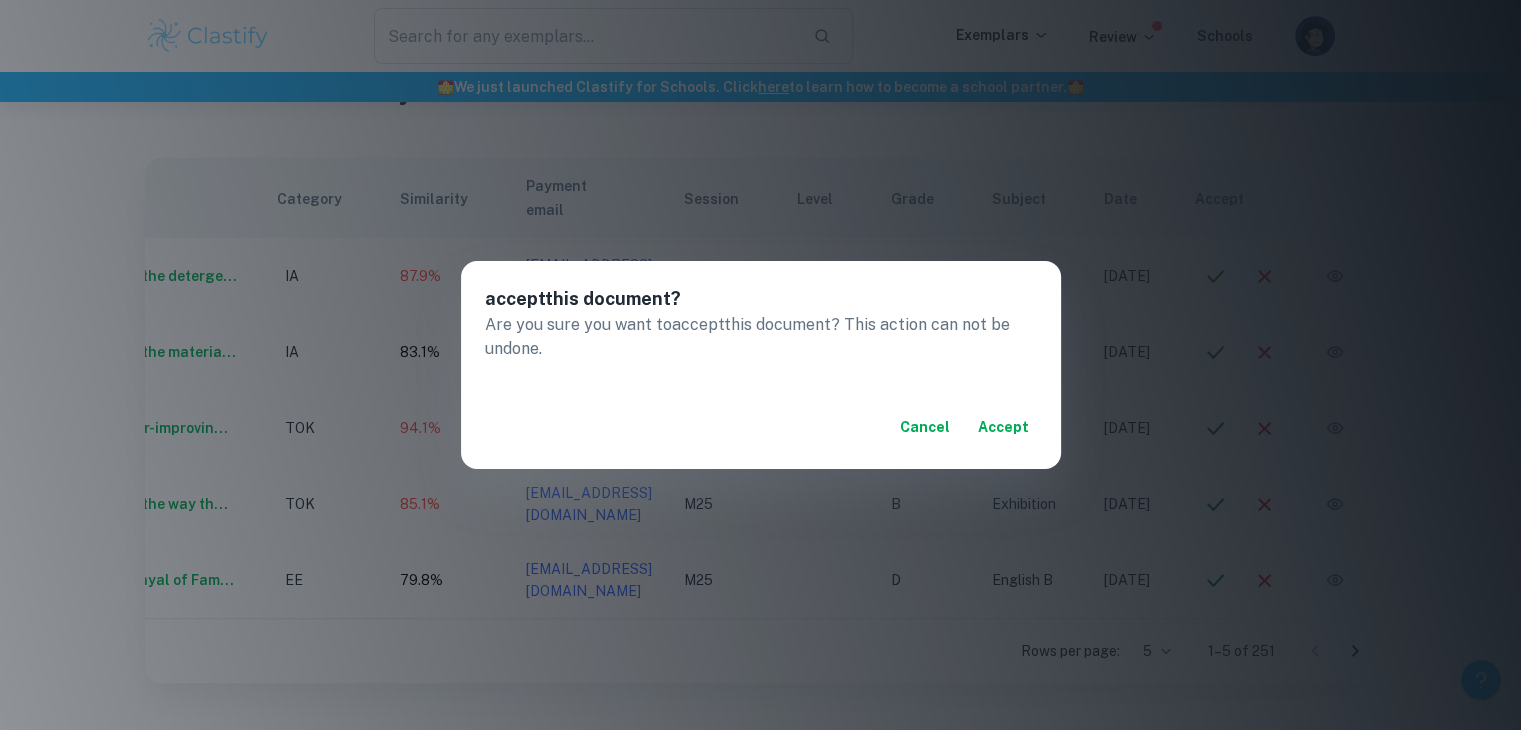 click on "accept" at bounding box center (1003, 427) 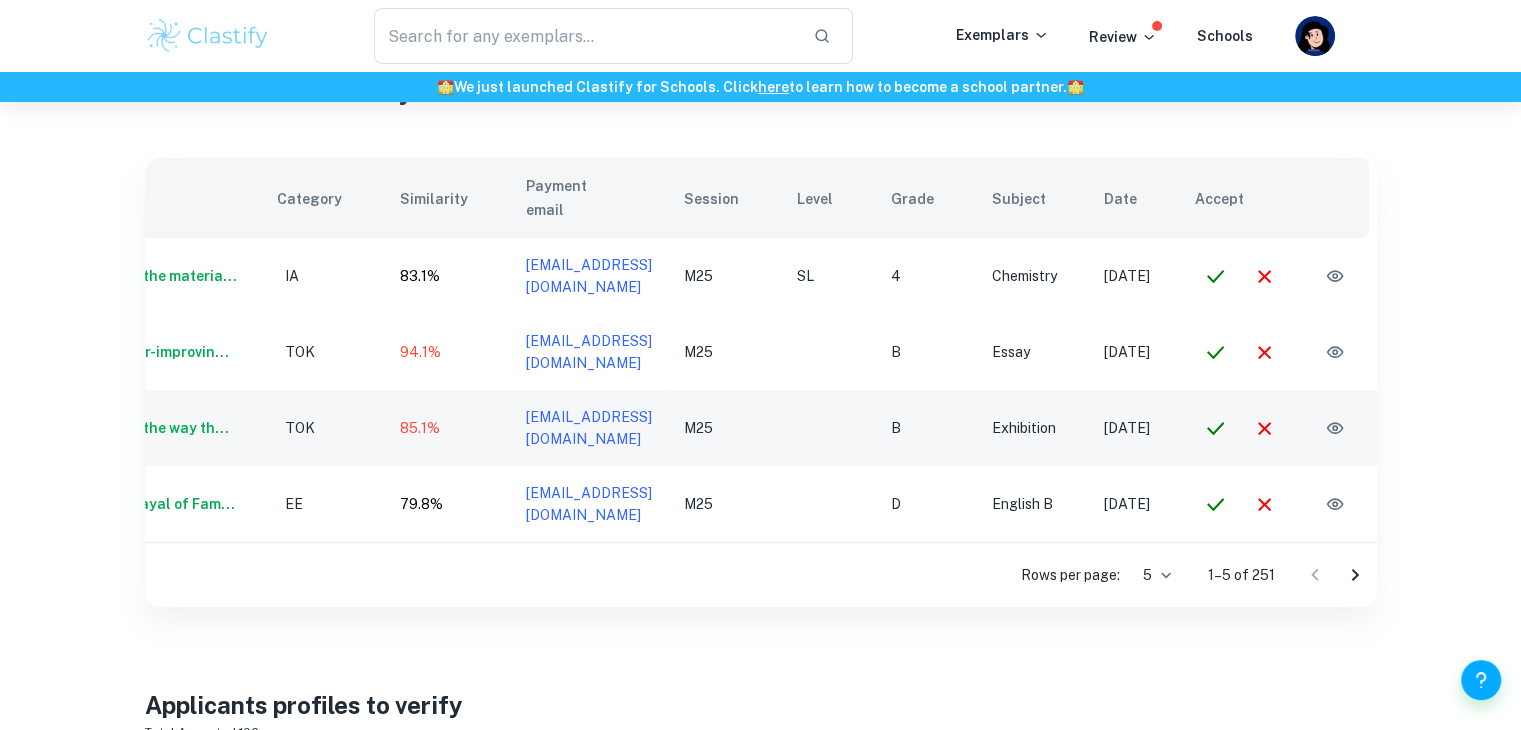 scroll, scrollTop: 0, scrollLeft: 184, axis: horizontal 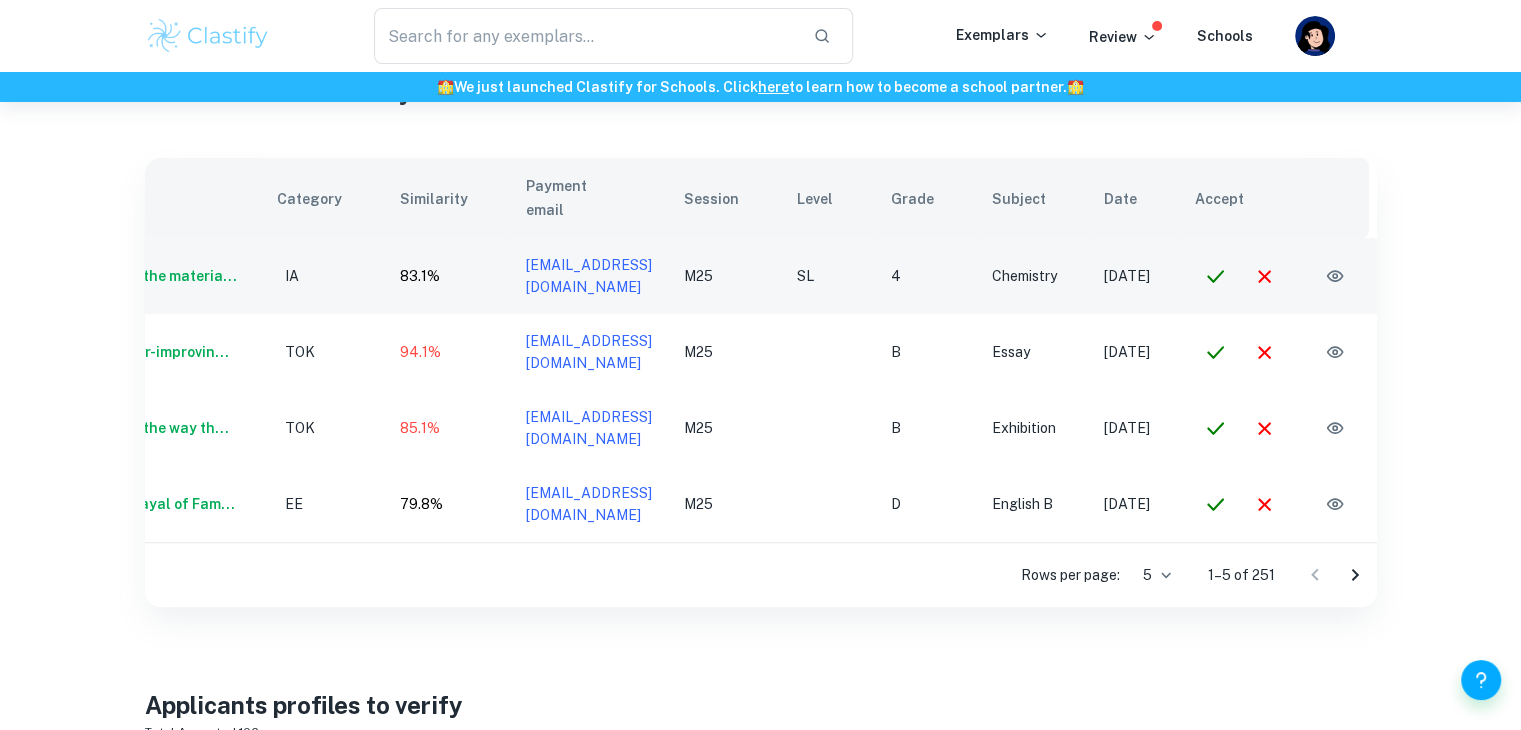 click 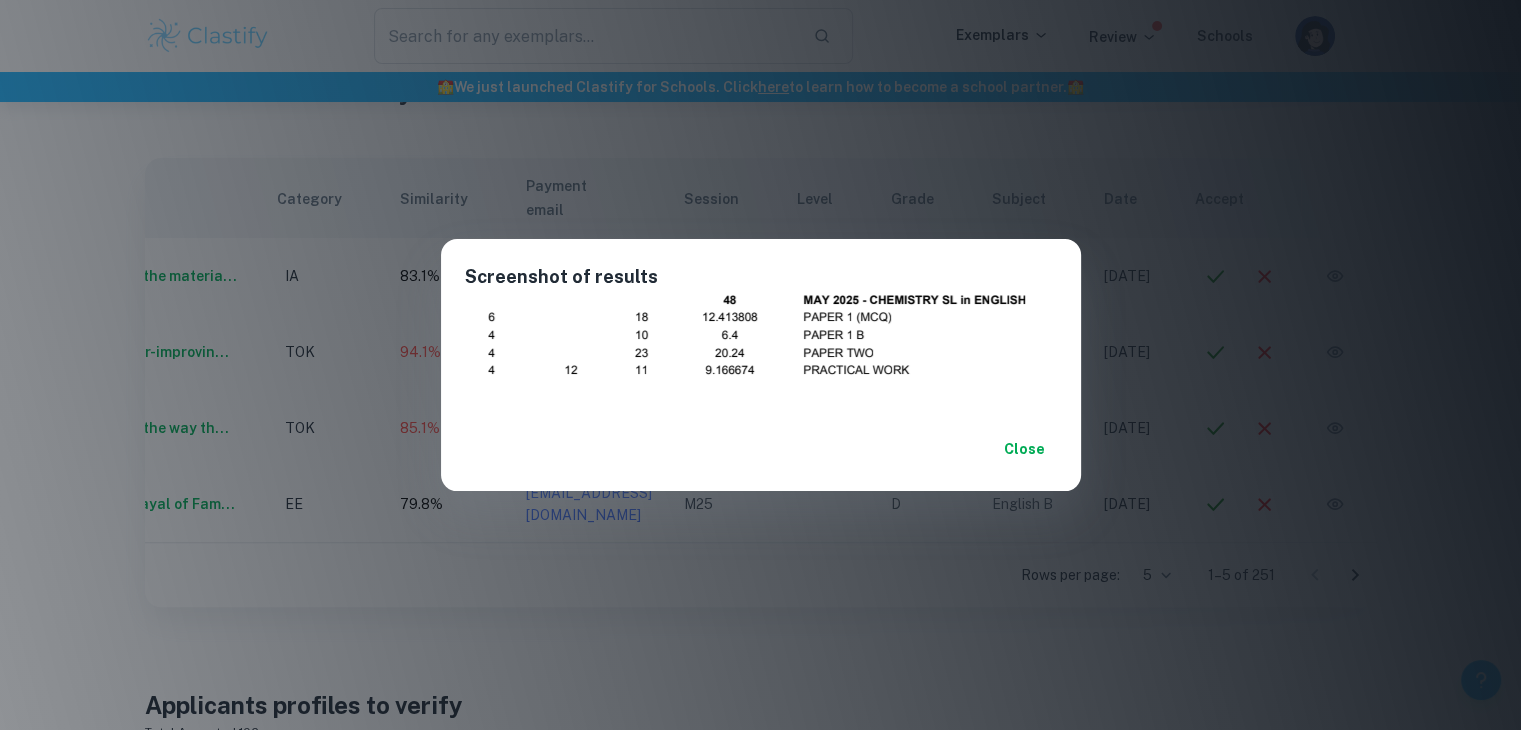 click on "Close" at bounding box center (1025, 449) 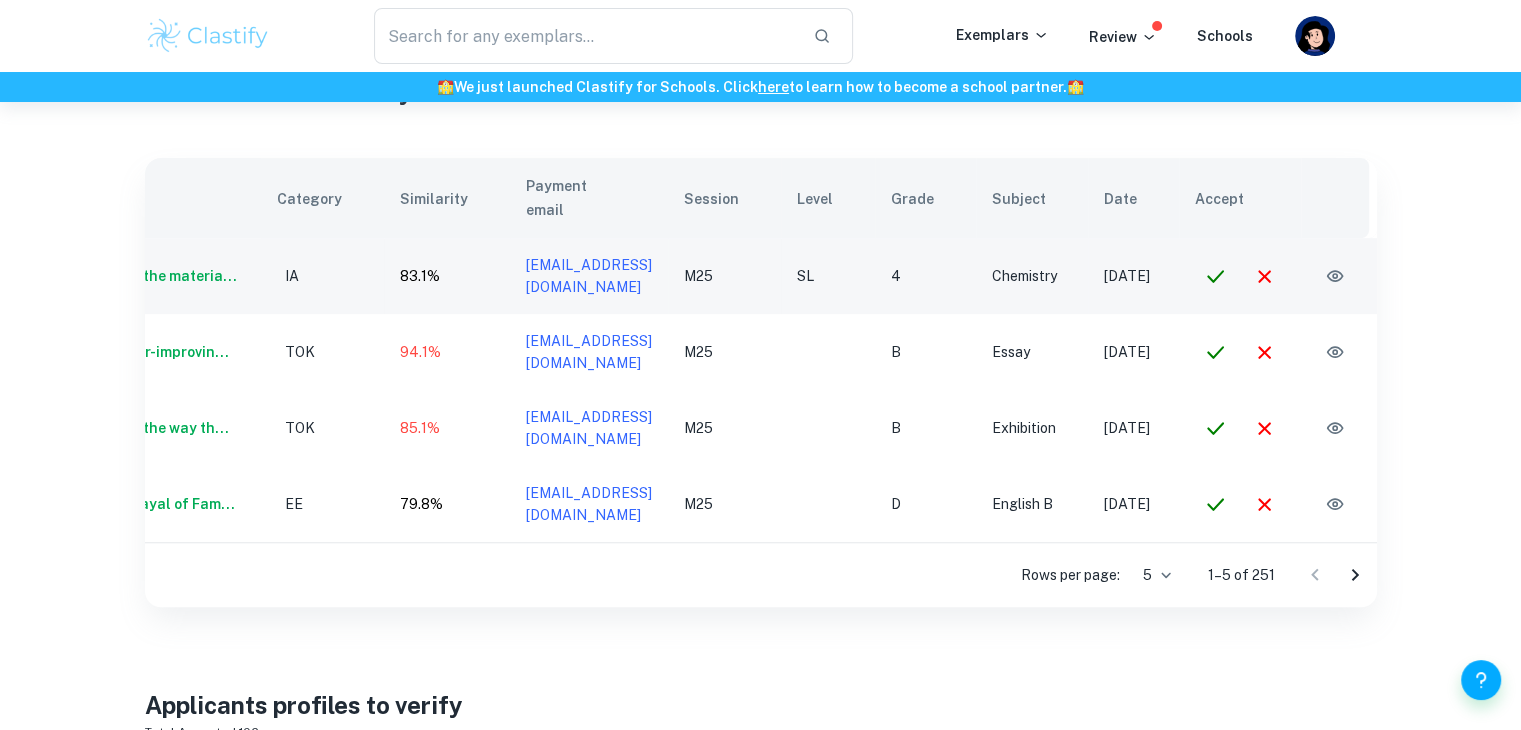 scroll, scrollTop: 0, scrollLeft: 0, axis: both 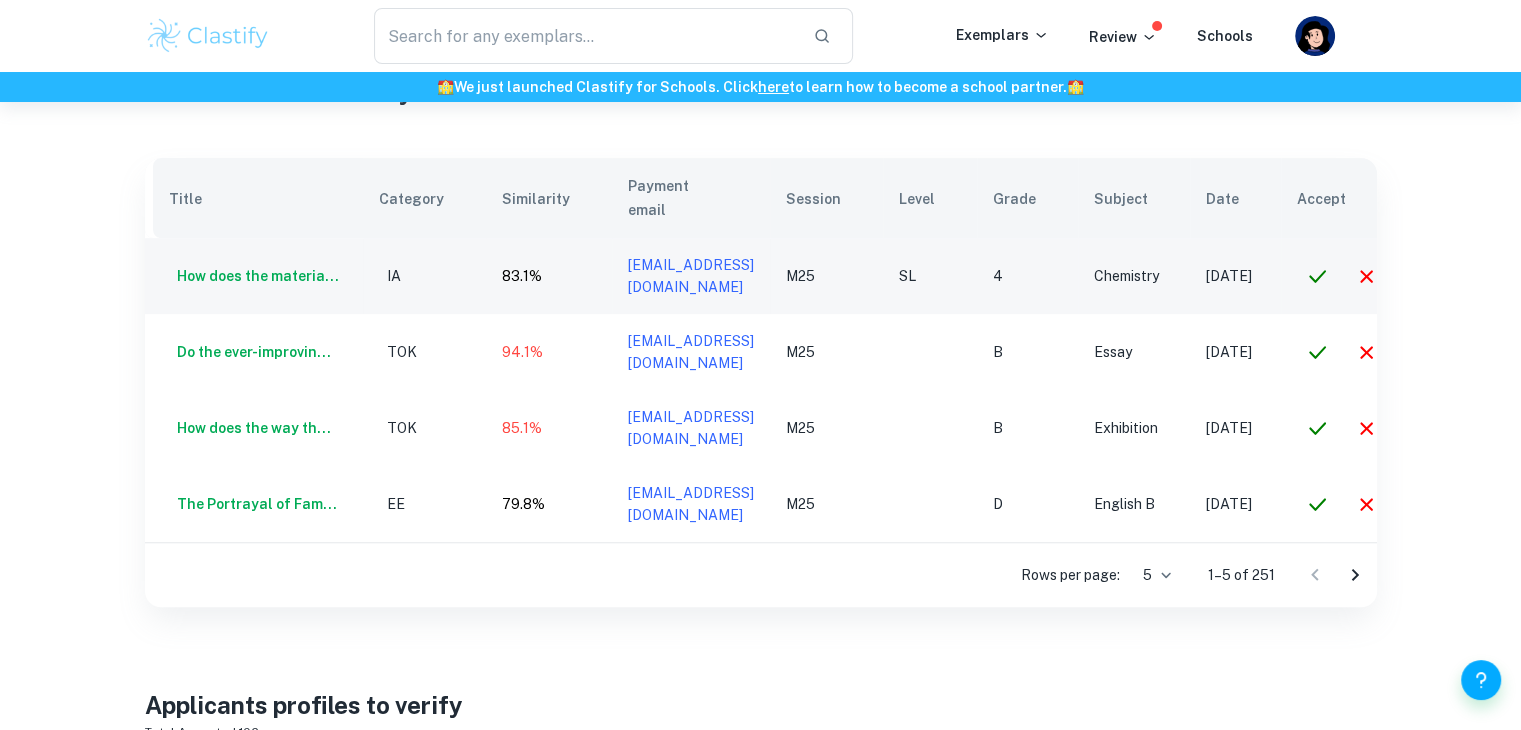click on "joaovitorsiqueira2006@gmail.com" at bounding box center [691, 276] 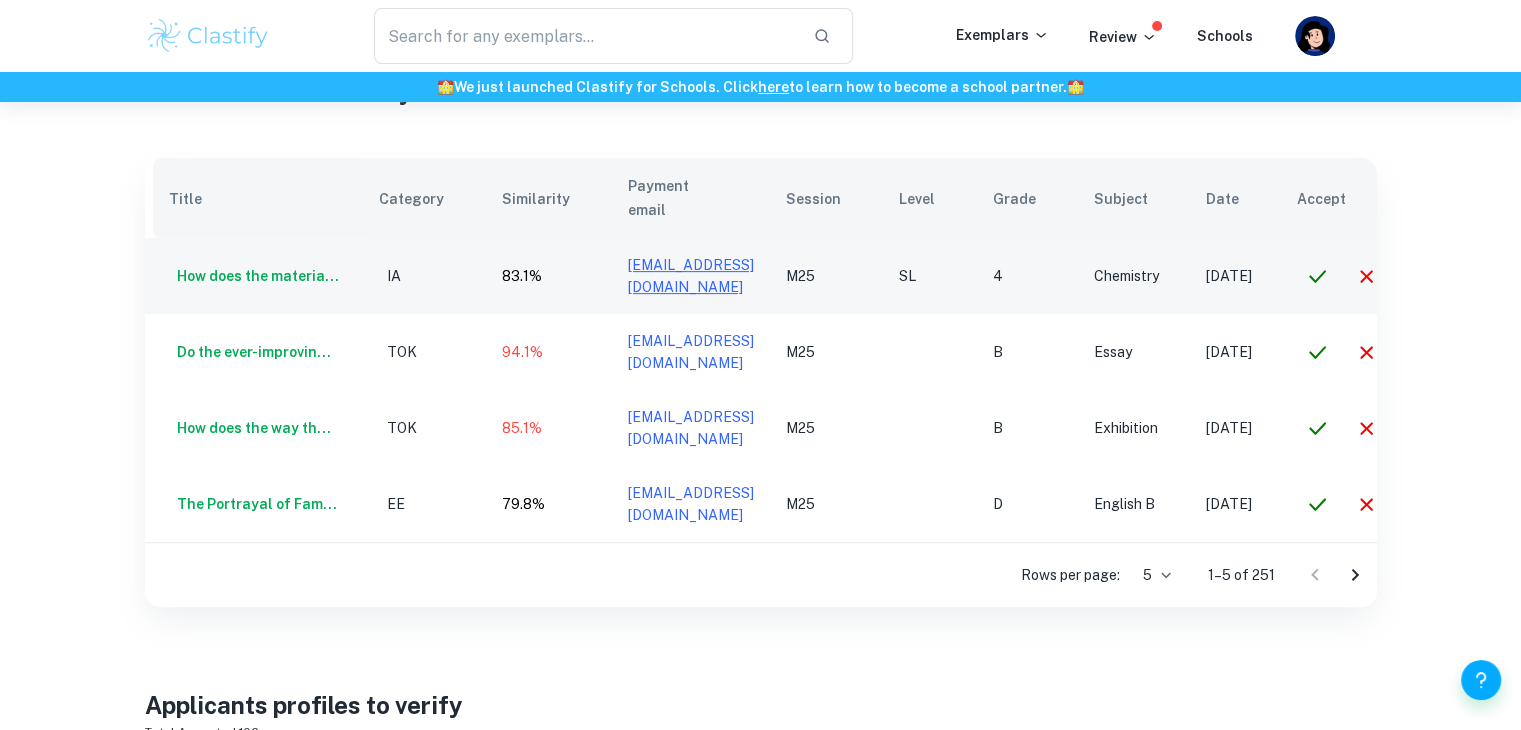 click on "joaovitorsiqueira2006@gmail.com" at bounding box center (691, 276) 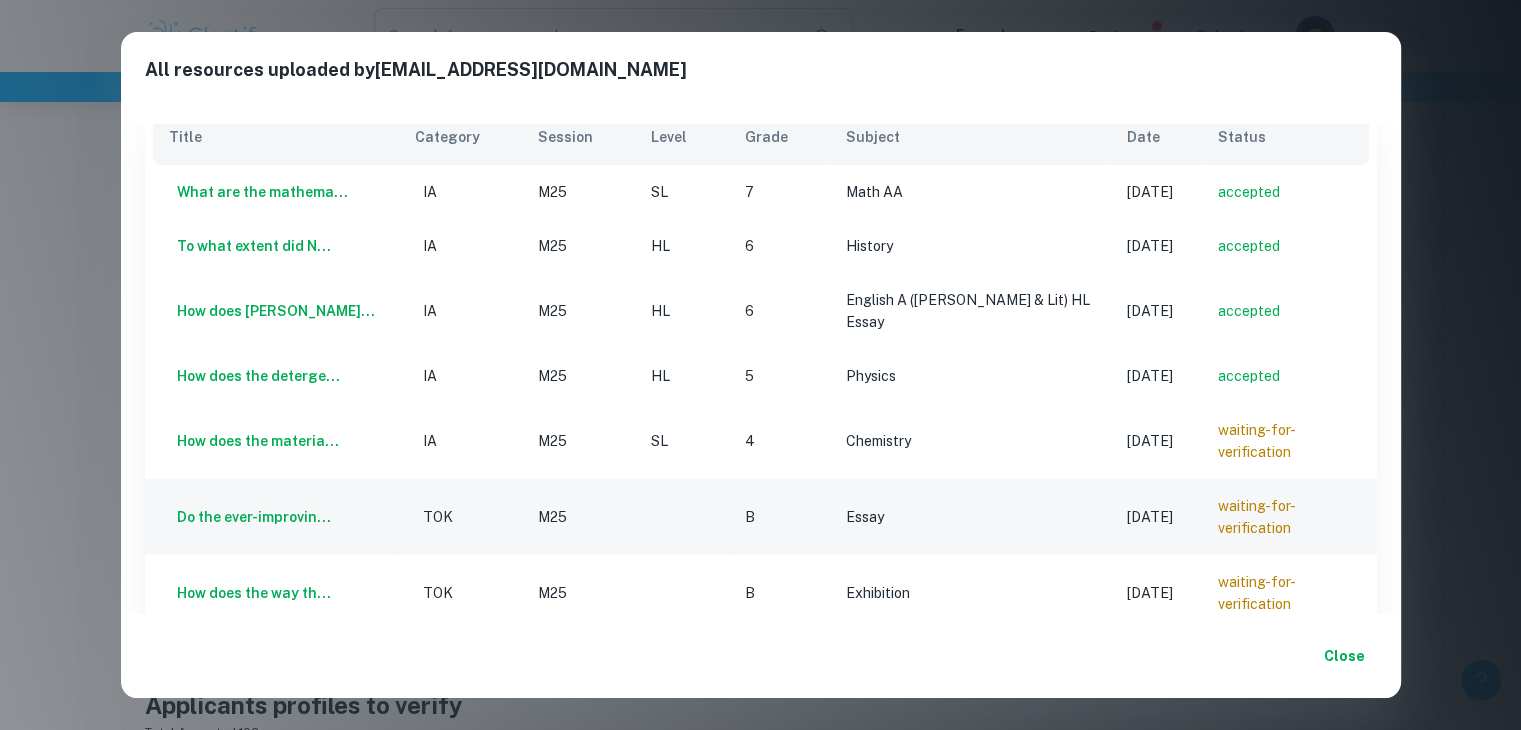 scroll, scrollTop: 3, scrollLeft: 0, axis: vertical 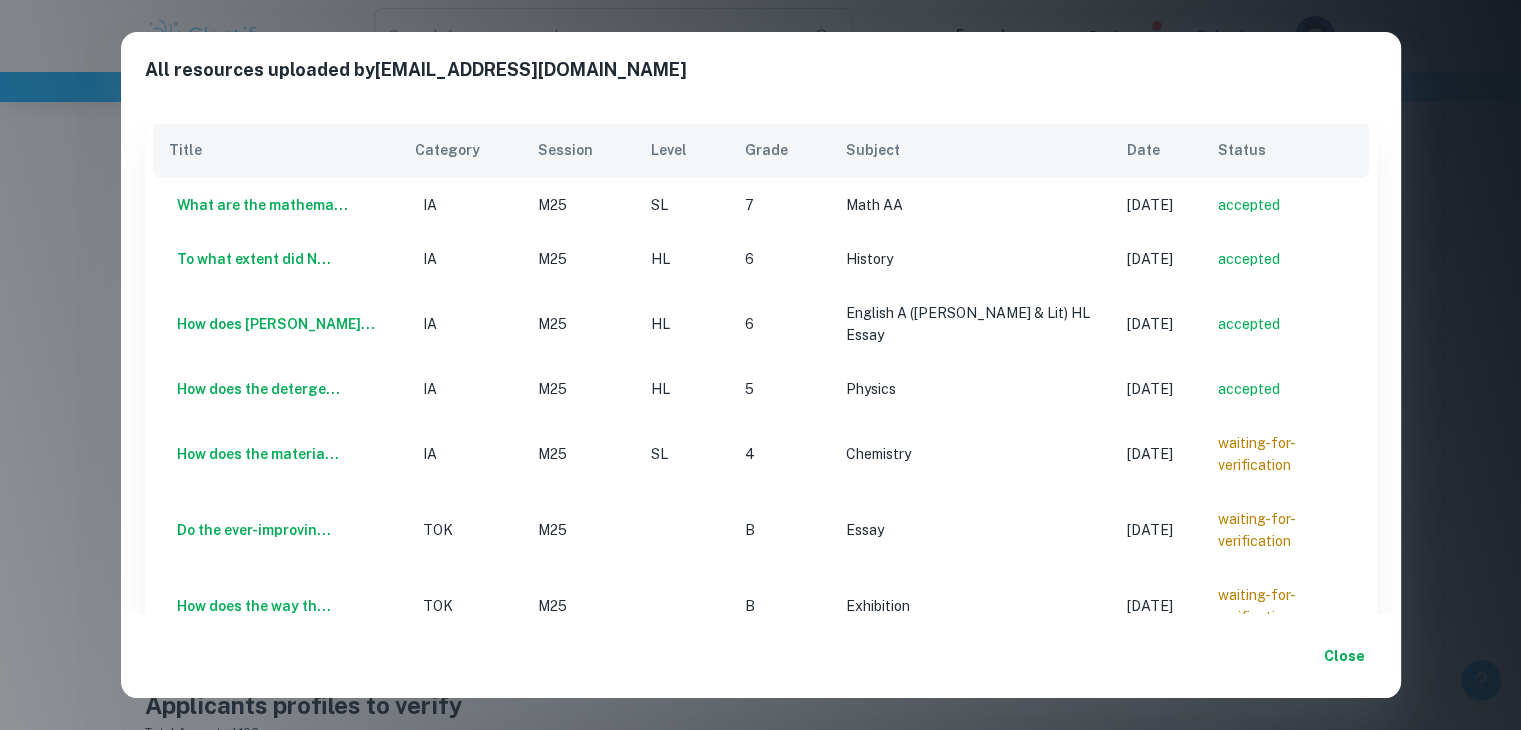 click on "Close" at bounding box center (1345, 656) 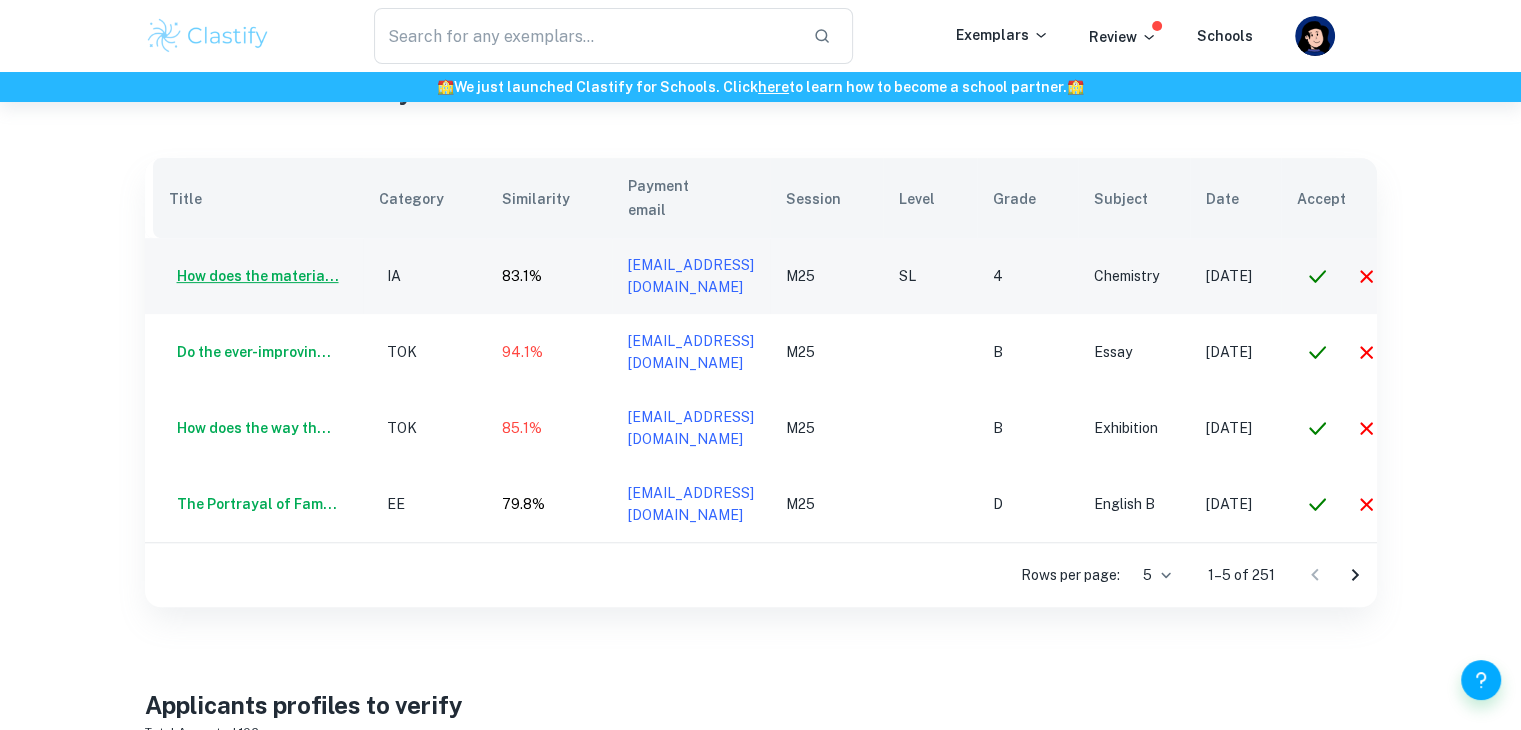 click on "How does the materia..." at bounding box center (254, 276) 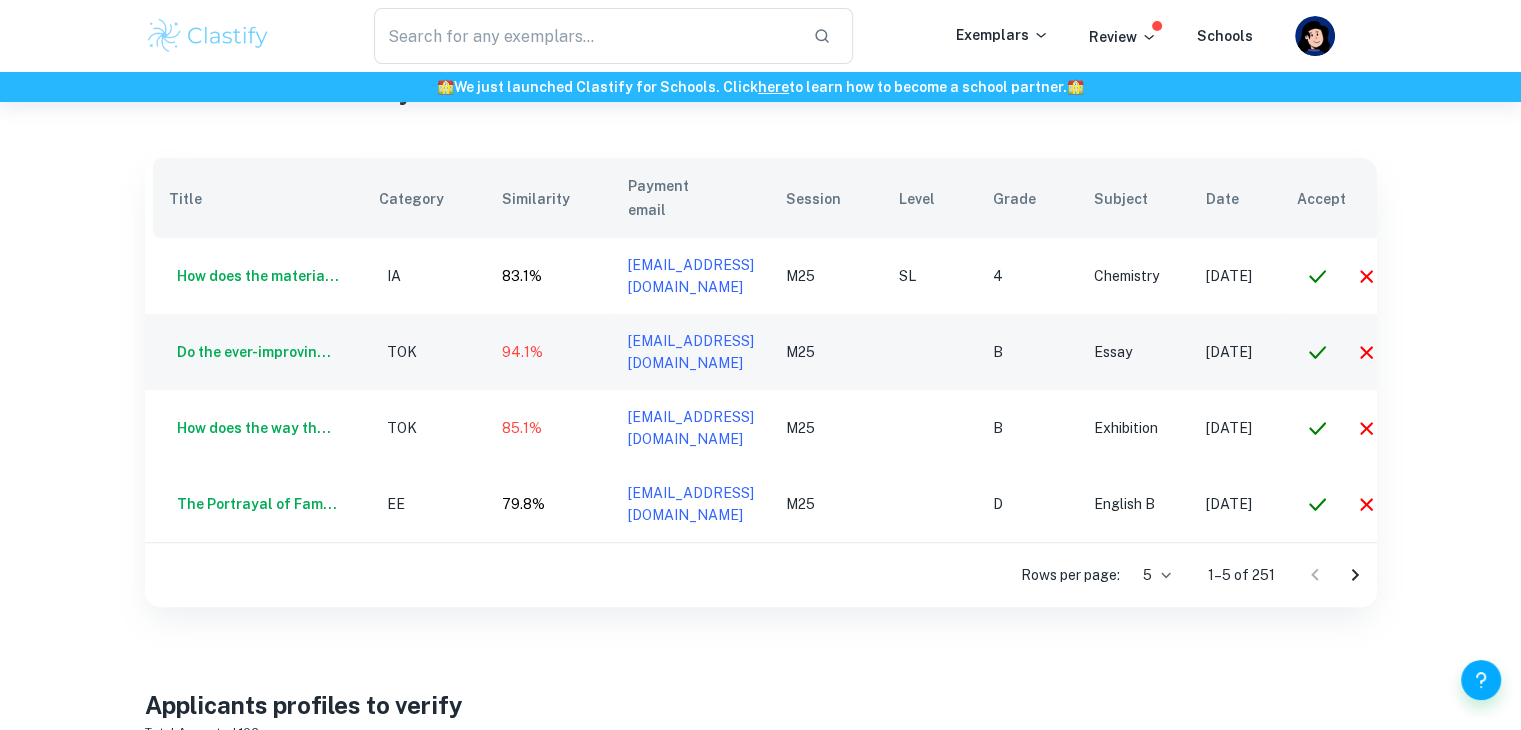 scroll, scrollTop: 0, scrollLeft: 184, axis: horizontal 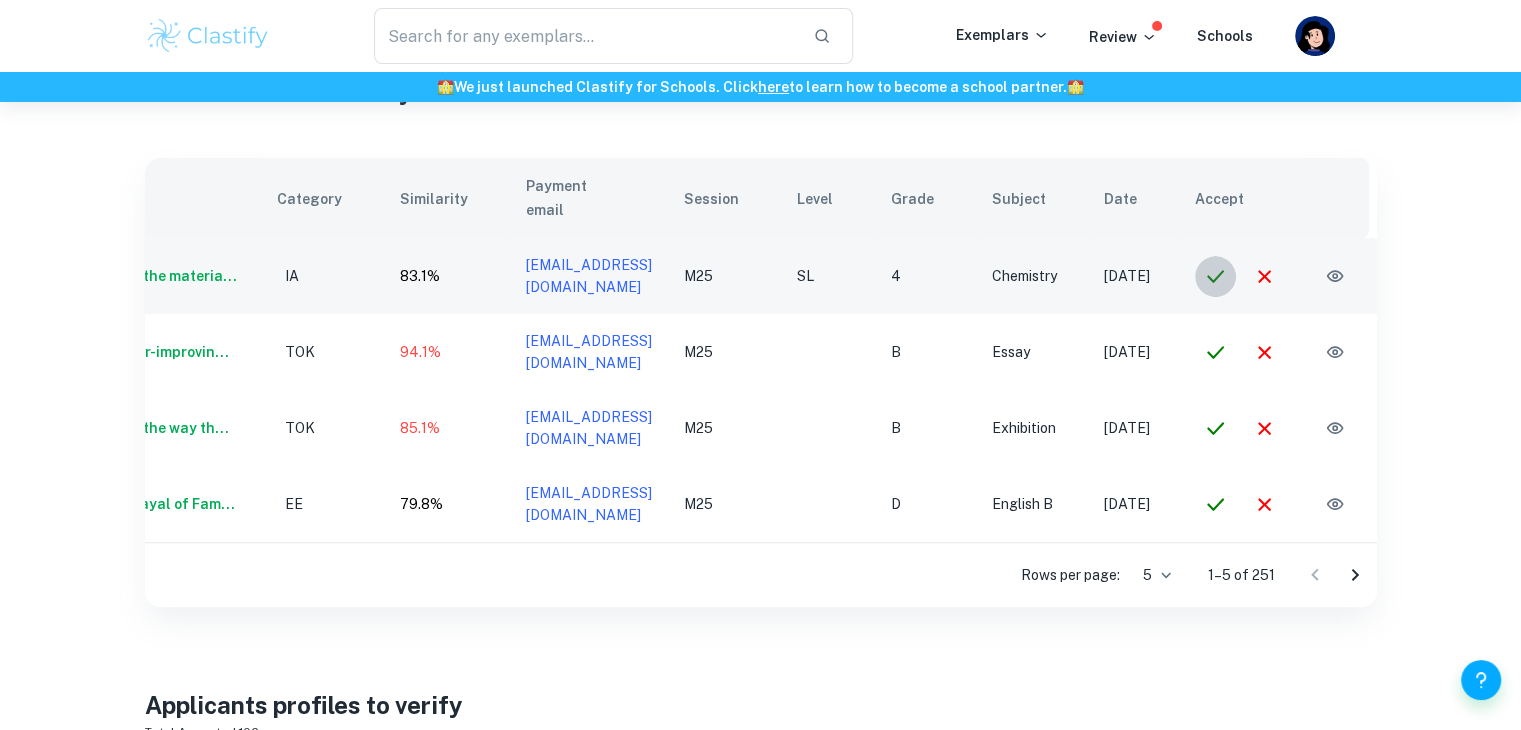click at bounding box center [1215, 276] 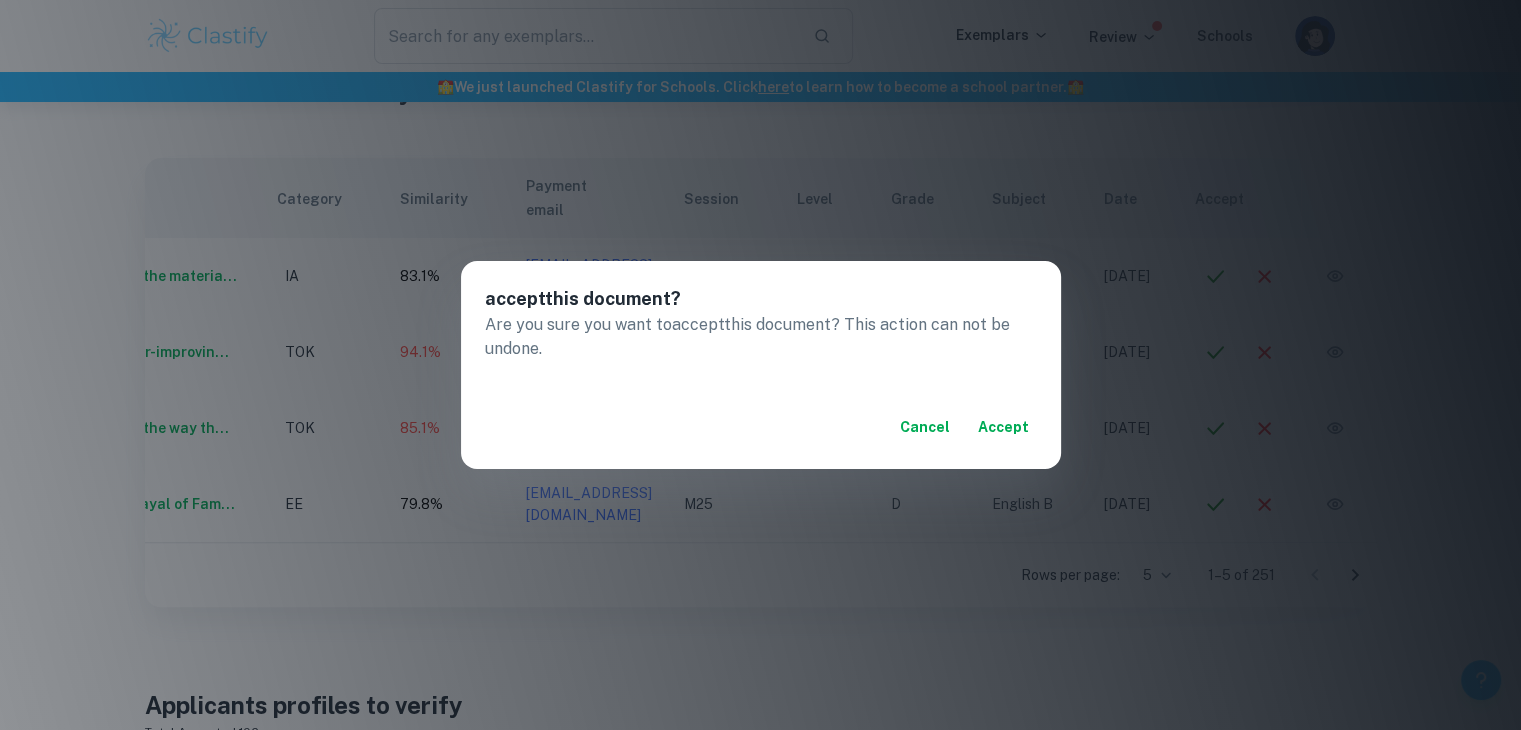 click on "accept" at bounding box center [1003, 427] 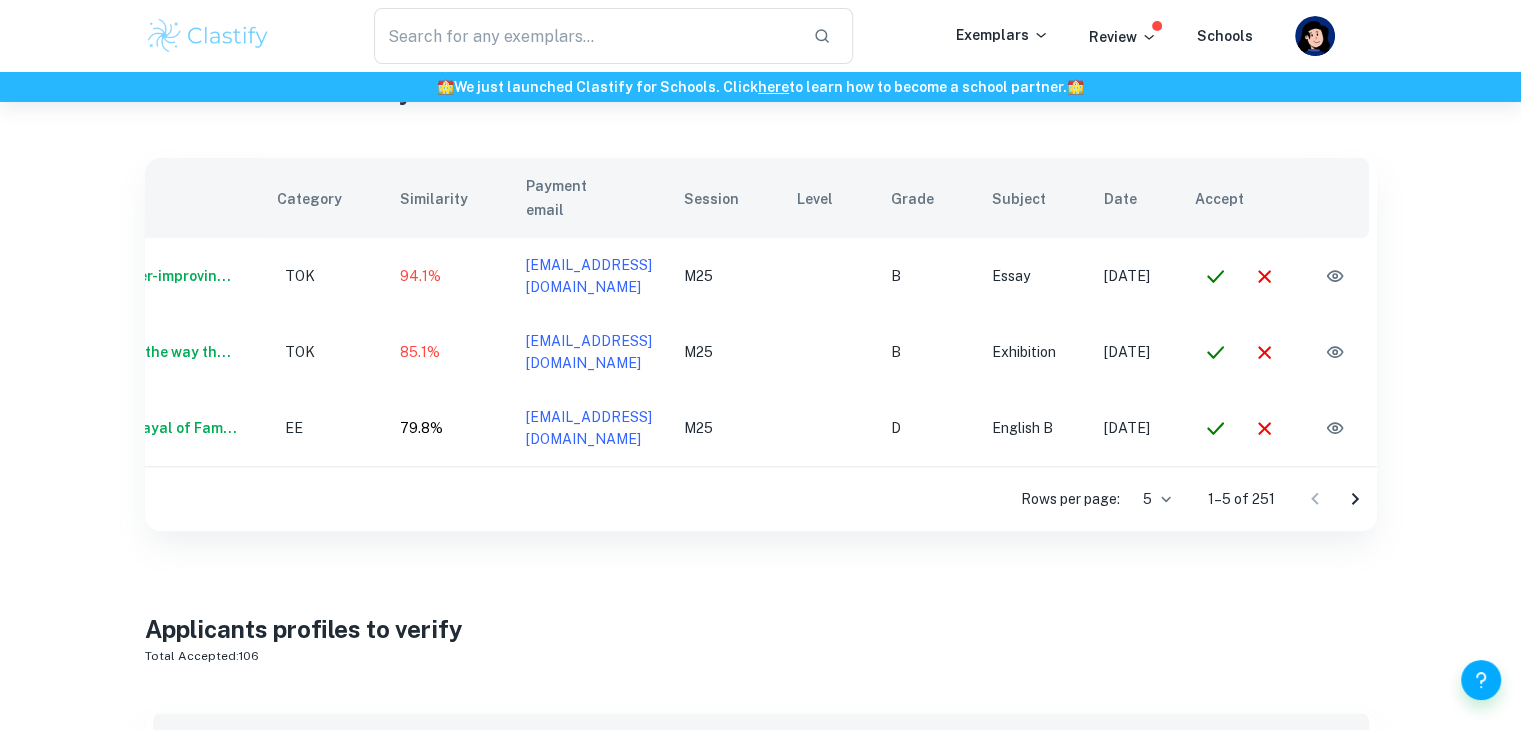 scroll, scrollTop: 0, scrollLeft: 179, axis: horizontal 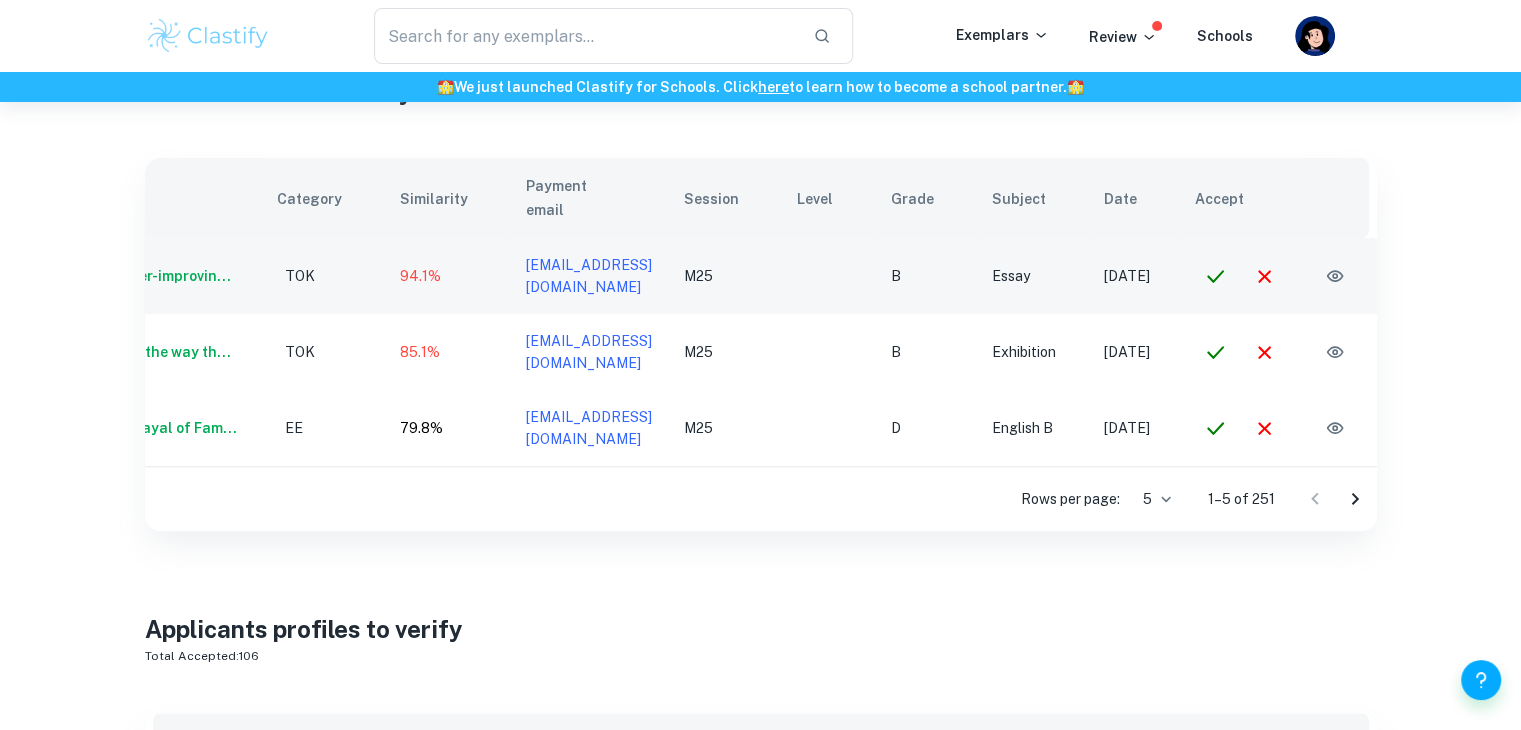 click 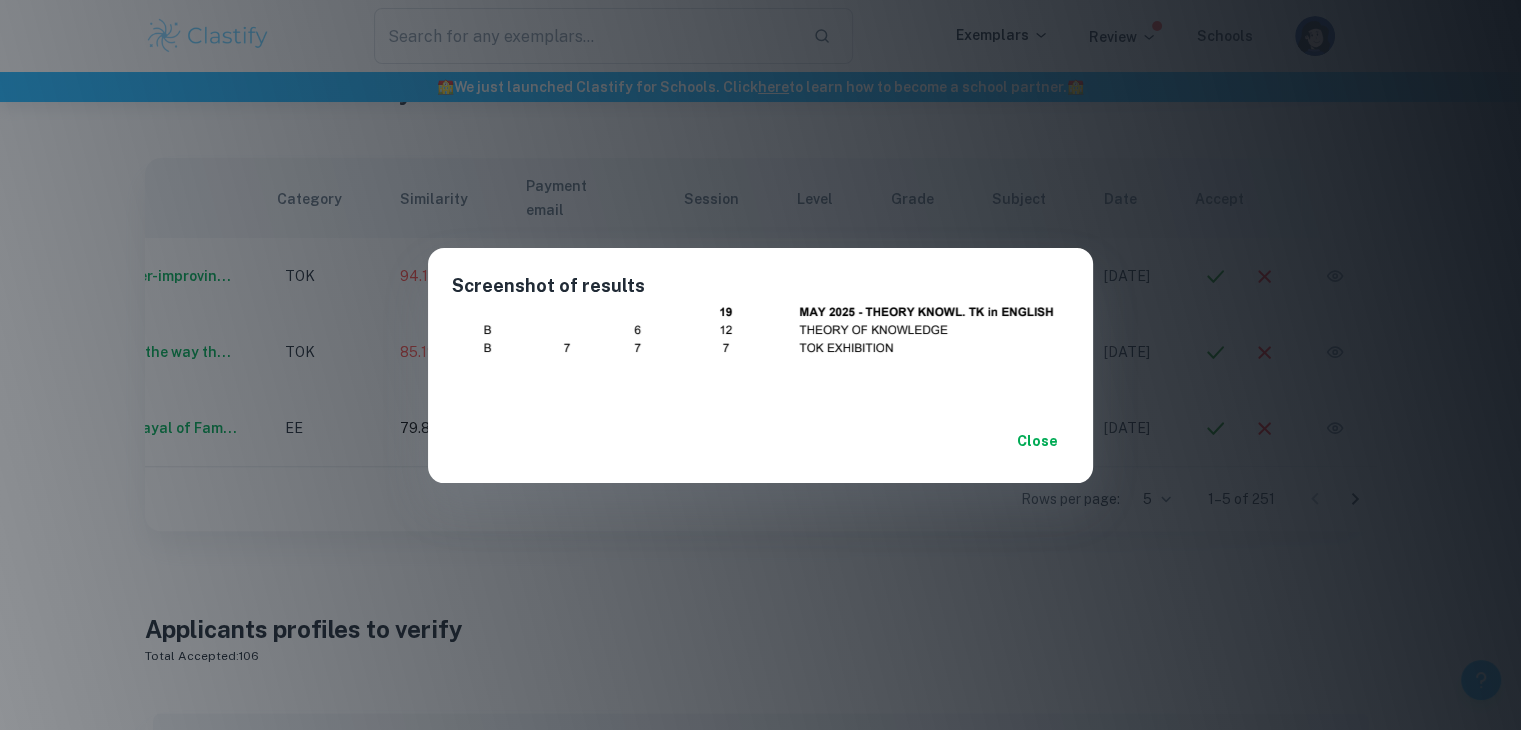 click on "Close" at bounding box center (760, 441) 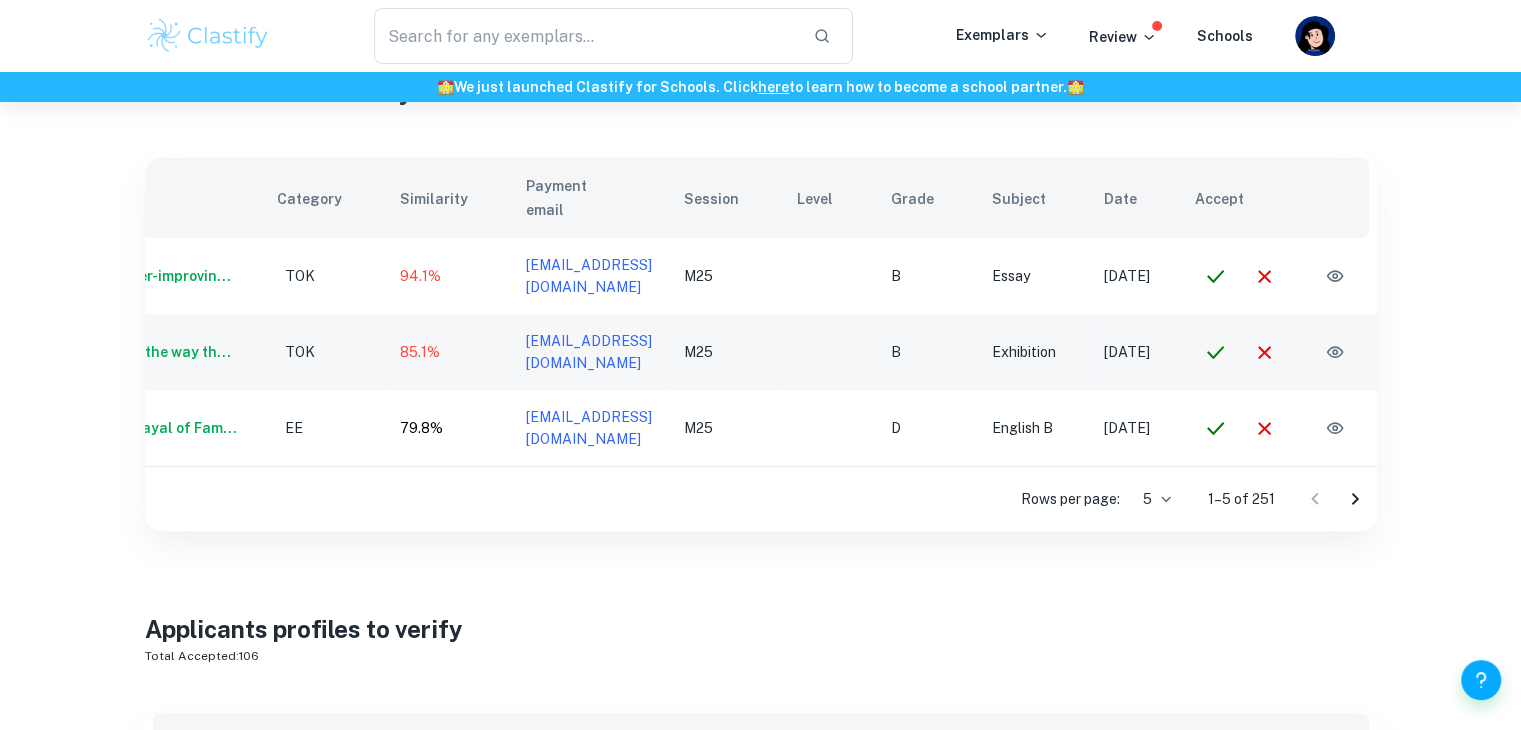 scroll, scrollTop: 0, scrollLeft: 0, axis: both 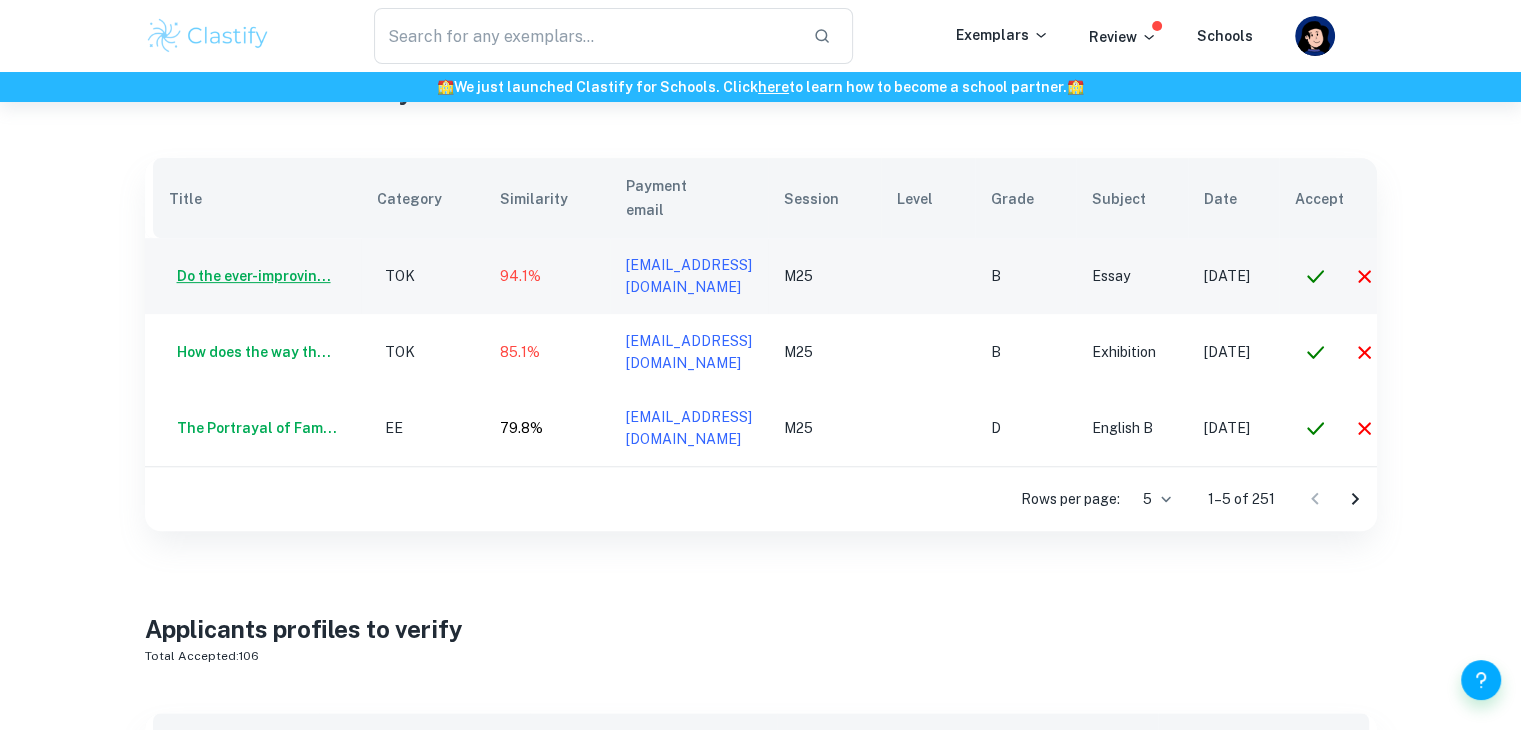 click on "Do the ever-improvin..." at bounding box center (250, 276) 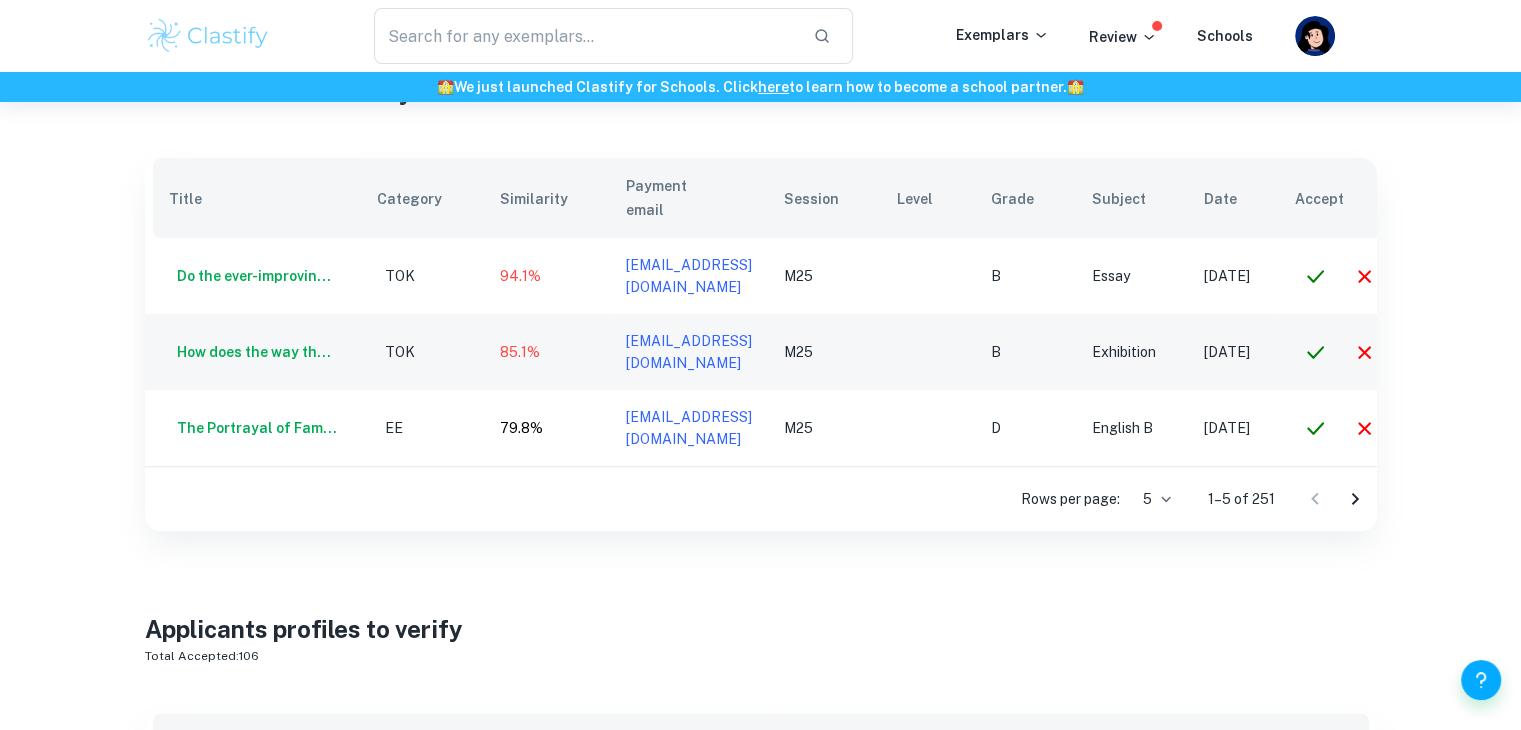 scroll, scrollTop: 0, scrollLeft: 132, axis: horizontal 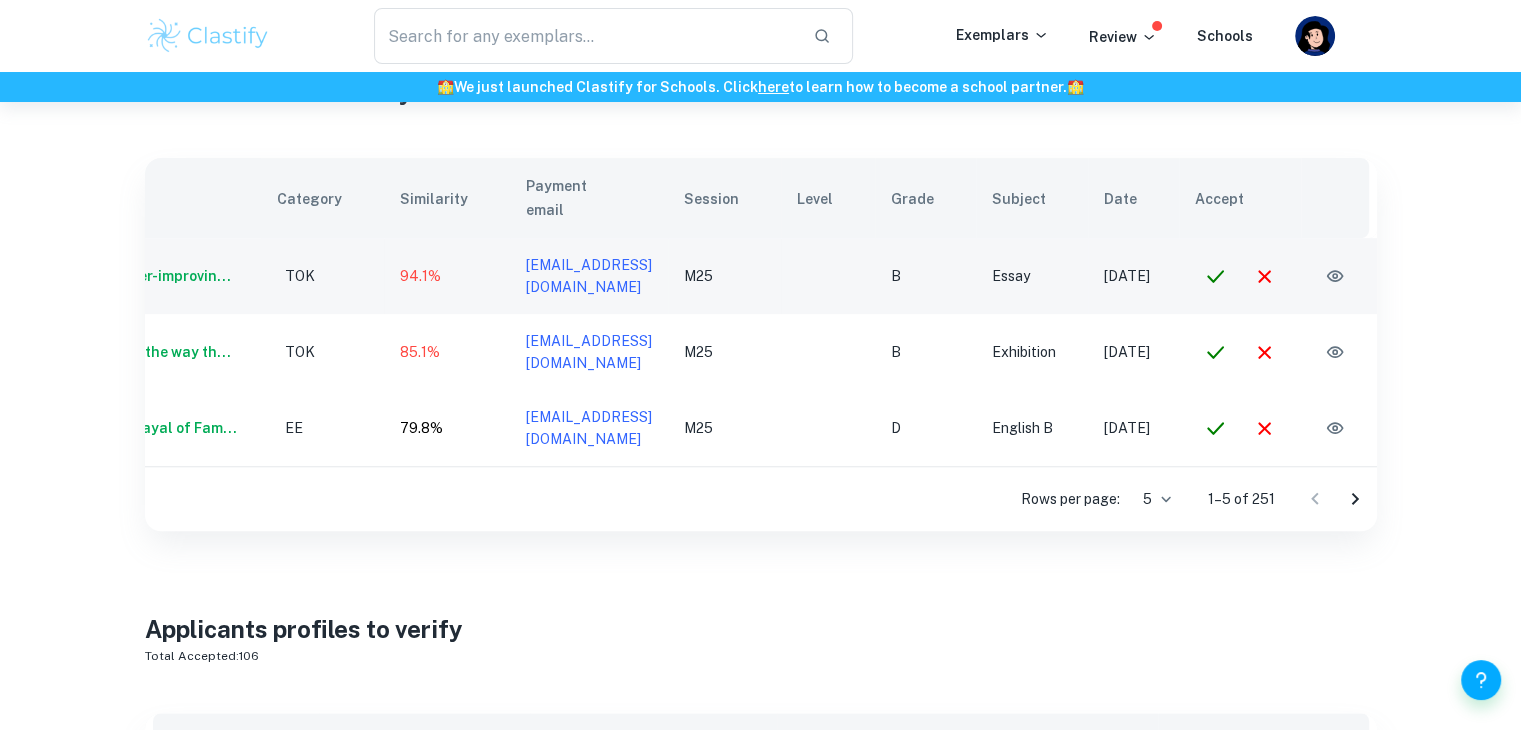 click at bounding box center [1240, 276] 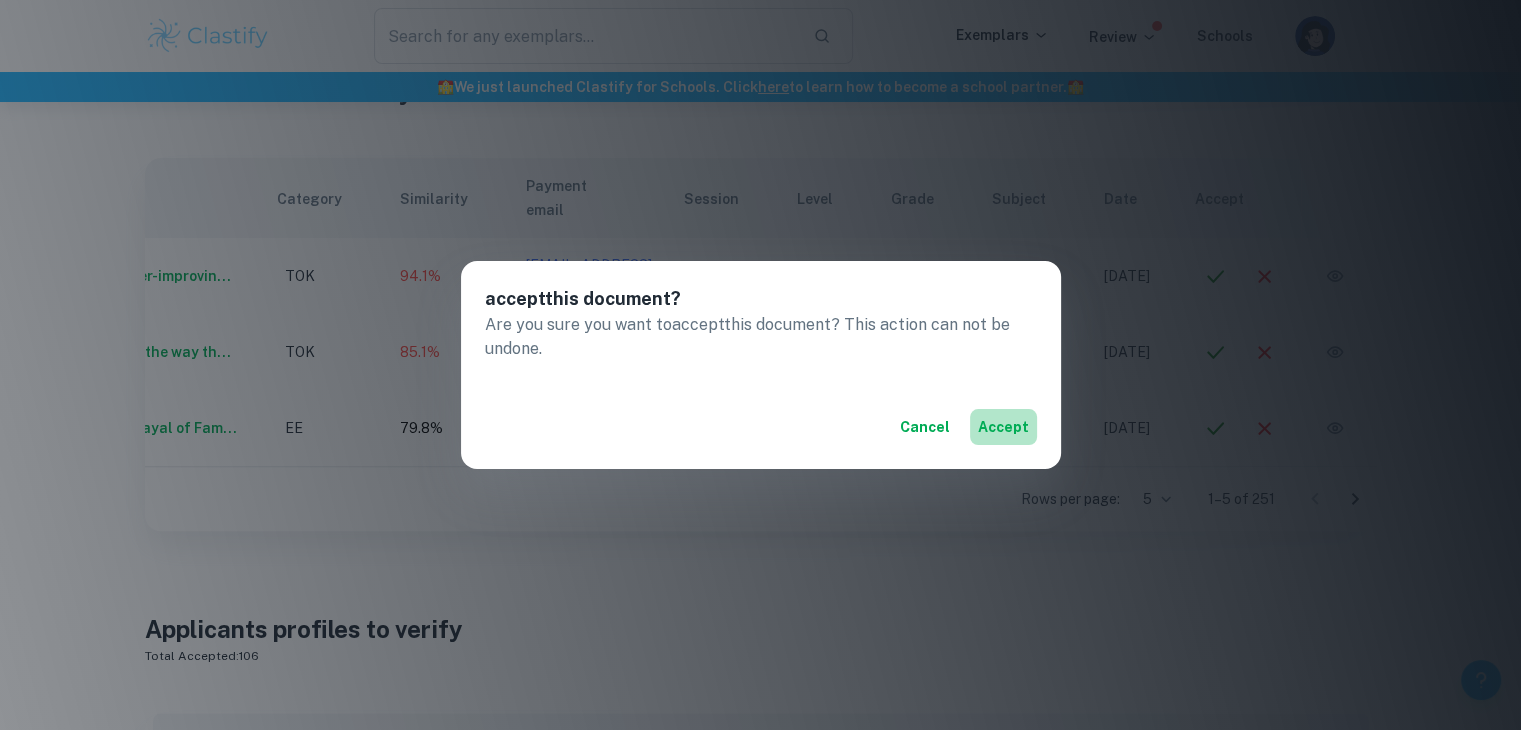 click on "accept" at bounding box center [1003, 427] 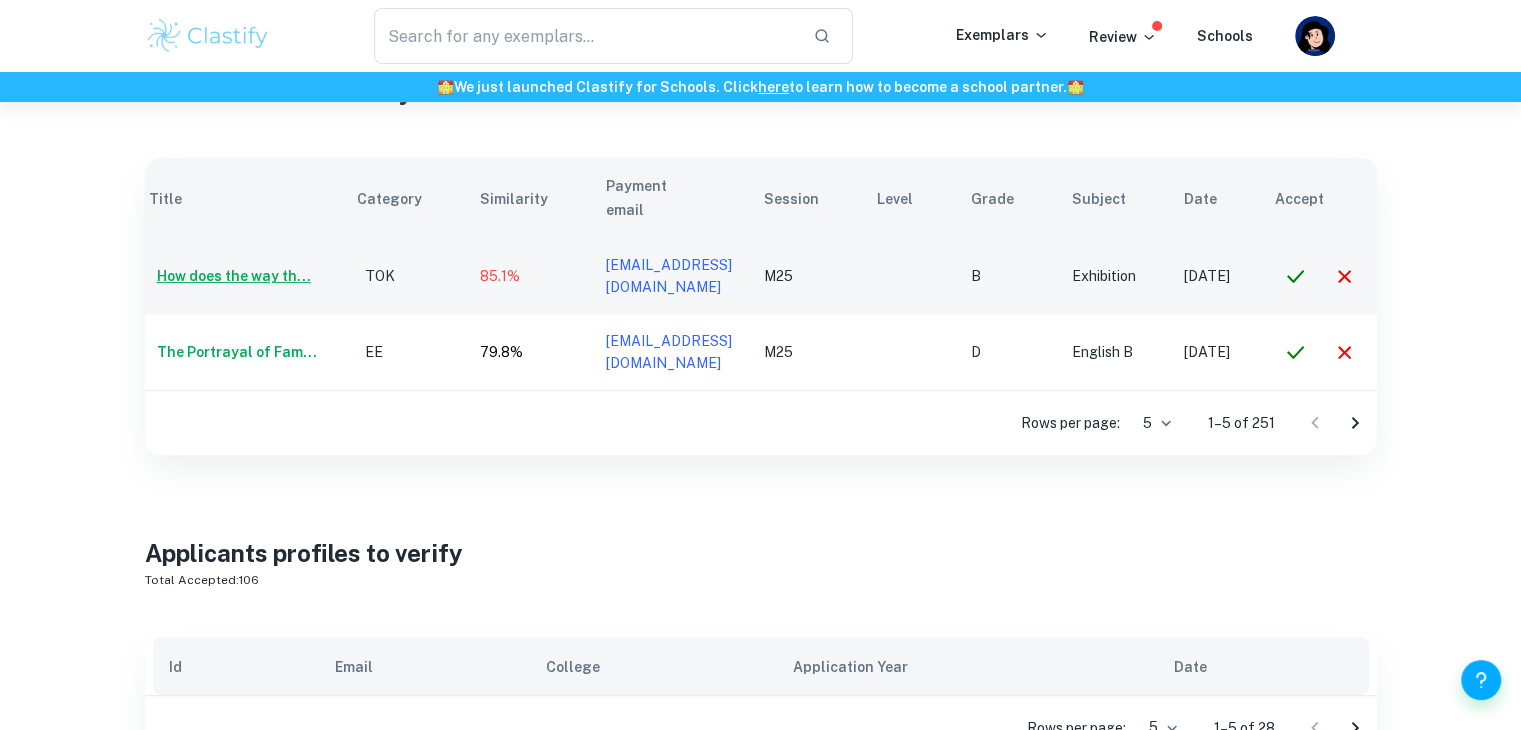scroll, scrollTop: 0, scrollLeft: 20, axis: horizontal 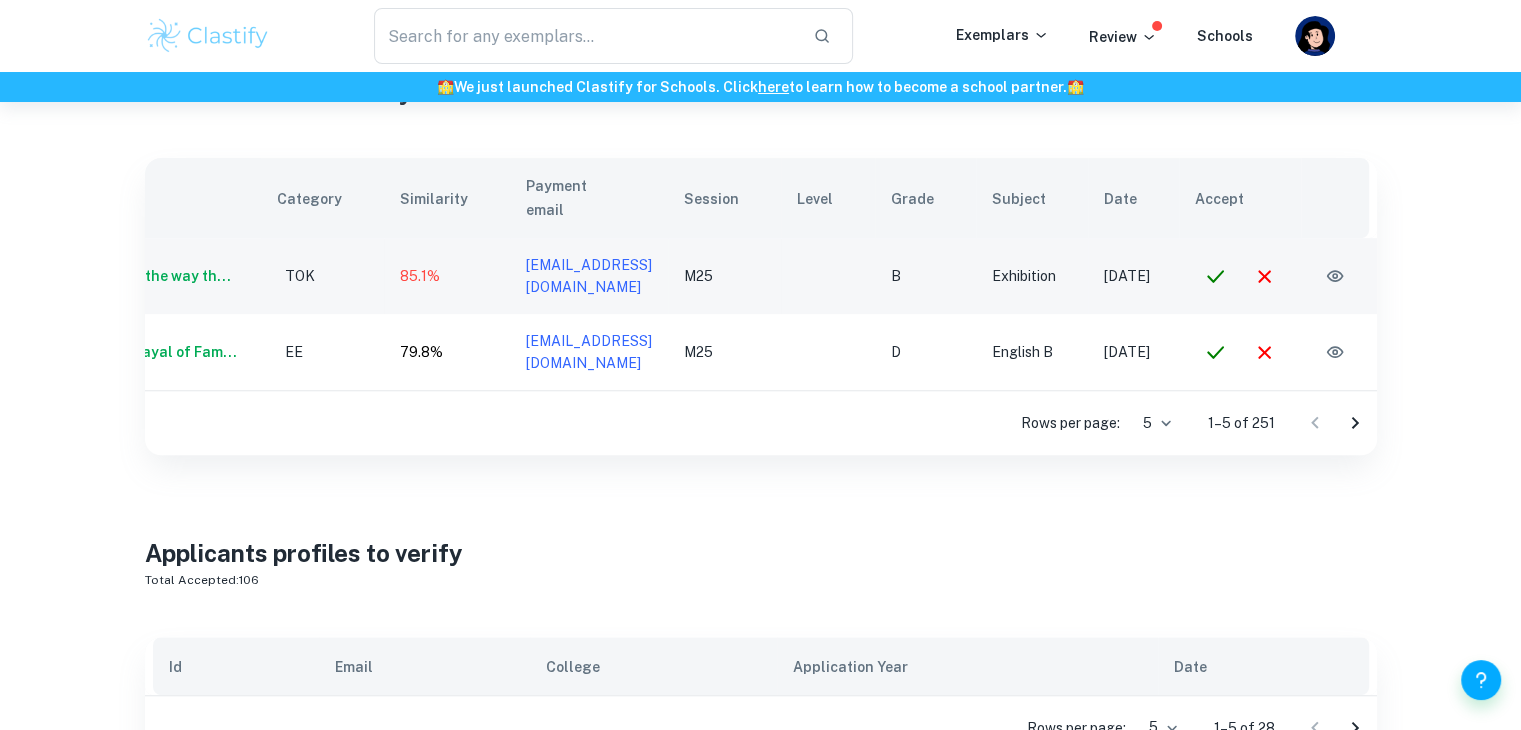 click at bounding box center (1215, 276) 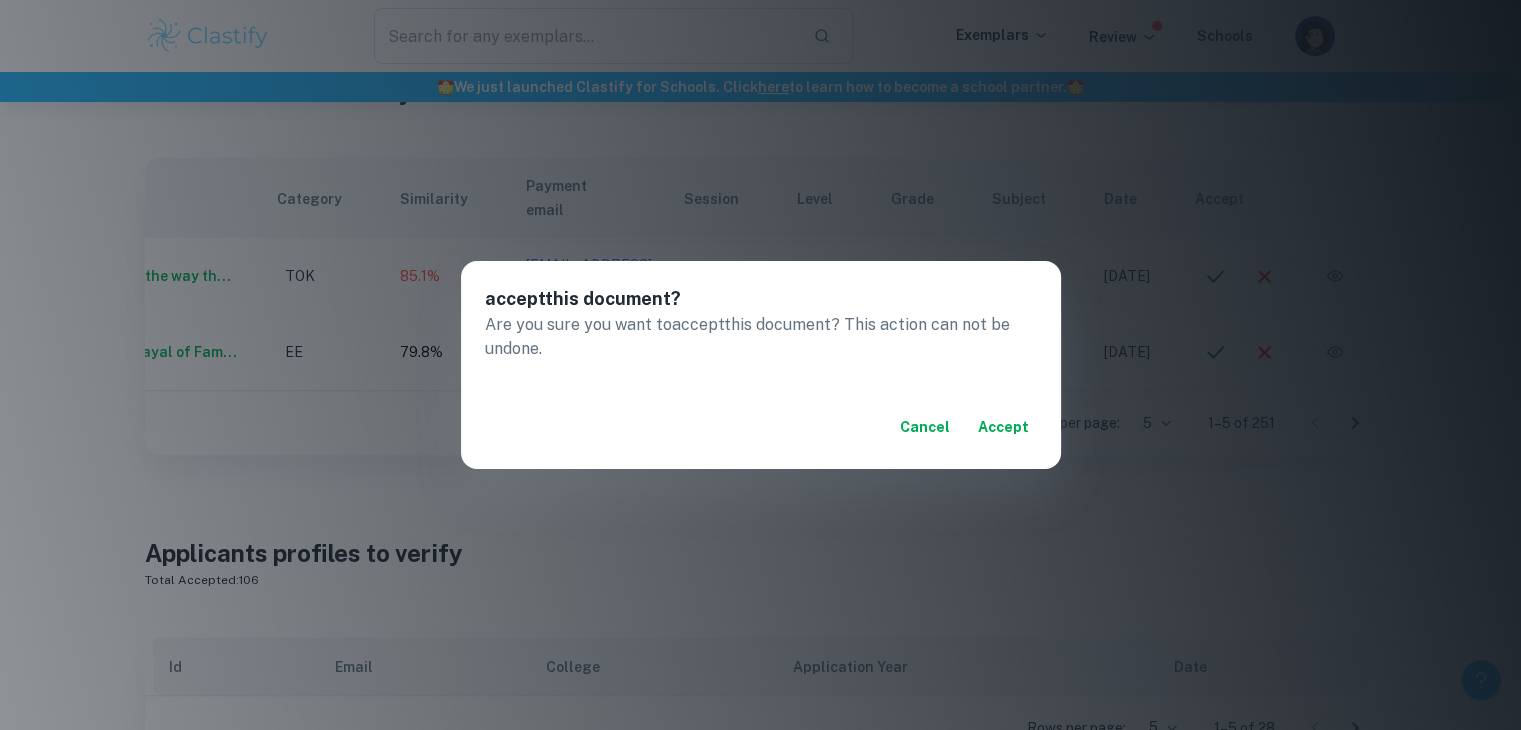 click on "accept" at bounding box center [1003, 427] 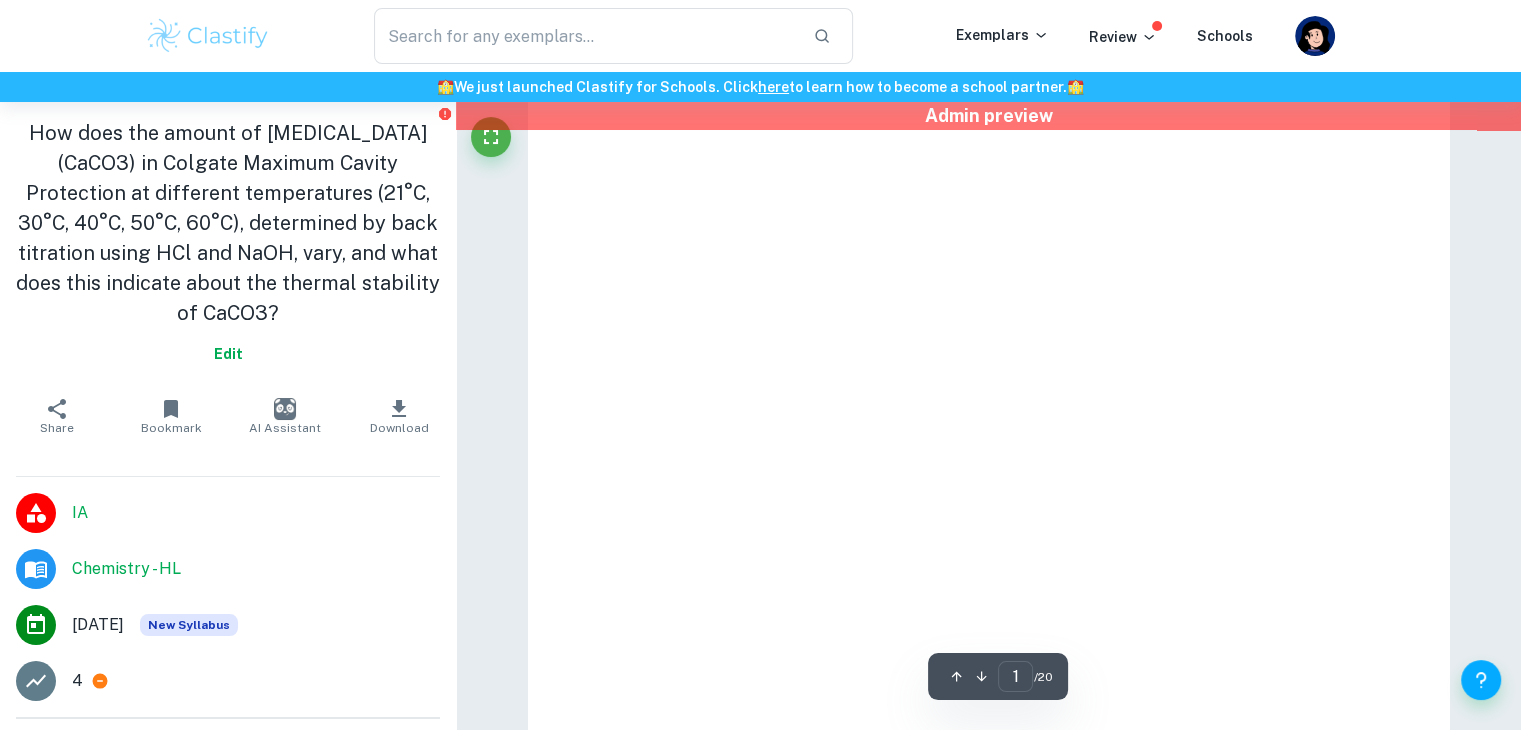 scroll, scrollTop: 18, scrollLeft: 0, axis: vertical 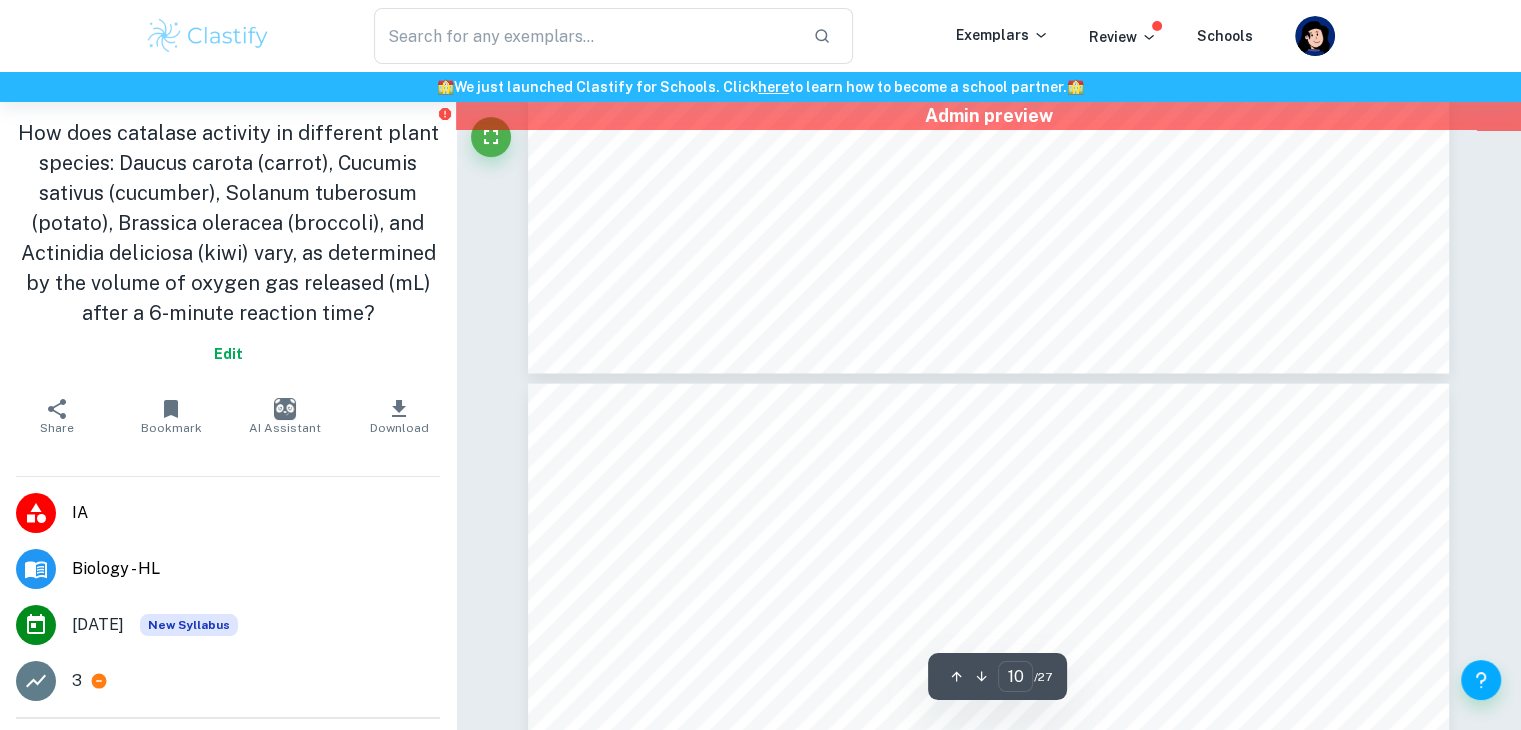 type on "11" 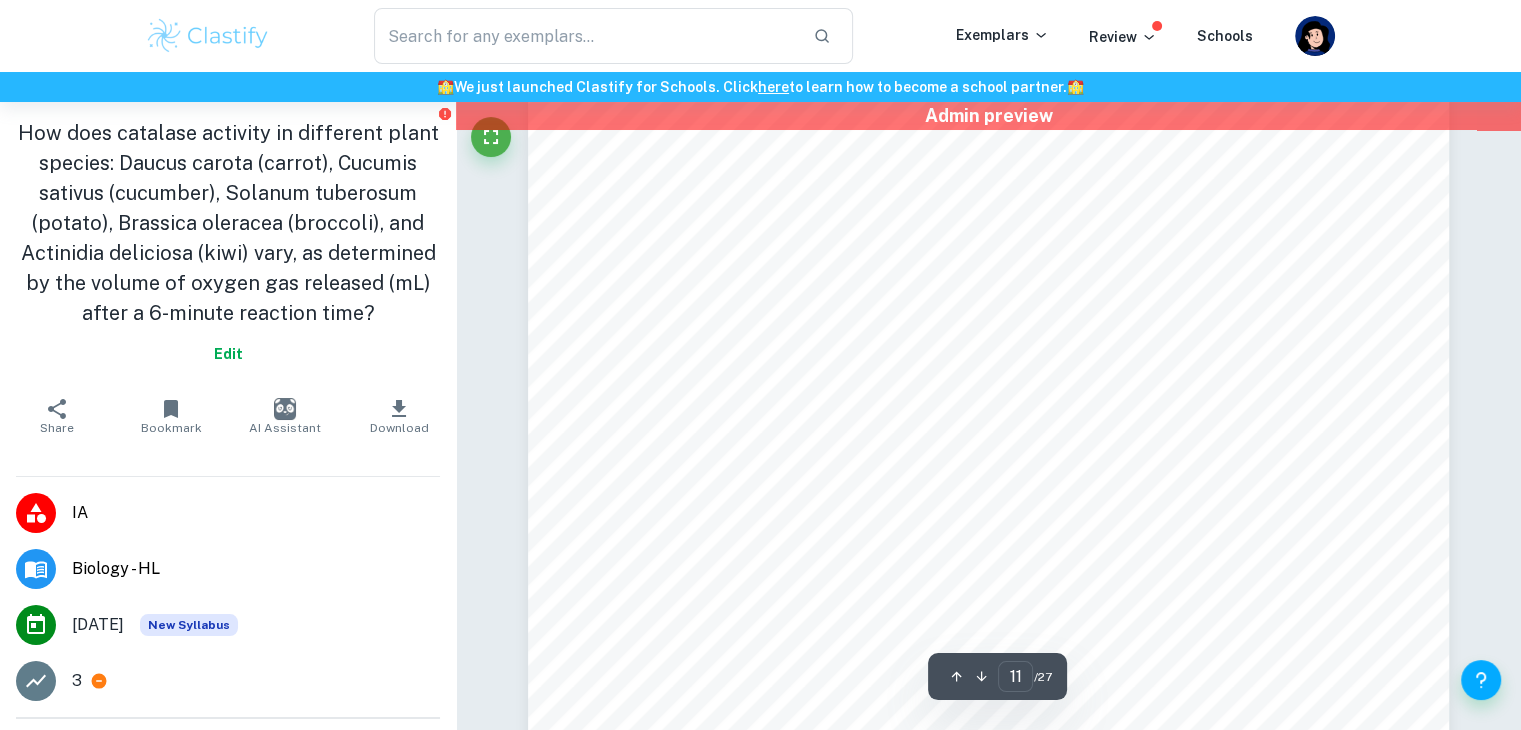 scroll, scrollTop: 12228, scrollLeft: 0, axis: vertical 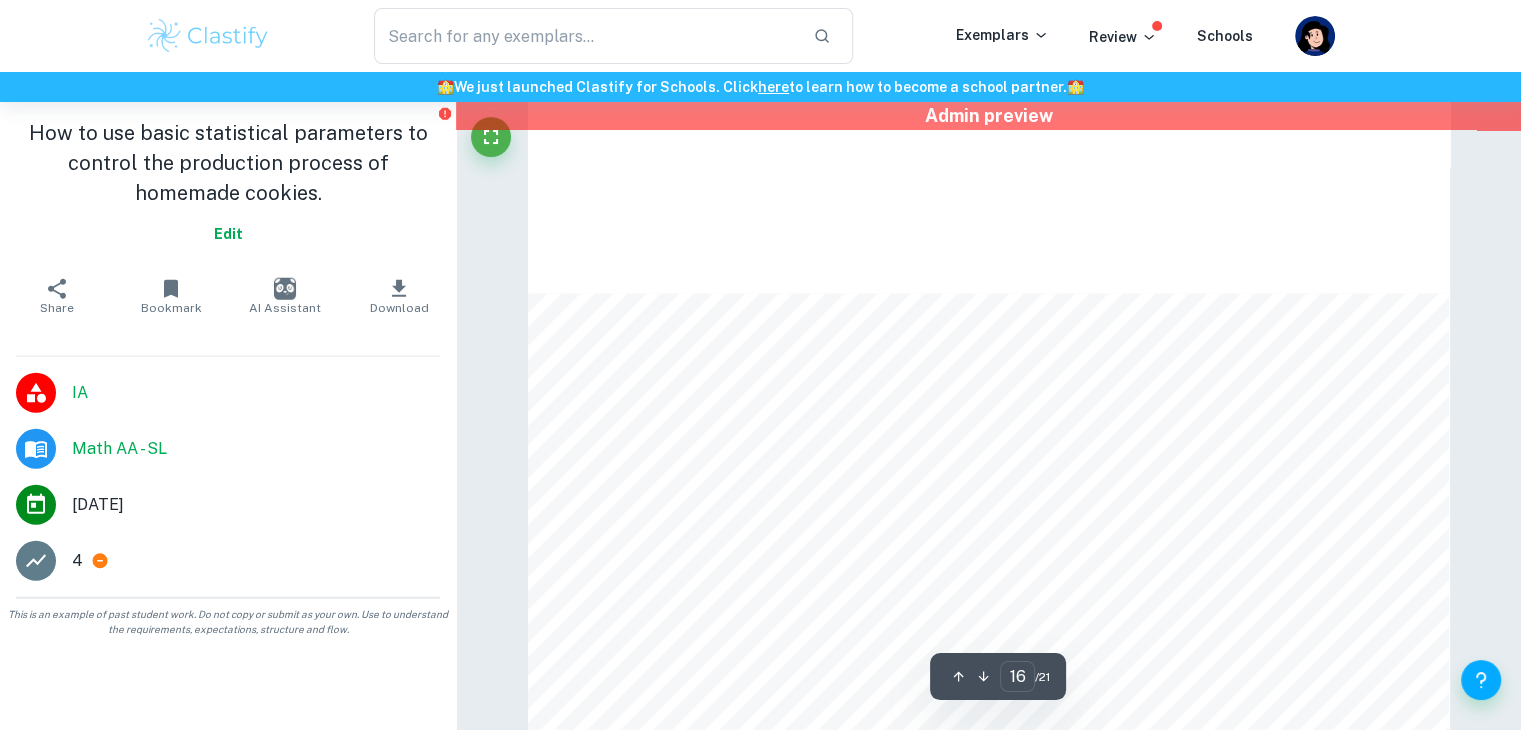 type on "17" 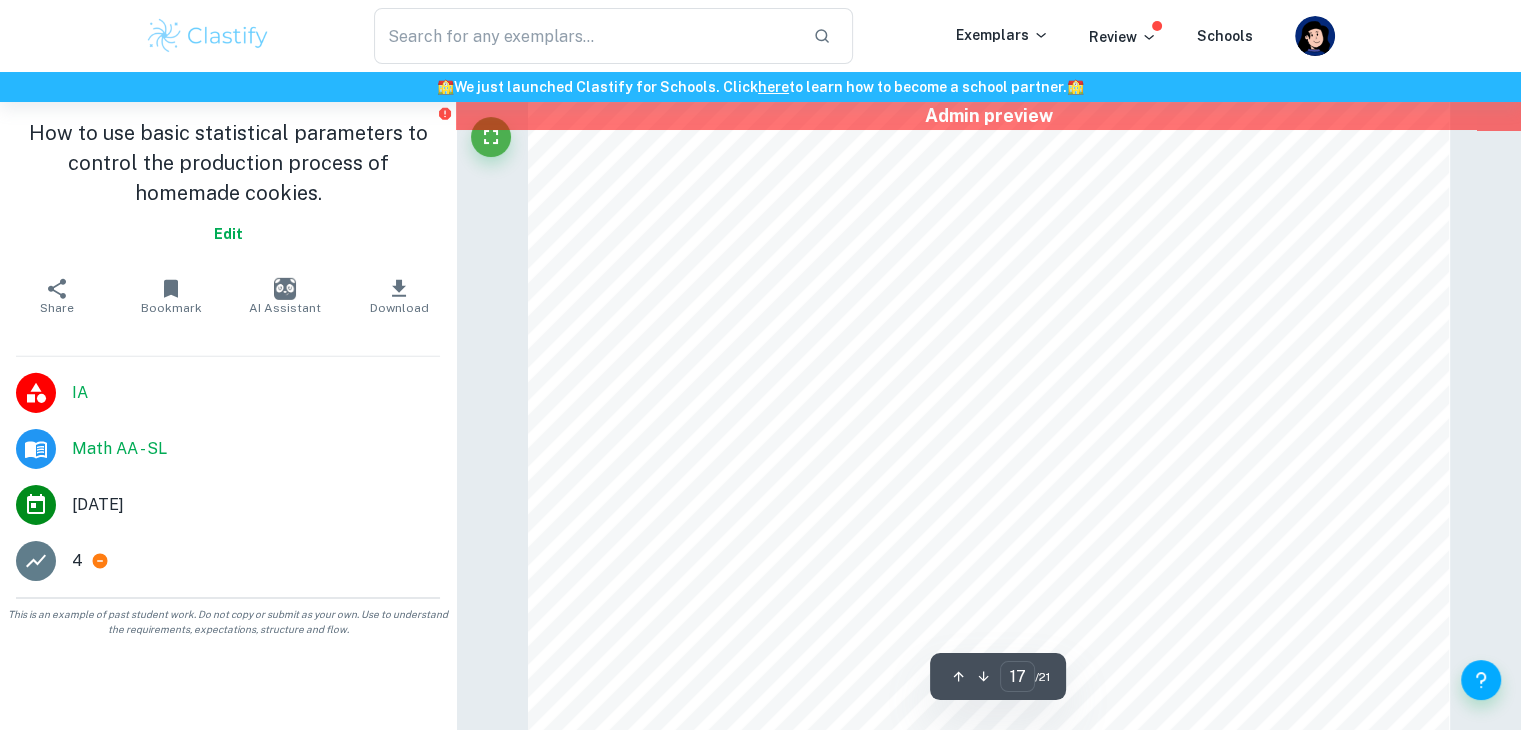 scroll, scrollTop: 21466, scrollLeft: 0, axis: vertical 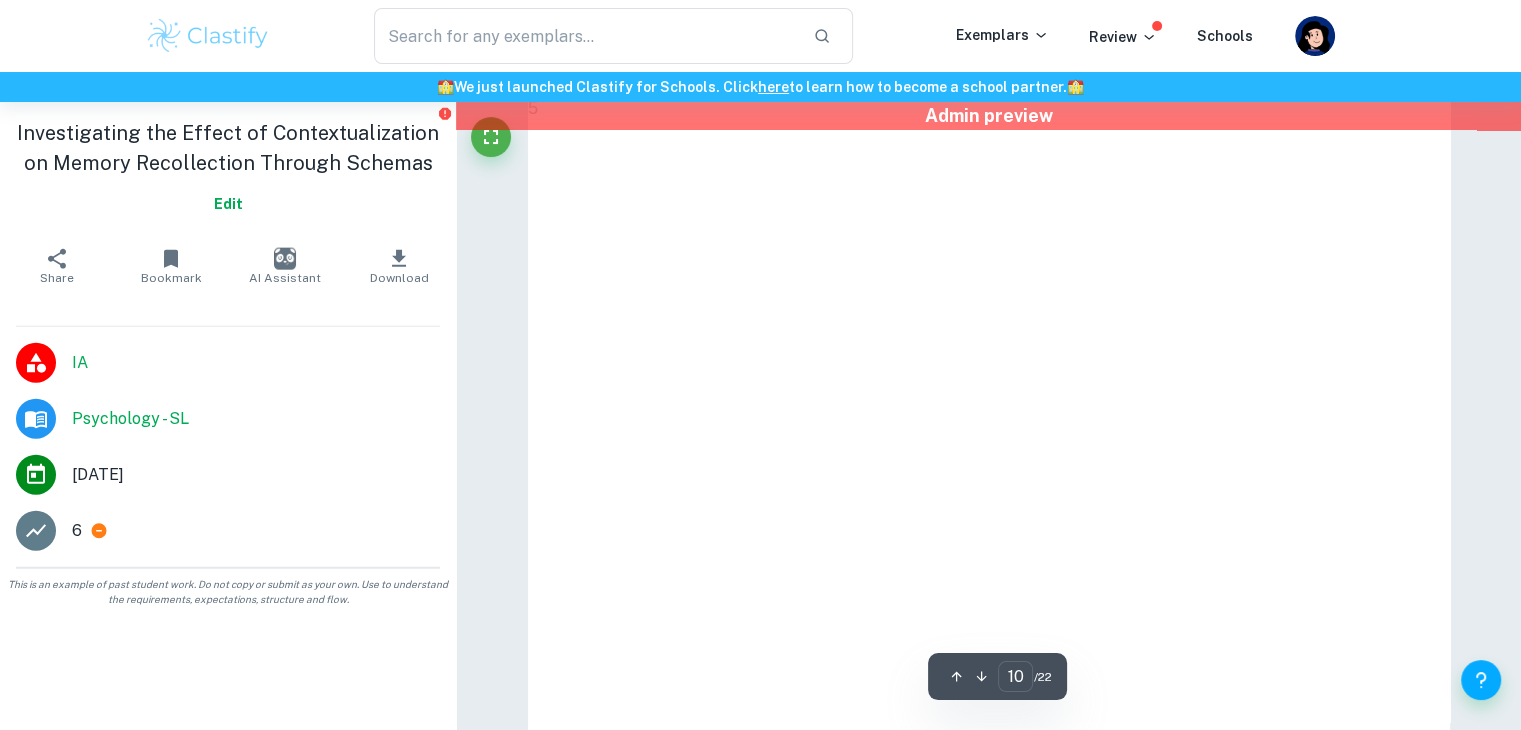 type on "11" 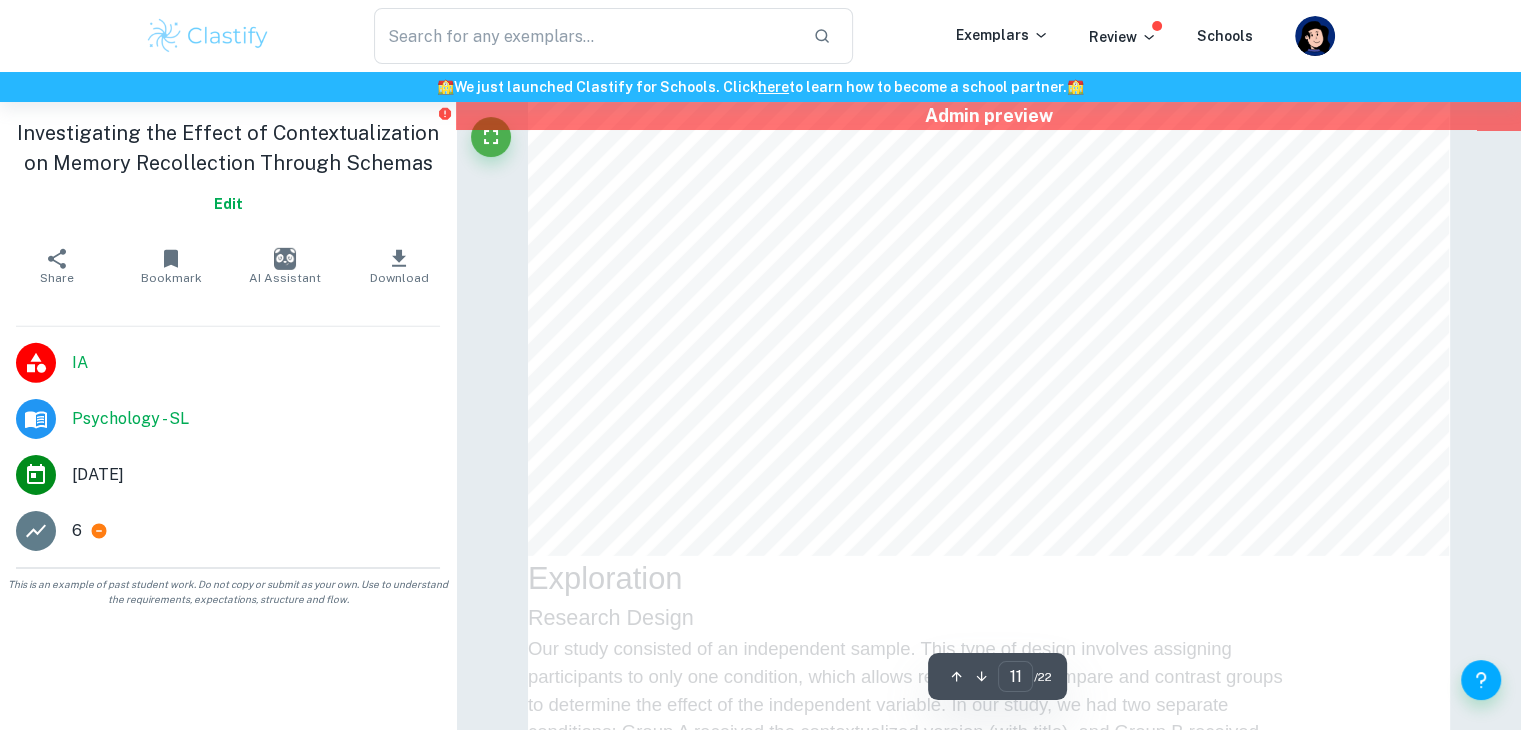 scroll, scrollTop: 13871, scrollLeft: 0, axis: vertical 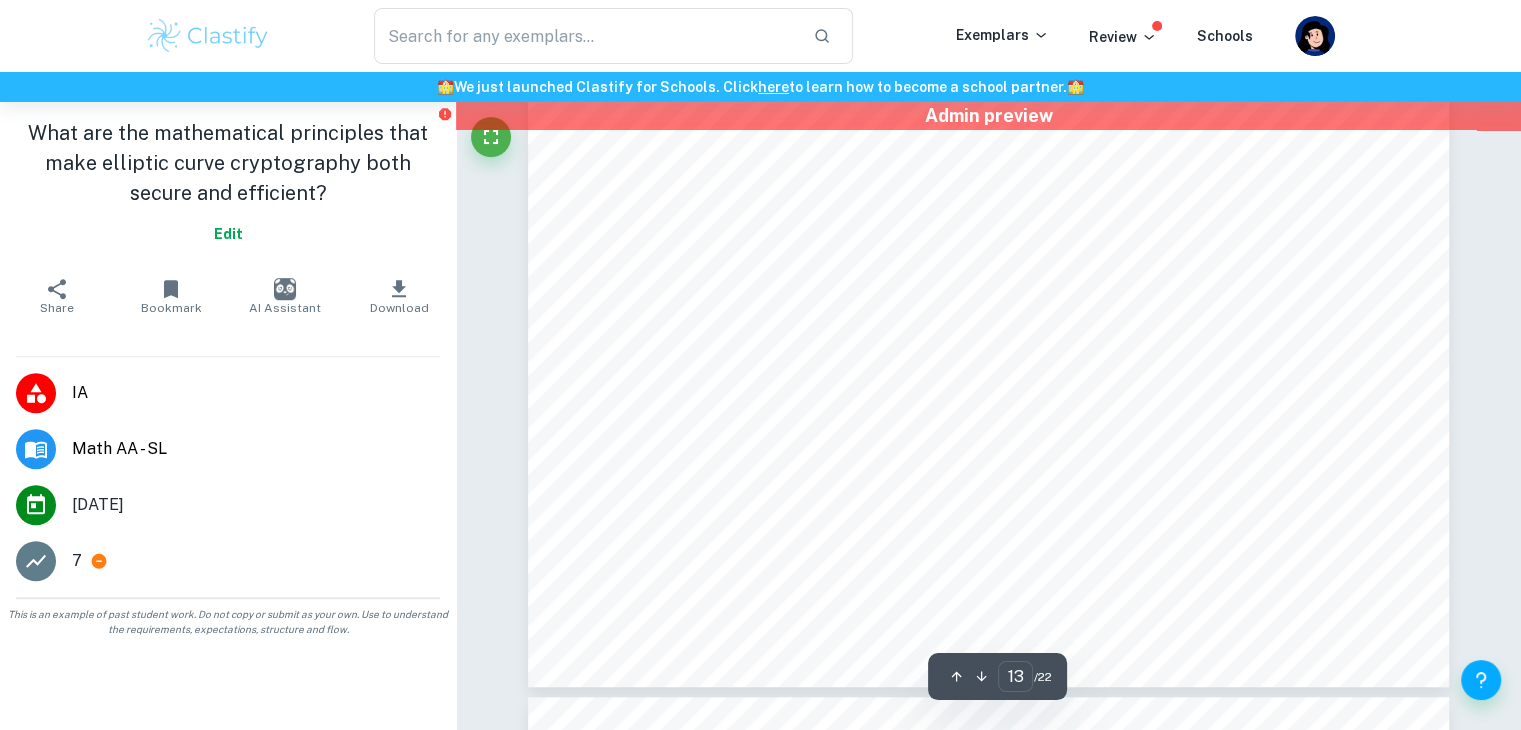 type on "14" 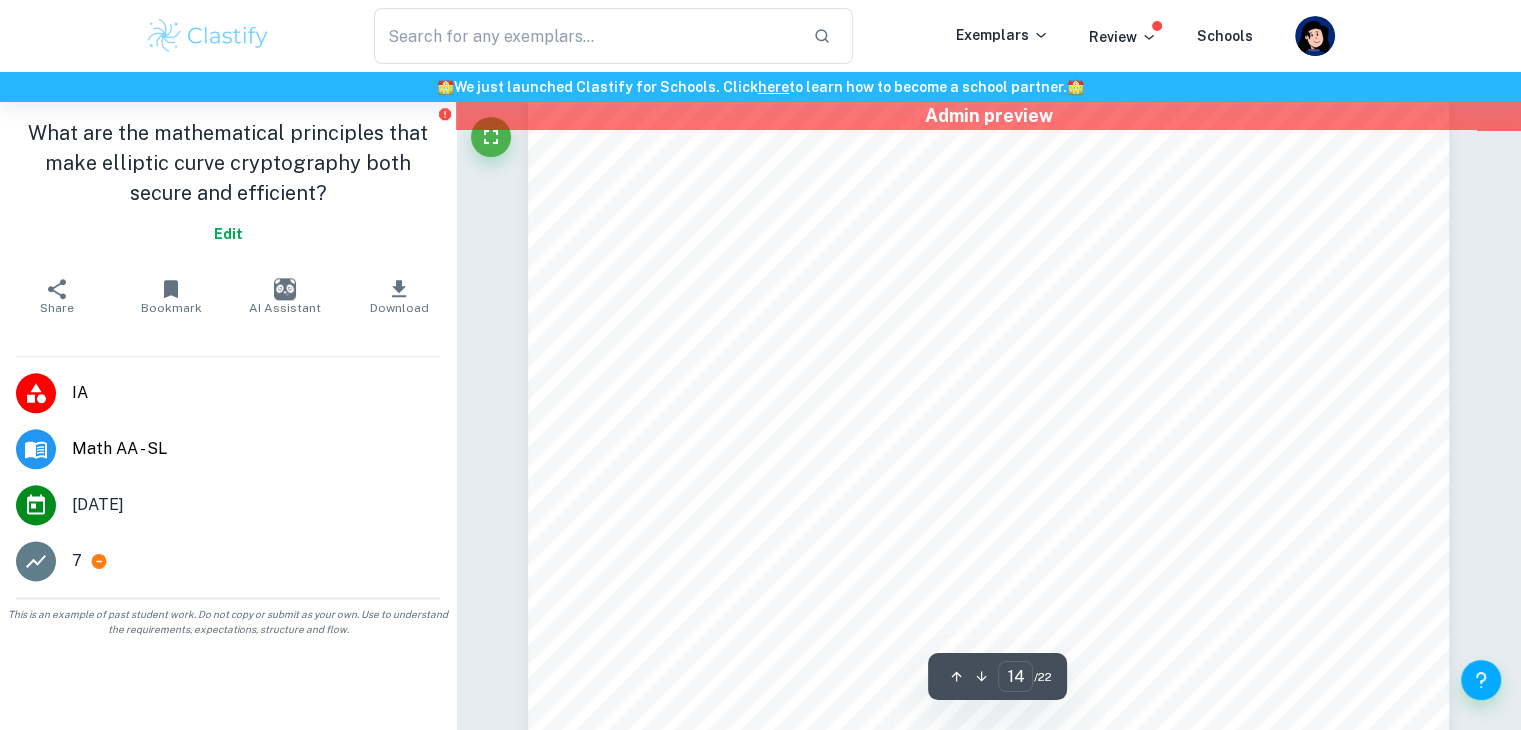 scroll, scrollTop: 18031, scrollLeft: 0, axis: vertical 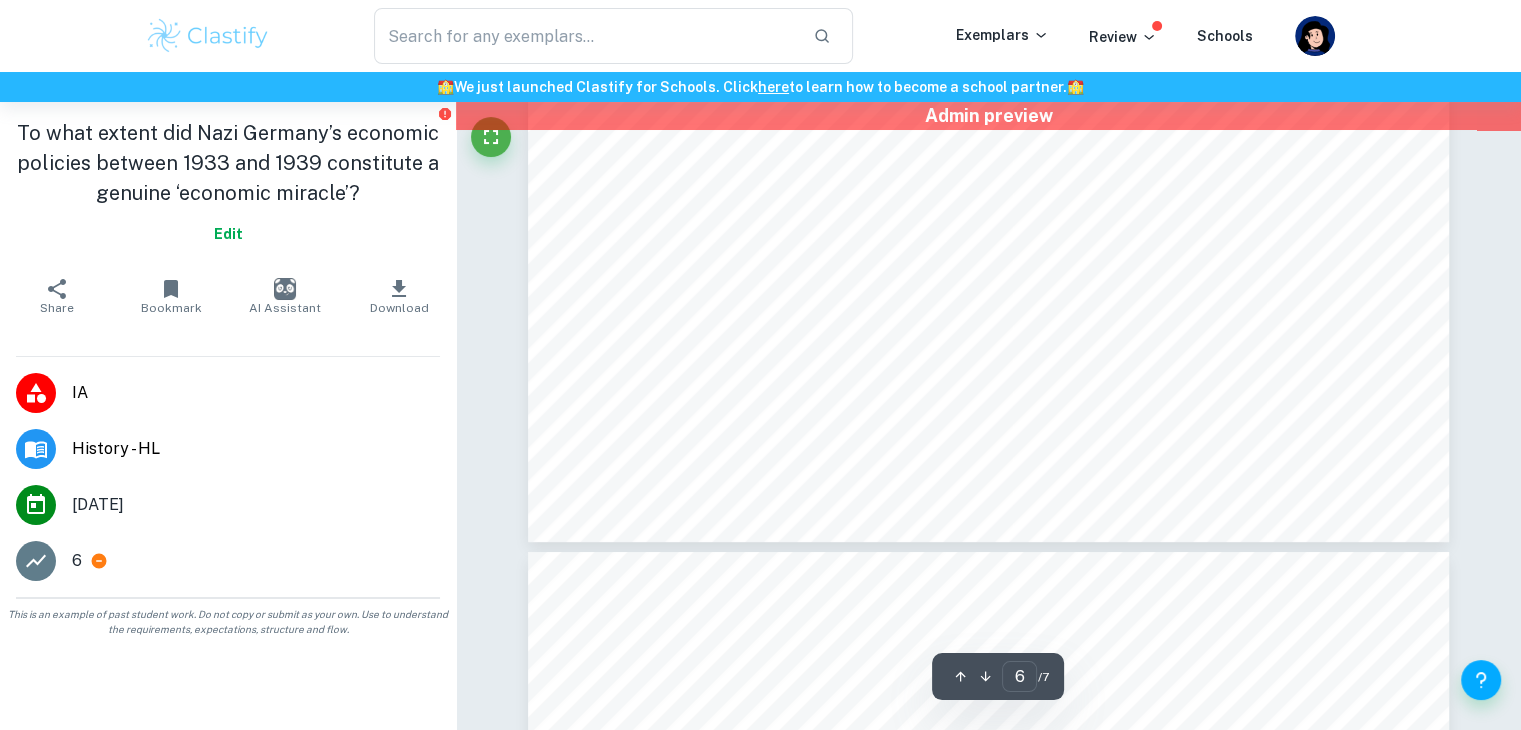 type on "7" 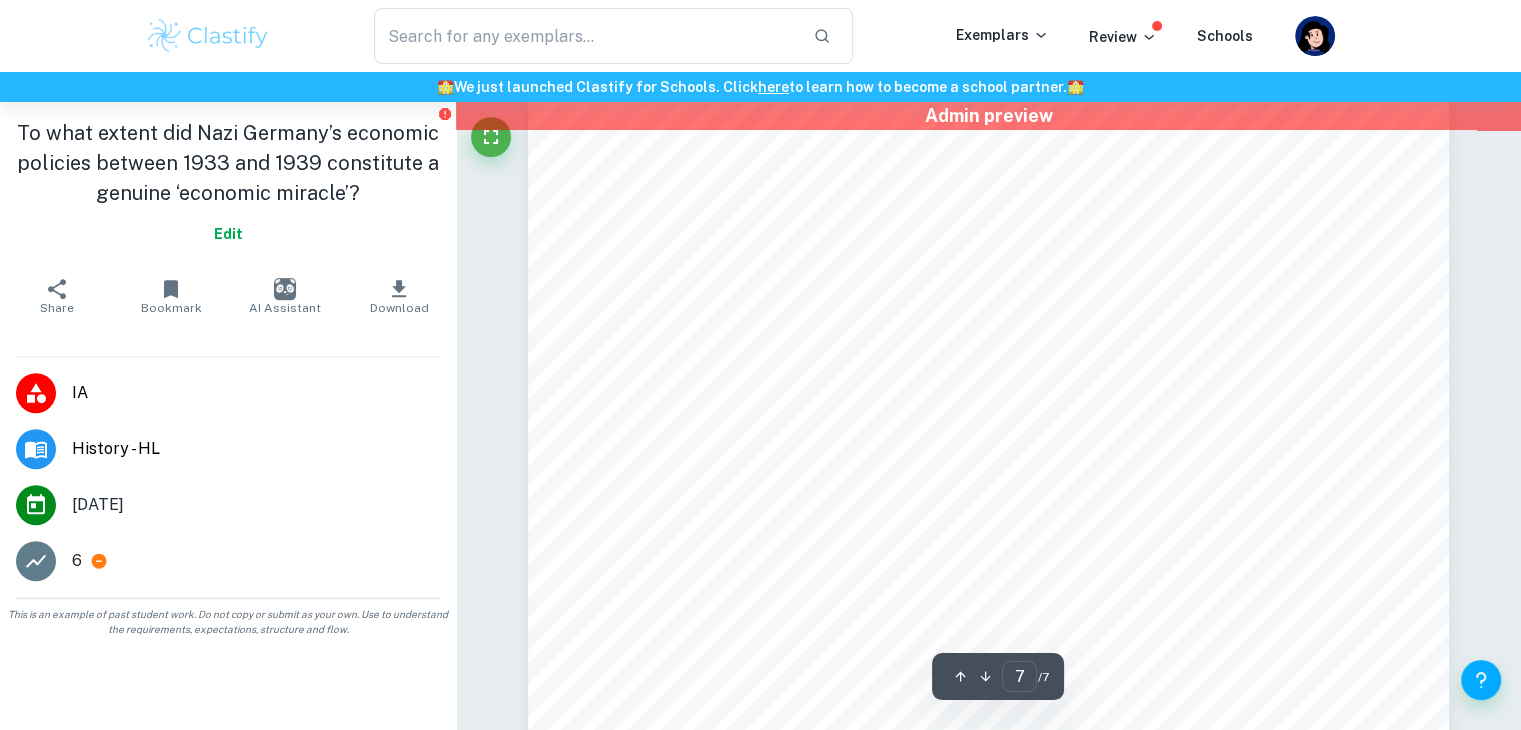 scroll, scrollTop: 8380, scrollLeft: 0, axis: vertical 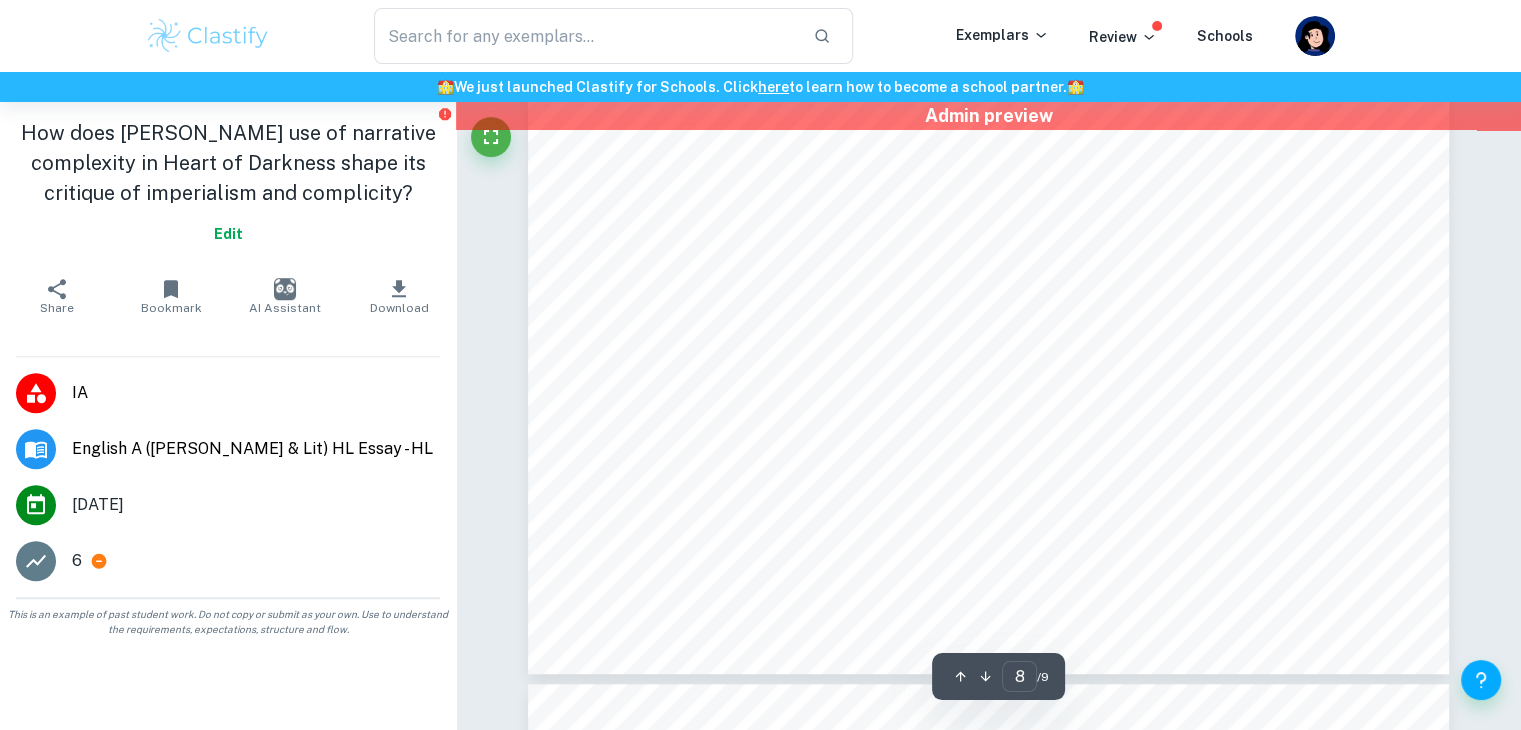 type on "9" 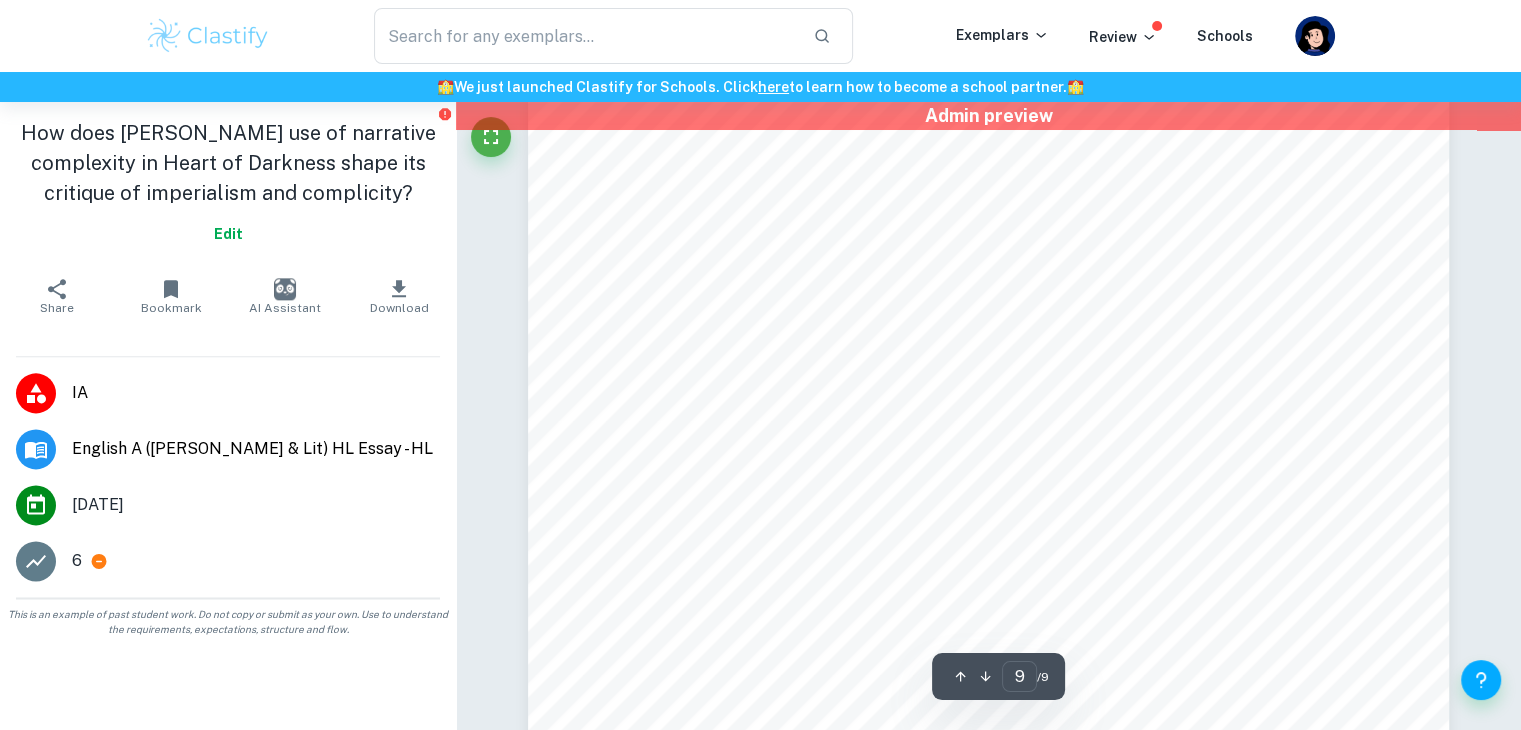 scroll, scrollTop: 10220, scrollLeft: 0, axis: vertical 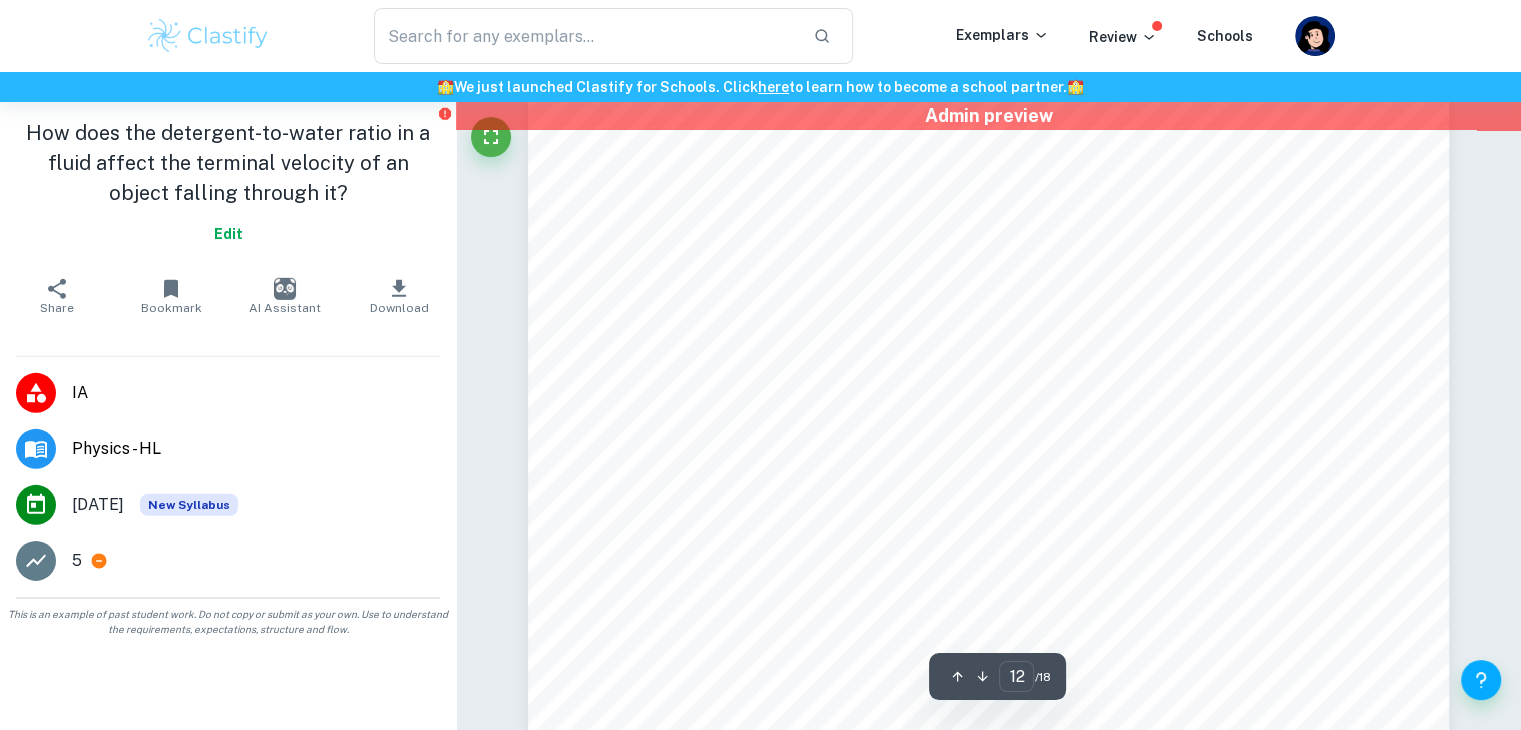 type on "13" 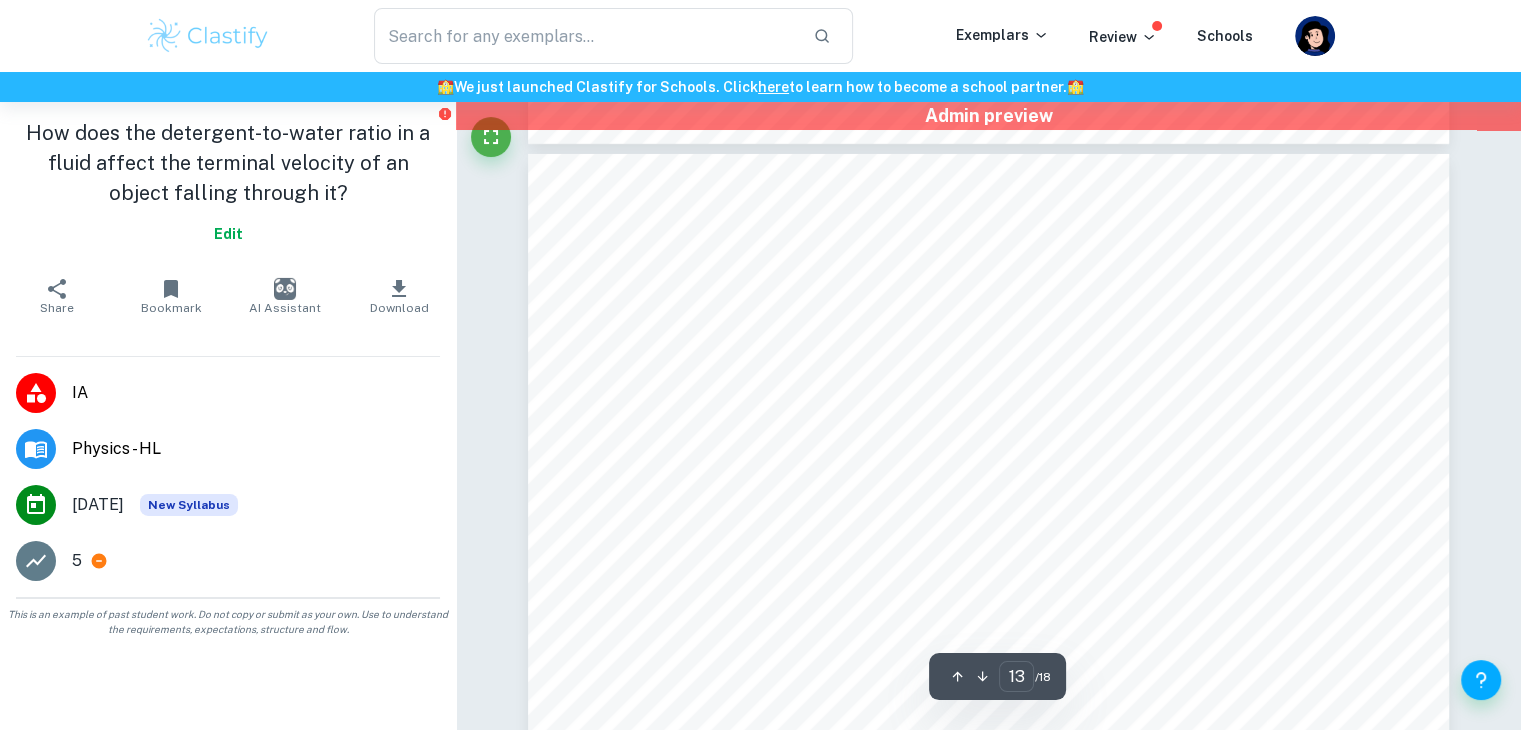 scroll, scrollTop: 14872, scrollLeft: 0, axis: vertical 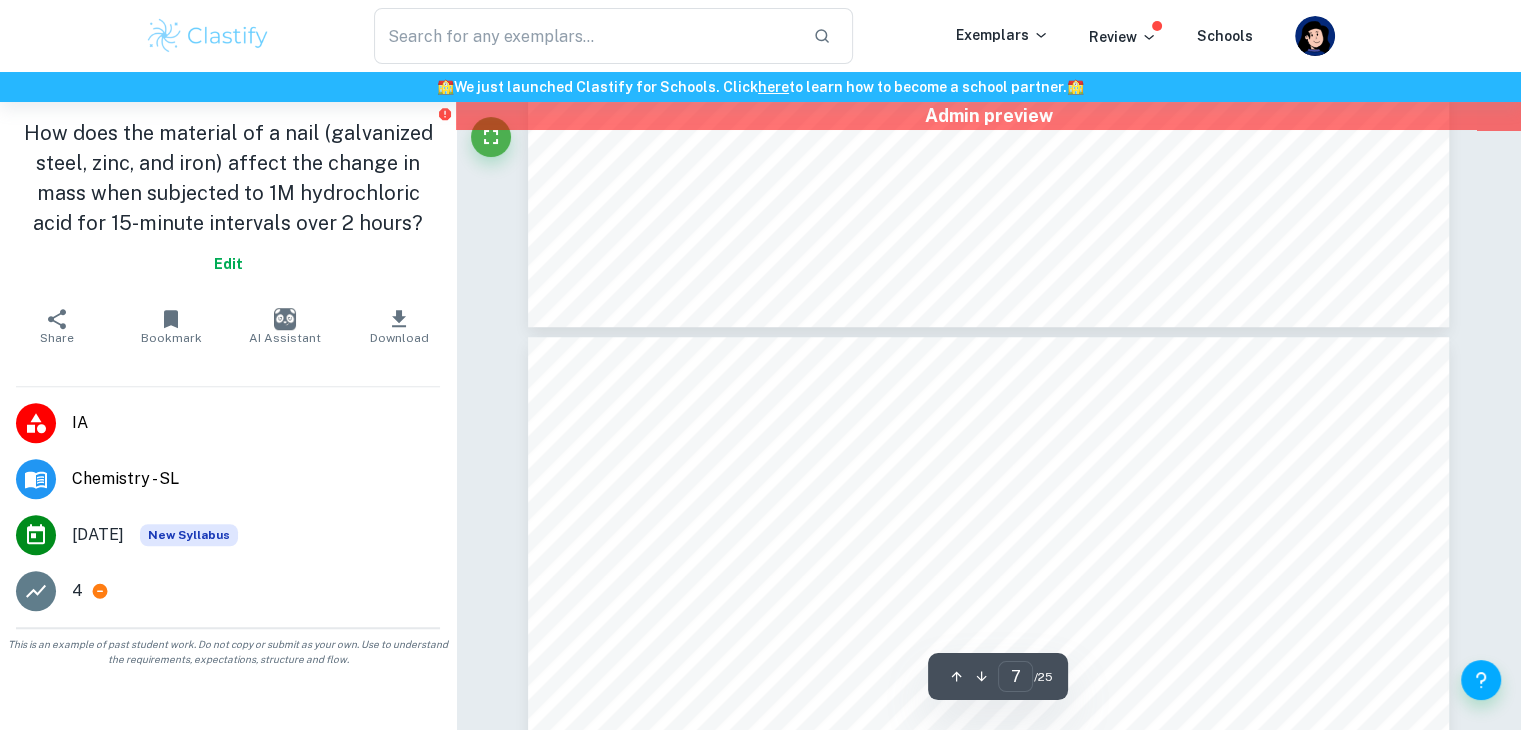 type on "8" 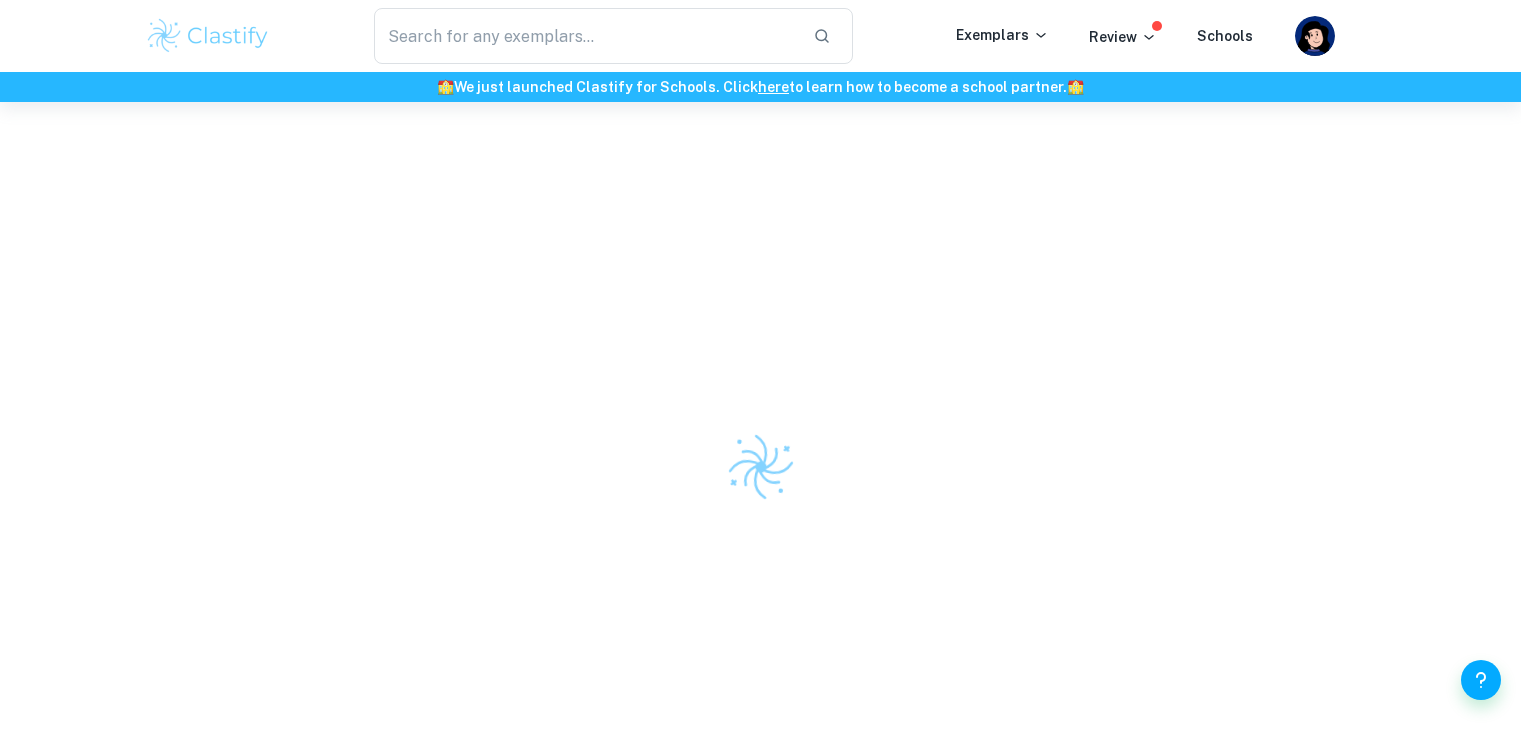 scroll, scrollTop: 0, scrollLeft: 0, axis: both 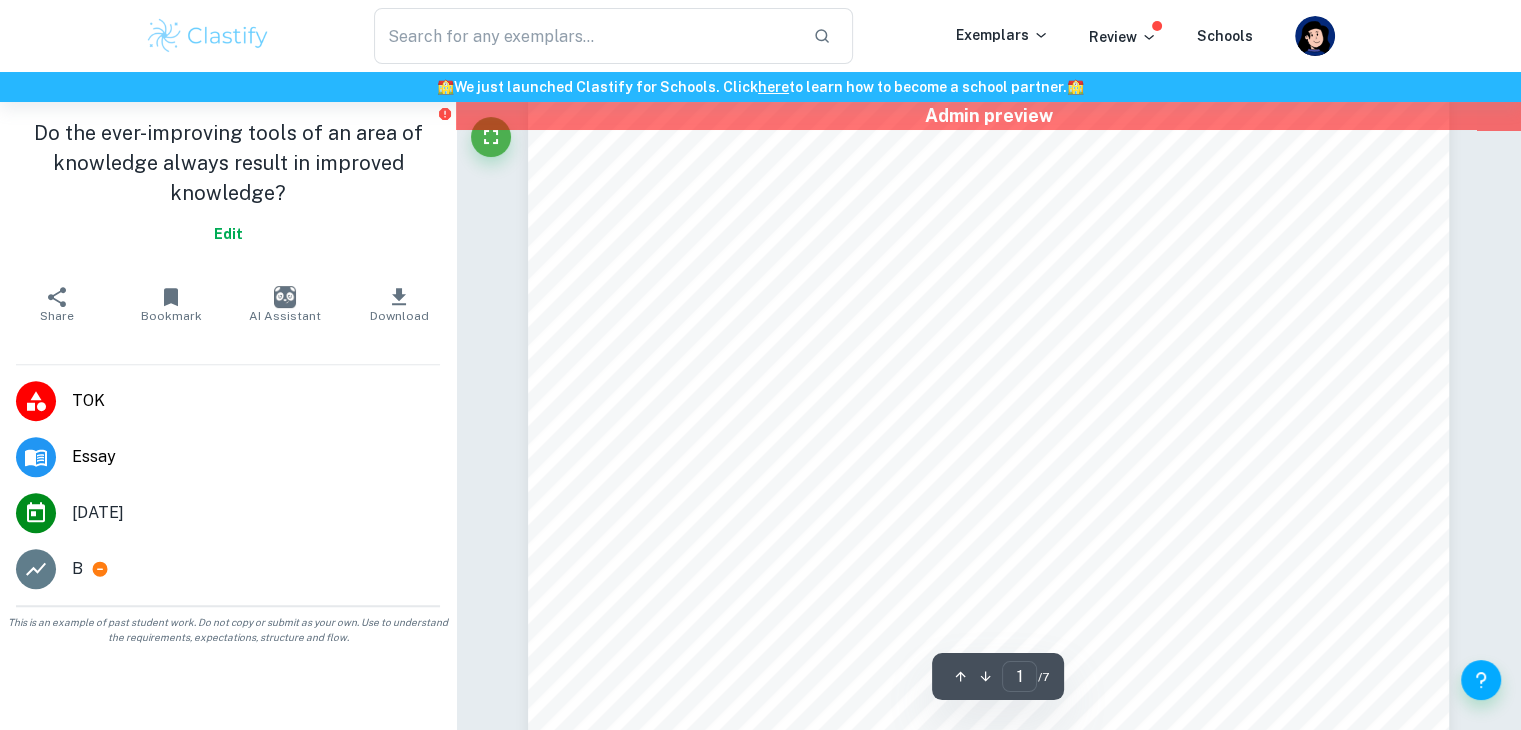 type on "2" 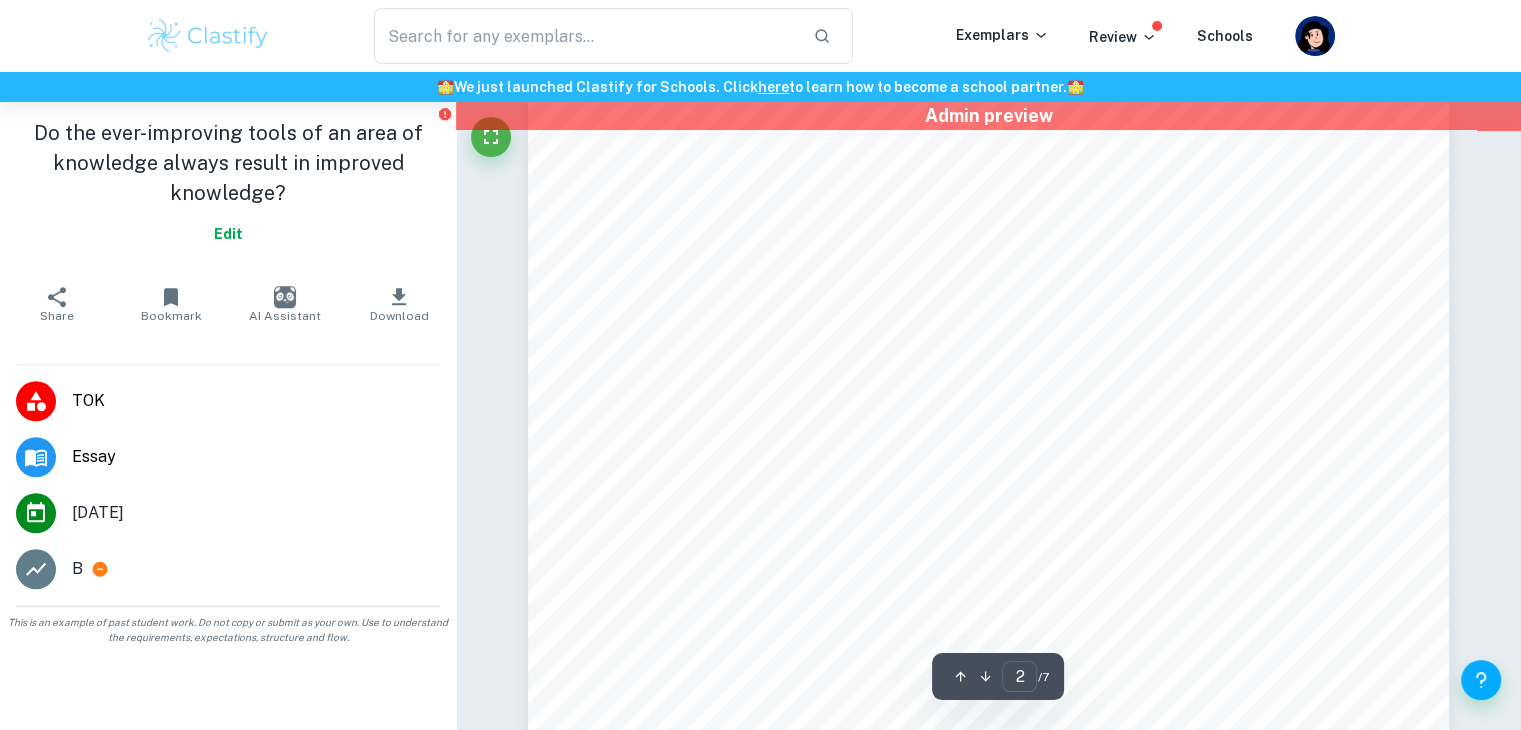 scroll, scrollTop: 1852, scrollLeft: 0, axis: vertical 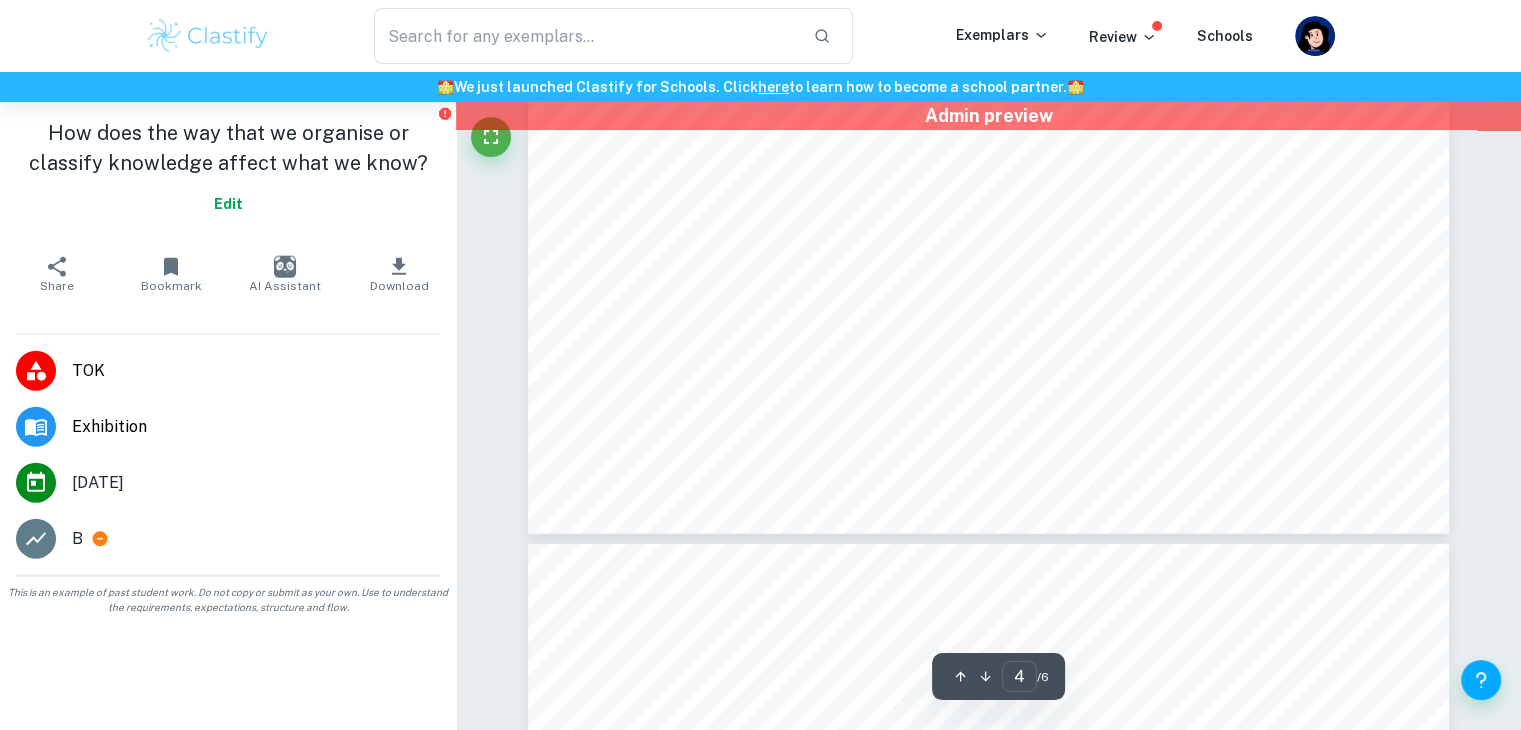 type on "5" 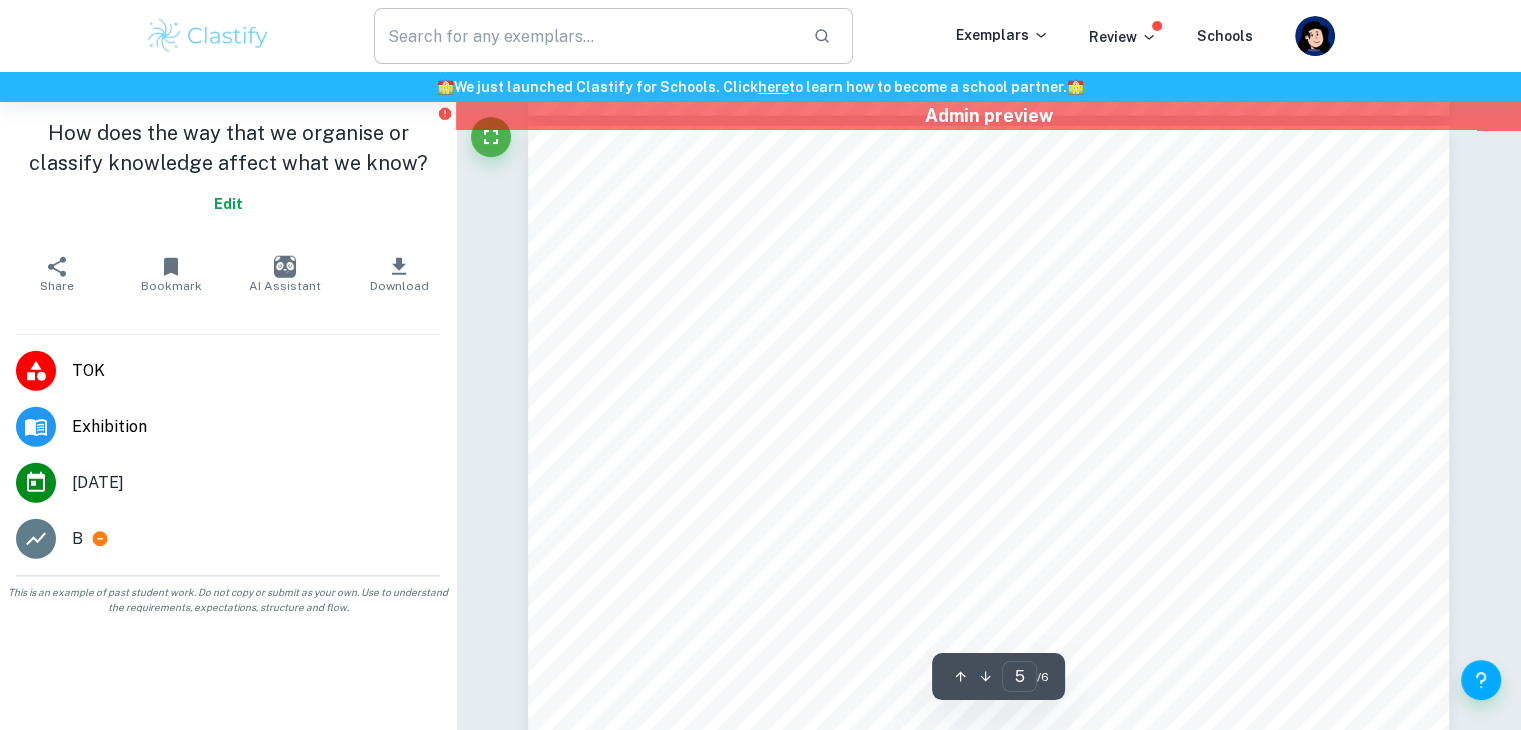 scroll, scrollTop: 5267, scrollLeft: 0, axis: vertical 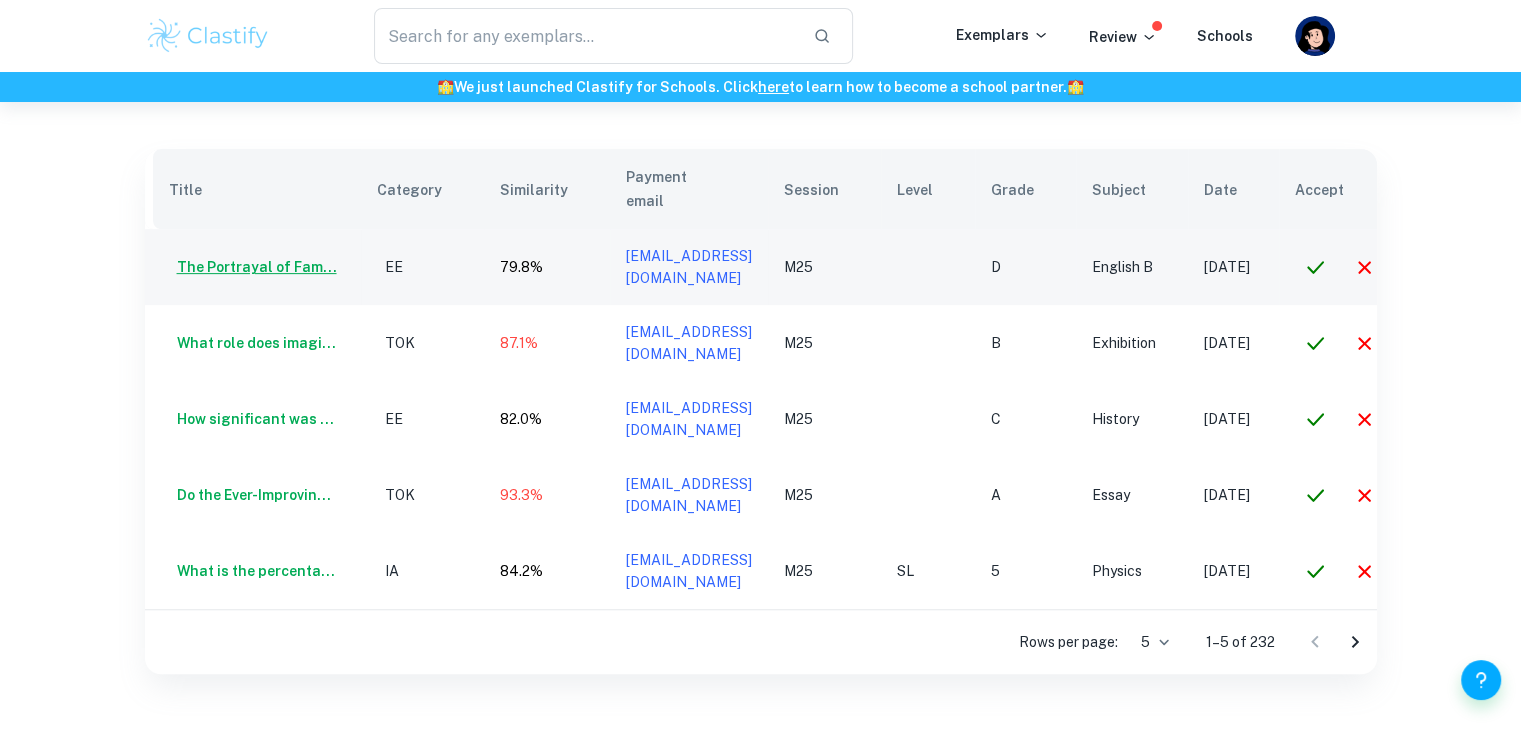 click on "The Portrayal of Fam..." at bounding box center (253, 267) 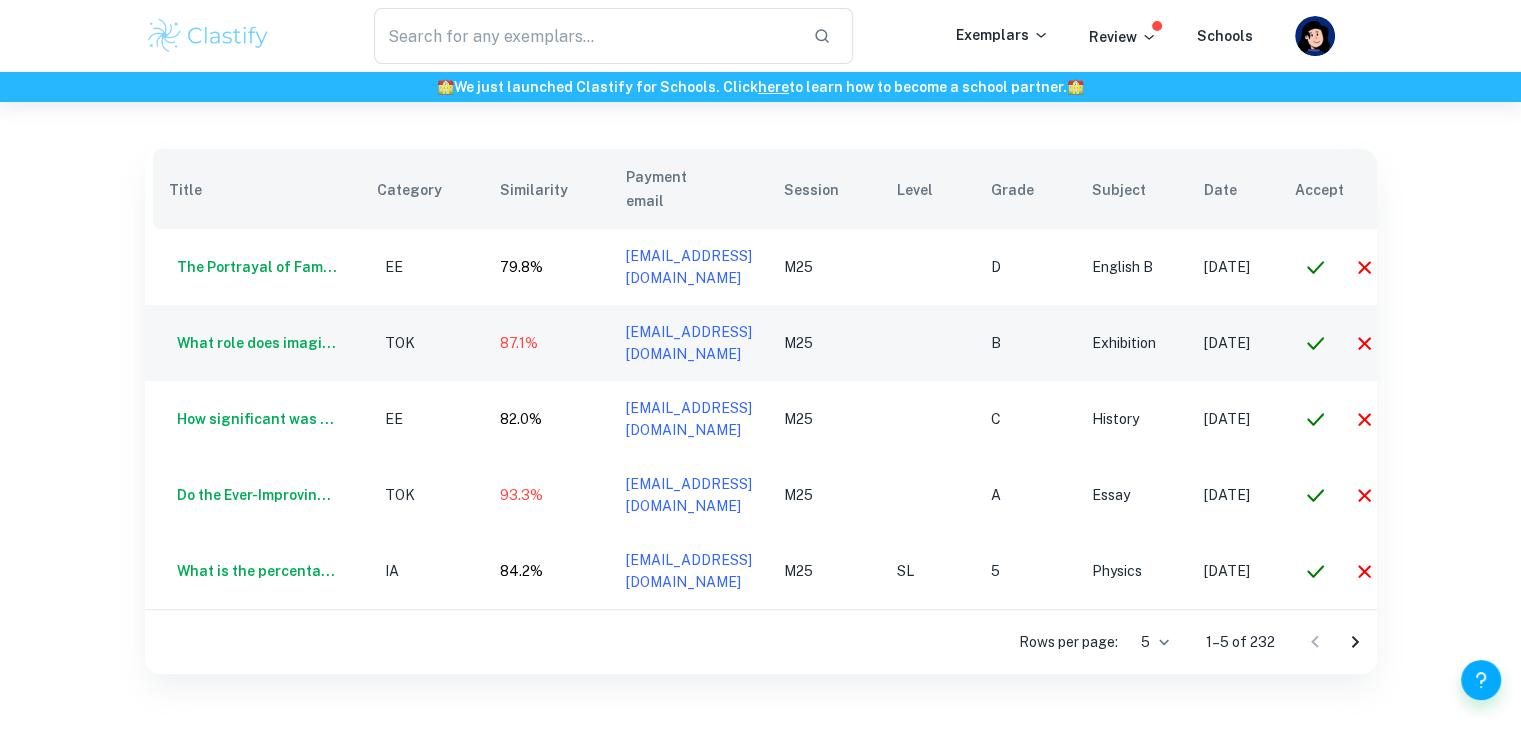 scroll, scrollTop: 0, scrollLeft: 180, axis: horizontal 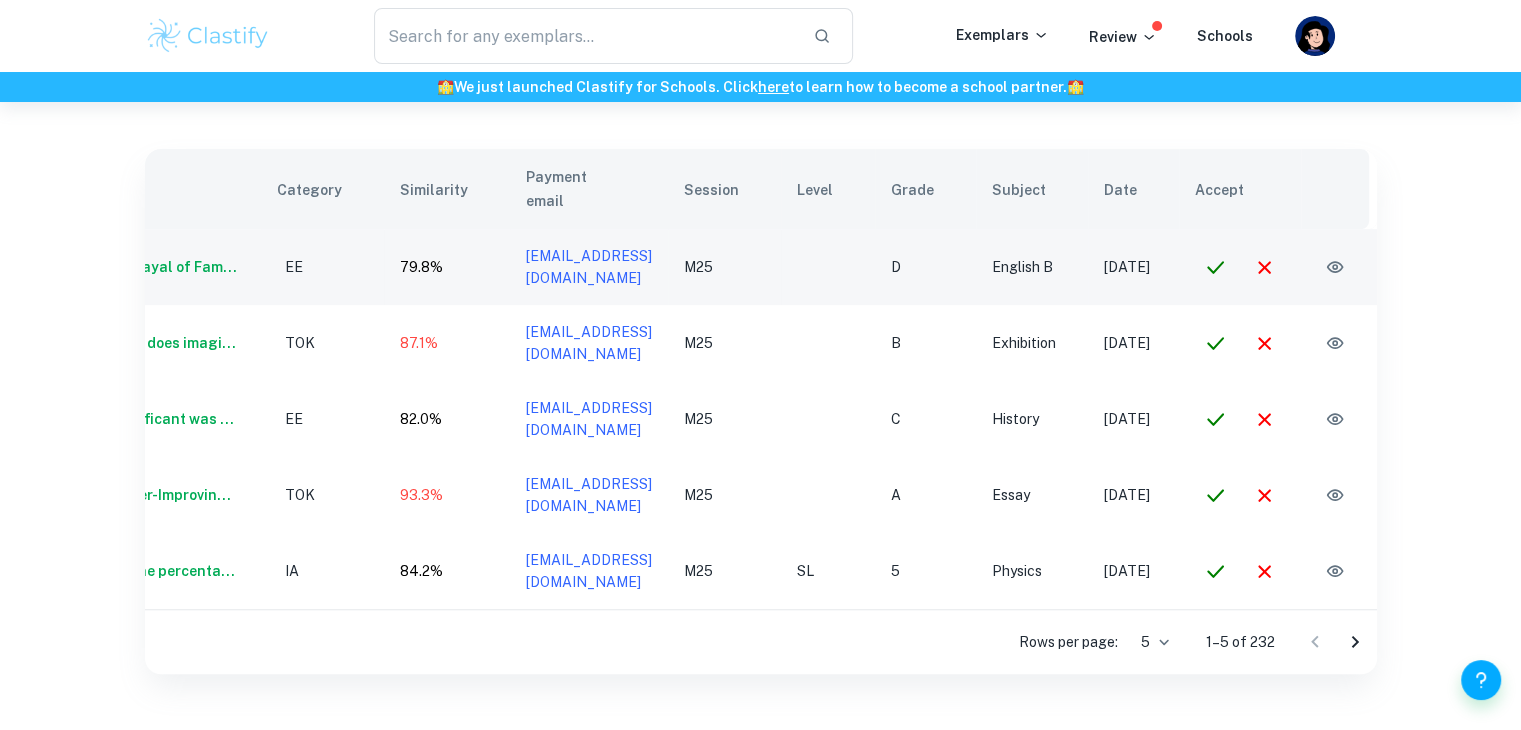 click at bounding box center (1335, 267) 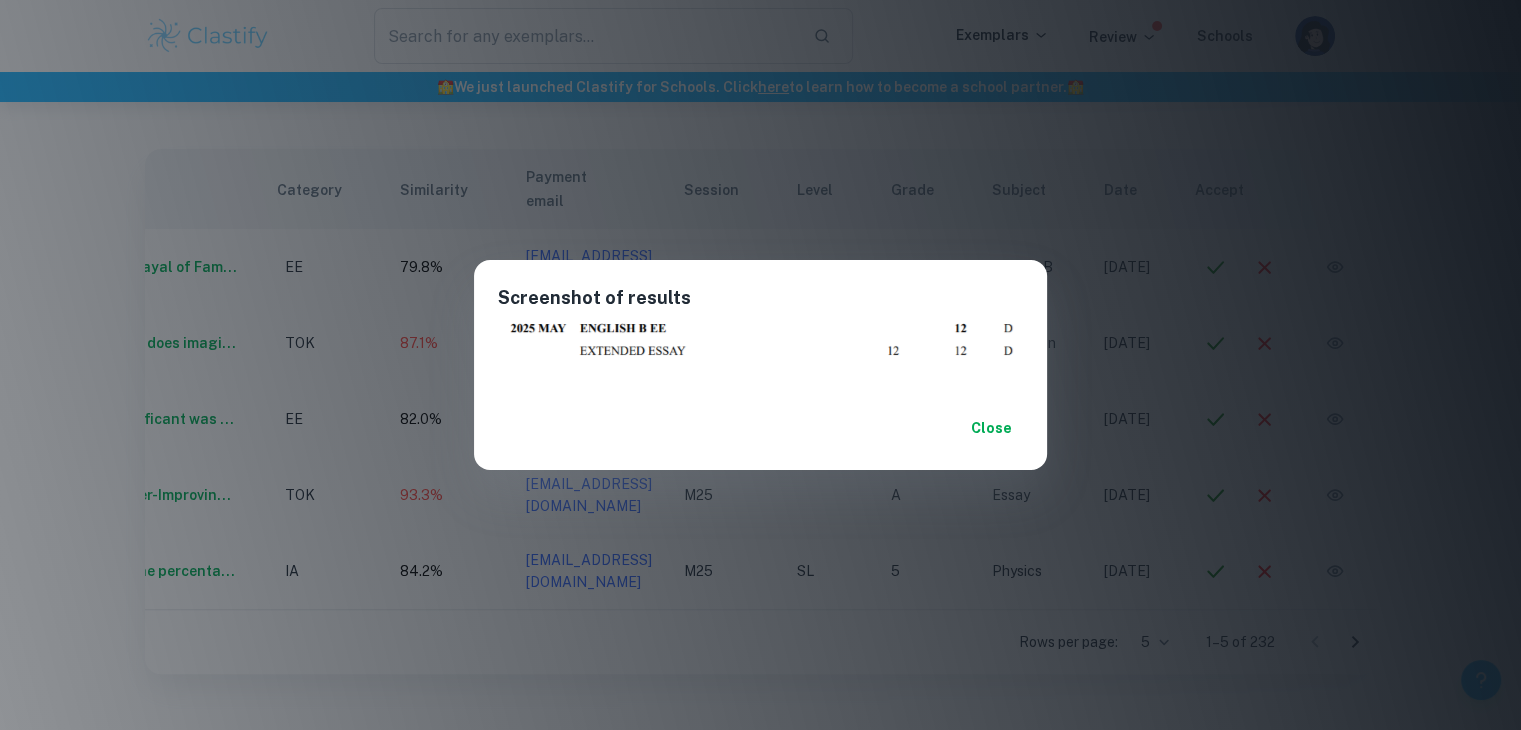 click on "Close" at bounding box center (760, 428) 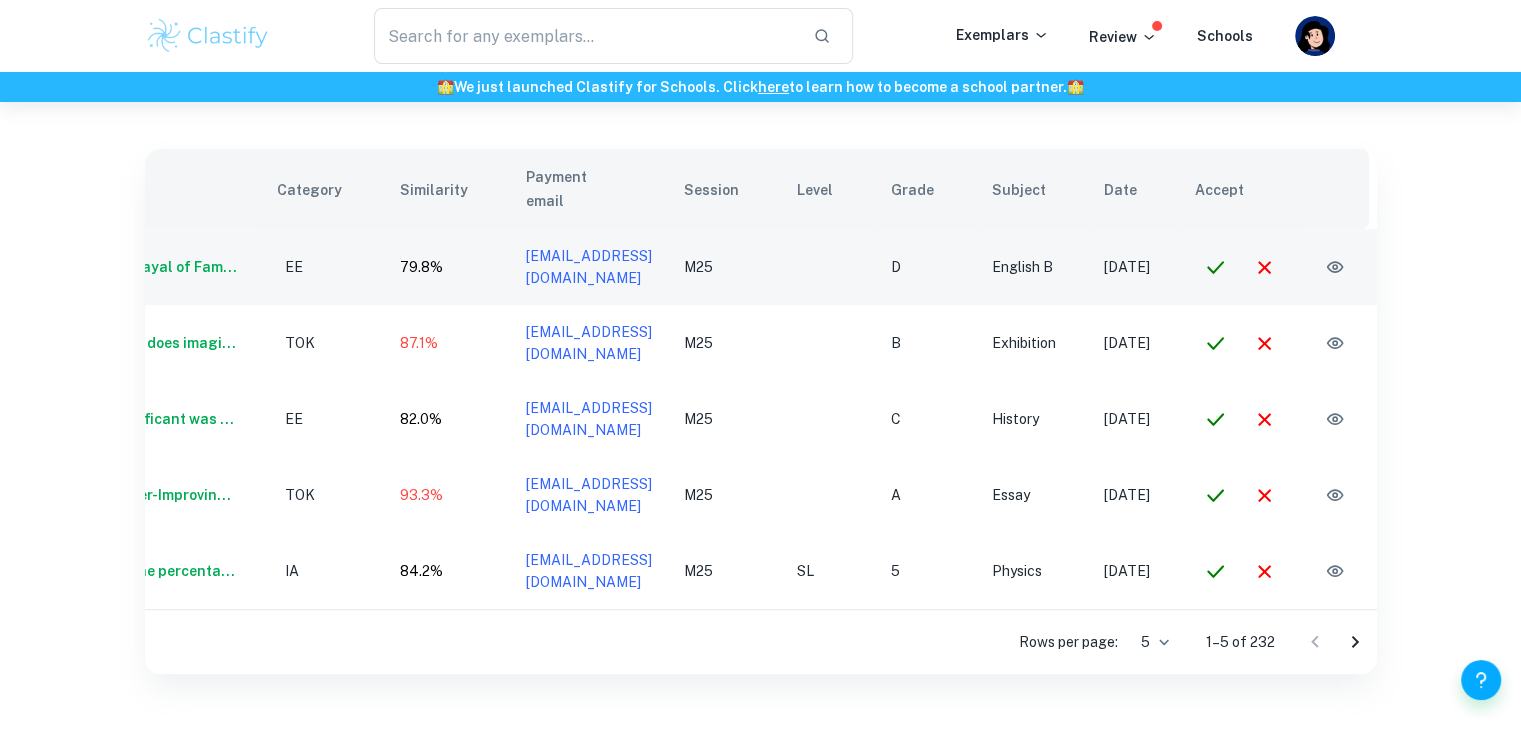 click 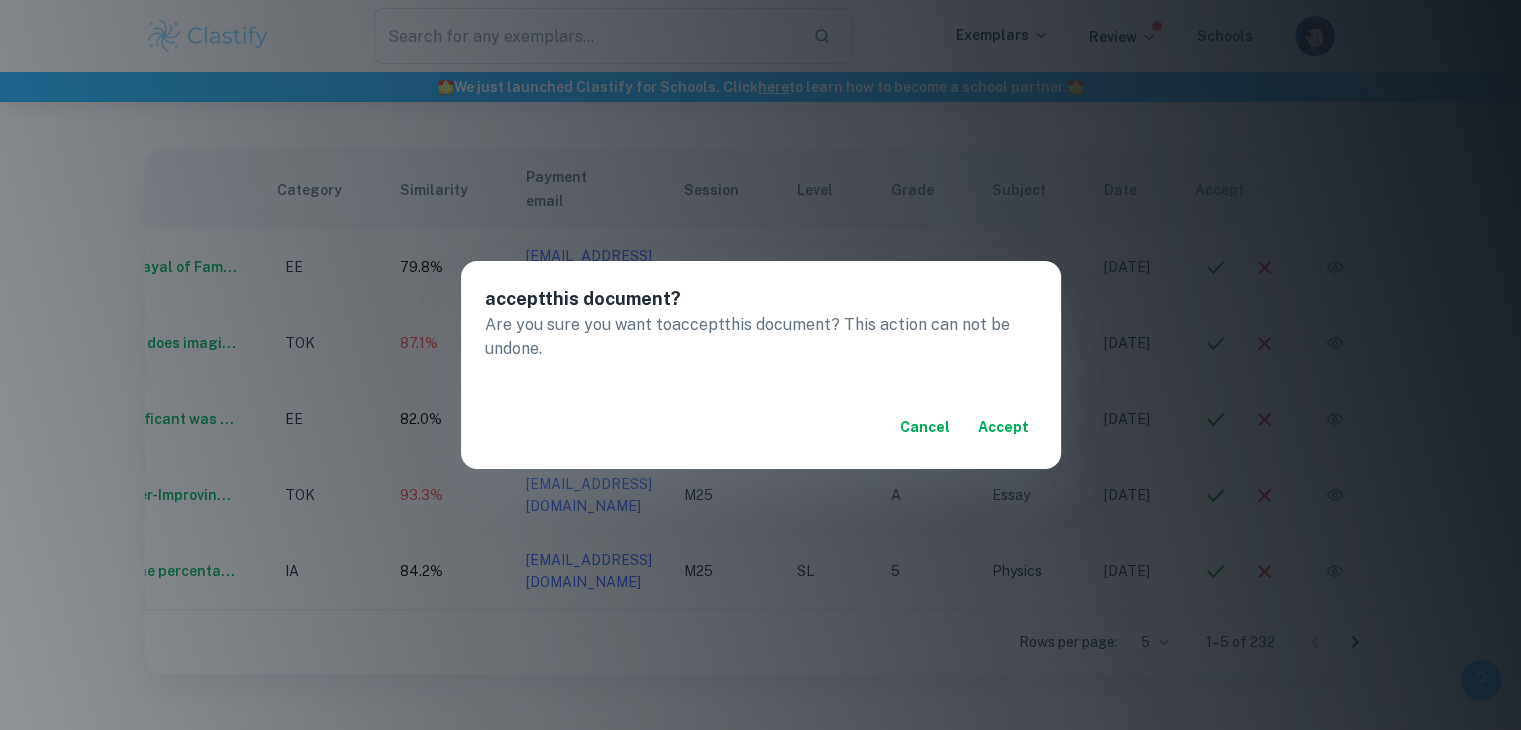 click on "accept" at bounding box center (1003, 427) 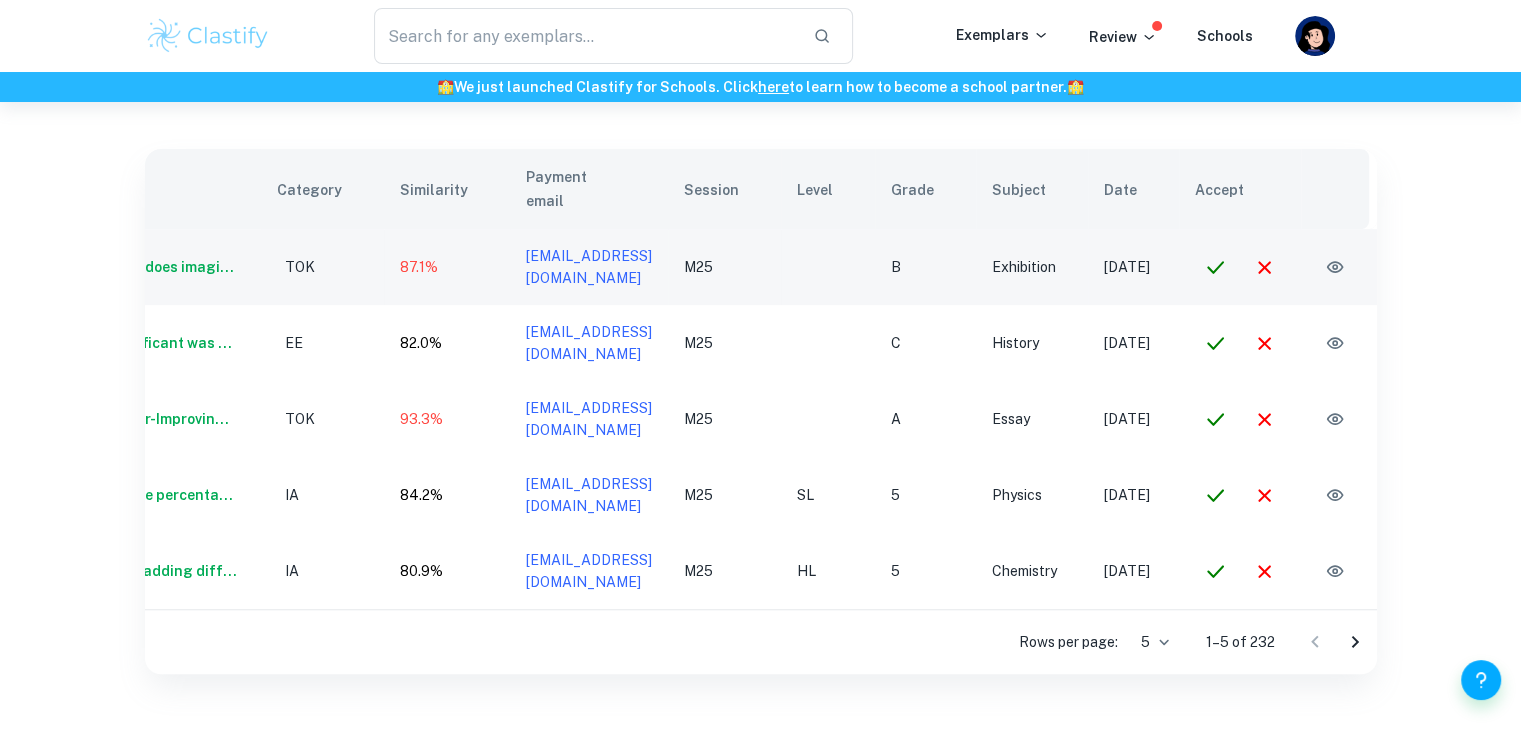click 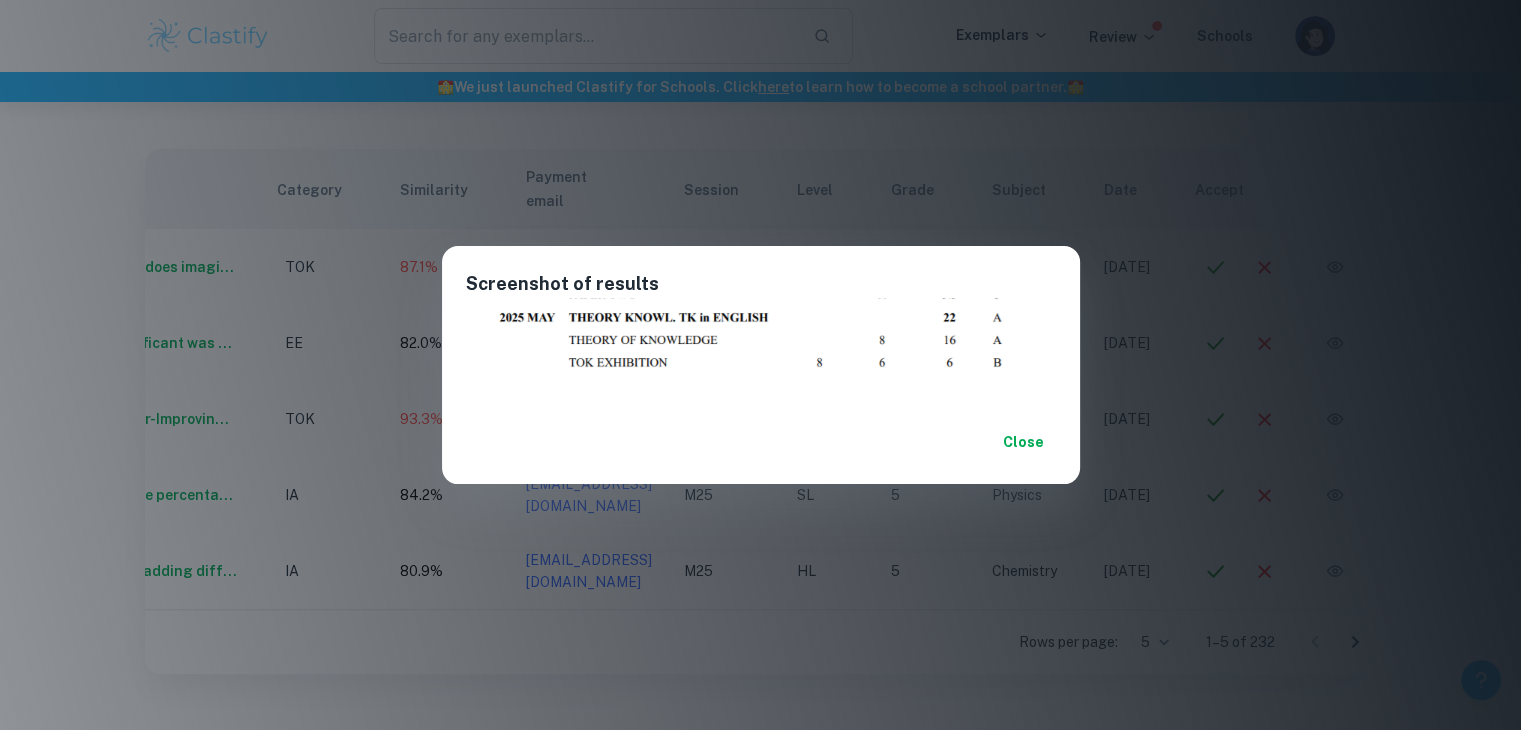 click on "Close" at bounding box center (1024, 442) 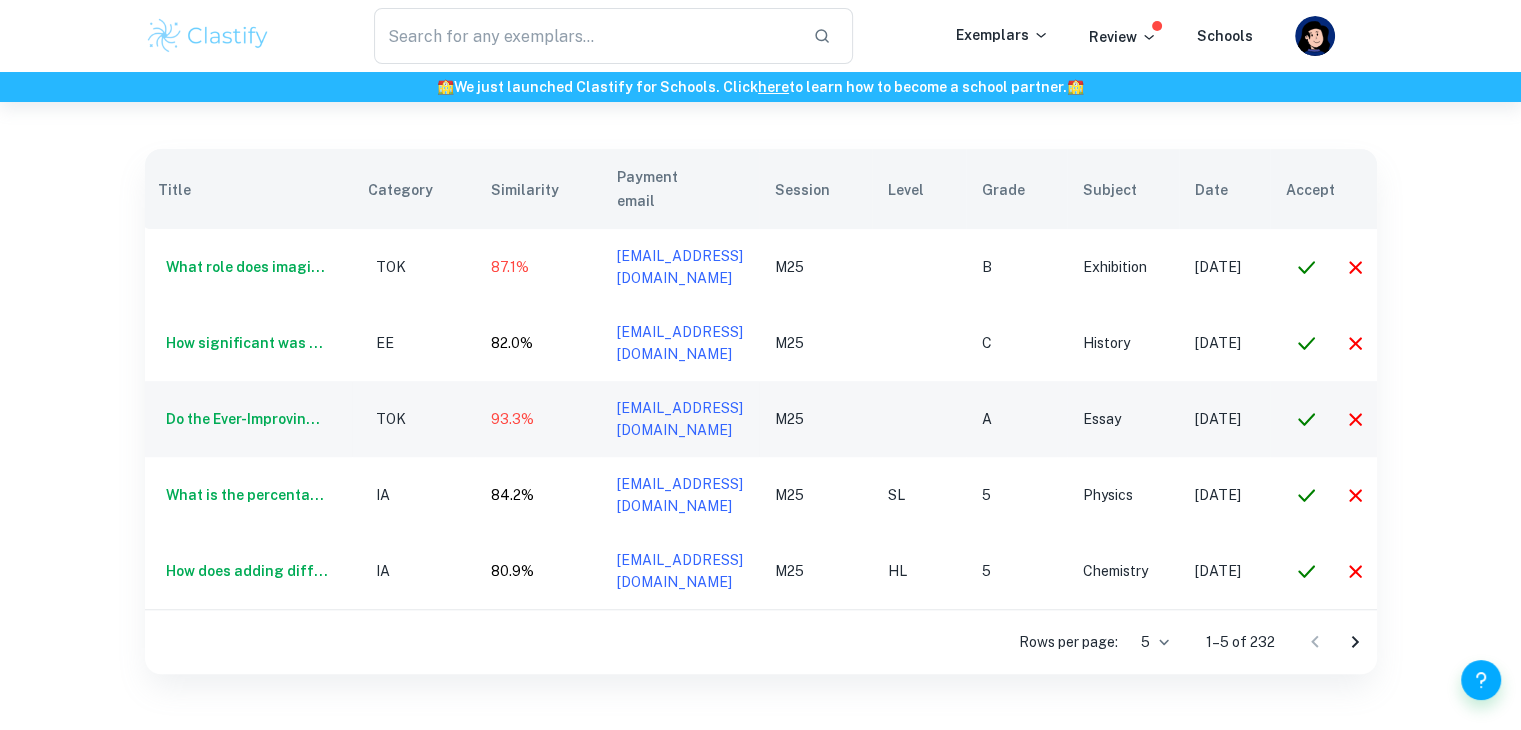 scroll, scrollTop: 0, scrollLeft: 0, axis: both 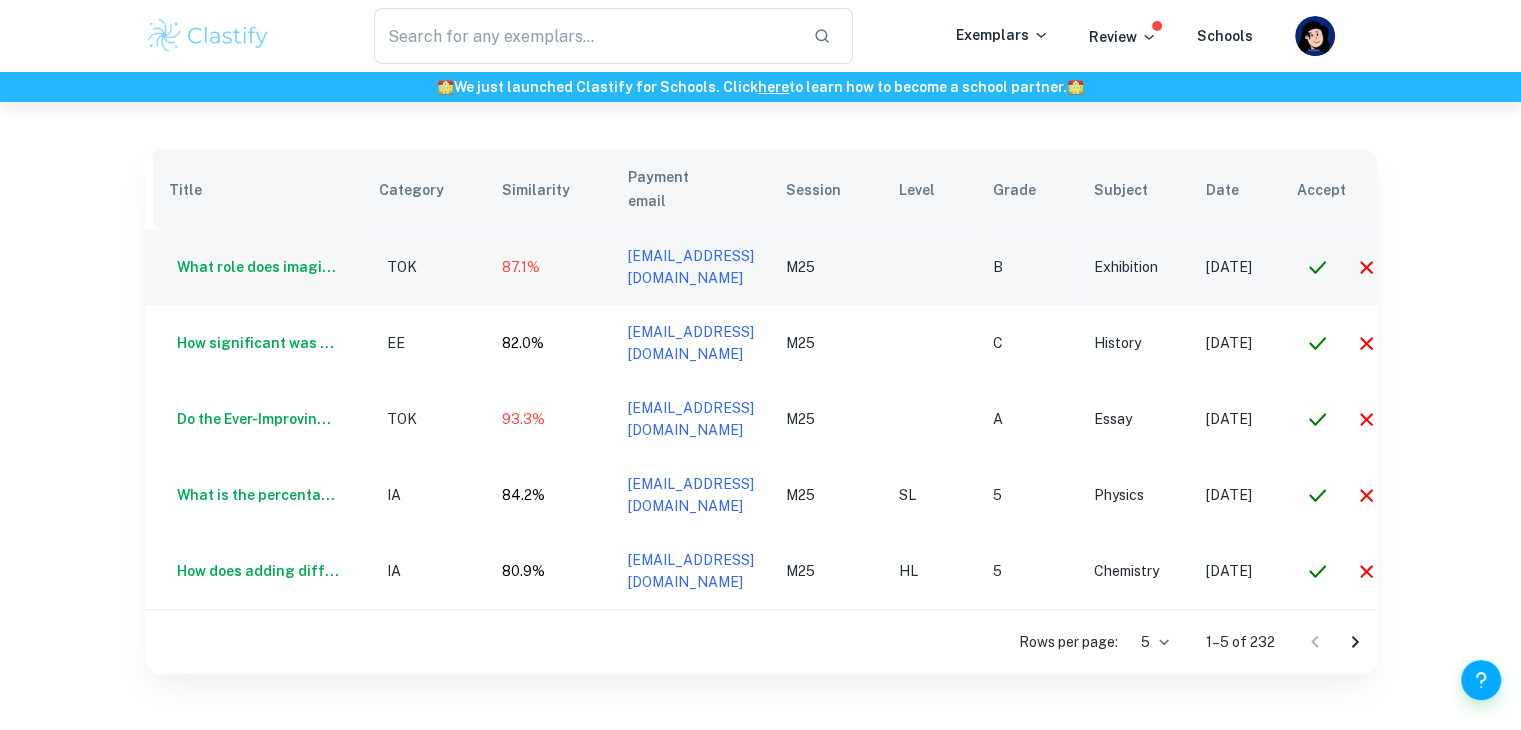 click on "What role does imagi..." at bounding box center (254, 267) 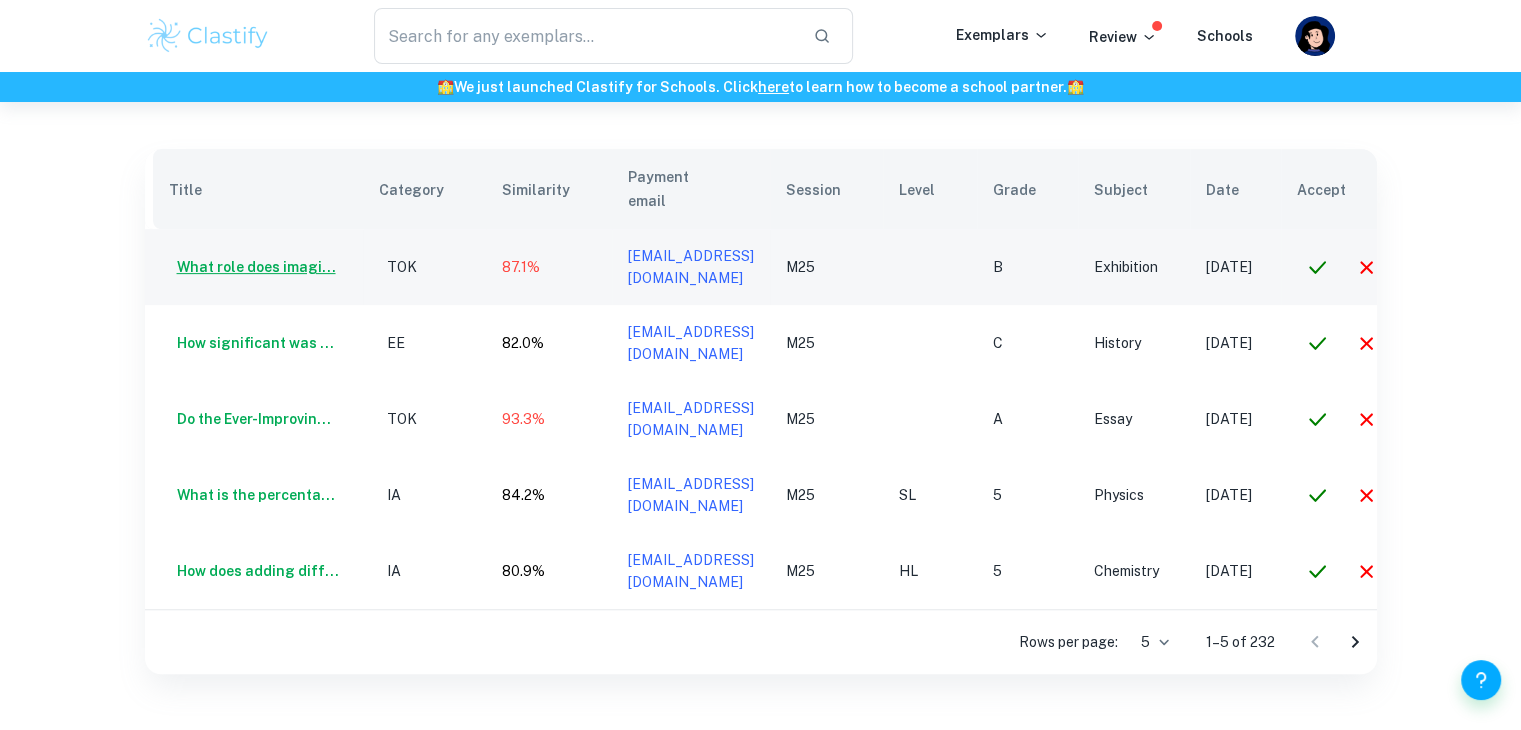 click on "What role does imagi..." at bounding box center [252, 267] 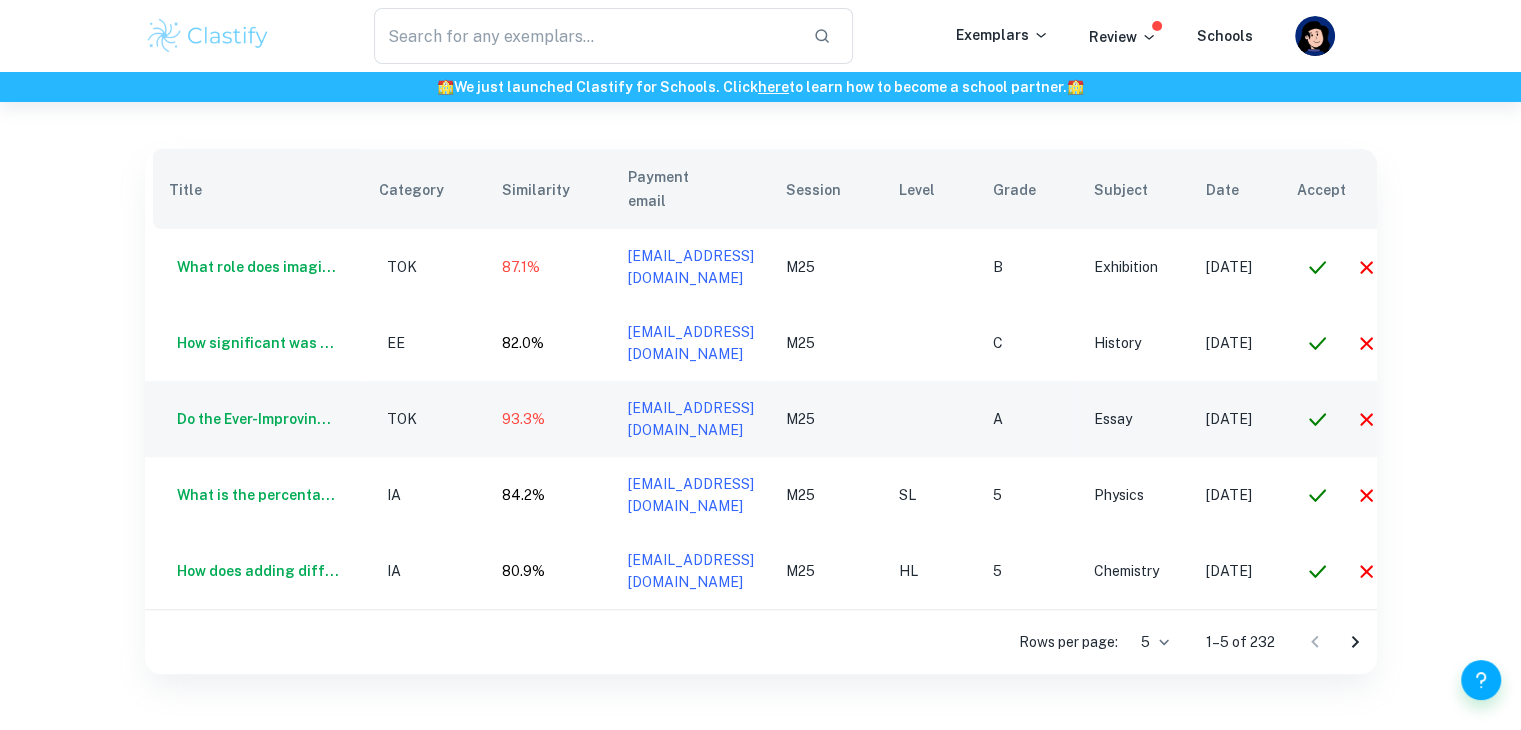 scroll, scrollTop: 0, scrollLeft: 180, axis: horizontal 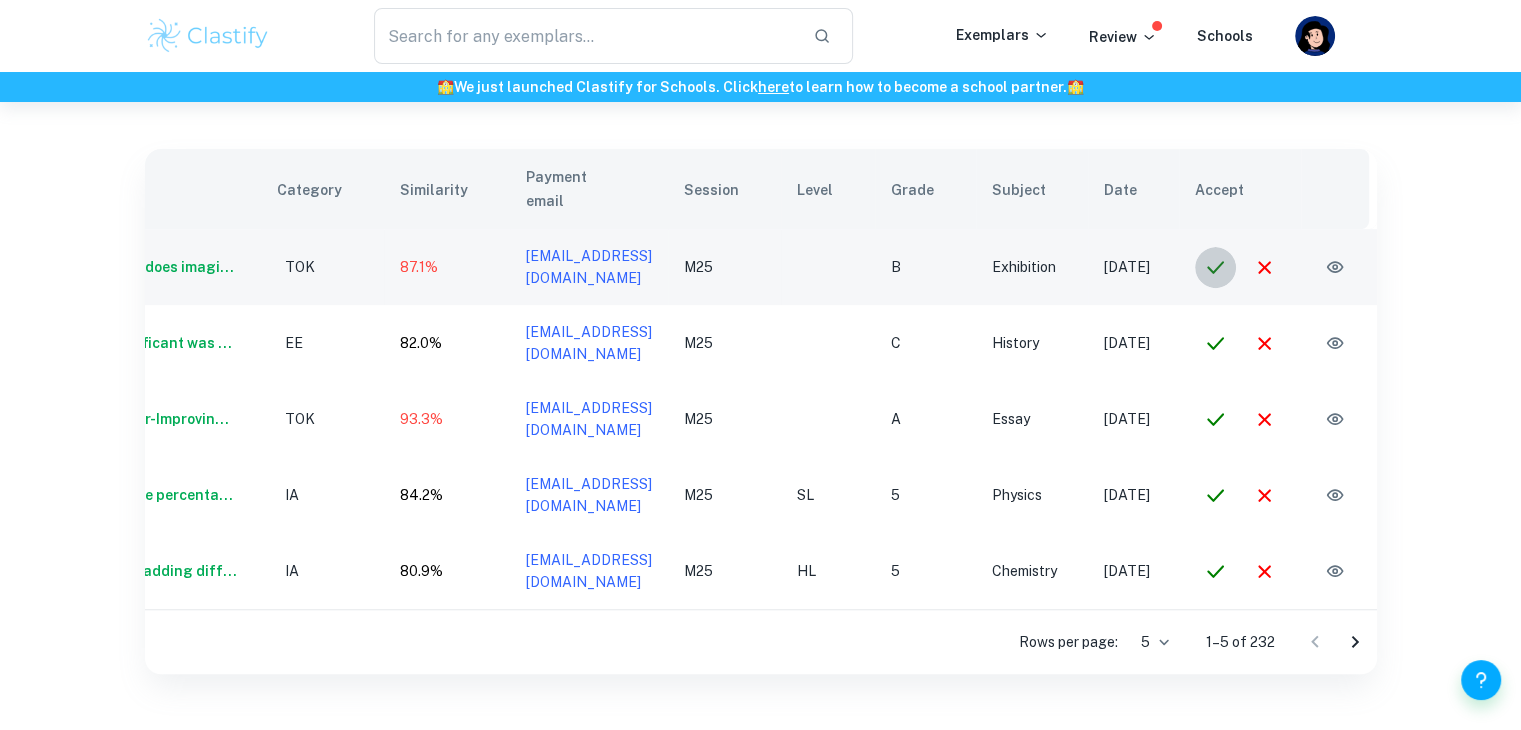 click 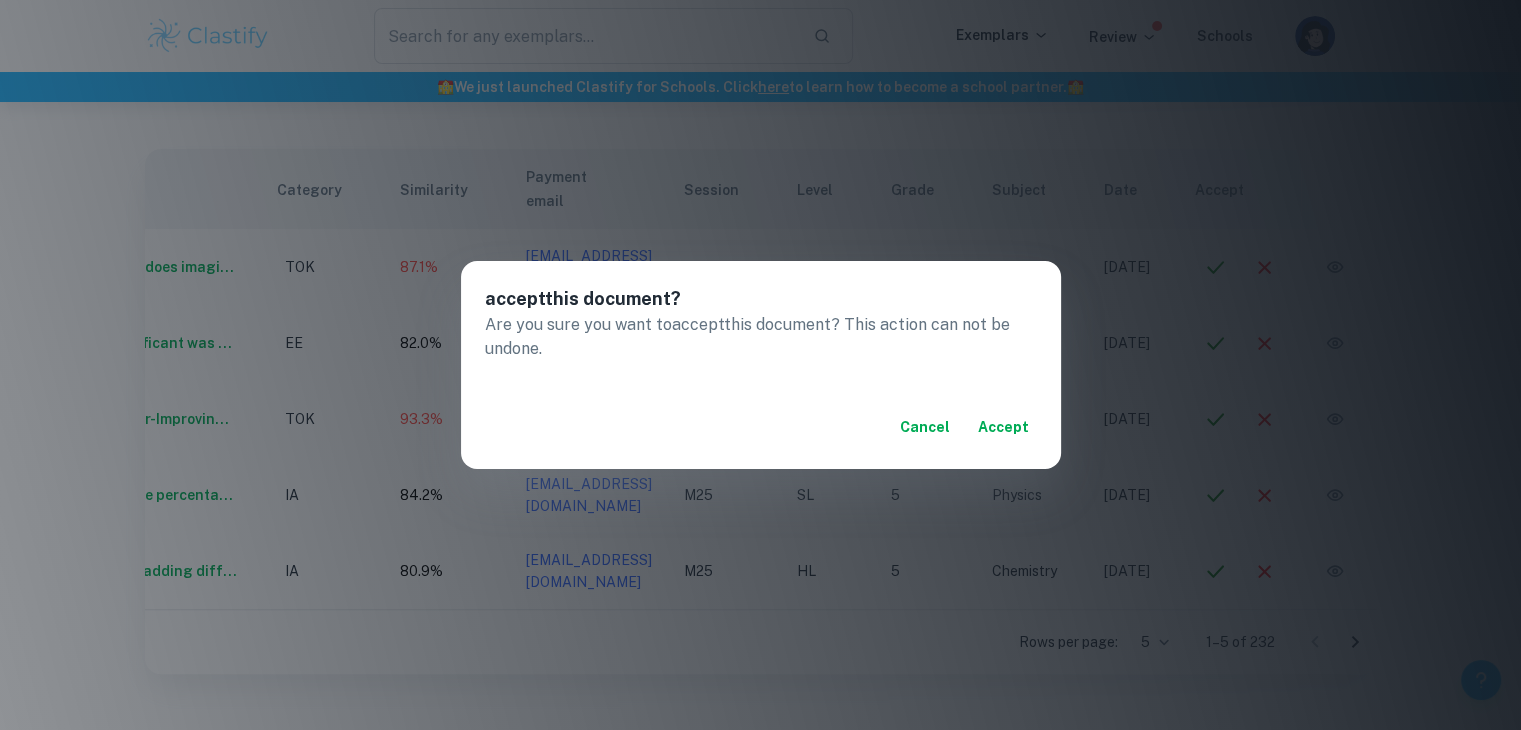 click on "accept" at bounding box center (1003, 427) 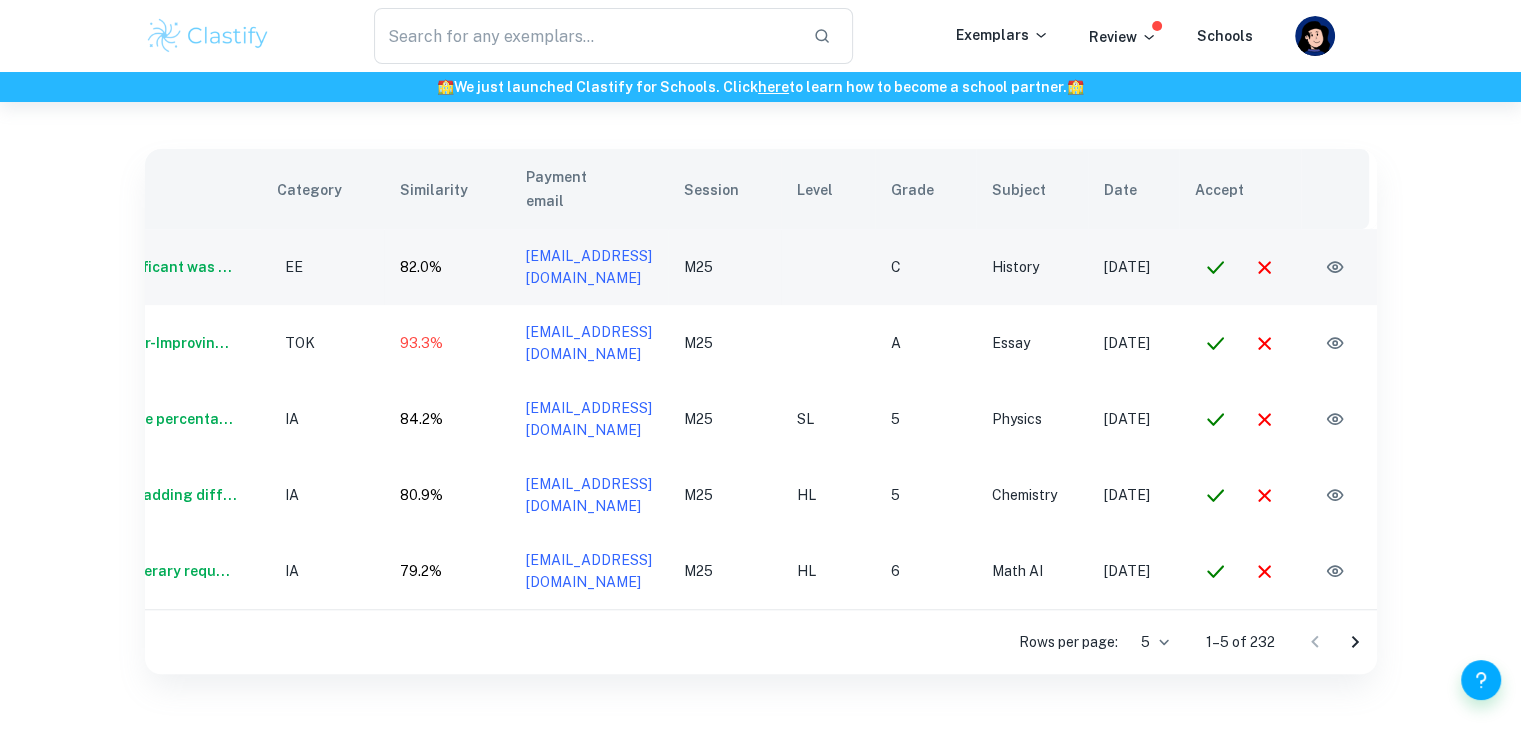 click 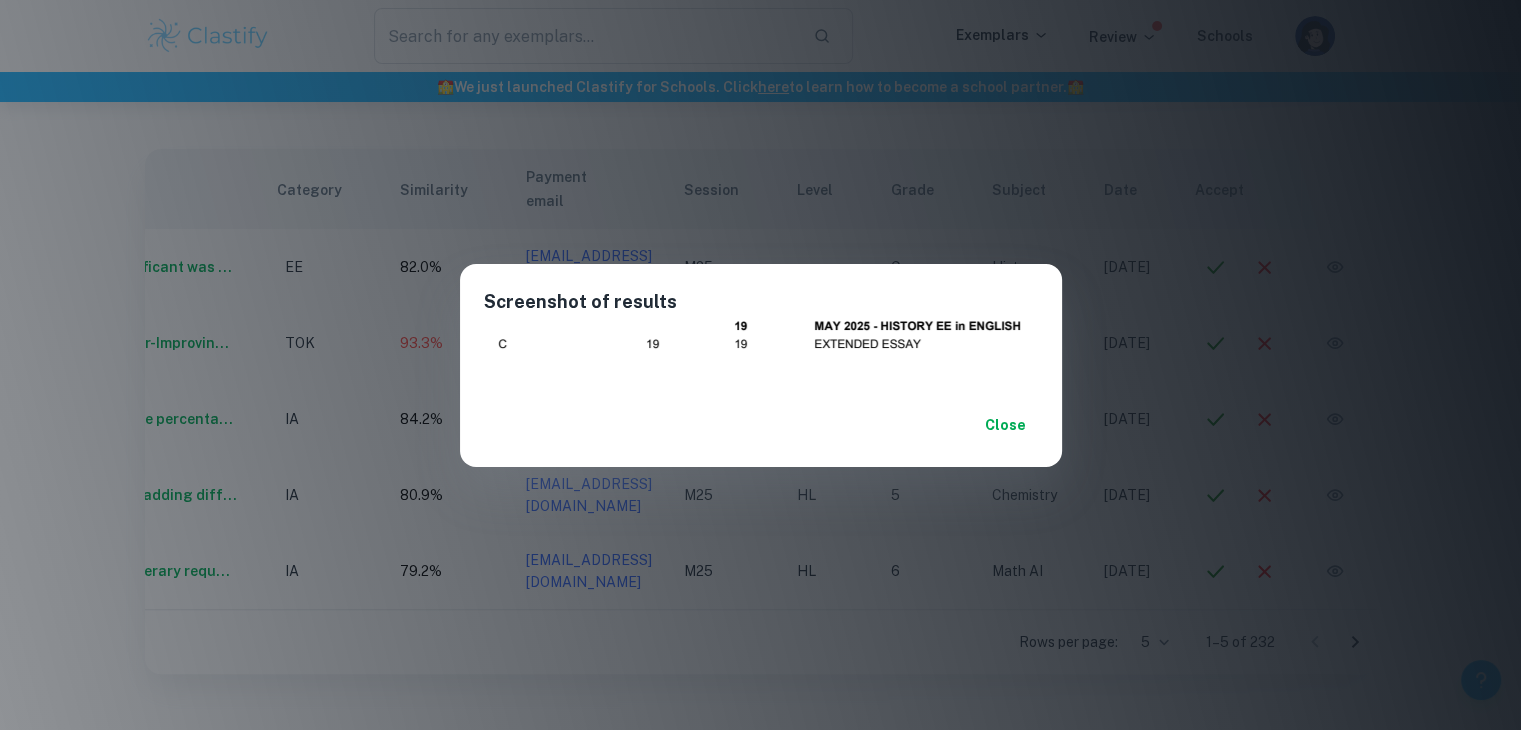 click on "Close" at bounding box center [1006, 425] 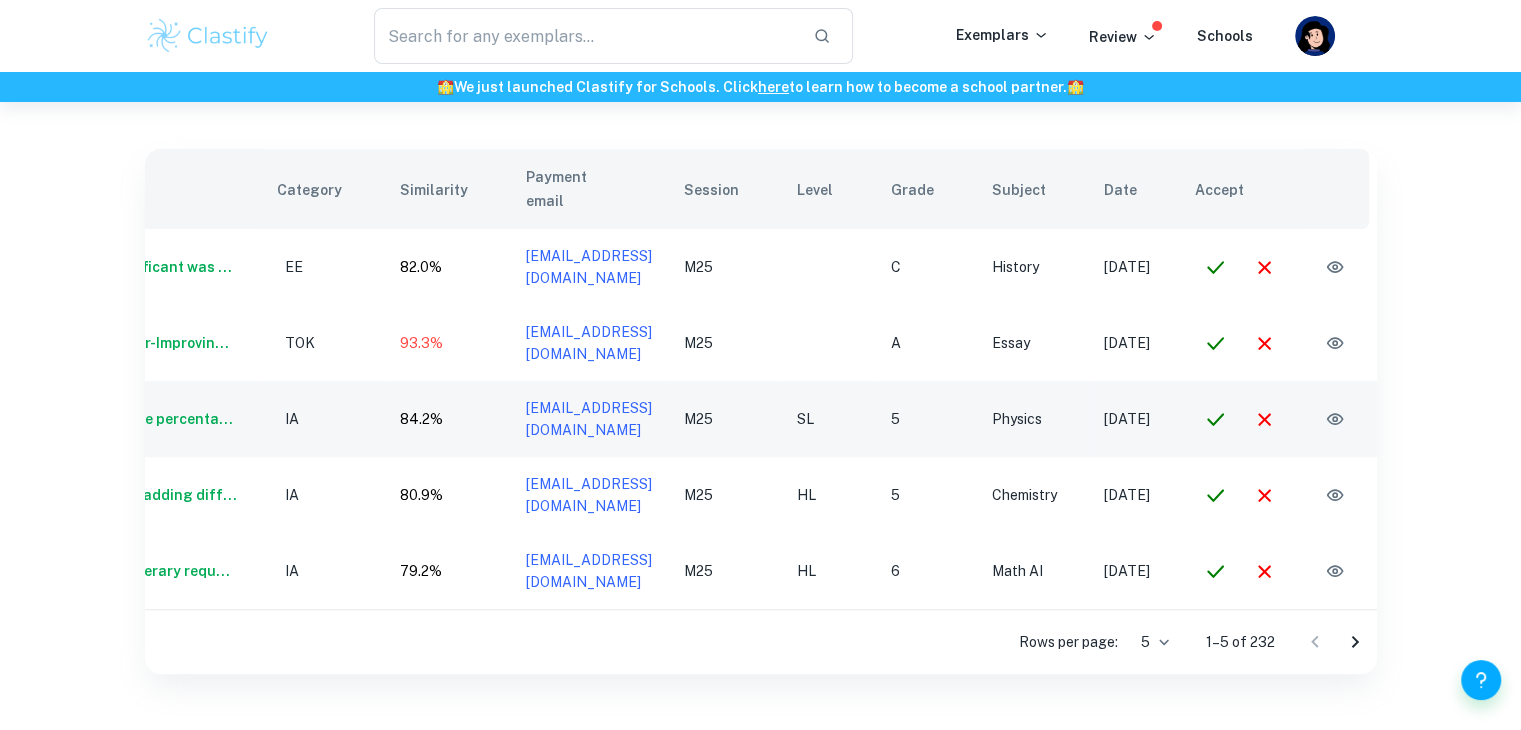 scroll, scrollTop: 0, scrollLeft: 0, axis: both 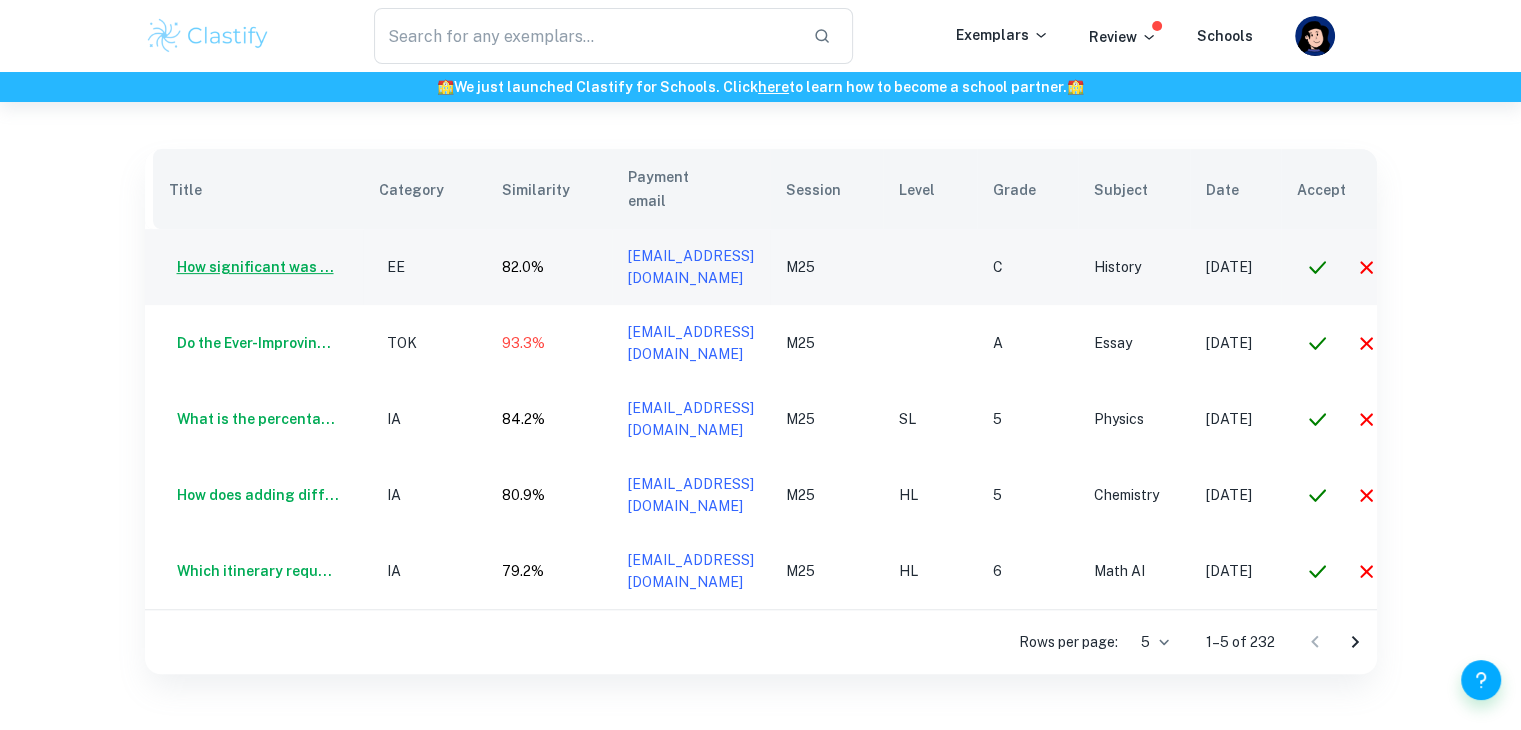 click on "How significant was ..." at bounding box center [251, 267] 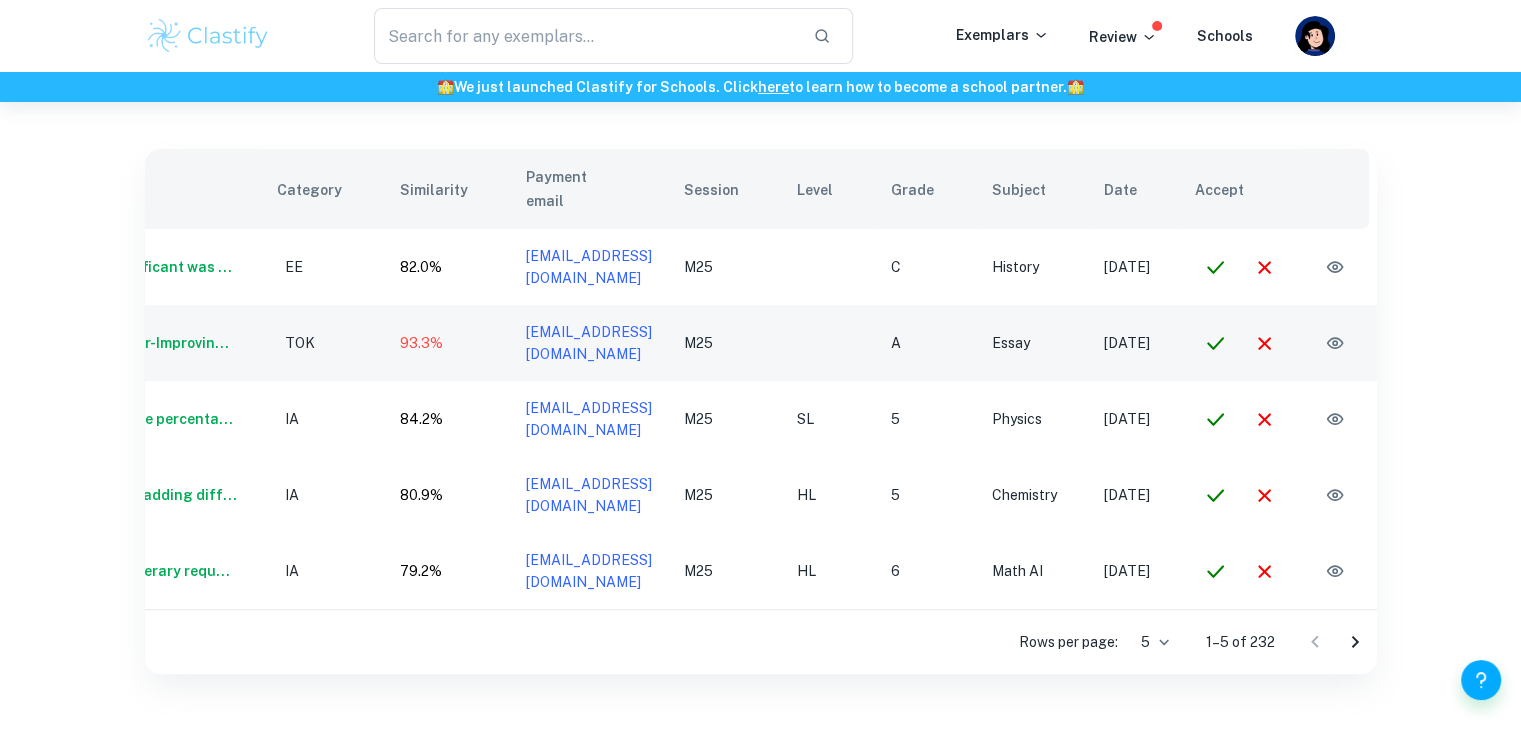 scroll, scrollTop: 0, scrollLeft: 180, axis: horizontal 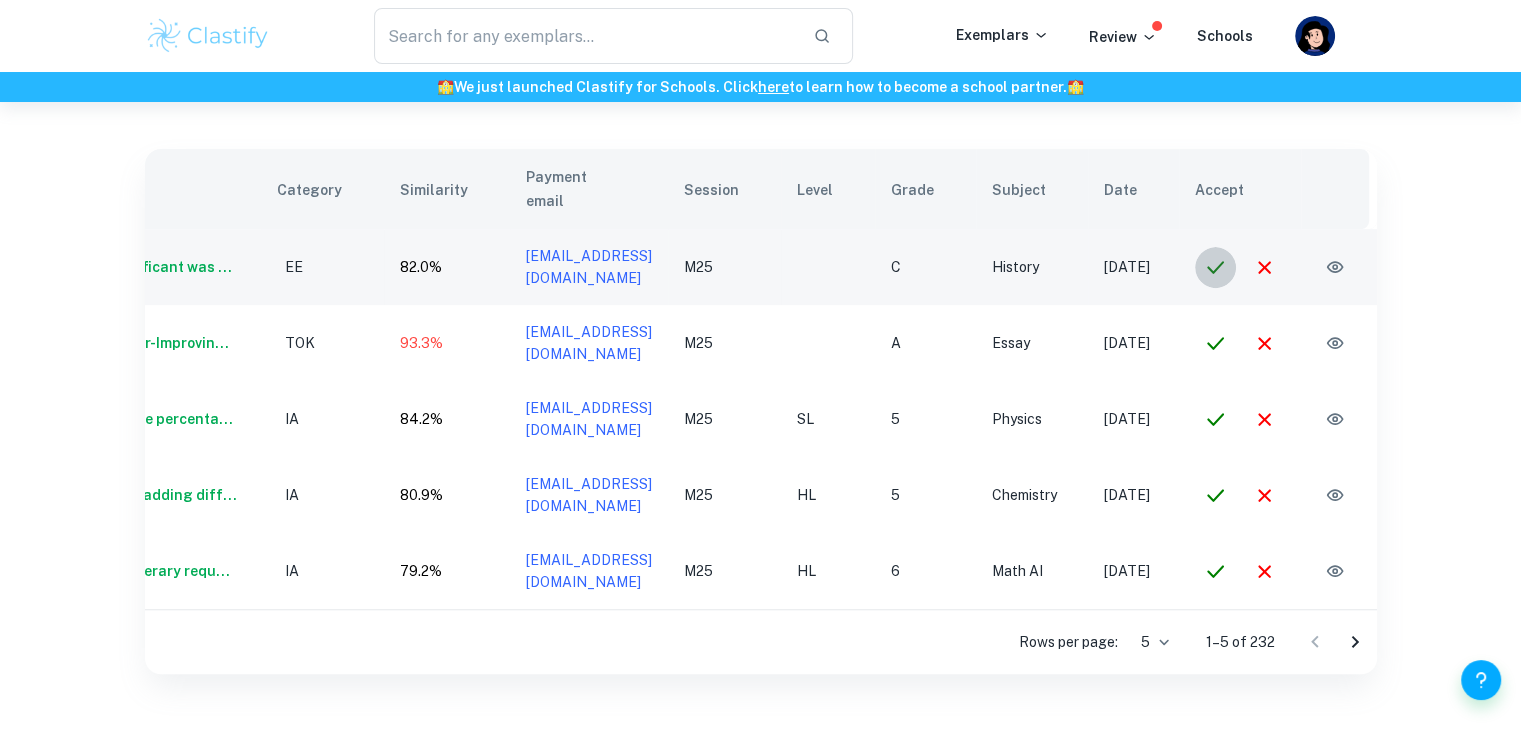 click 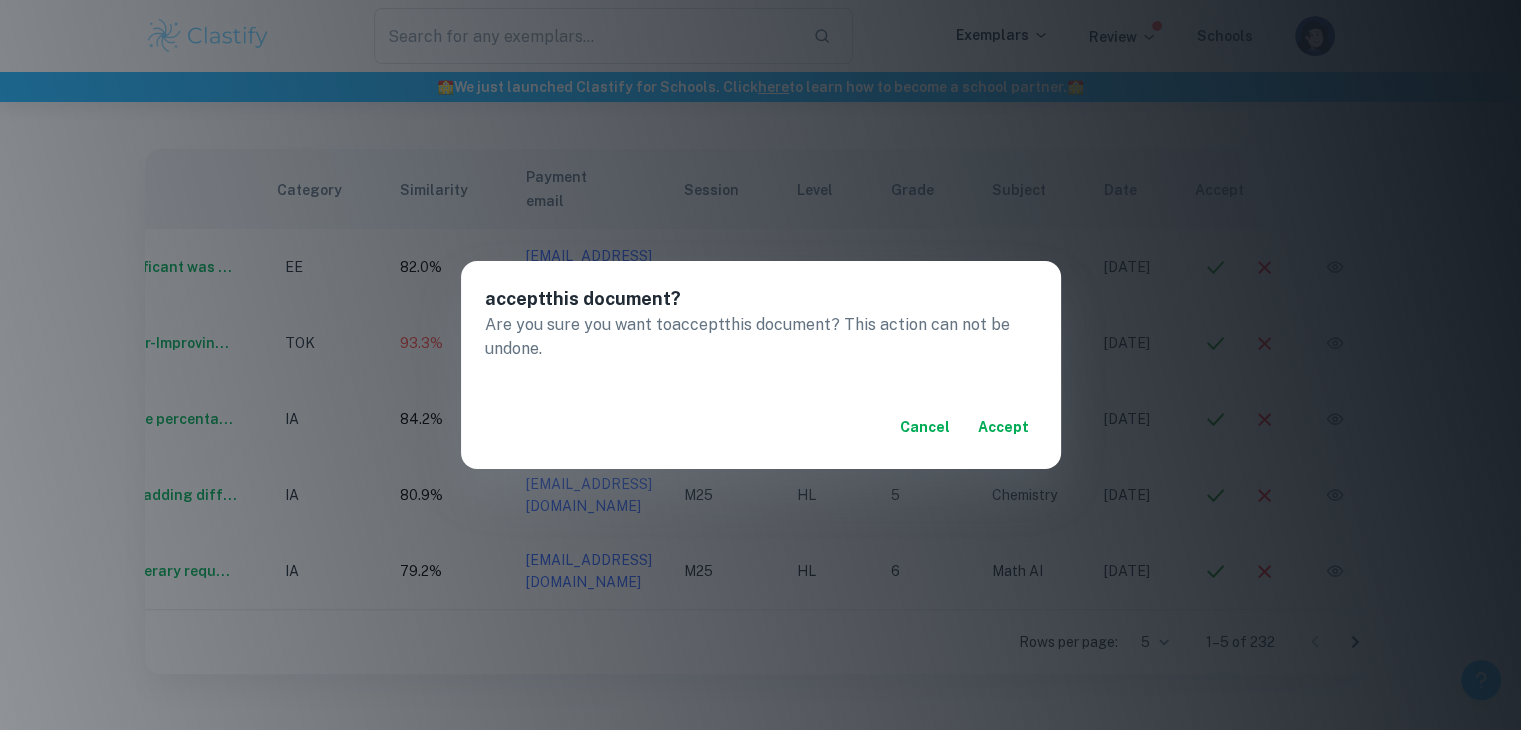 click on "accept" at bounding box center (1003, 427) 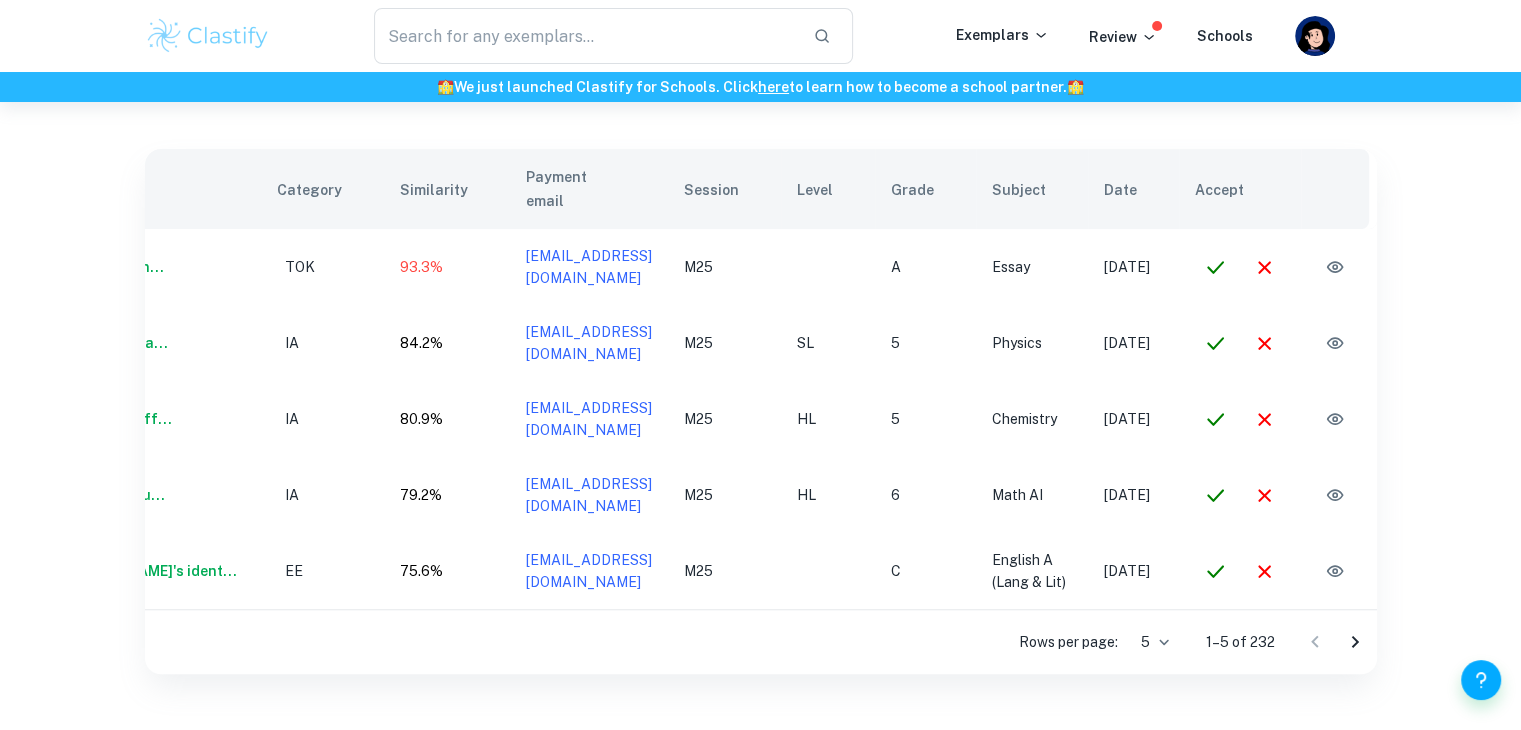 scroll, scrollTop: 0, scrollLeft: 156, axis: horizontal 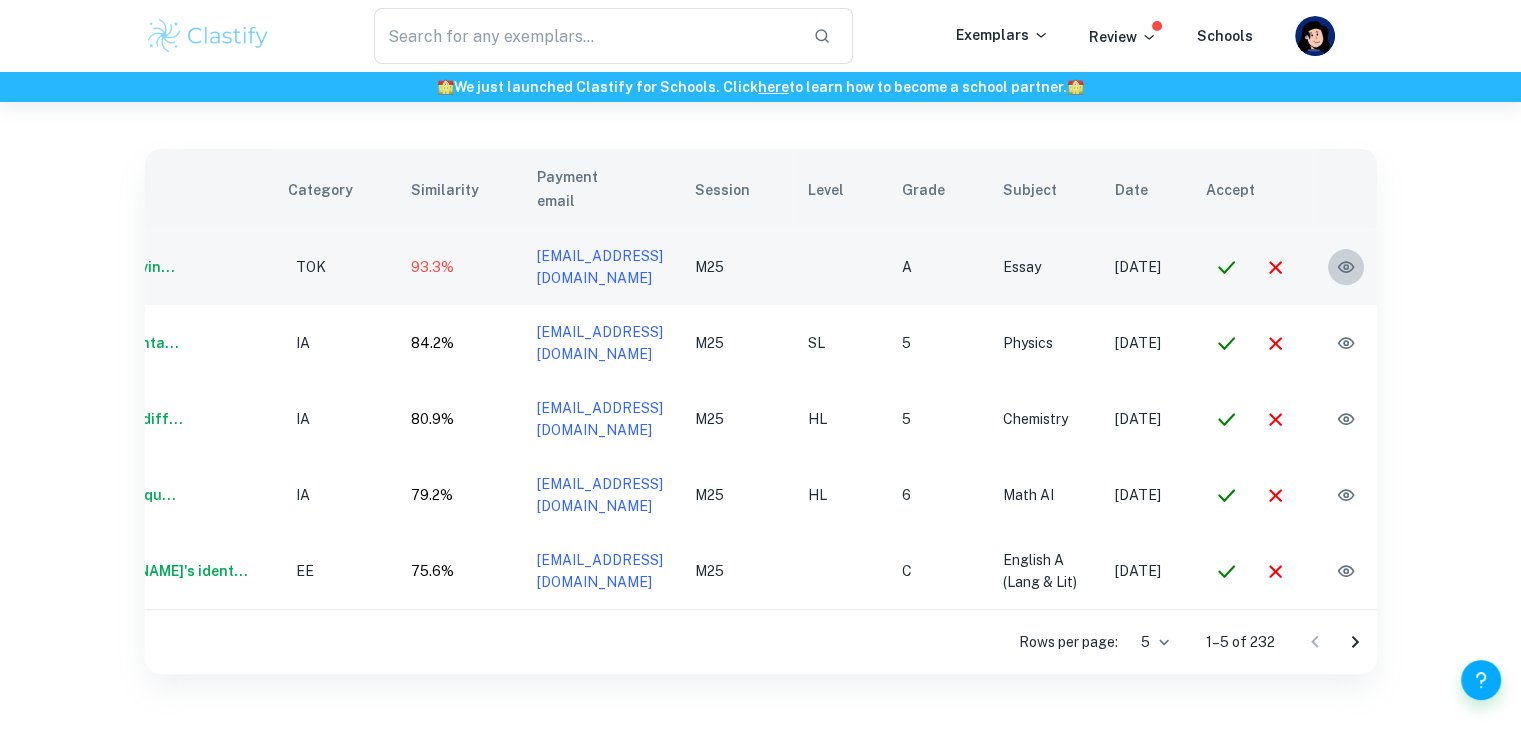click 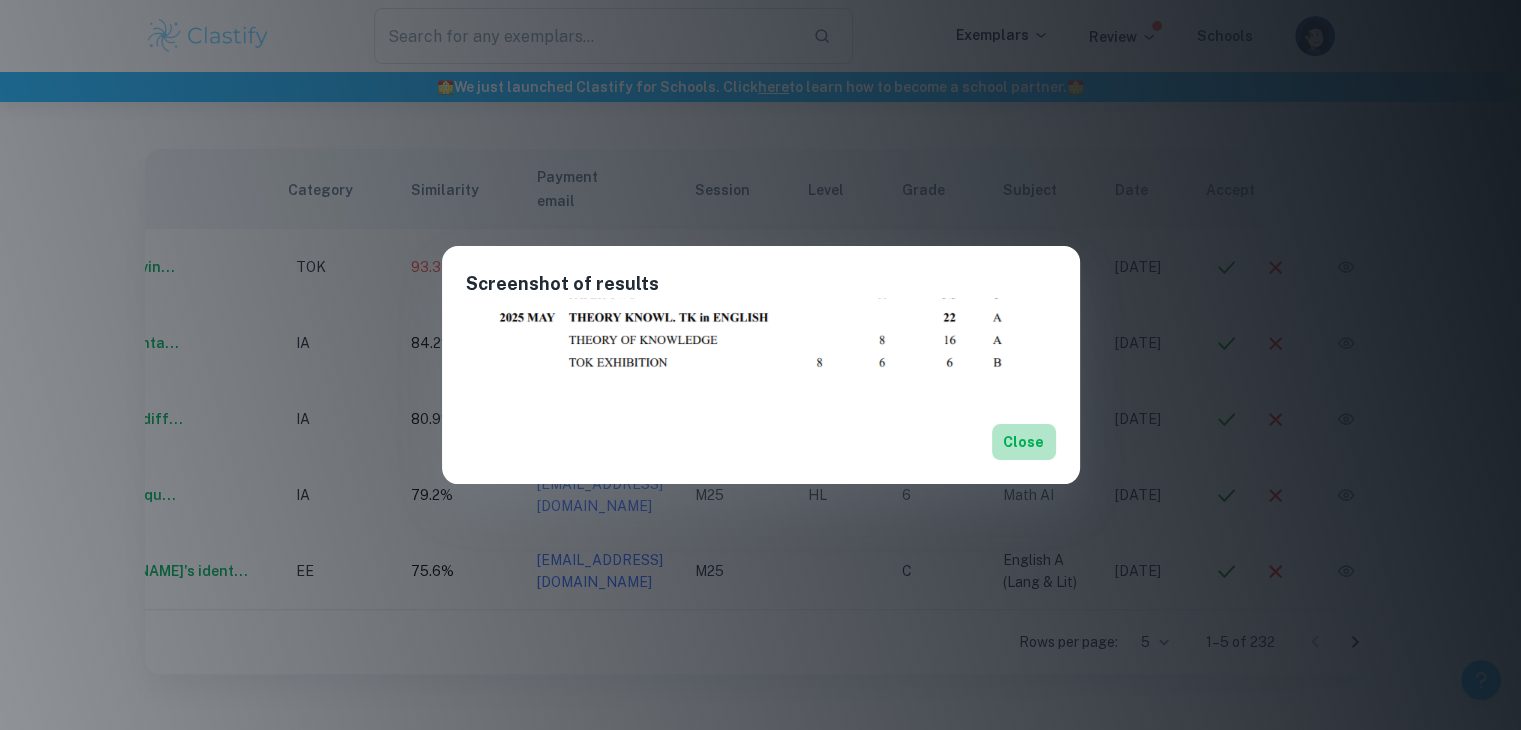 click on "Close" at bounding box center [1024, 442] 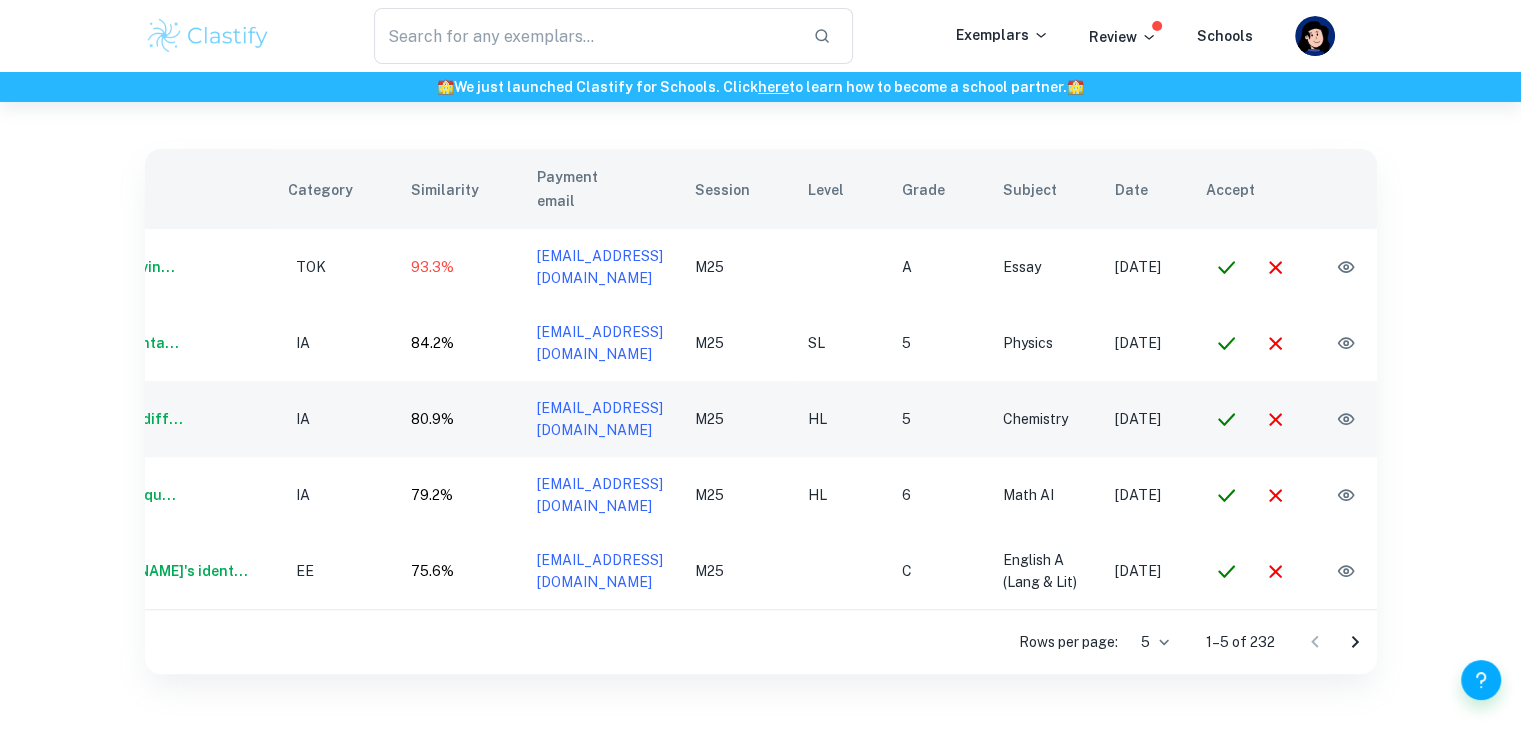 scroll, scrollTop: 0, scrollLeft: 0, axis: both 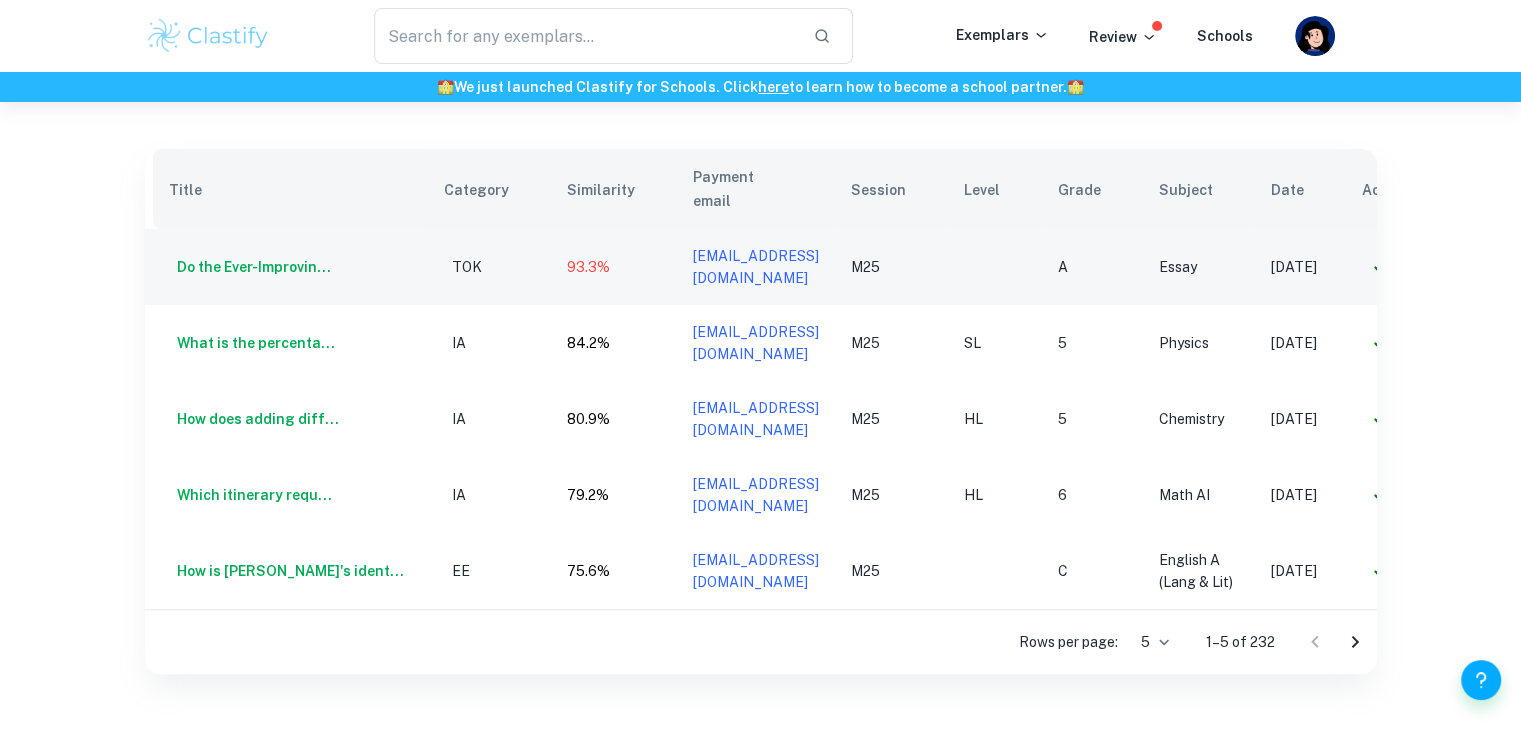 click on "Do the Ever-Improvin..." at bounding box center [286, 267] 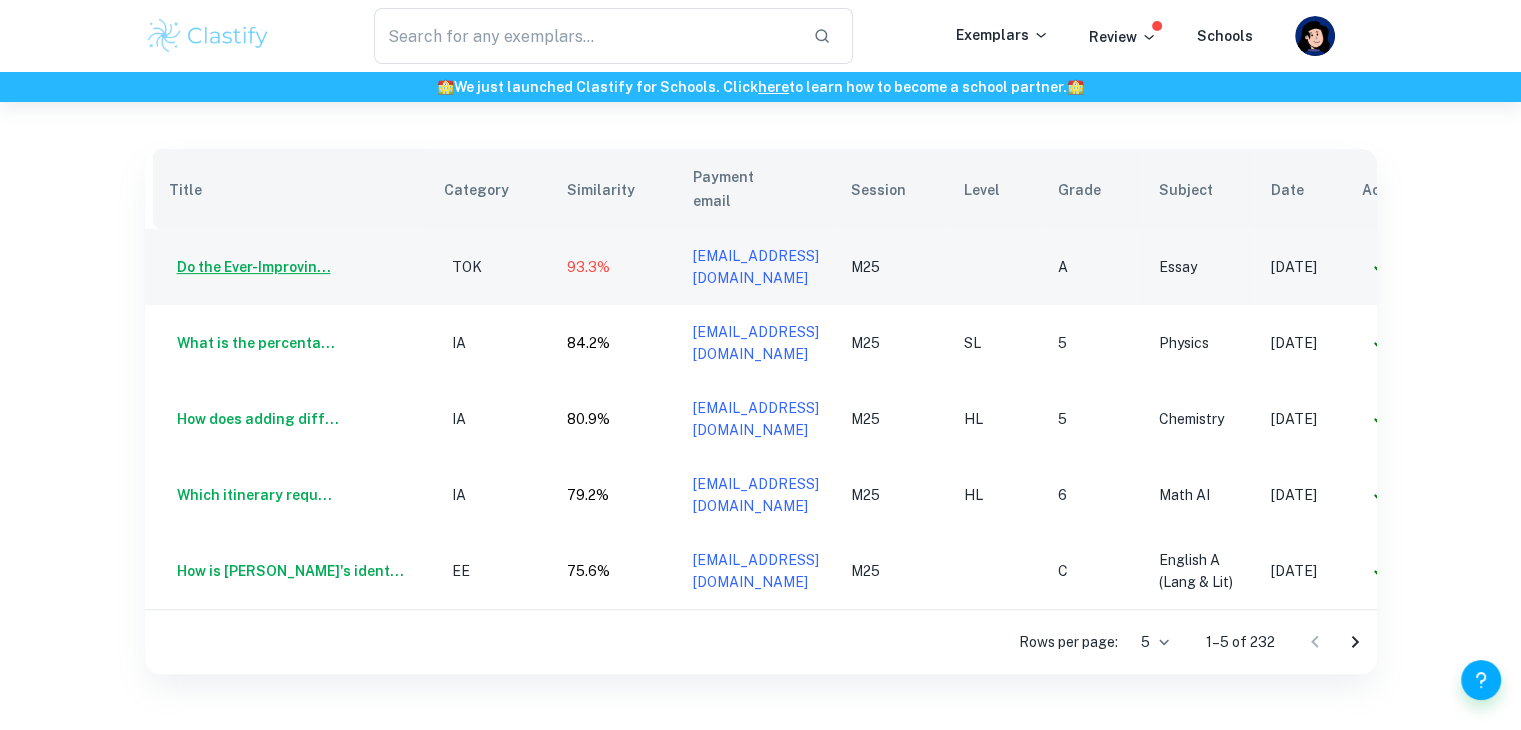 click on "Do the Ever-Improvin..." at bounding box center [250, 267] 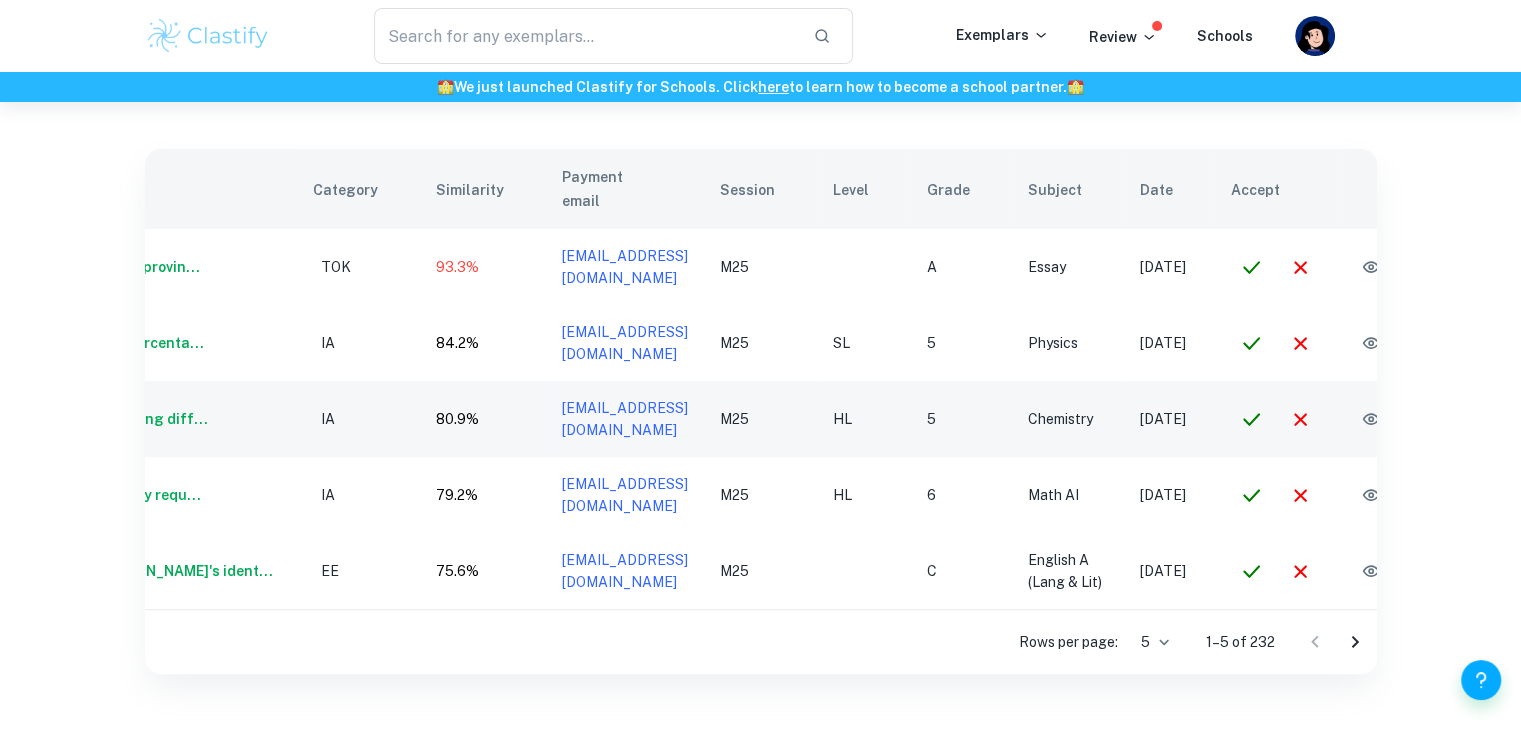 scroll, scrollTop: 0, scrollLeft: 132, axis: horizontal 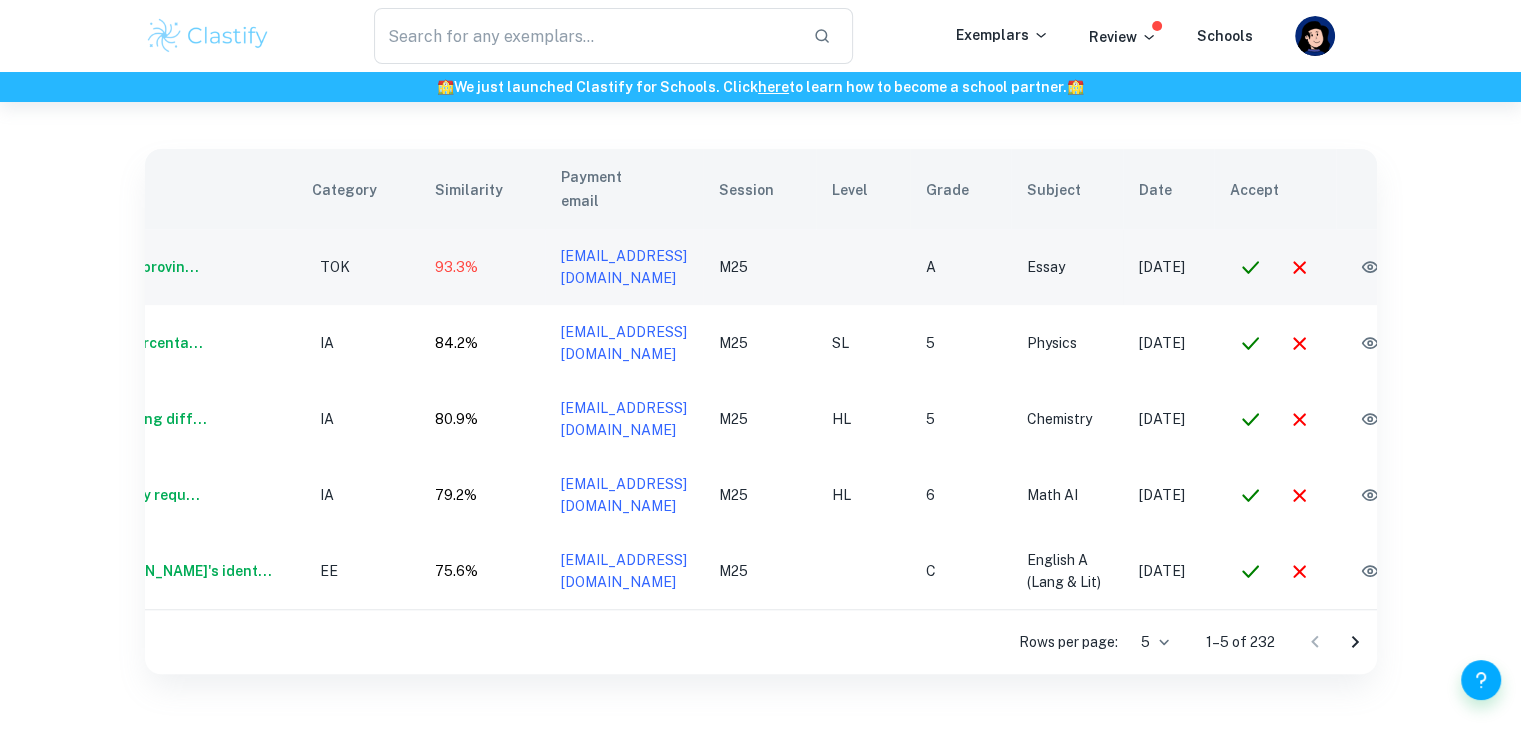 click 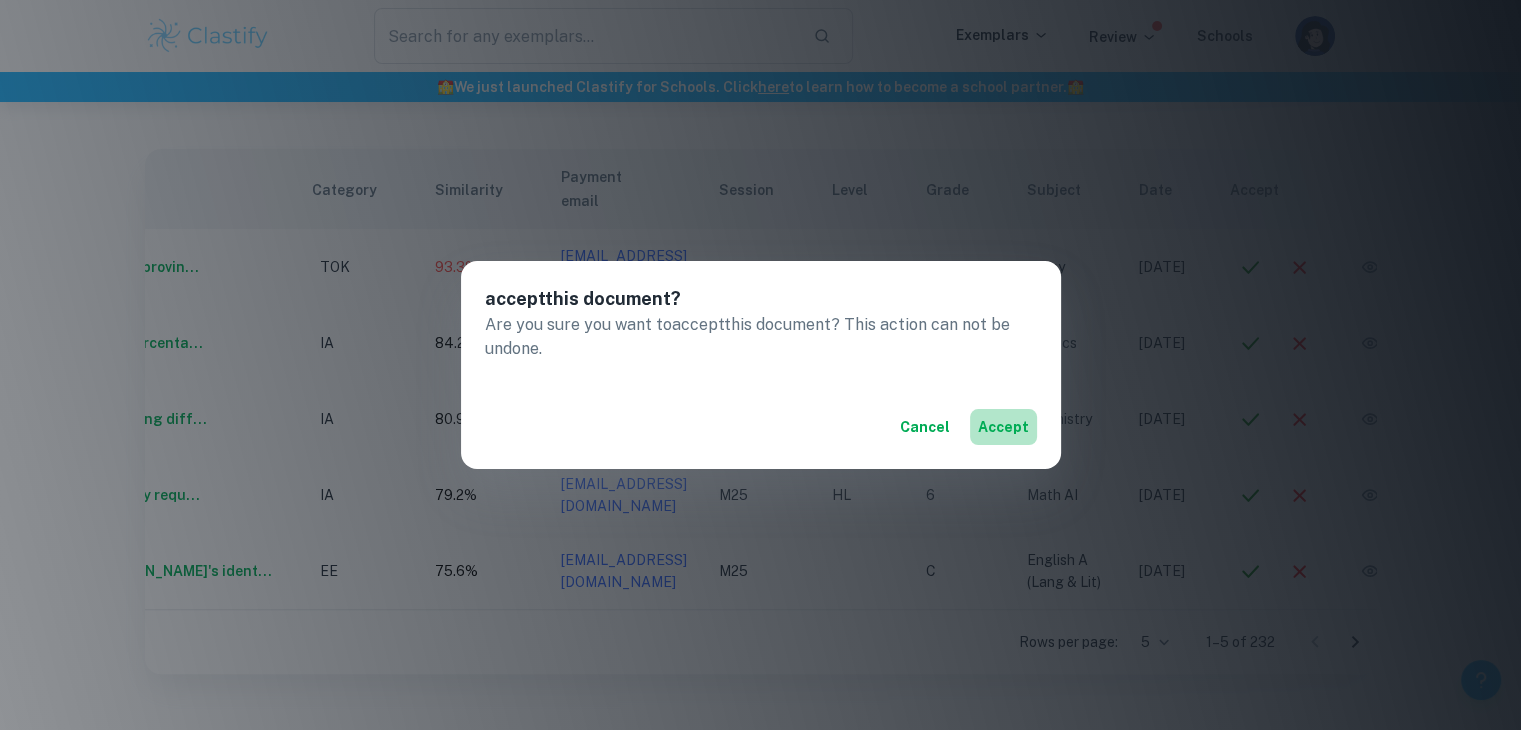 click on "accept" at bounding box center [1003, 427] 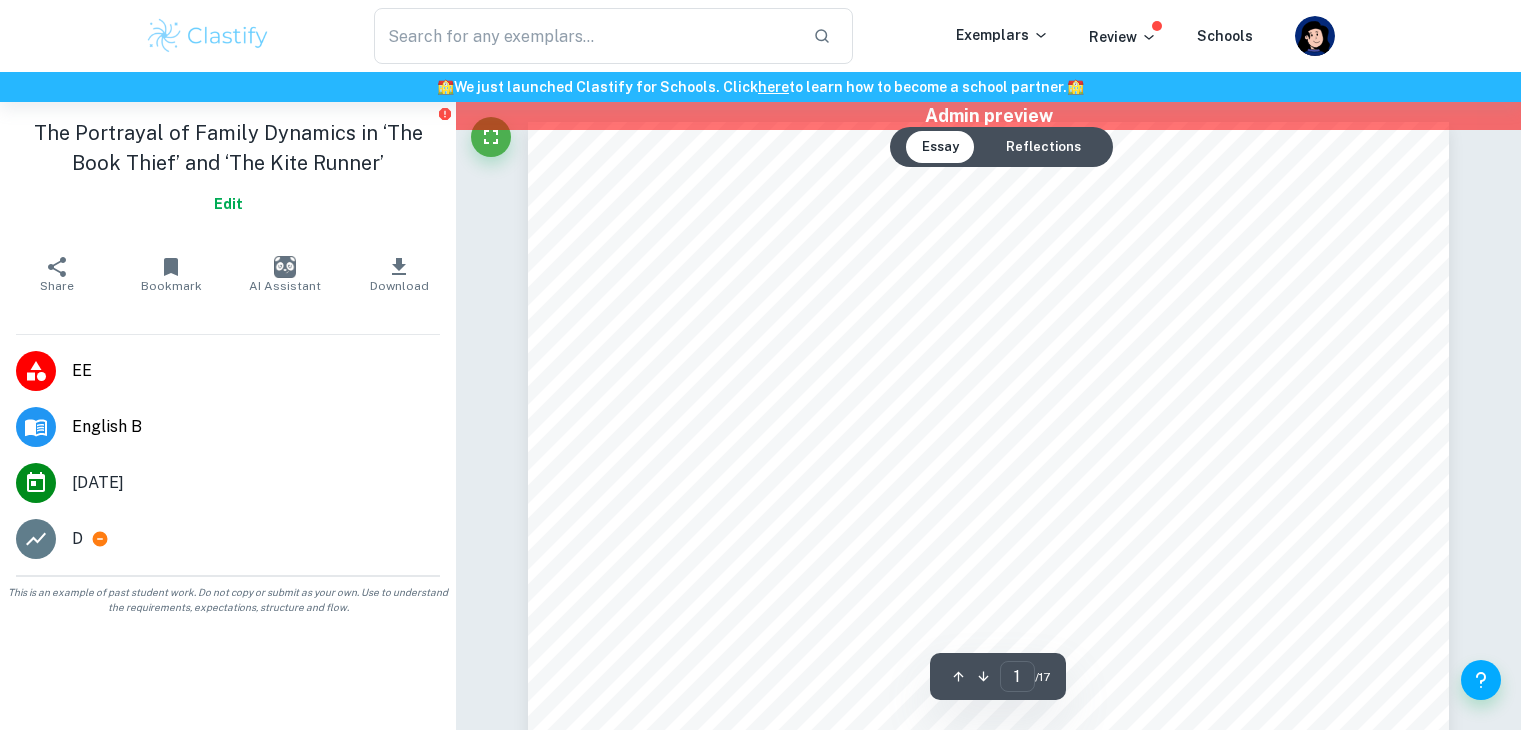 scroll, scrollTop: 0, scrollLeft: 0, axis: both 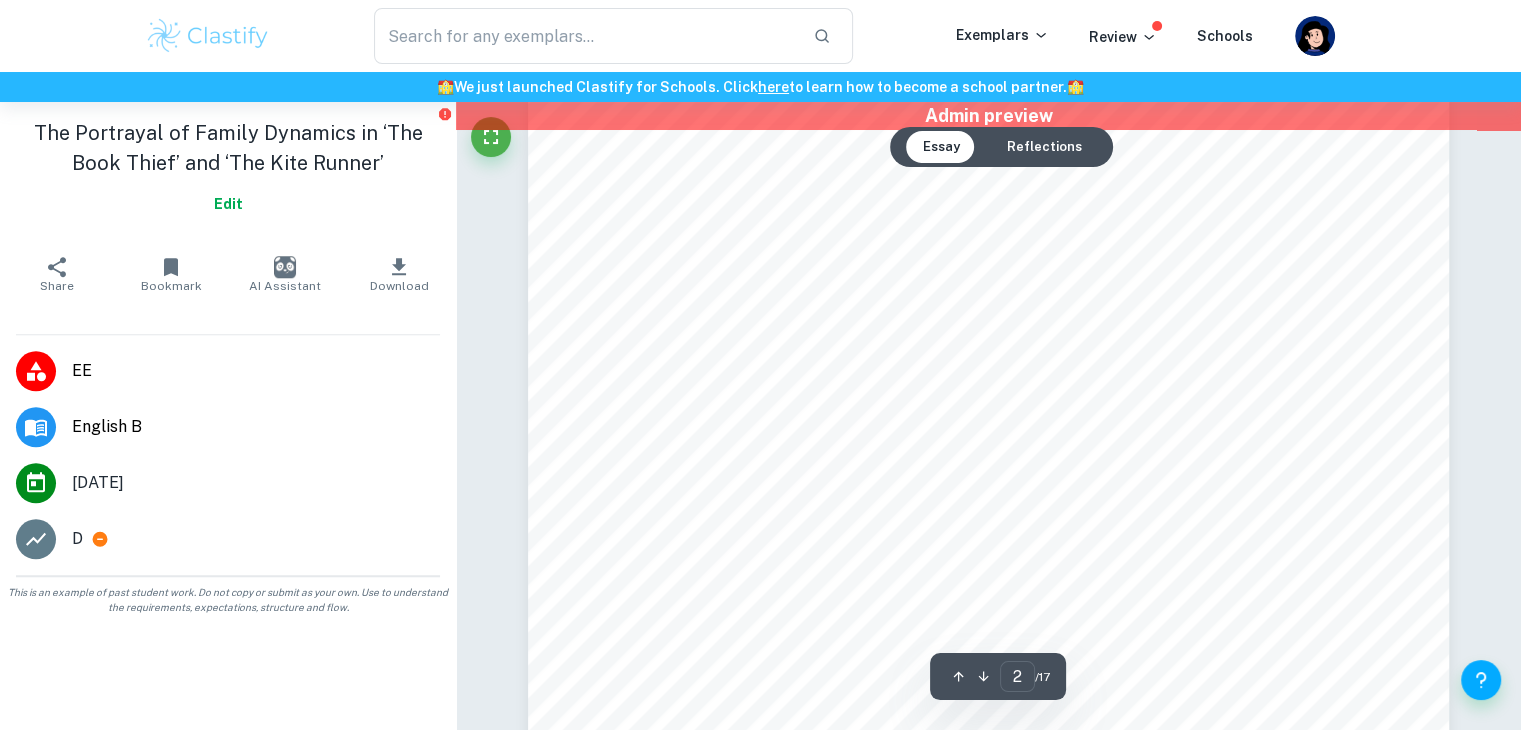 type on "3" 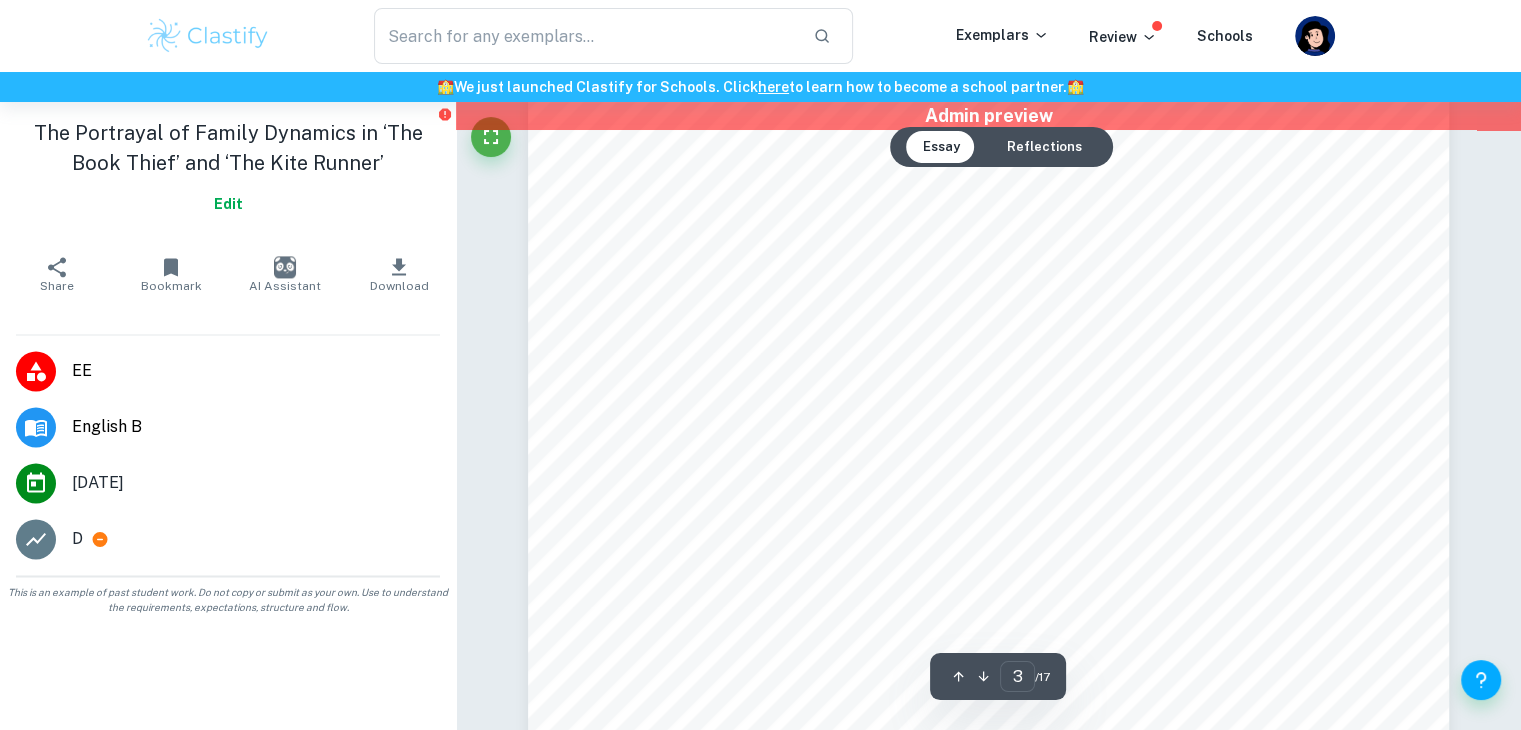 scroll, scrollTop: 2680, scrollLeft: 0, axis: vertical 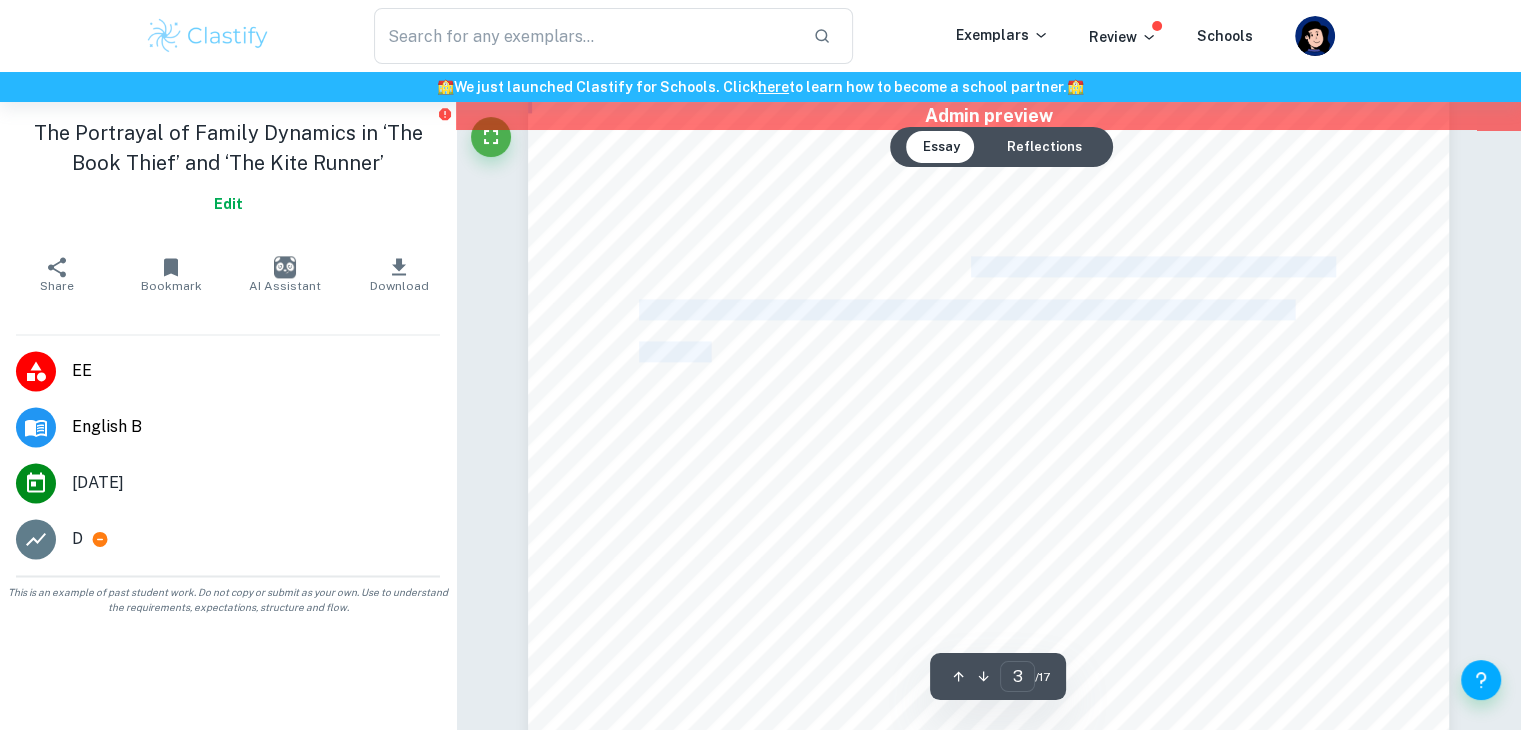 drag, startPoint x: 975, startPoint y: 269, endPoint x: 709, endPoint y: 353, distance: 278.94803 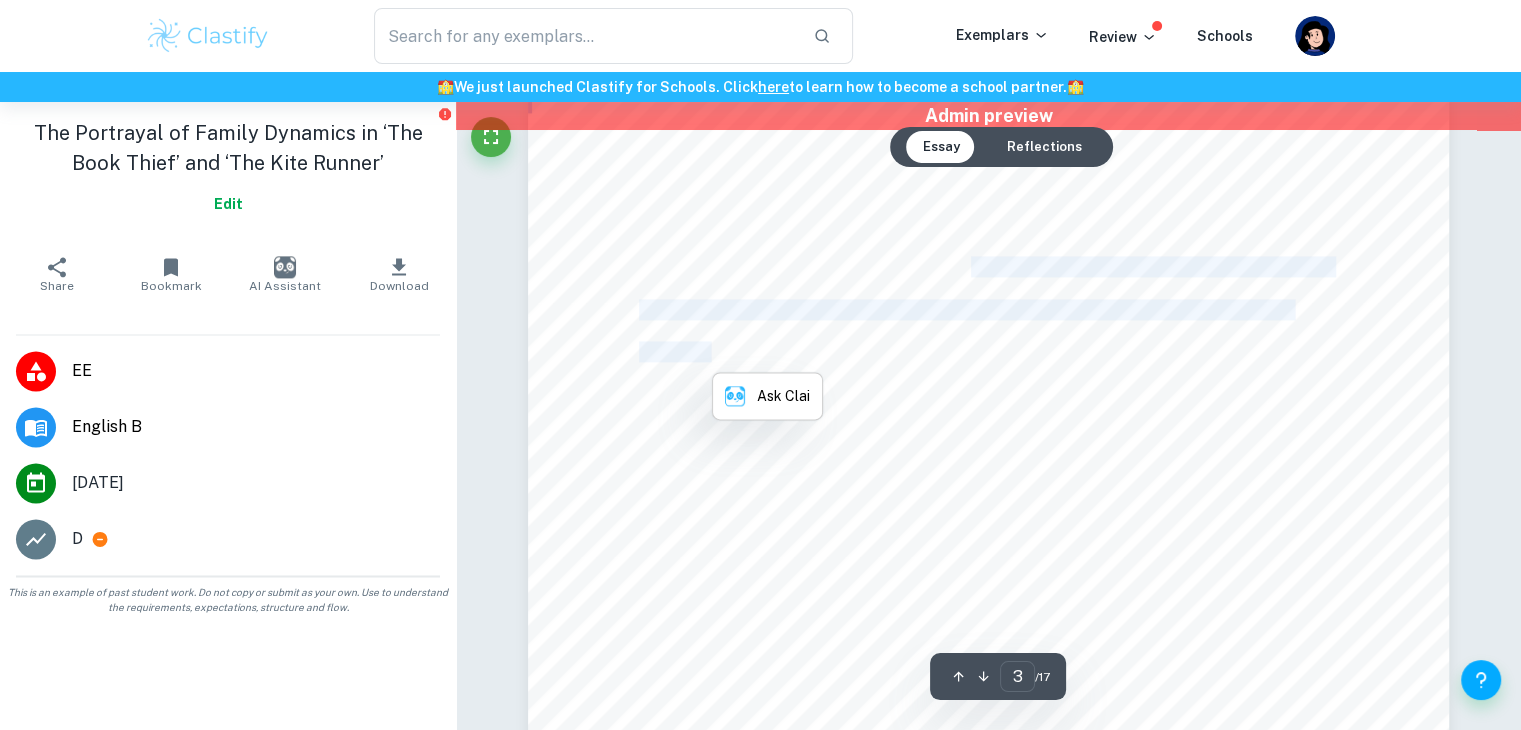 copy on "<In what ways does Liesel9s perception of family dynamics, such as love and loyalty, in 8The Book Thief, differ from Amir9s in 8The Kite Runner9?" 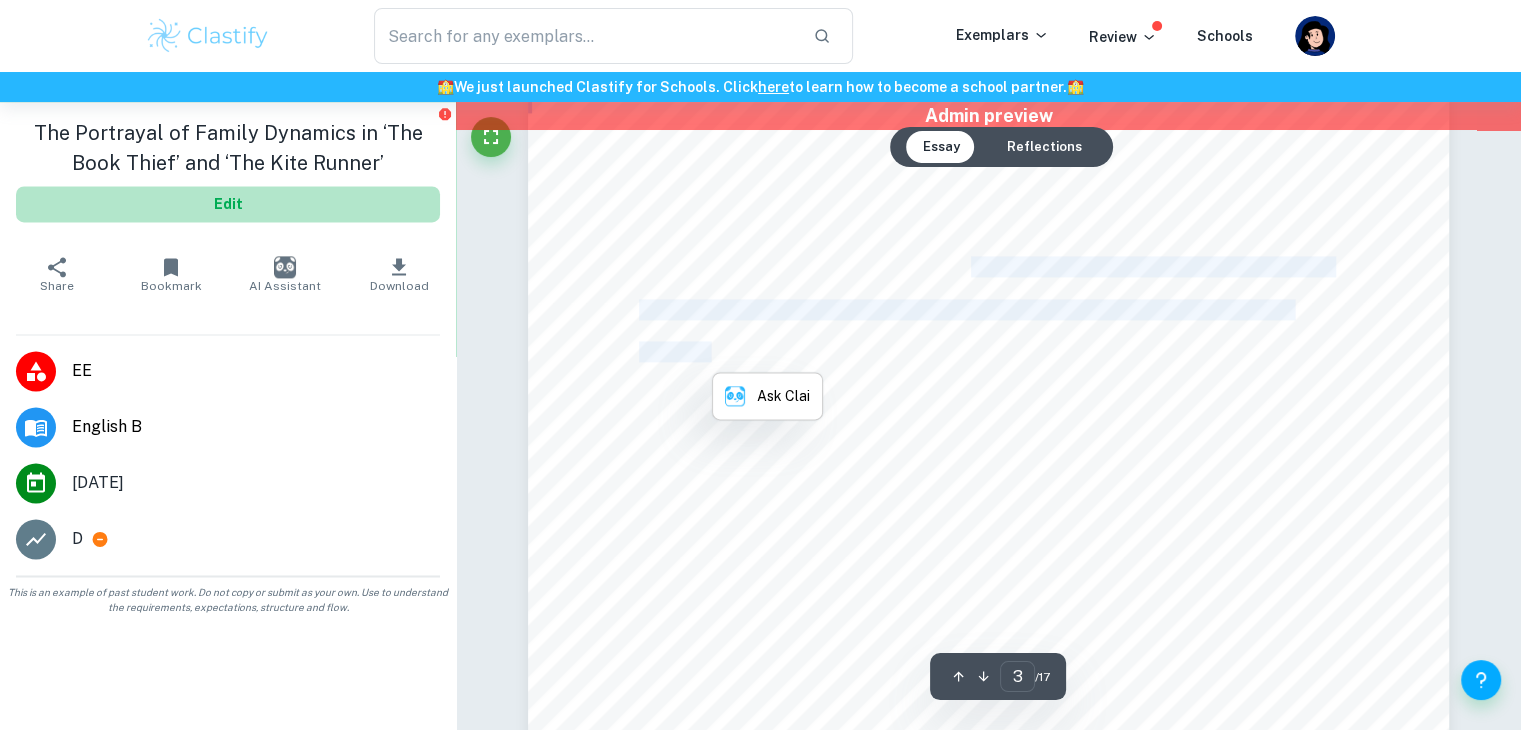 click on "Edit" at bounding box center [228, 204] 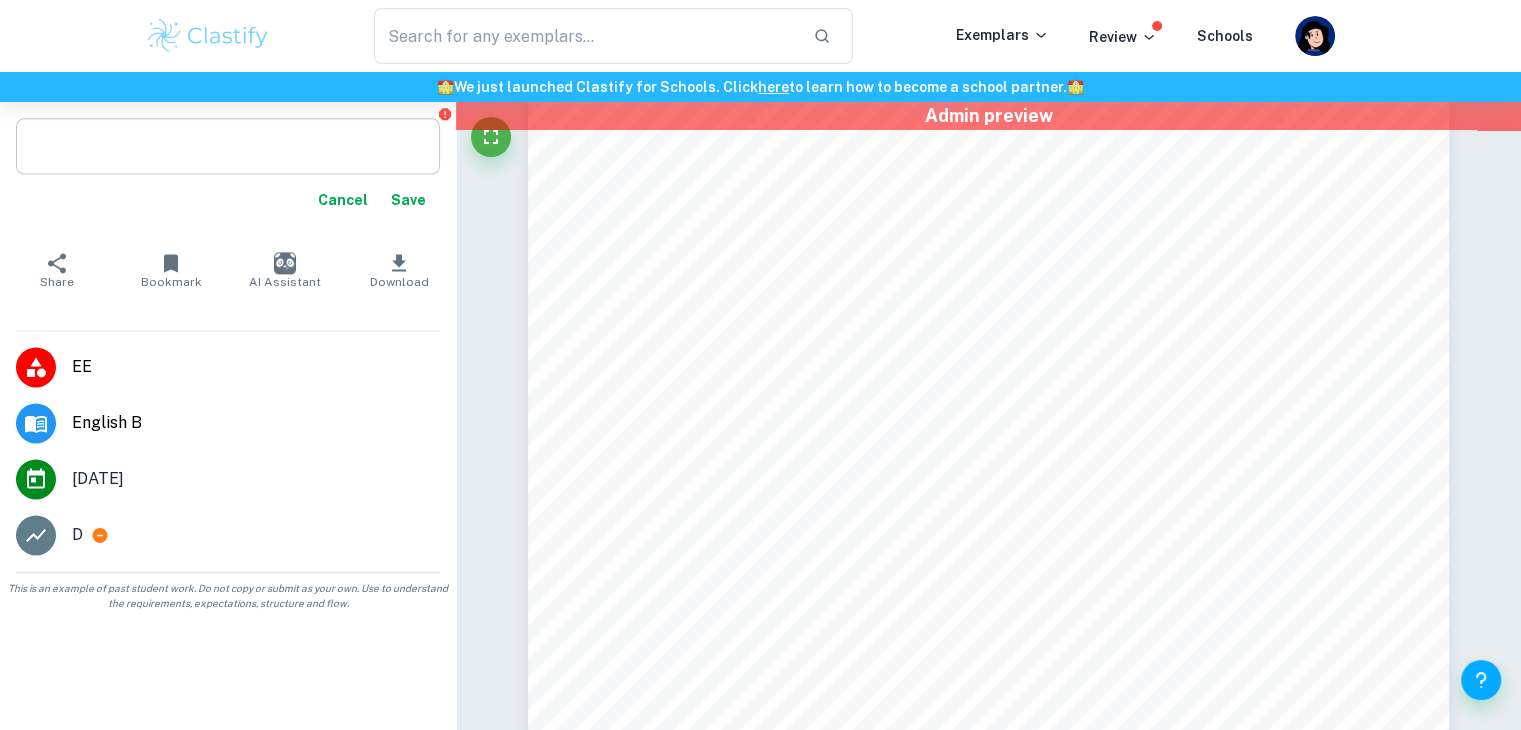 click on "x ​" at bounding box center (228, 146) 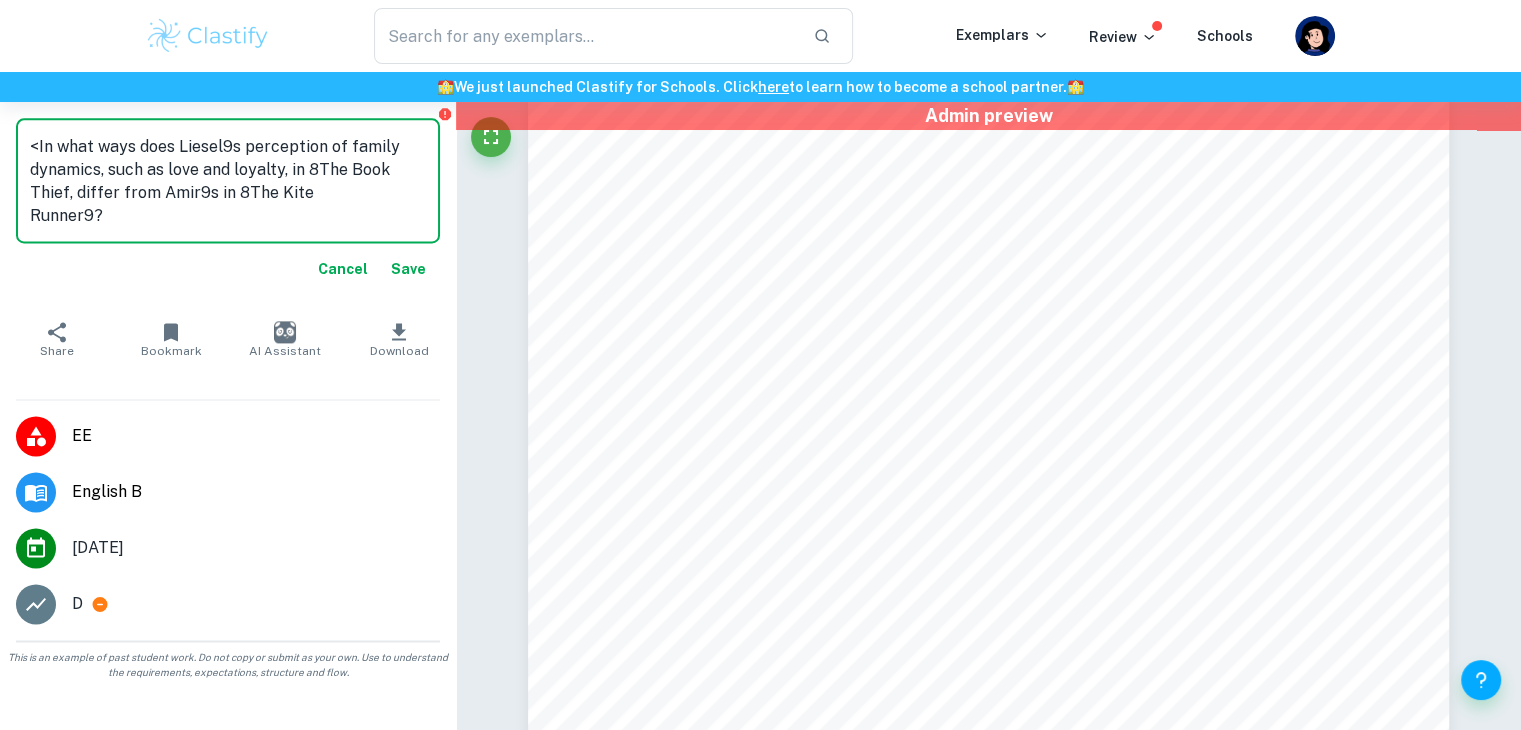 click on "<In what ways does Liesel9s perception of family
dynamics, such as love and loyalty, in 8The Book Thief, differ from Amir9s in 8The Kite
Runner9?" at bounding box center (228, 181) 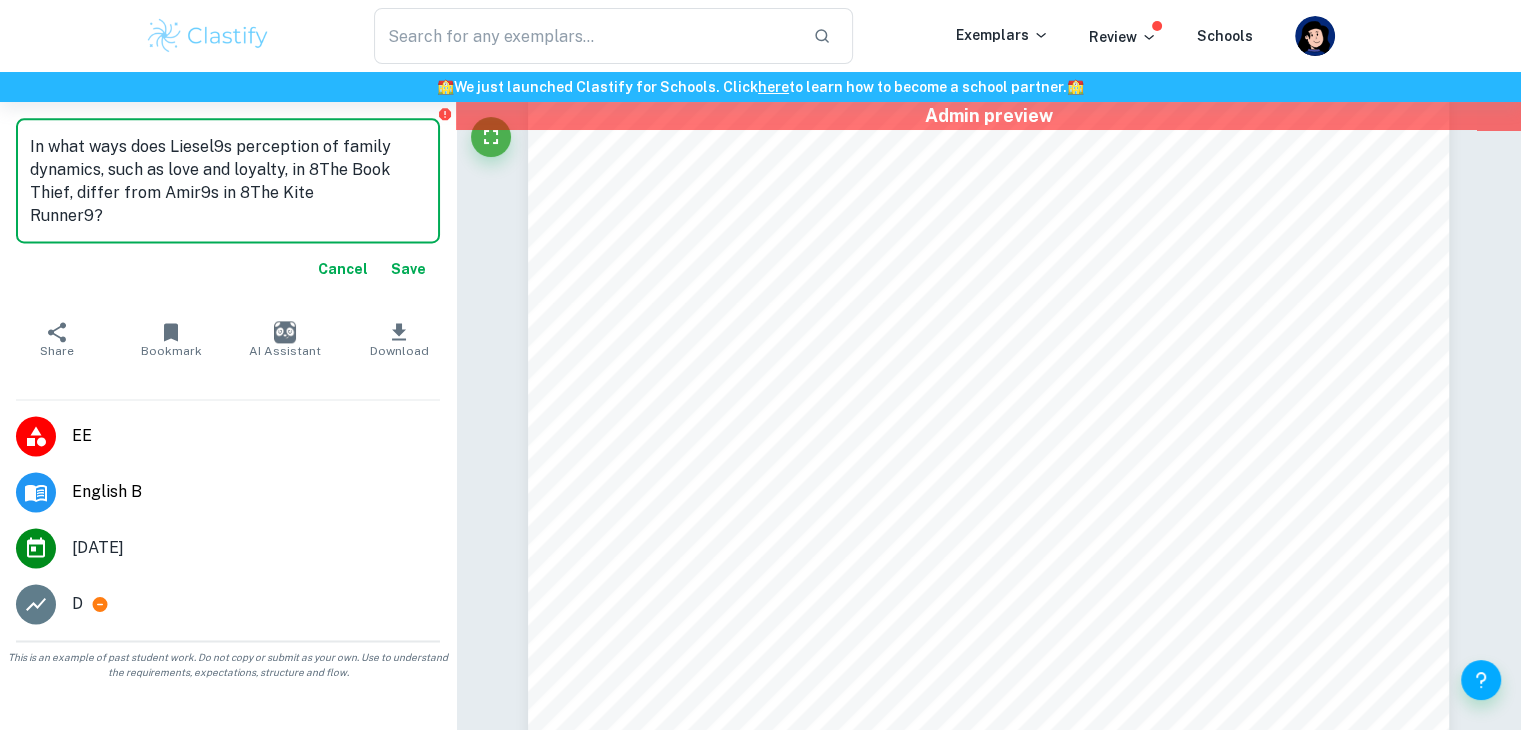 click on "In what ways does Liesel9s perception of family
dynamics, such as love and loyalty, in 8The Book Thief, differ from Amir9s in 8The Kite
Runner9?" at bounding box center (228, 181) 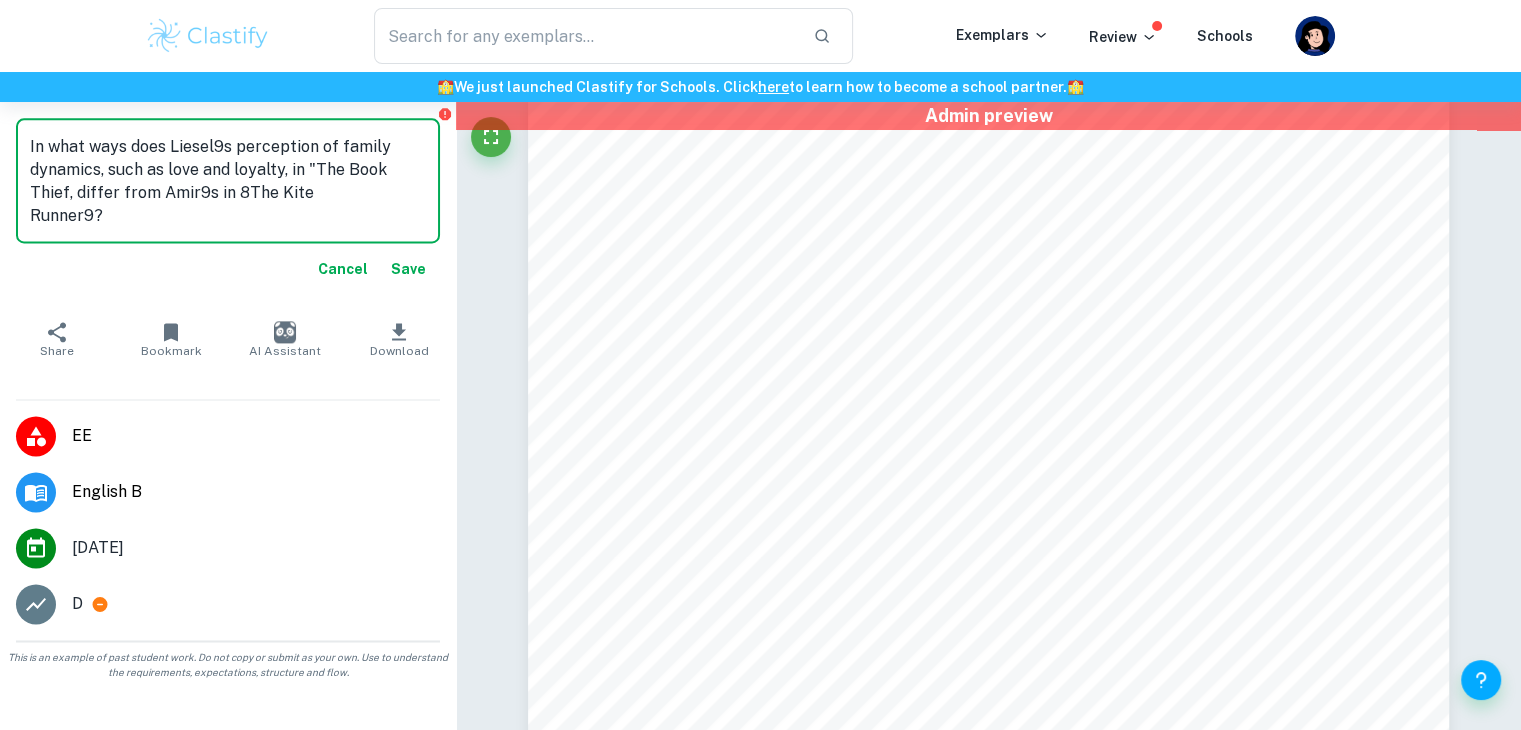 click on "In what ways does Liesel9s perception of family
dynamics, such as love and loyalty, in "The Book Thief, differ from Amir9s in 8The Kite
Runner9?" at bounding box center (228, 181) 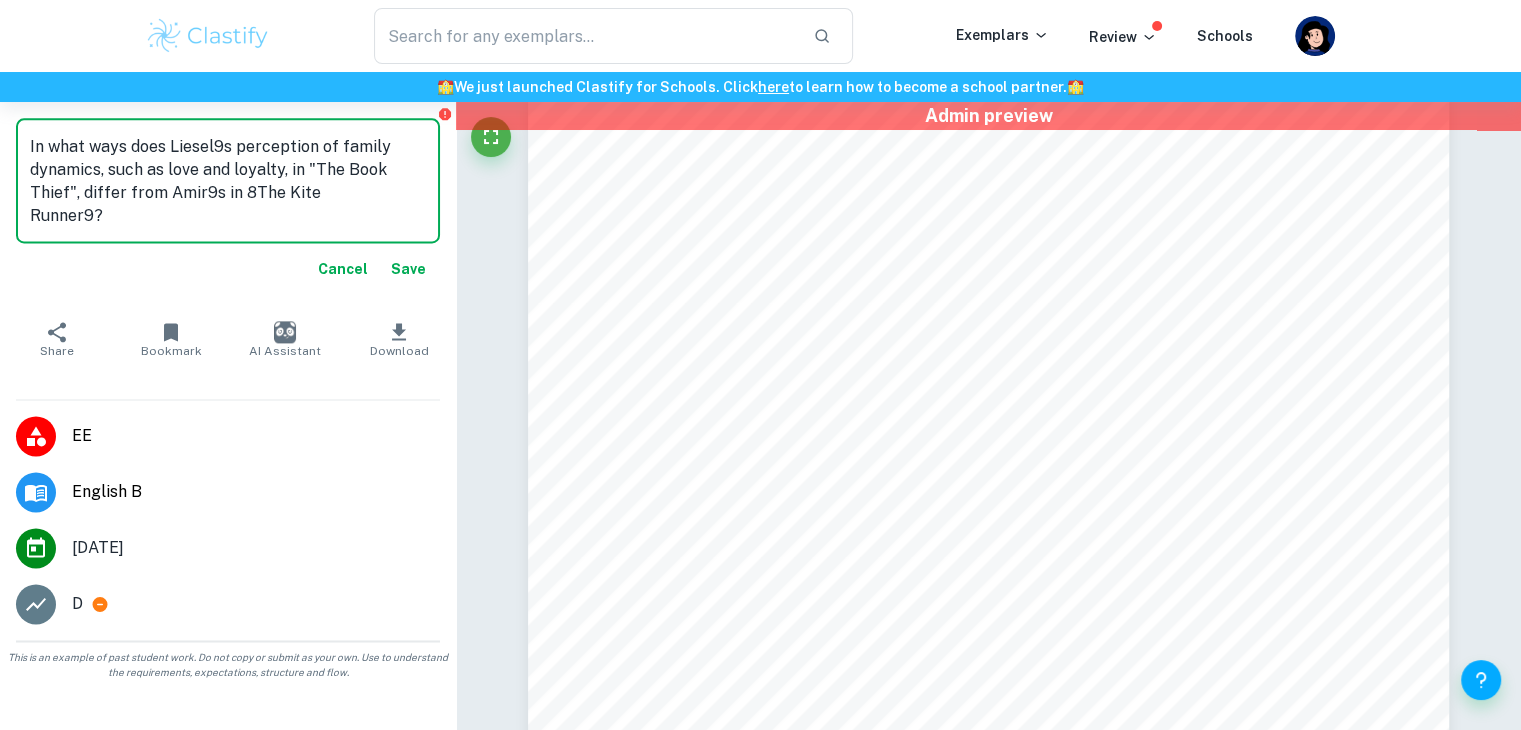 click on "In what ways does Liesel9s perception of family
dynamics, such as love and loyalty, in "The Book Thief", differ from Amir9s in 8The Kite
Runner9?" at bounding box center [228, 181] 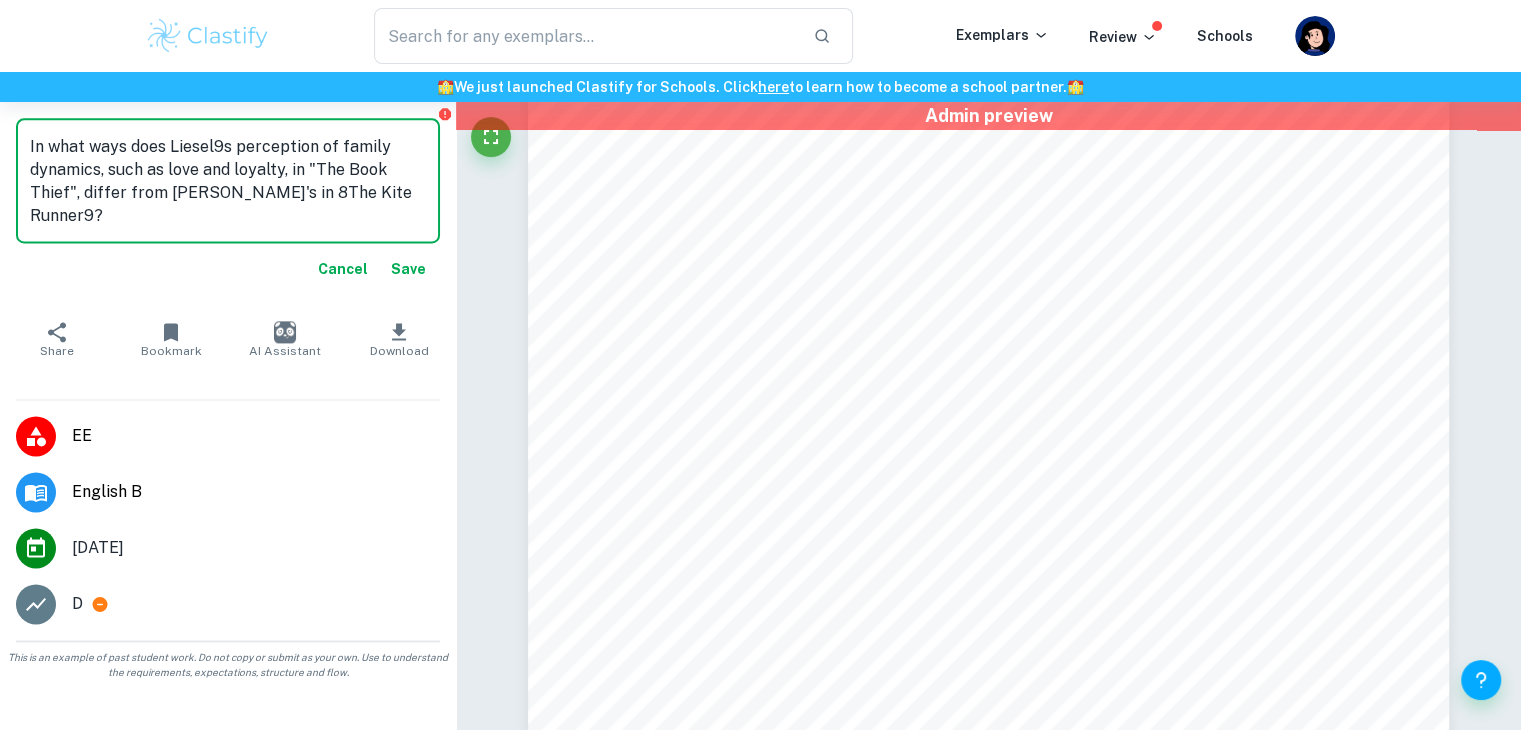 click on "In what ways does Liesel9s perception of family
dynamics, such as love and loyalty, in "The Book Thief", differ from Amir's in 8The Kite
Runner9?" at bounding box center (228, 181) 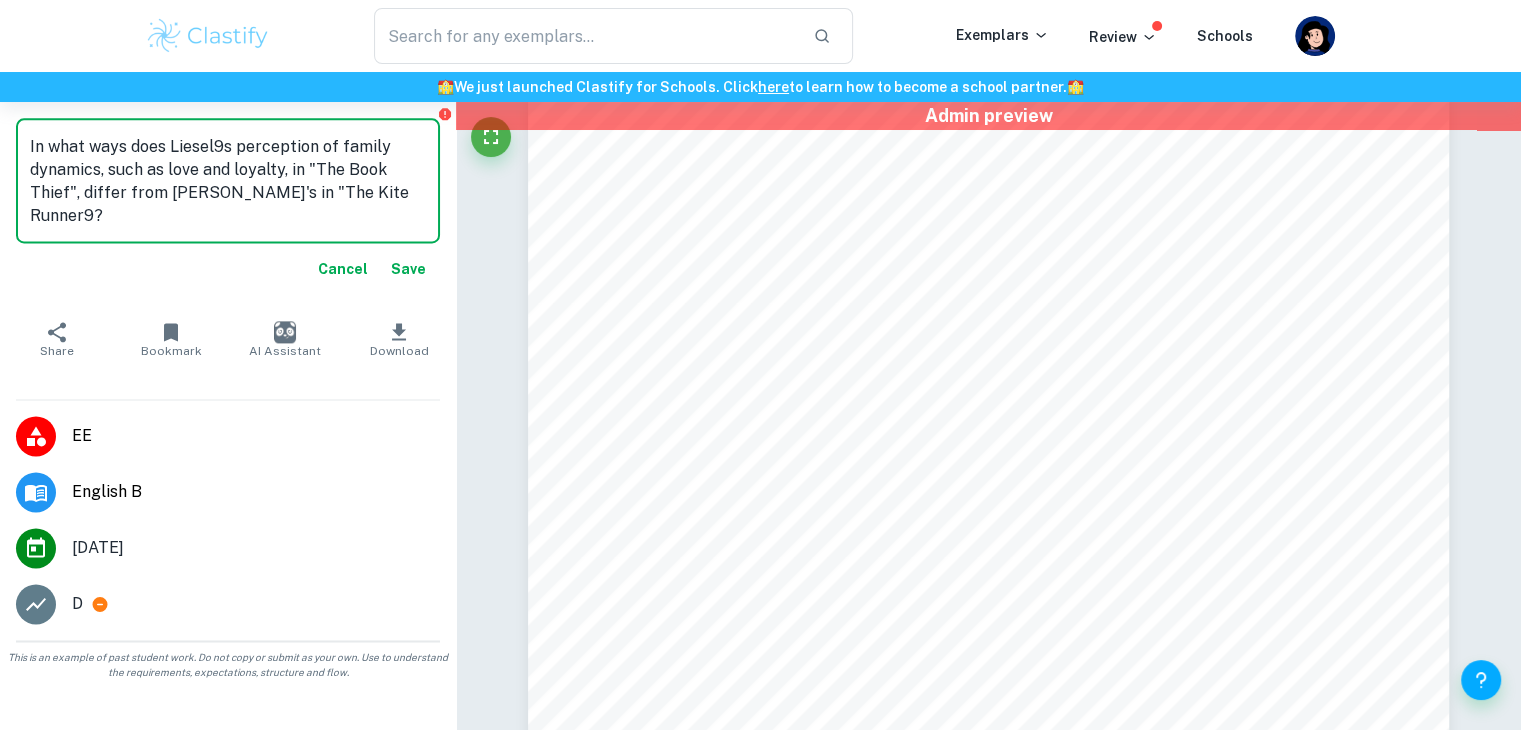 click on "In what ways does Liesel9s perception of family
dynamics, such as love and loyalty, in "The Book Thief", differ from Amir's in "The Kite
Runner9?" at bounding box center [228, 181] 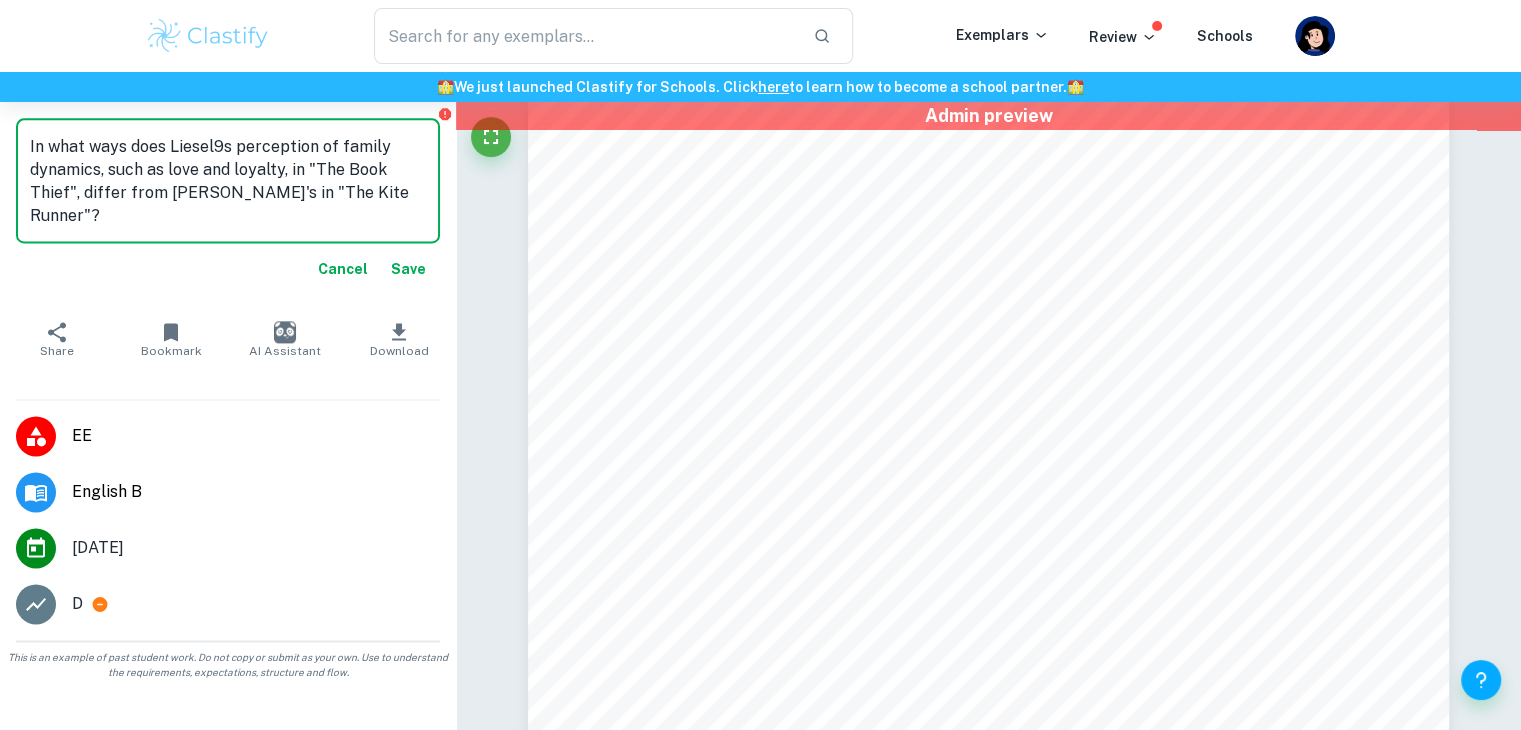 type on "In what ways does Liesel9s perception of family
dynamics, such as love and loyalty, in "The Book Thief", differ from Amir's in "The Kite
Runner"?" 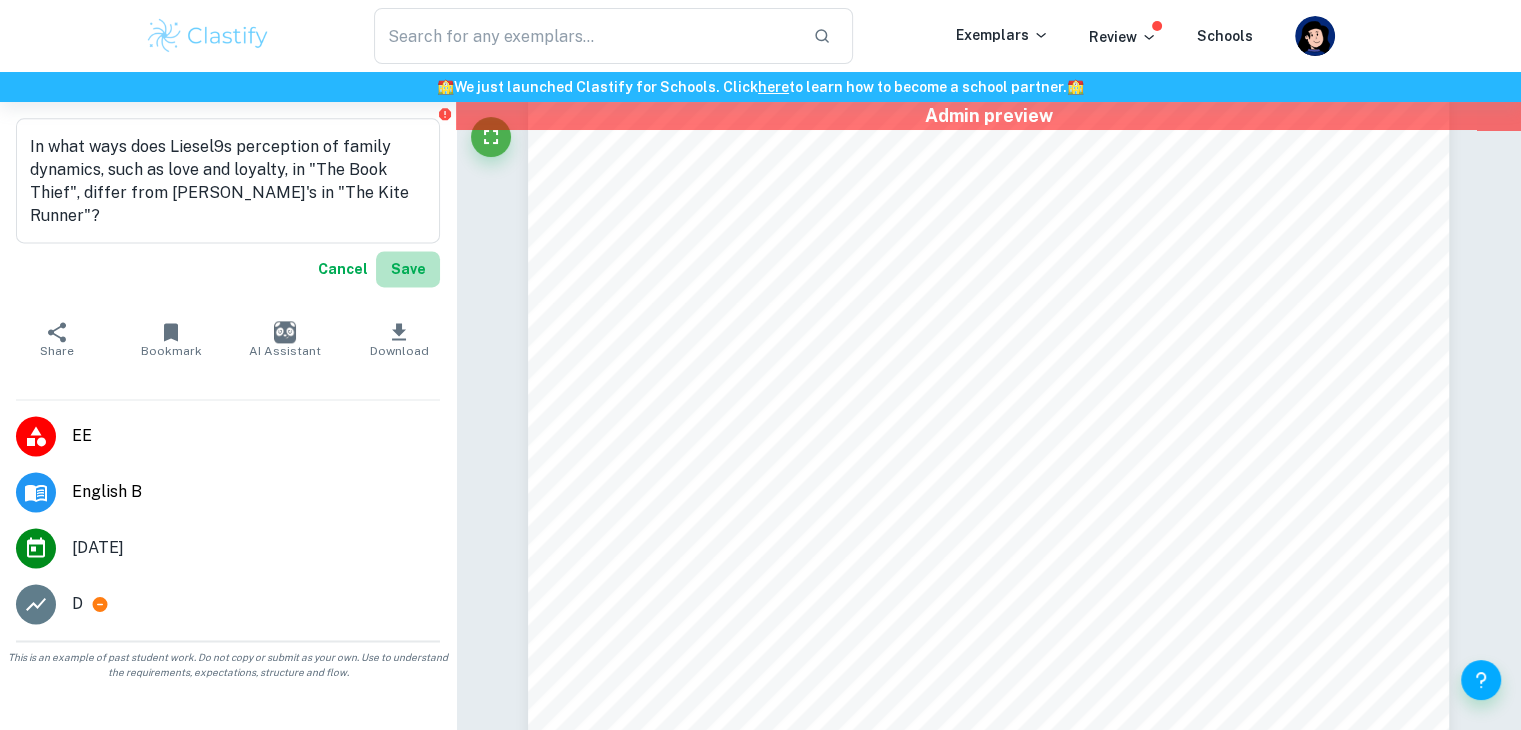 click on "Save" at bounding box center (408, 269) 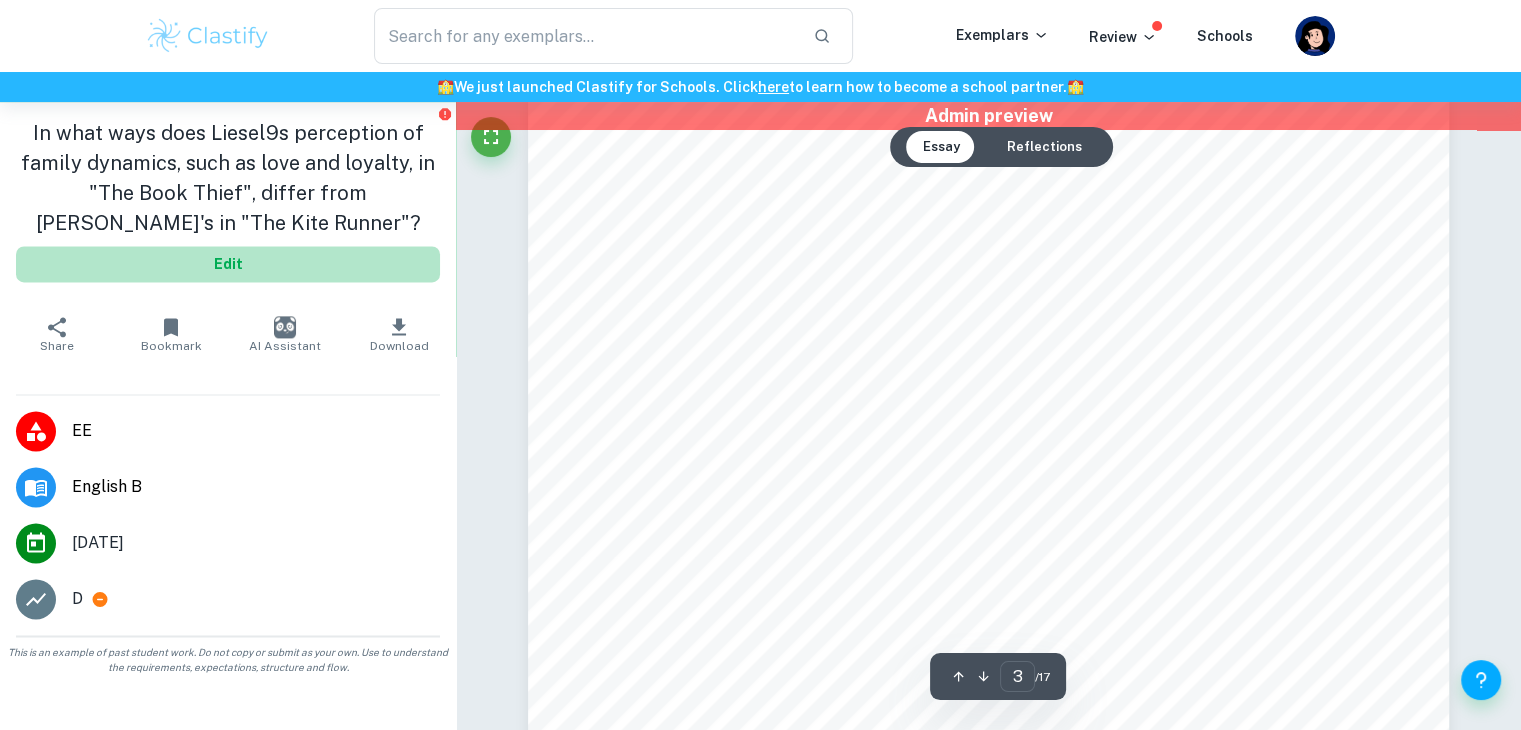 click on "Edit" at bounding box center (228, 264) 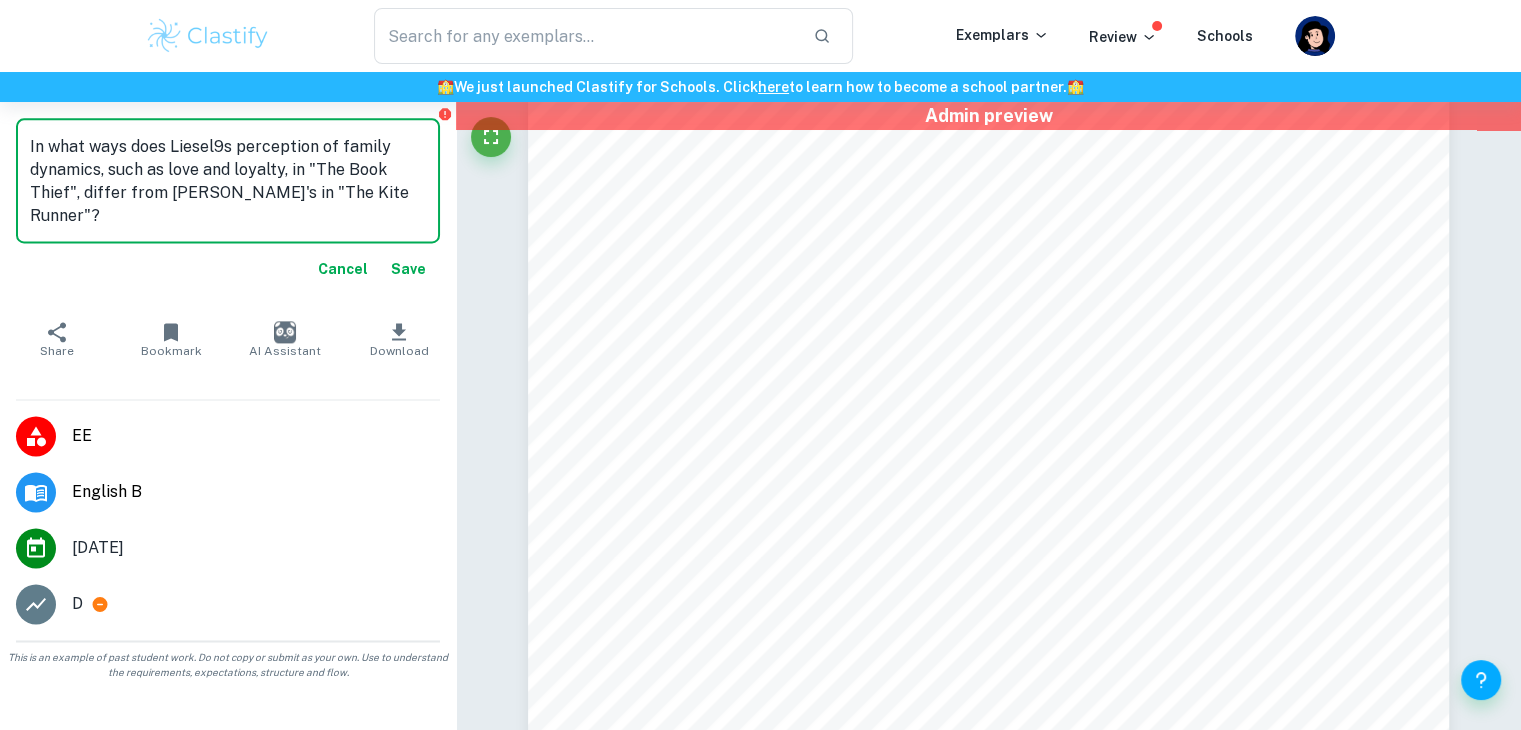 click on "In what ways does Liesel9s perception of family
dynamics, such as love and loyalty, in "The Book Thief", differ from Amir's in "The Kite
Runner"?" at bounding box center [228, 181] 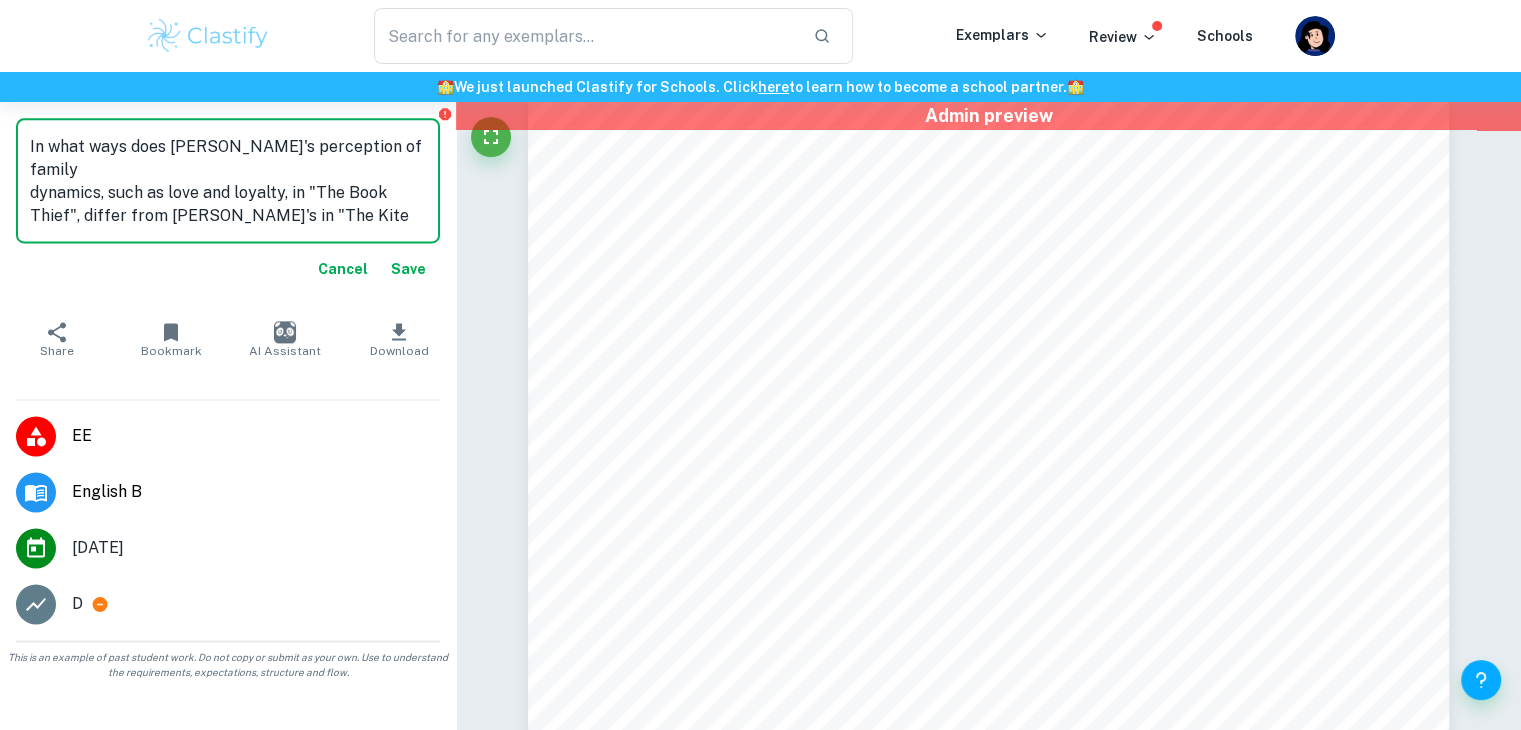 type on "In what ways does Liesel's perception of family
dynamics, such as love and loyalty, in "The Book Thief", differ from Amir's in "The Kite
Runner"?" 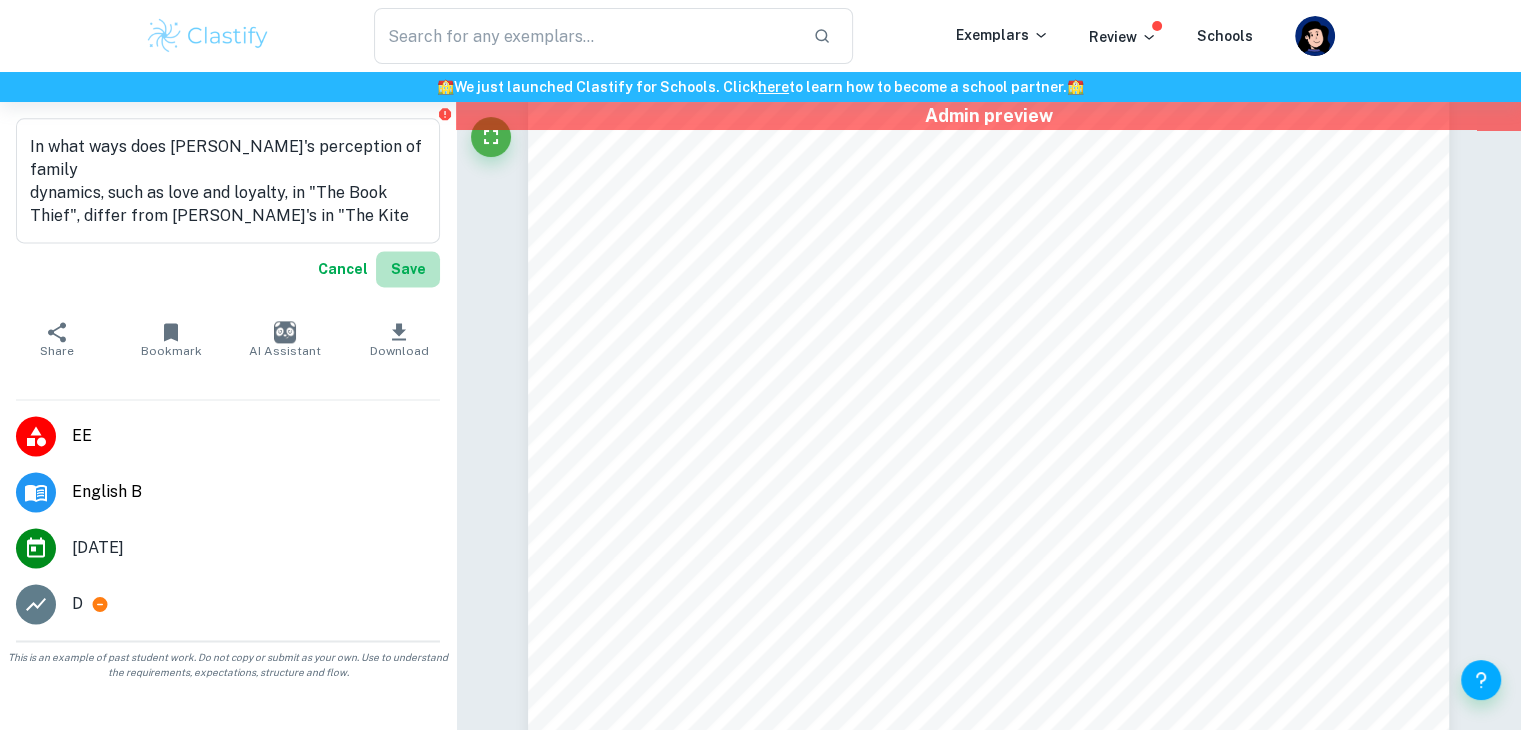 click on "Save" at bounding box center (408, 269) 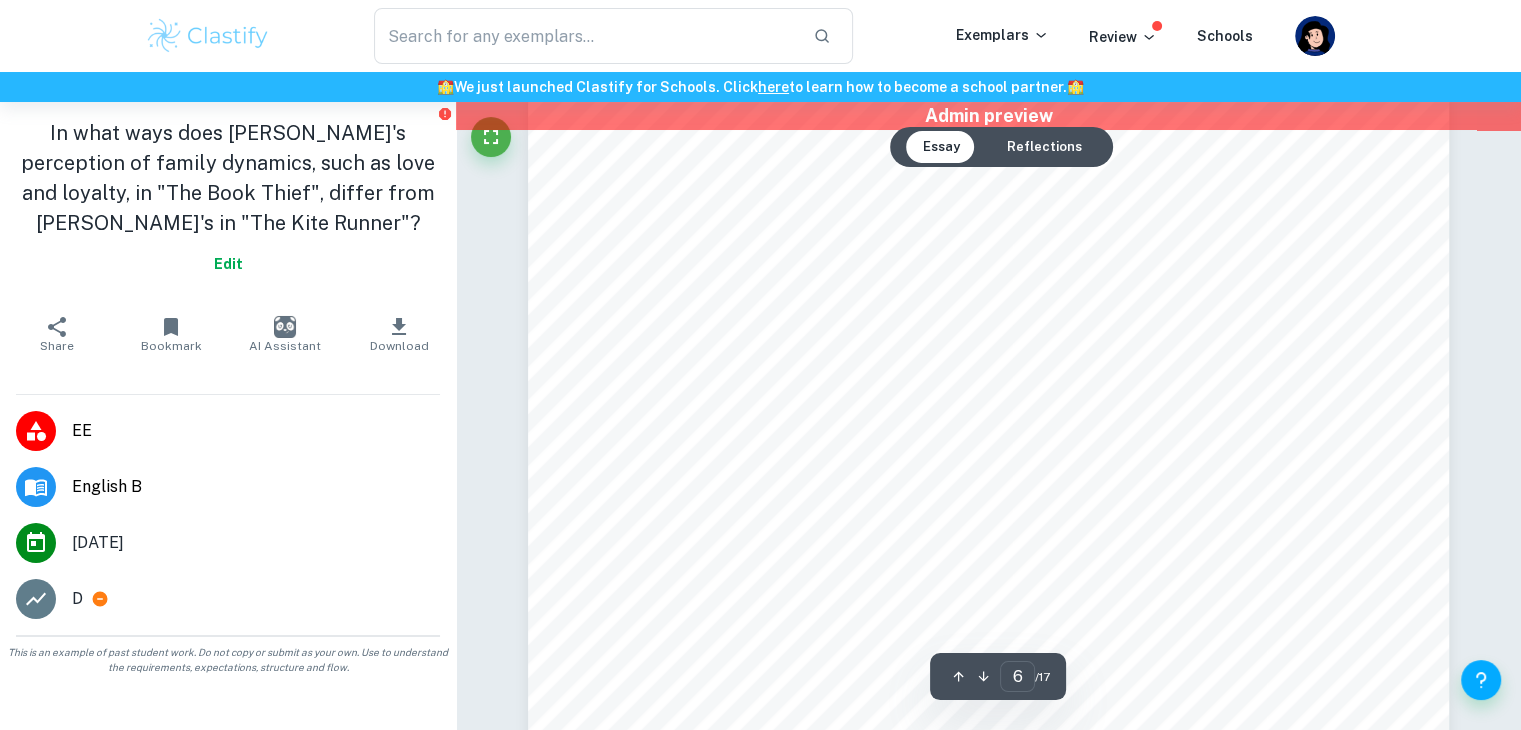 scroll, scrollTop: 7322, scrollLeft: 0, axis: vertical 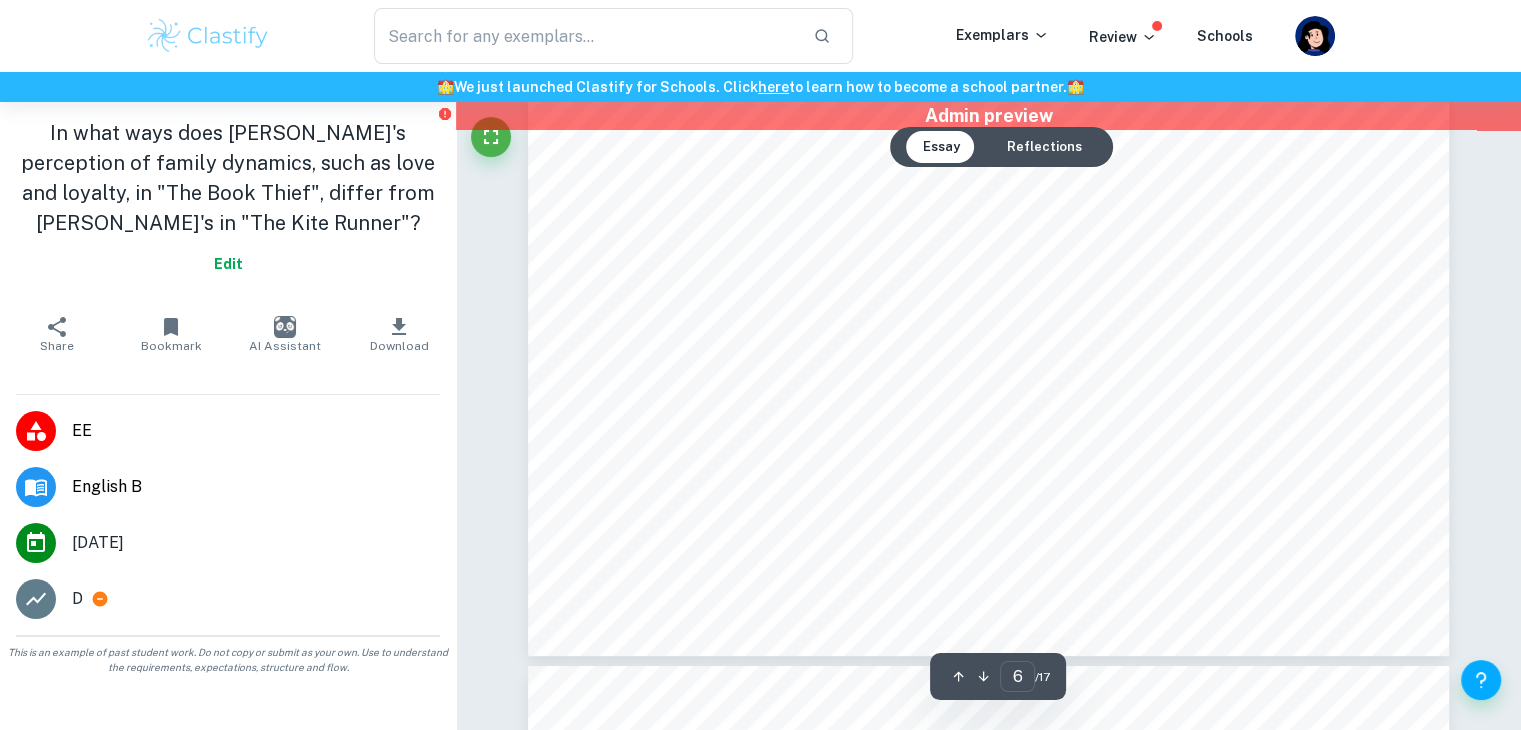 click on "Reflections" at bounding box center (1043, 147) 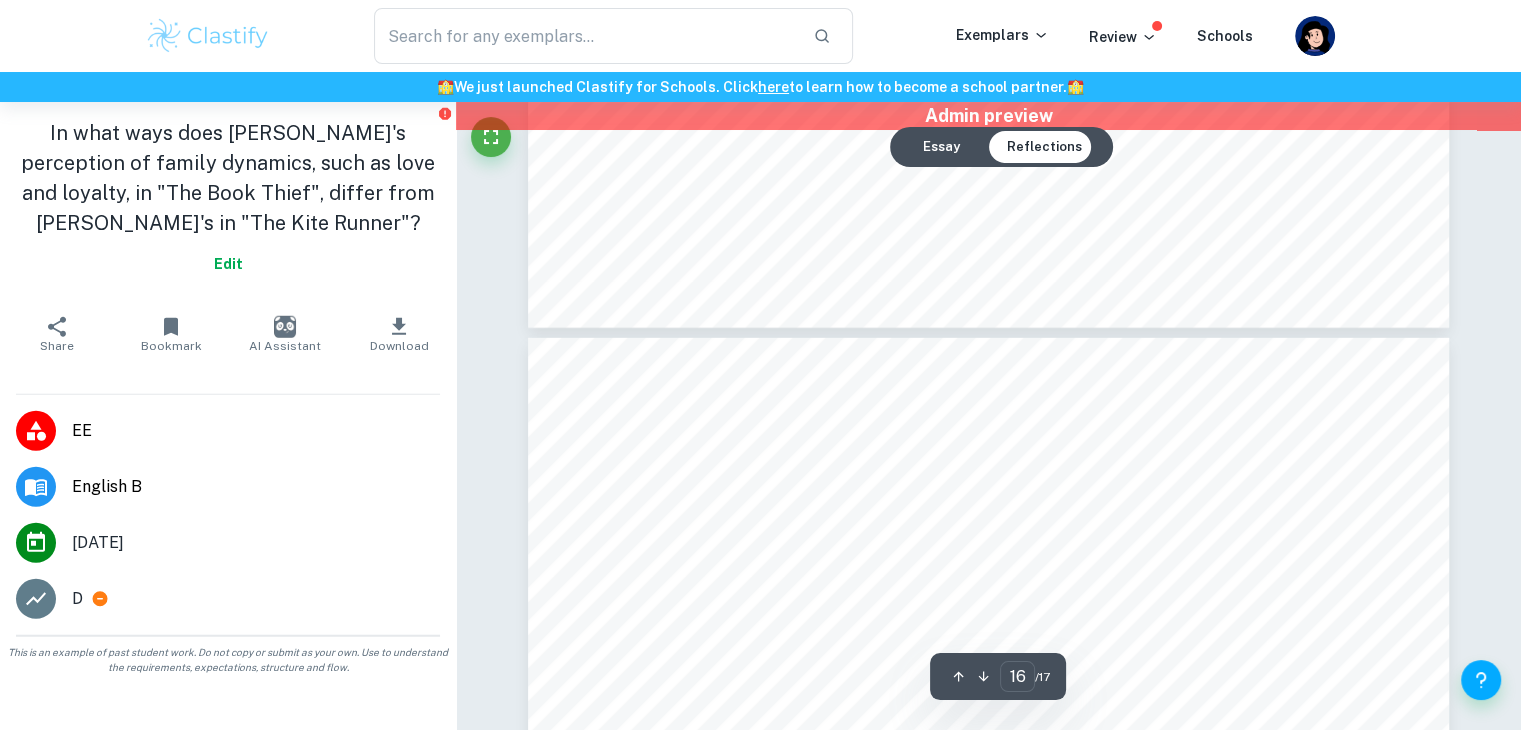 type on "17" 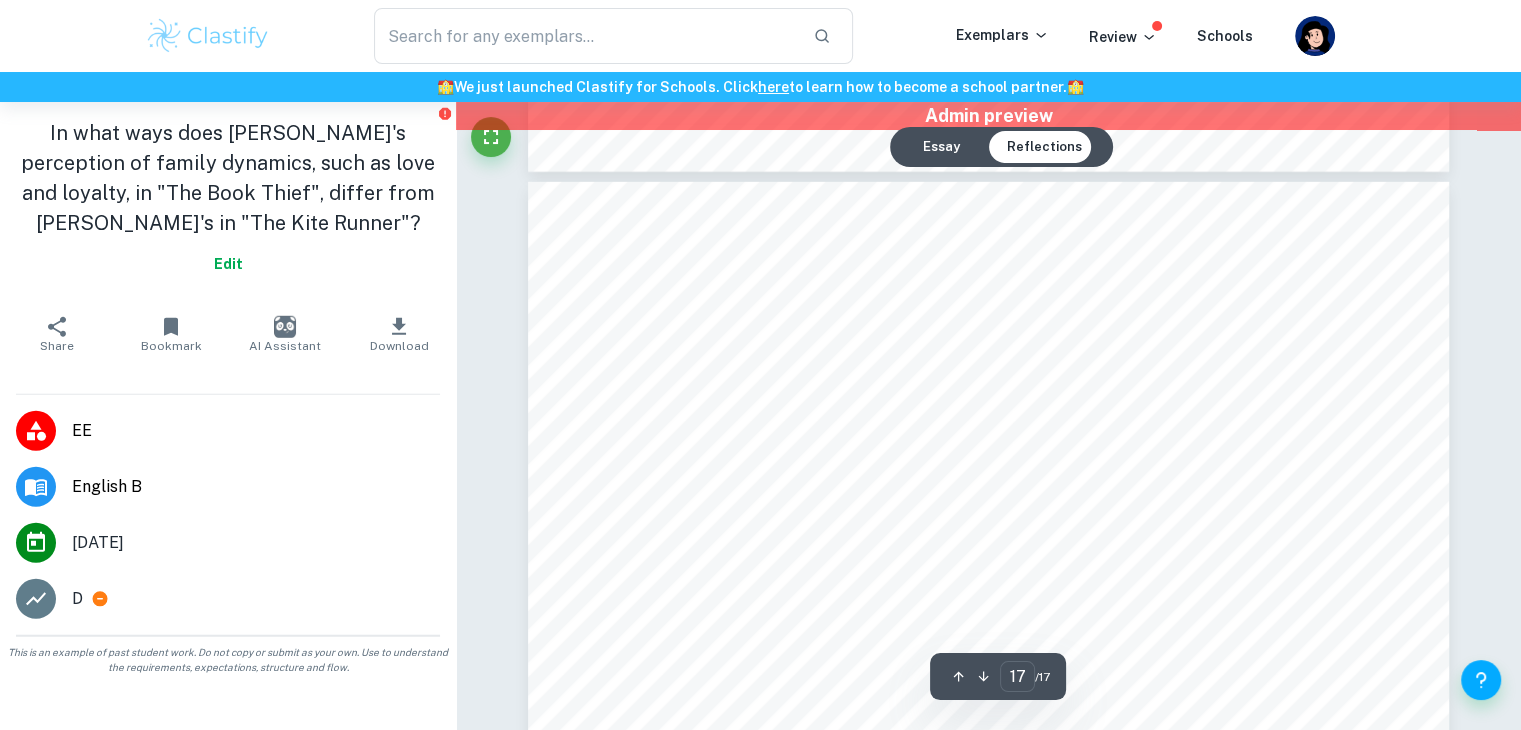 scroll, scrollTop: 21043, scrollLeft: 0, axis: vertical 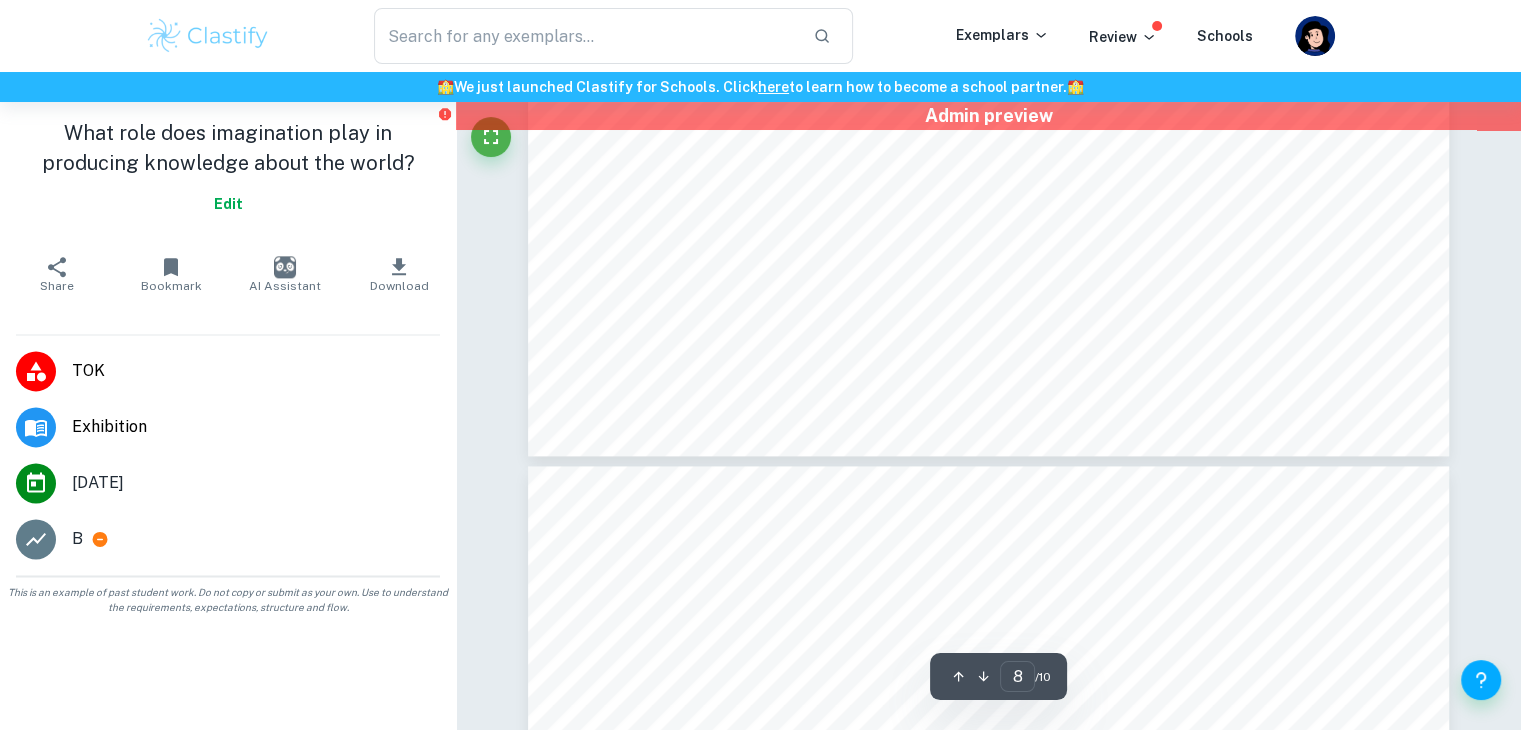 type on "9" 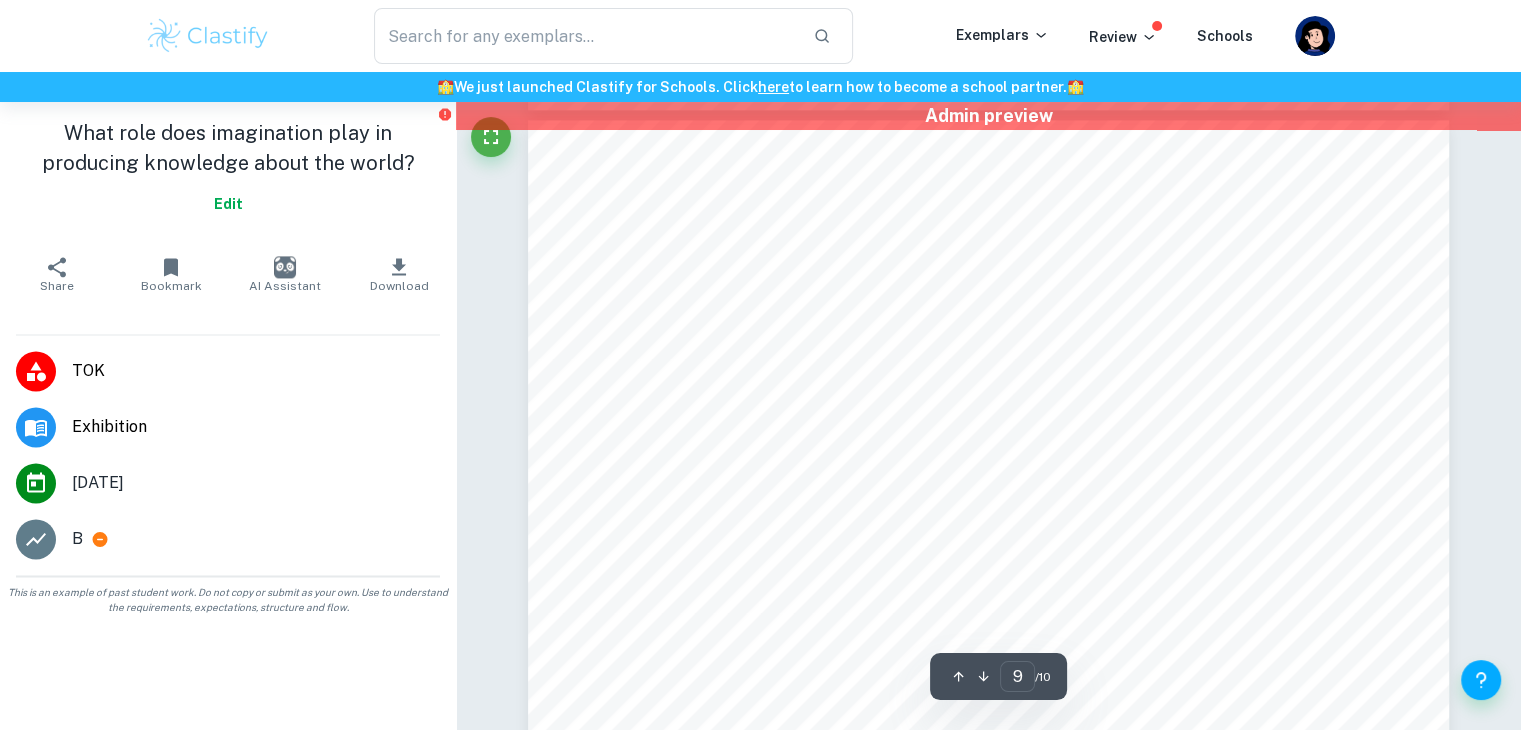 scroll, scrollTop: 10548, scrollLeft: 0, axis: vertical 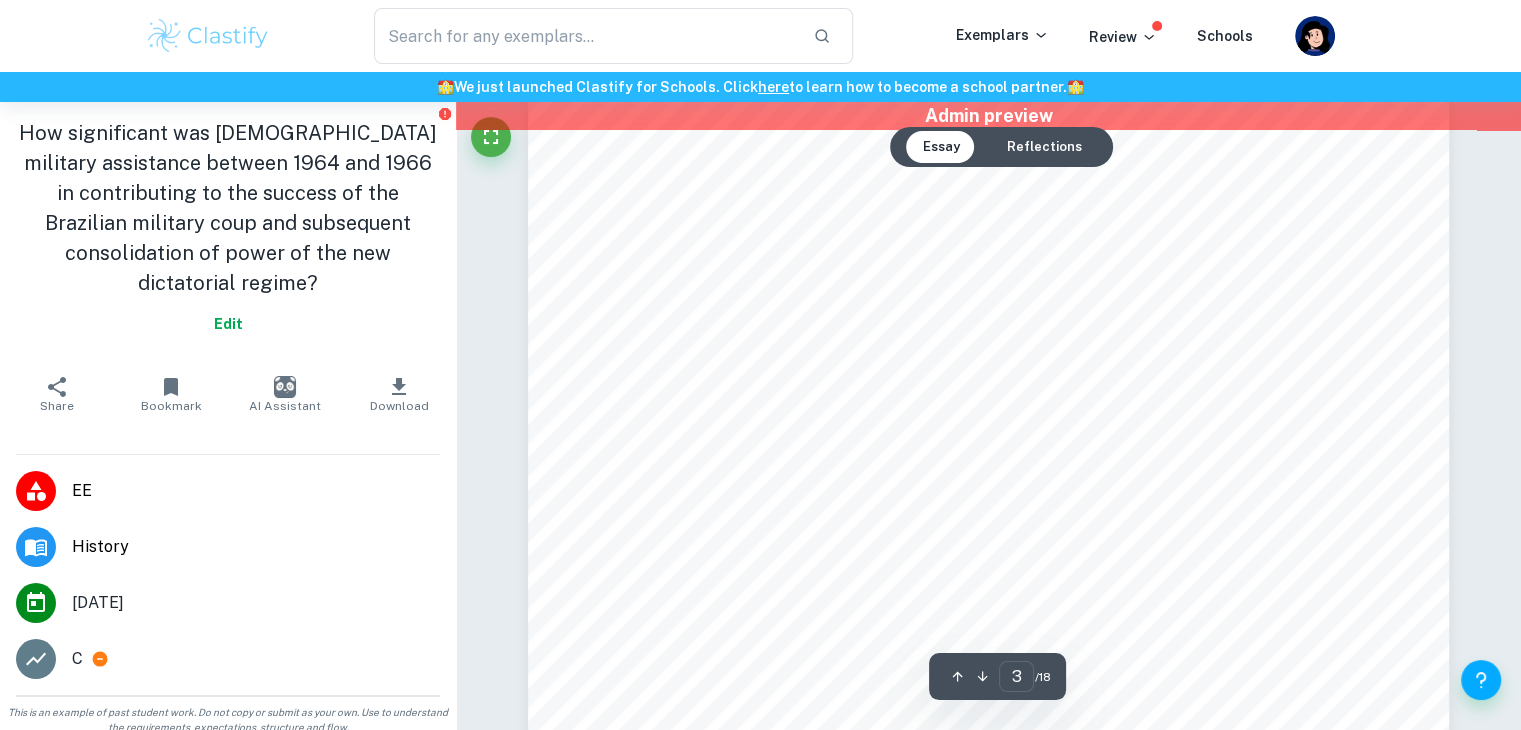 click on "Reflections" at bounding box center (1043, 147) 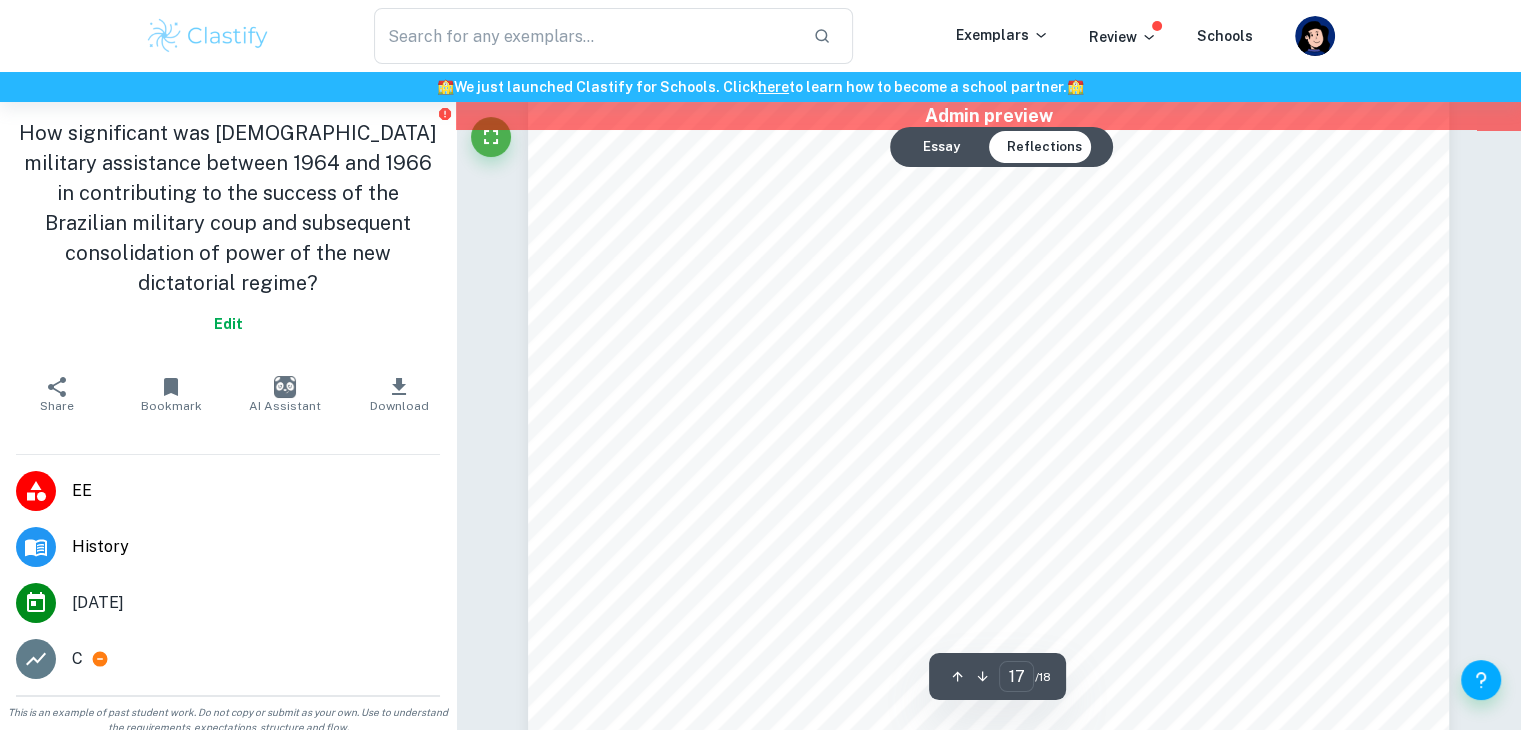 type on "18" 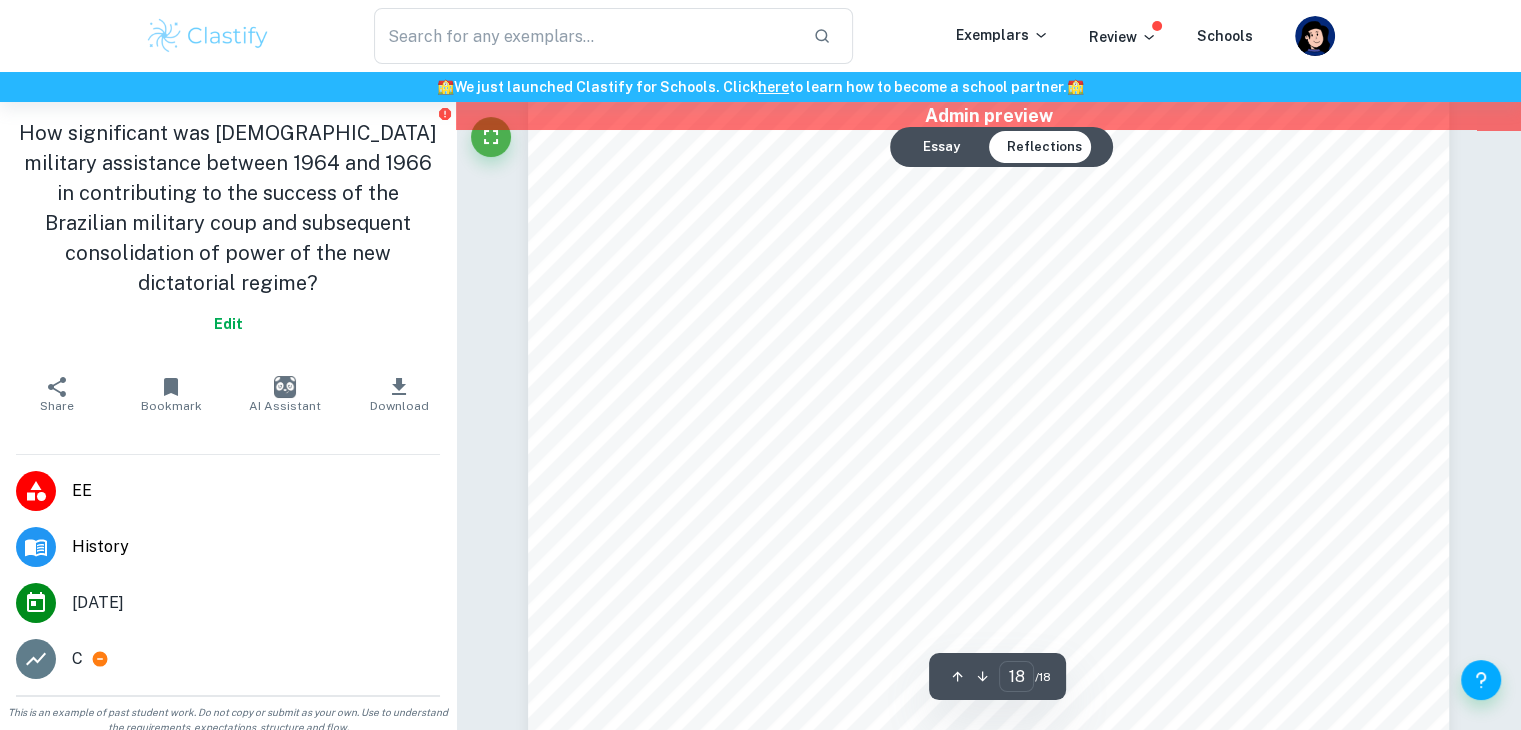 scroll, scrollTop: 22645, scrollLeft: 0, axis: vertical 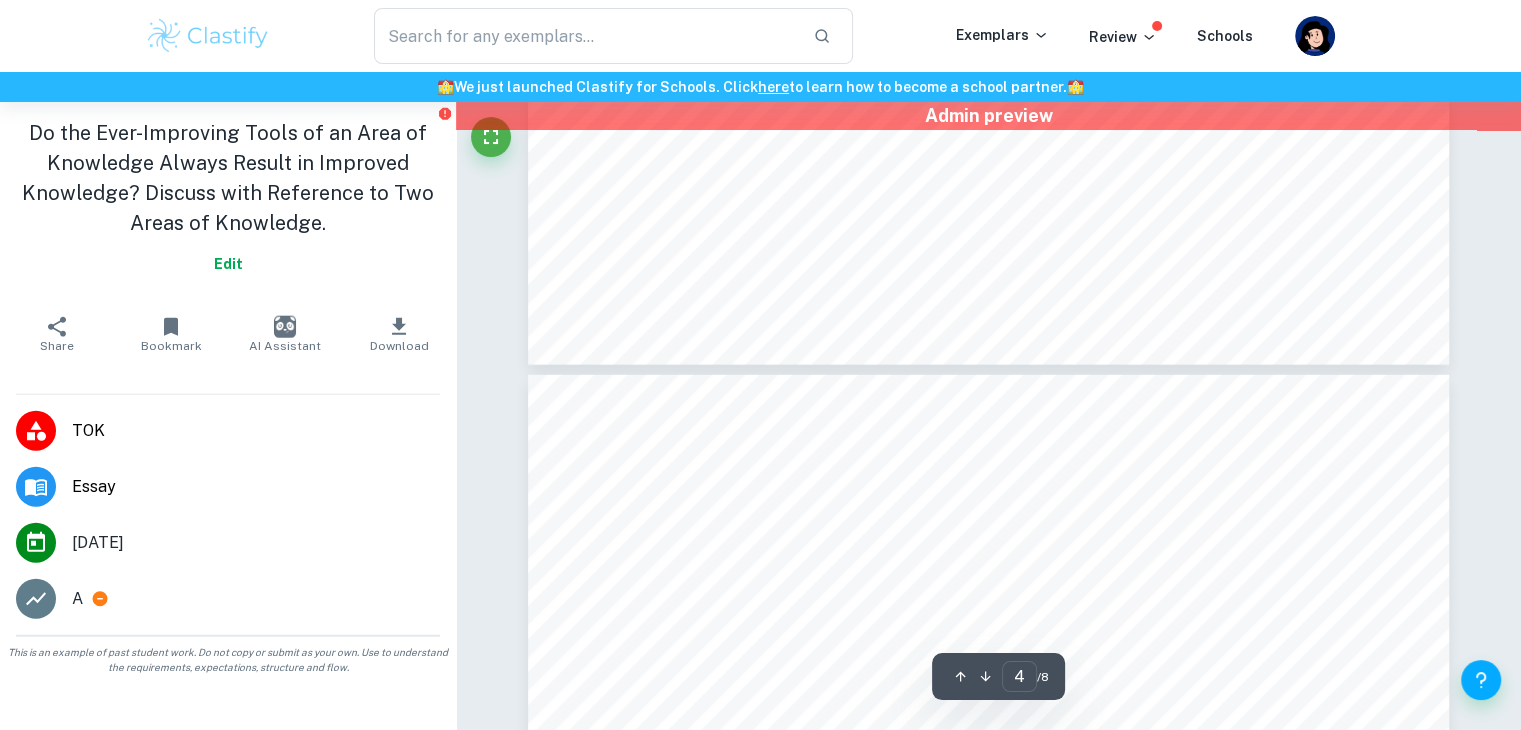 type on "5" 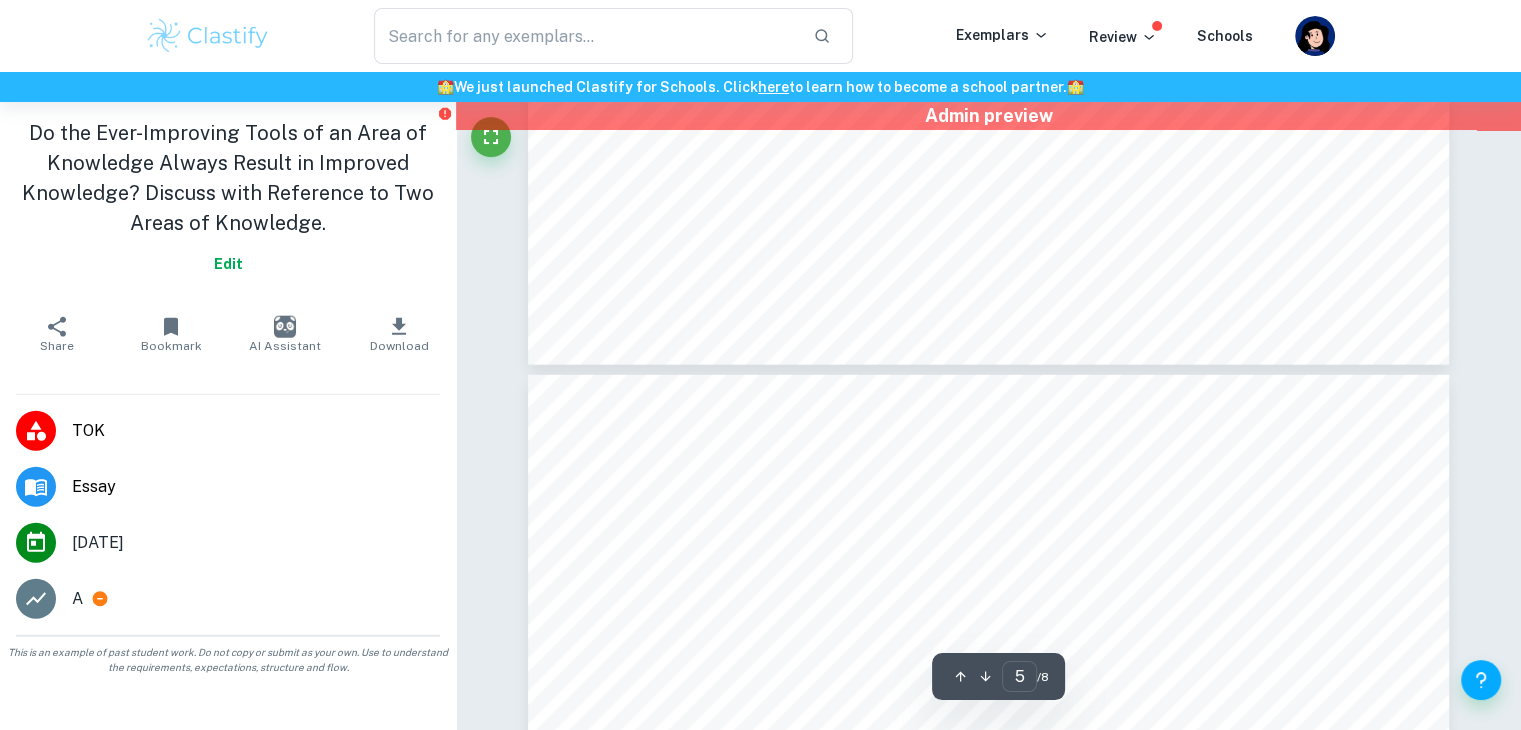 scroll, scrollTop: 5000, scrollLeft: 0, axis: vertical 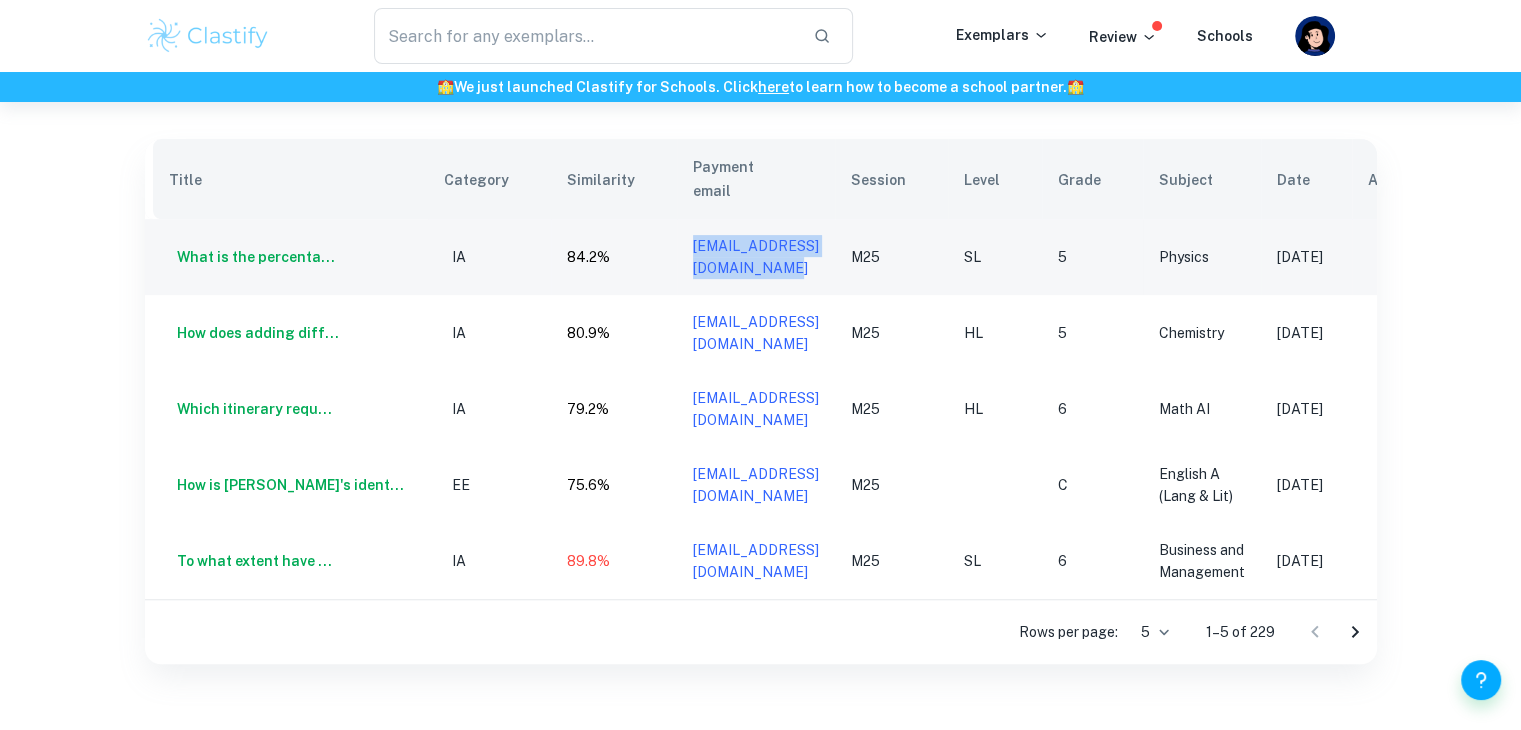 drag, startPoint x: 815, startPoint y: 229, endPoint x: 567, endPoint y: 259, distance: 249.80792 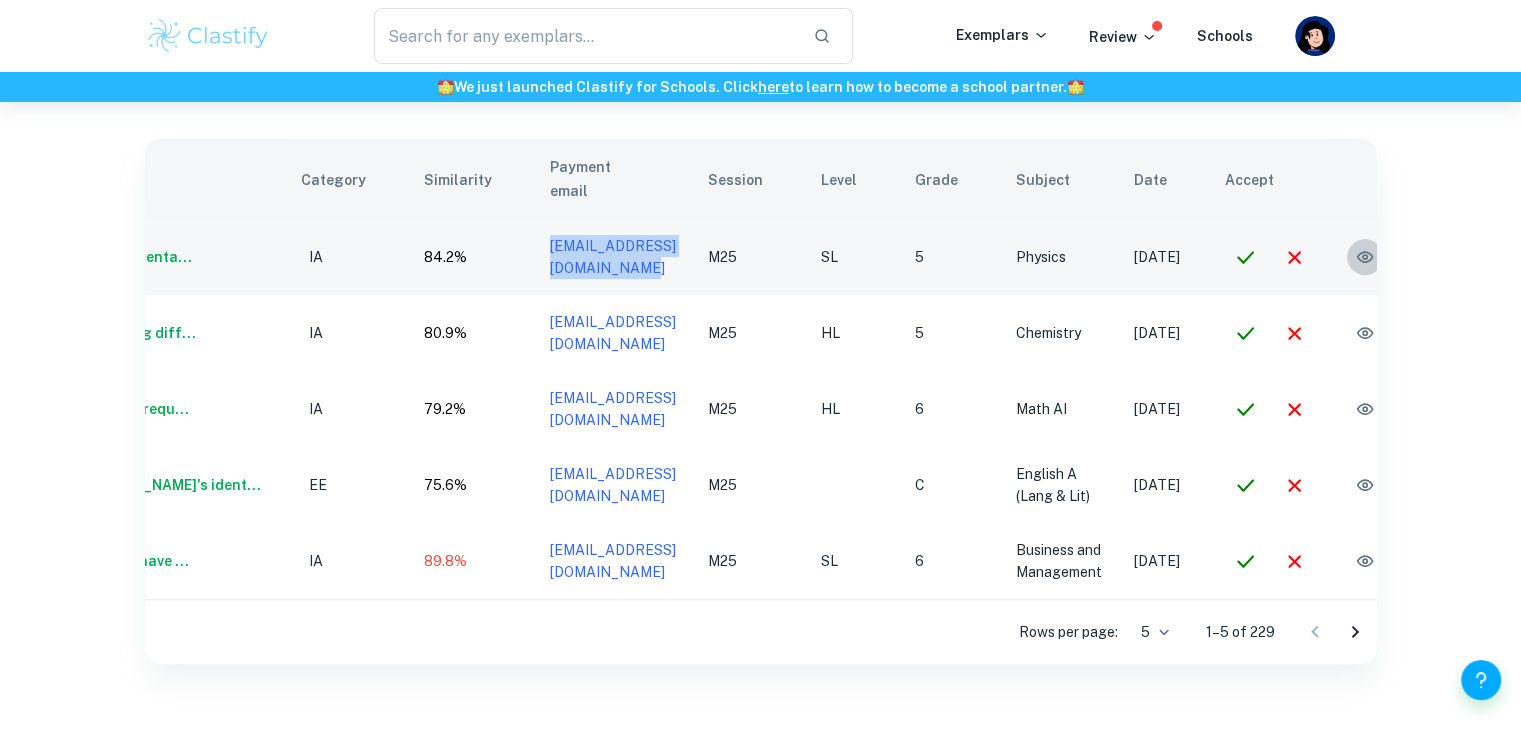 click at bounding box center (1365, 257) 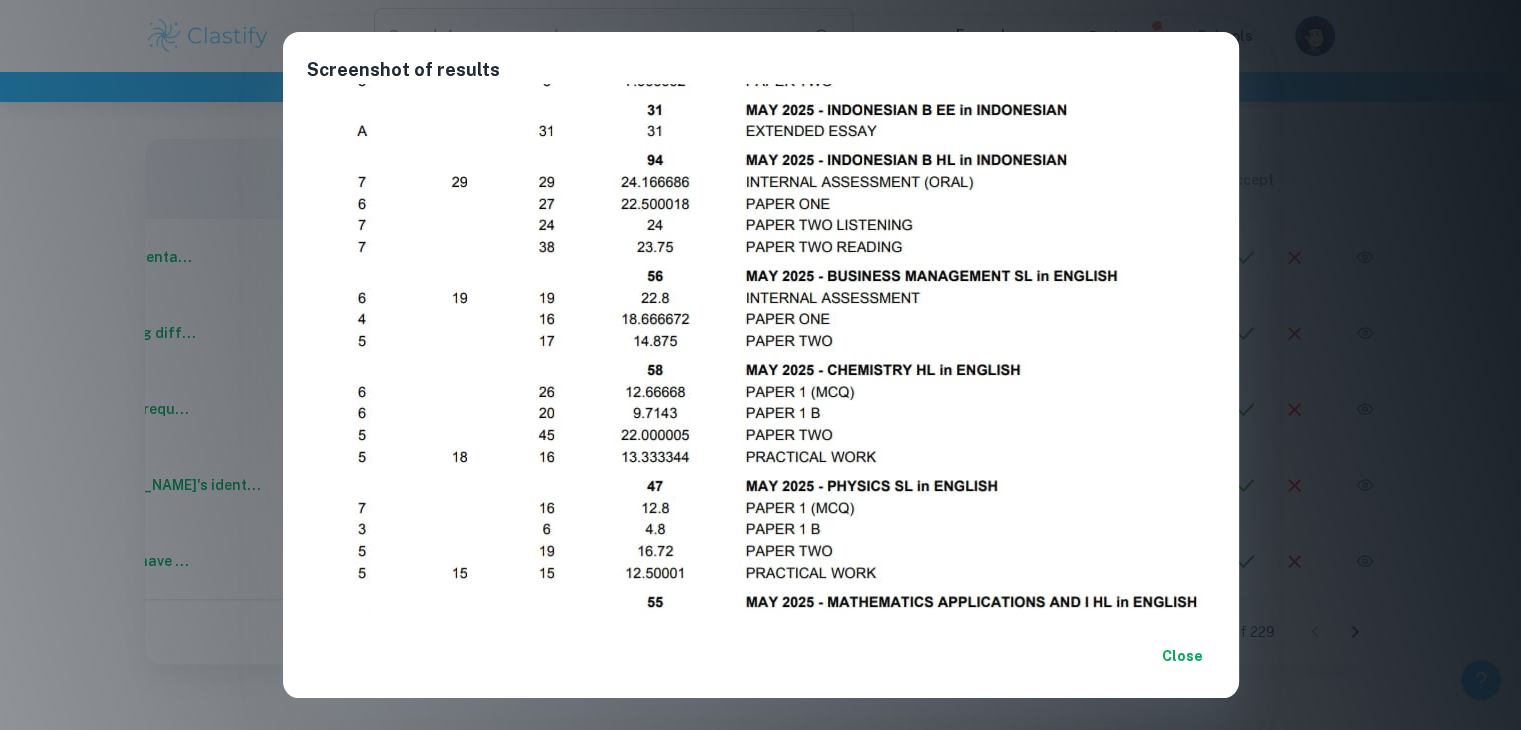 scroll, scrollTop: 424, scrollLeft: 0, axis: vertical 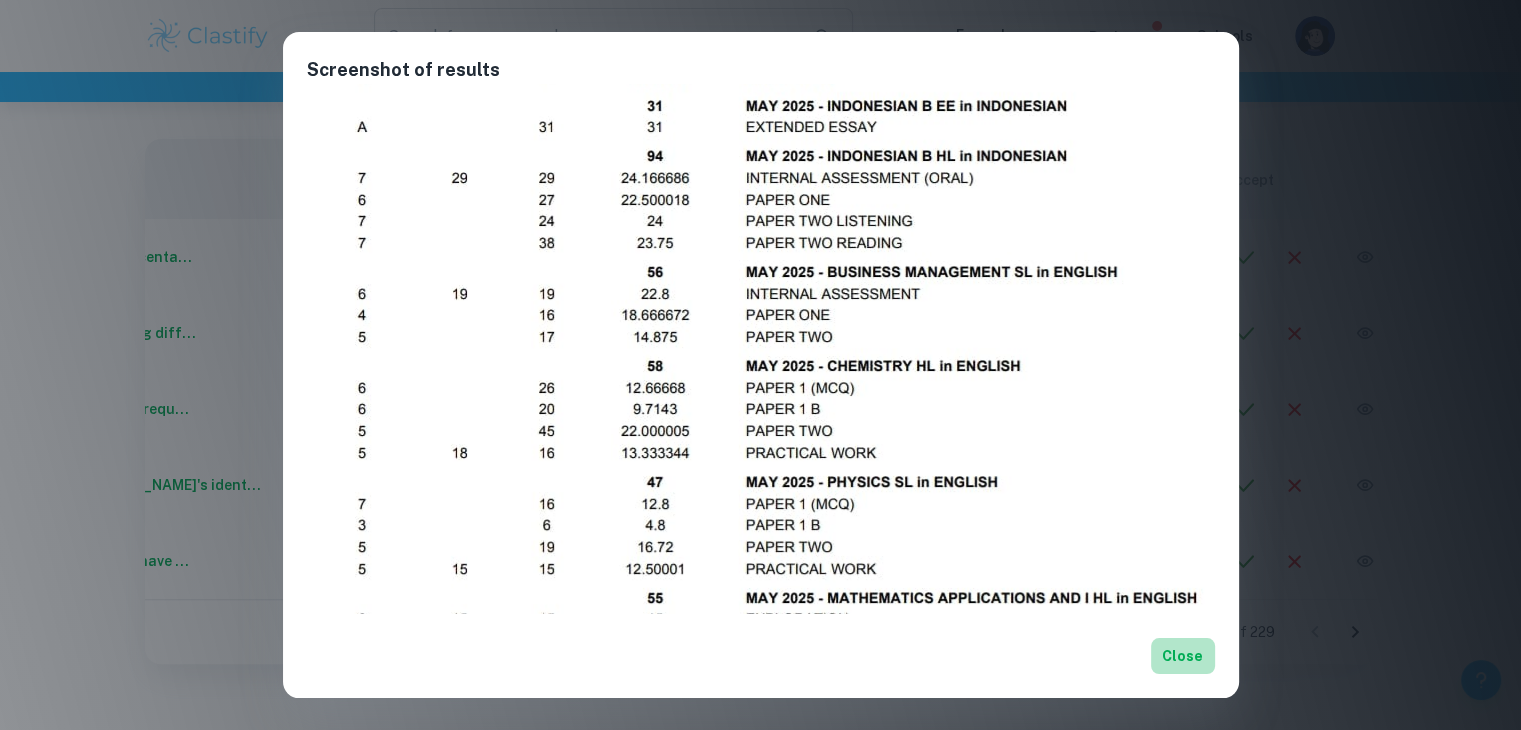 click on "Close" at bounding box center (1183, 656) 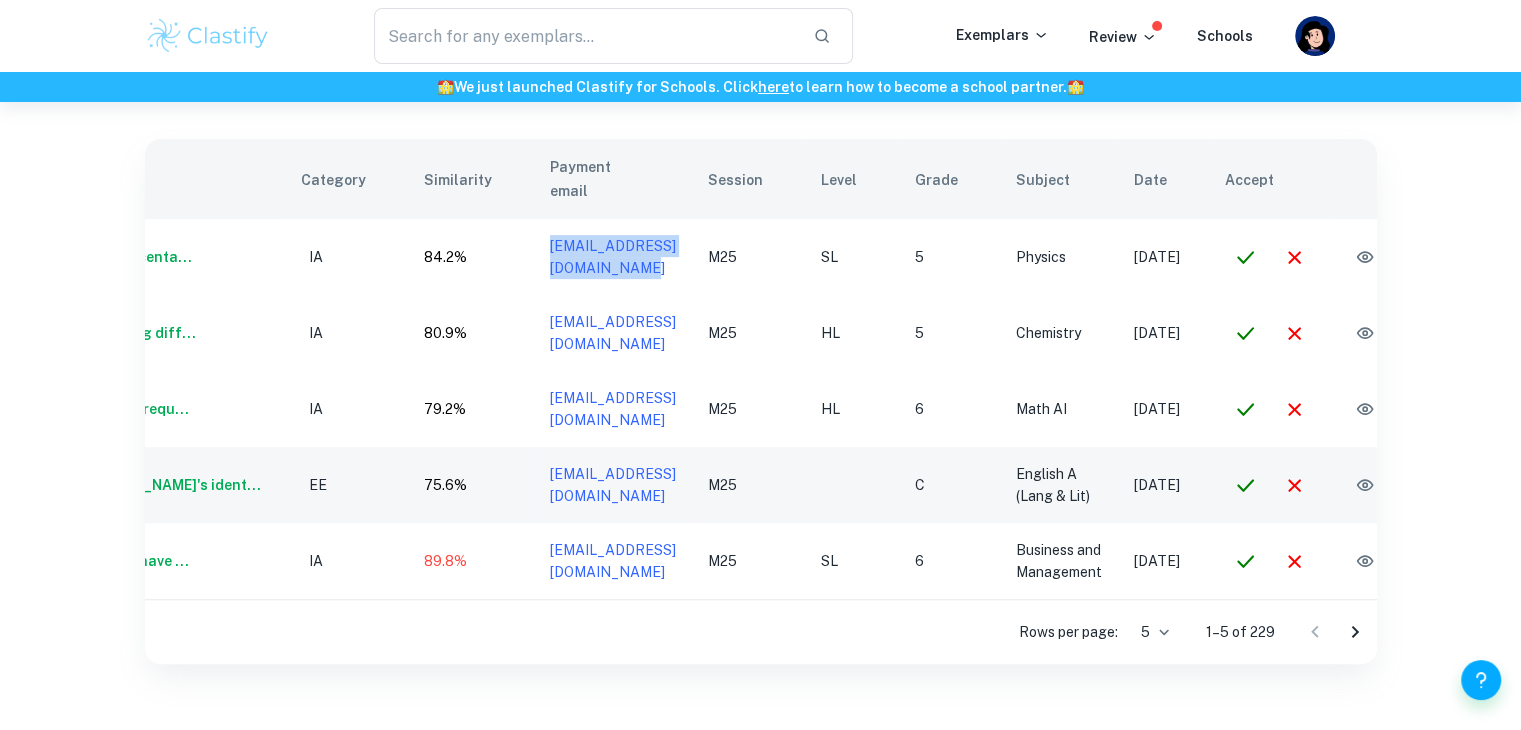 scroll, scrollTop: 0, scrollLeft: 0, axis: both 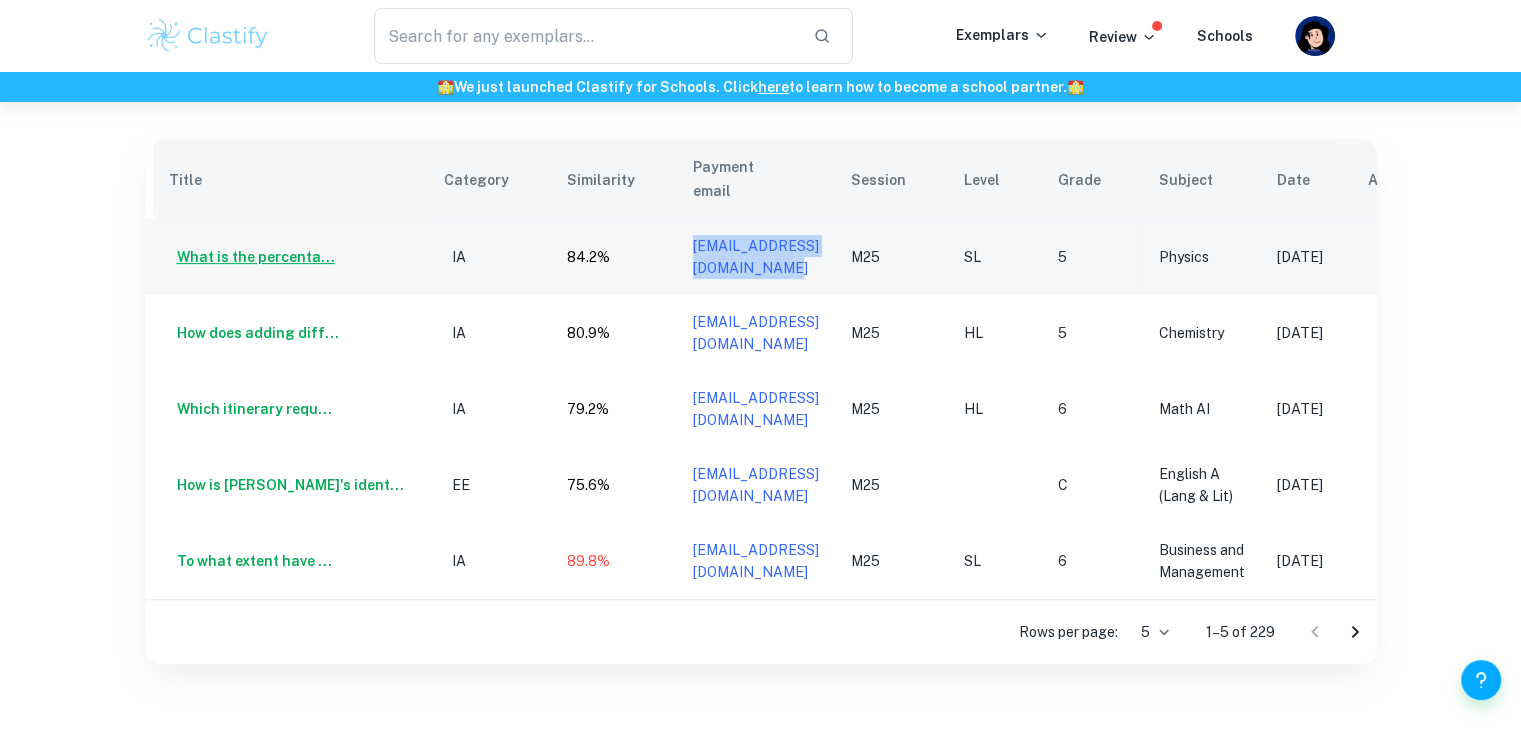 drag, startPoint x: 278, startPoint y: 233, endPoint x: 220, endPoint y: 226, distance: 58.420887 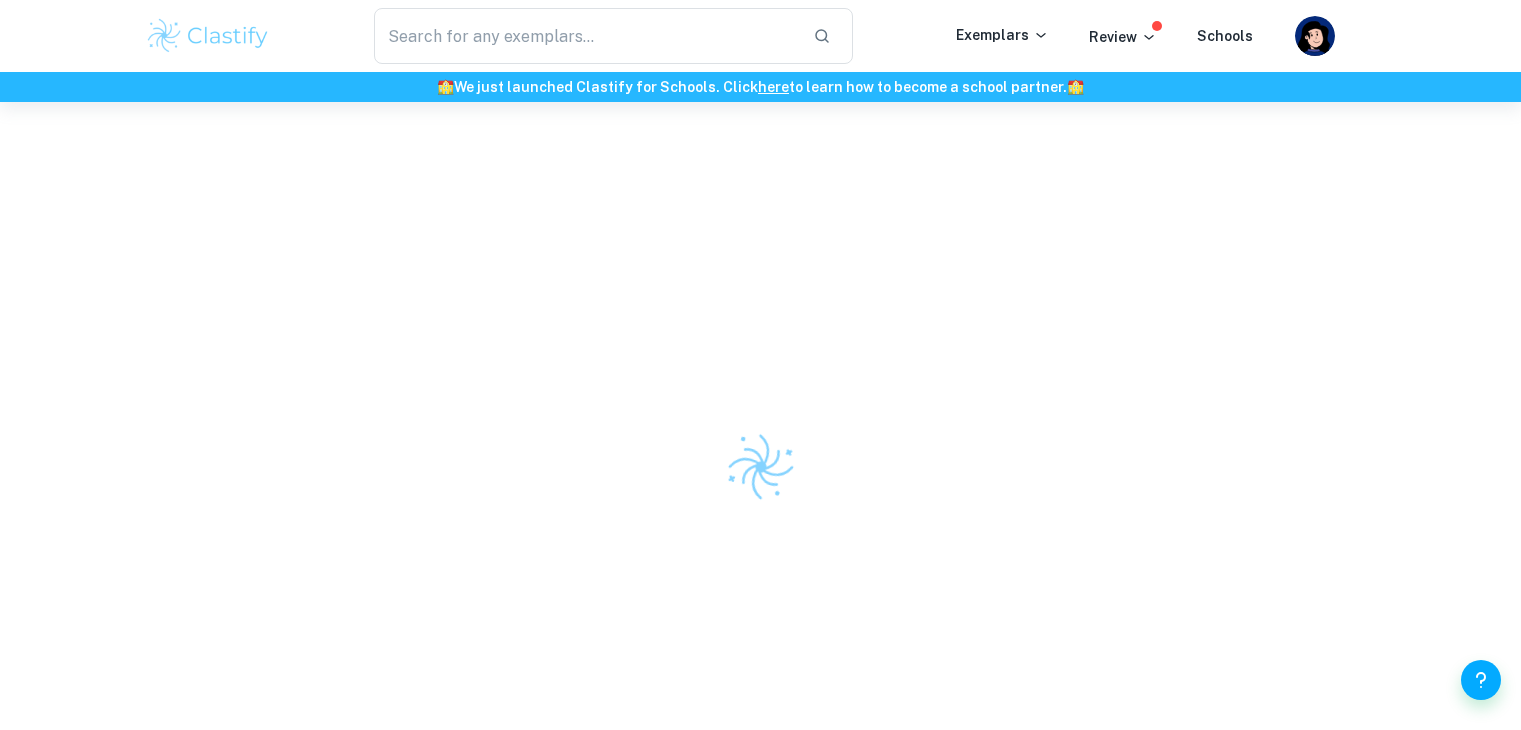 scroll, scrollTop: 0, scrollLeft: 0, axis: both 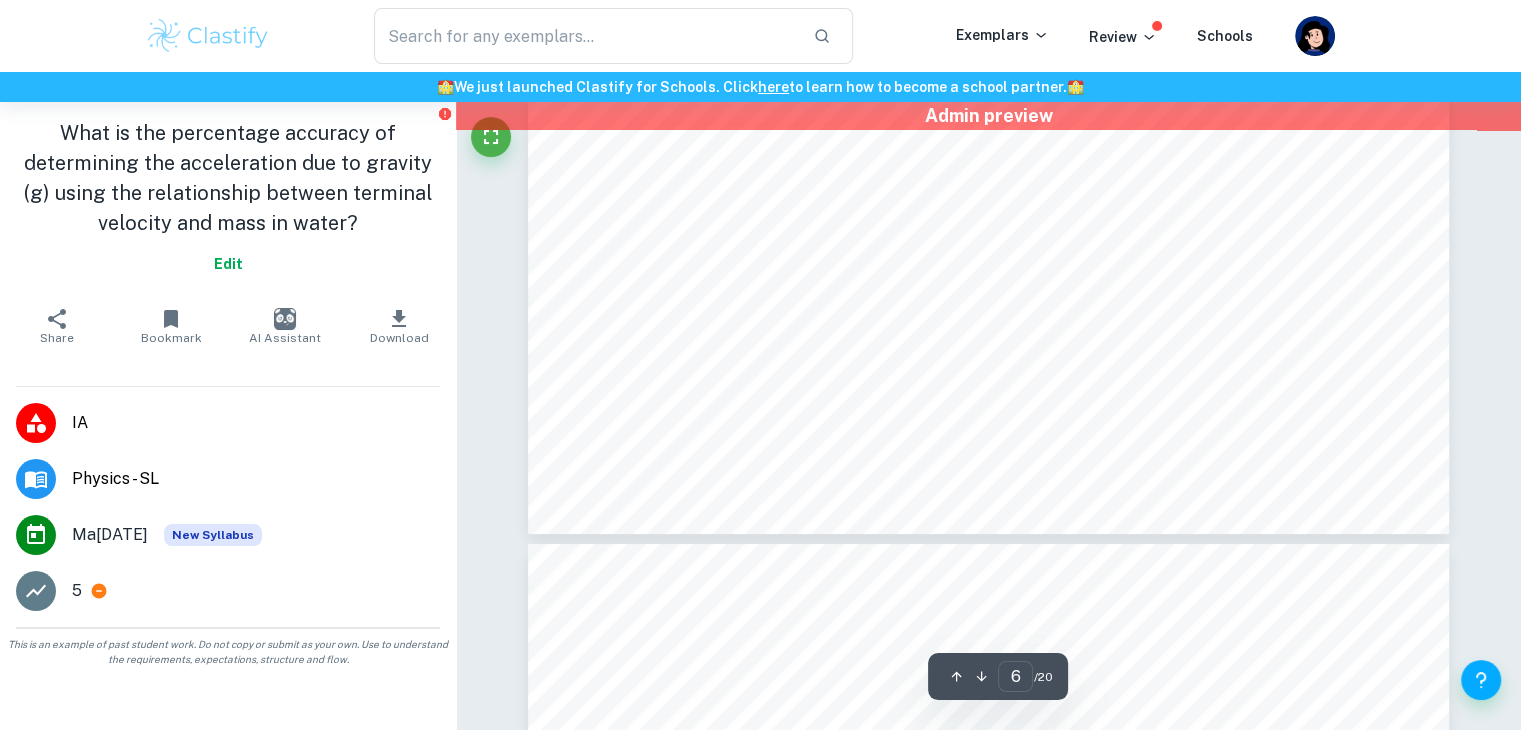 type on "7" 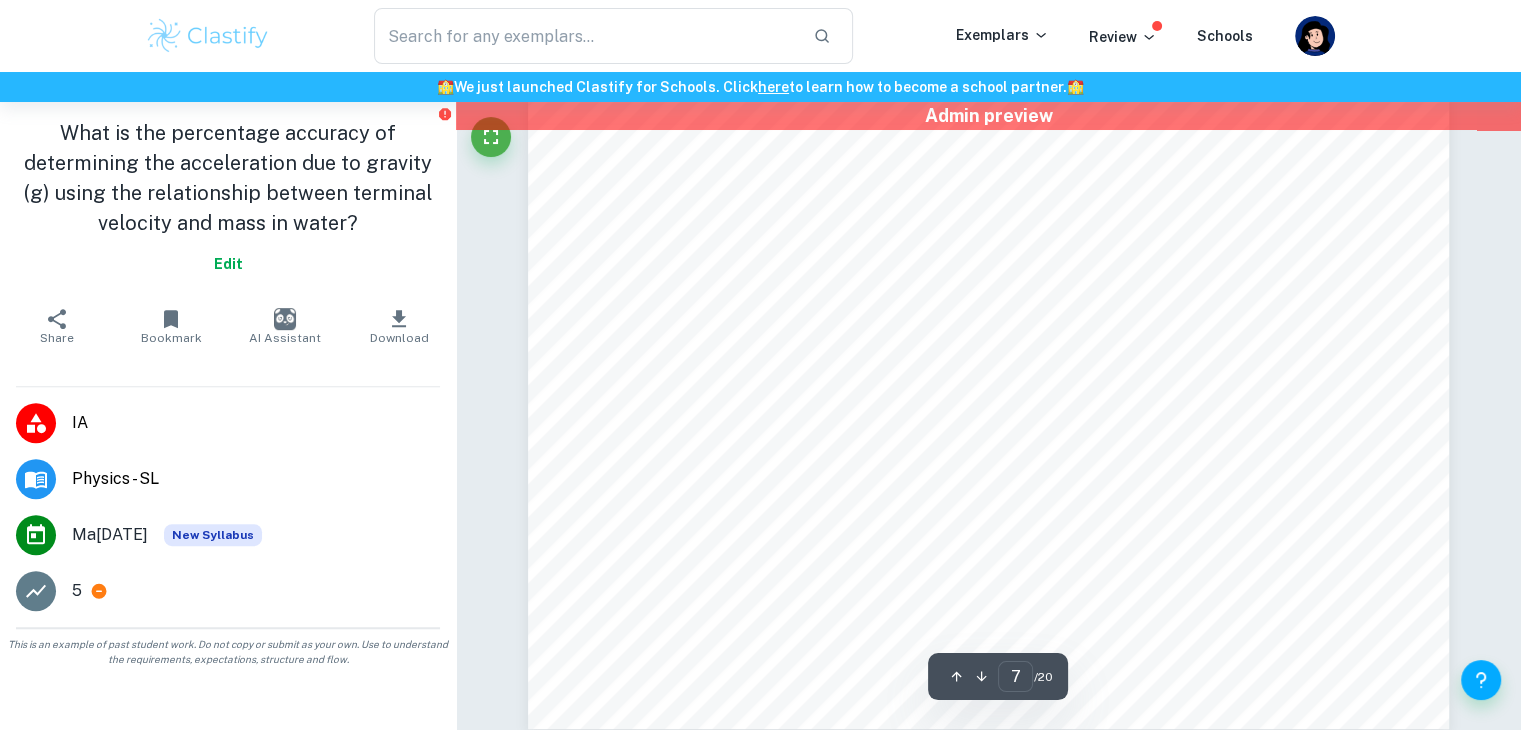 scroll, scrollTop: 8564, scrollLeft: 0, axis: vertical 